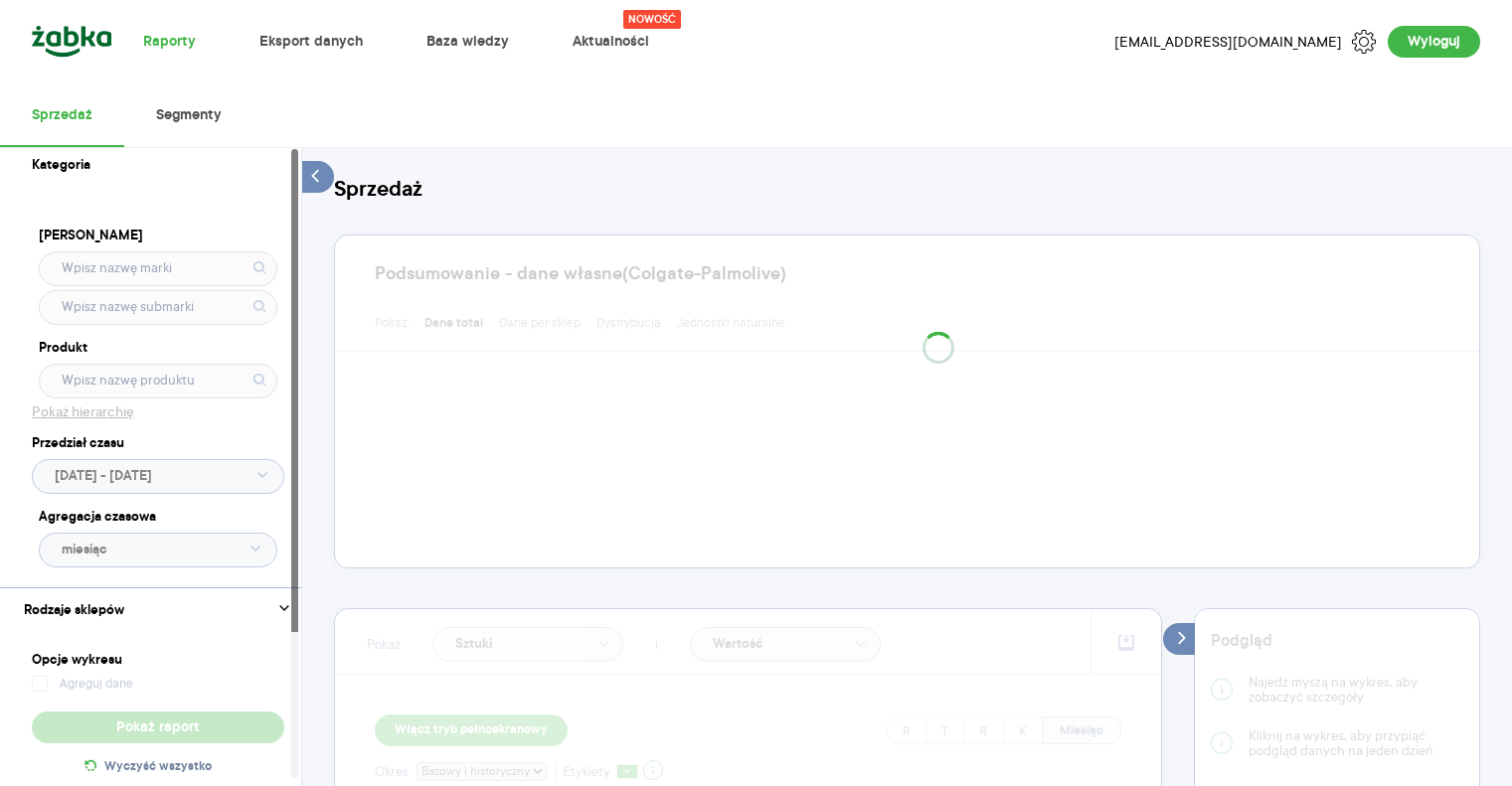 scroll, scrollTop: 0, scrollLeft: 0, axis: both 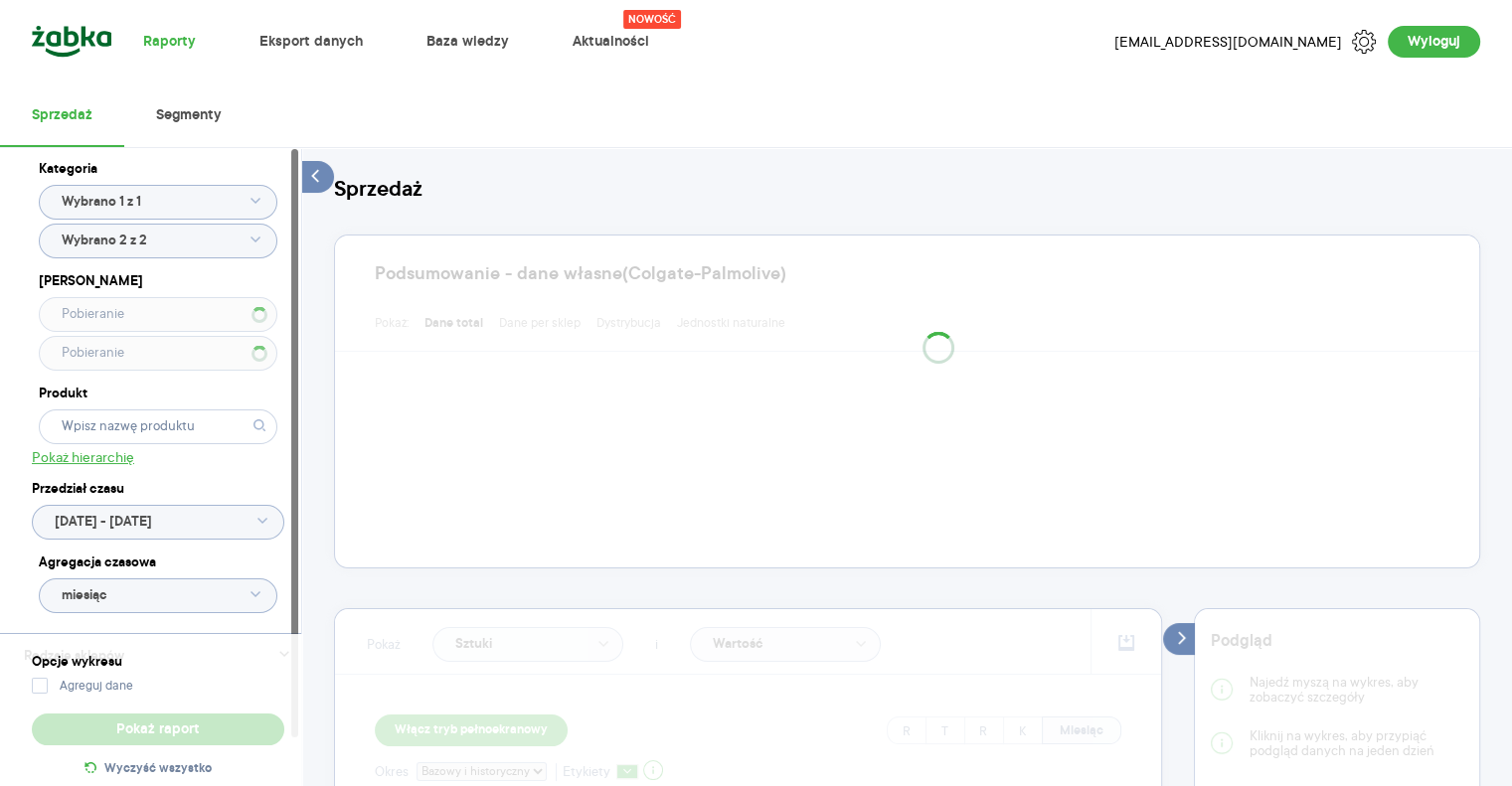 type on "Wybrano 3 z 3" 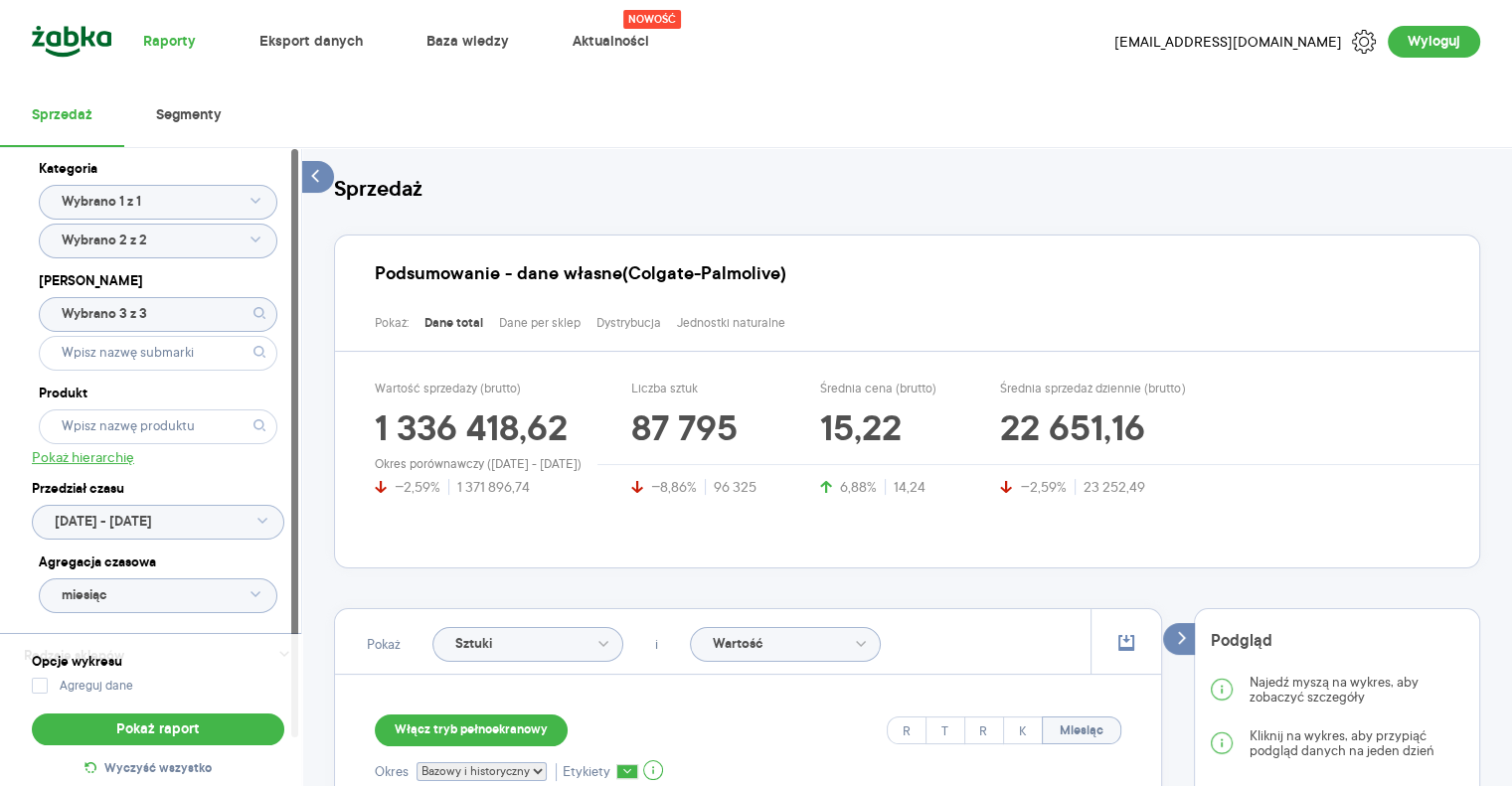 click on "Raporty Eksport danych Baza wiedzy Nowość Aktualności [EMAIL_ADDRESS][DOMAIN_NAME] Wyloguj Sprzedaż Segmenty Kategoria Wybrano 1 z 1 Wybrano 2 z 2 Marka Wybrano 3 z 3 Produkt Pokaż hierarchię Przedział czasu [DATE] - [DATE] Agregacja czasowa miesiąc Rodzaje sklepów Opcje wykresu Agreguj dane Pokaż raport Wyczyść wszystko Sprzedaż Podsumowanie - dane własne  (Colgate-Palmolive) Pokaż: Dane total Dane per sklep Dystrybucja Jednostki naturalne Wartość sprzedaży (brutto) 1 336 418,62 −2,59% 1 371 896,74 Liczba sztuk 87 795 −8,86% 96 325 Średnia cena (brutto) 15,22 6,88% 14,24 Średnia sprzedaż dziennie (brutto) 22 651,16 −2,59% 23 252,49 Okres porównawczy ([DATE] - [DATE]) Pokaż Sztuki i [GEOGRAPHIC_DATA] Włącz tryb pełnoekranowy R T R K Miesiąc Okres Bazowy i historyczny Bazowy Historyczny Etykiety [DATE] - [DATE] vs [DATE] - [DATE] 0 6 497 12 994 19 491 25 987 32 484 38 981 45 478 Sztuki sty [DATE] Miesiąc 0 89 722 179 444 269 166" at bounding box center [756, 393] 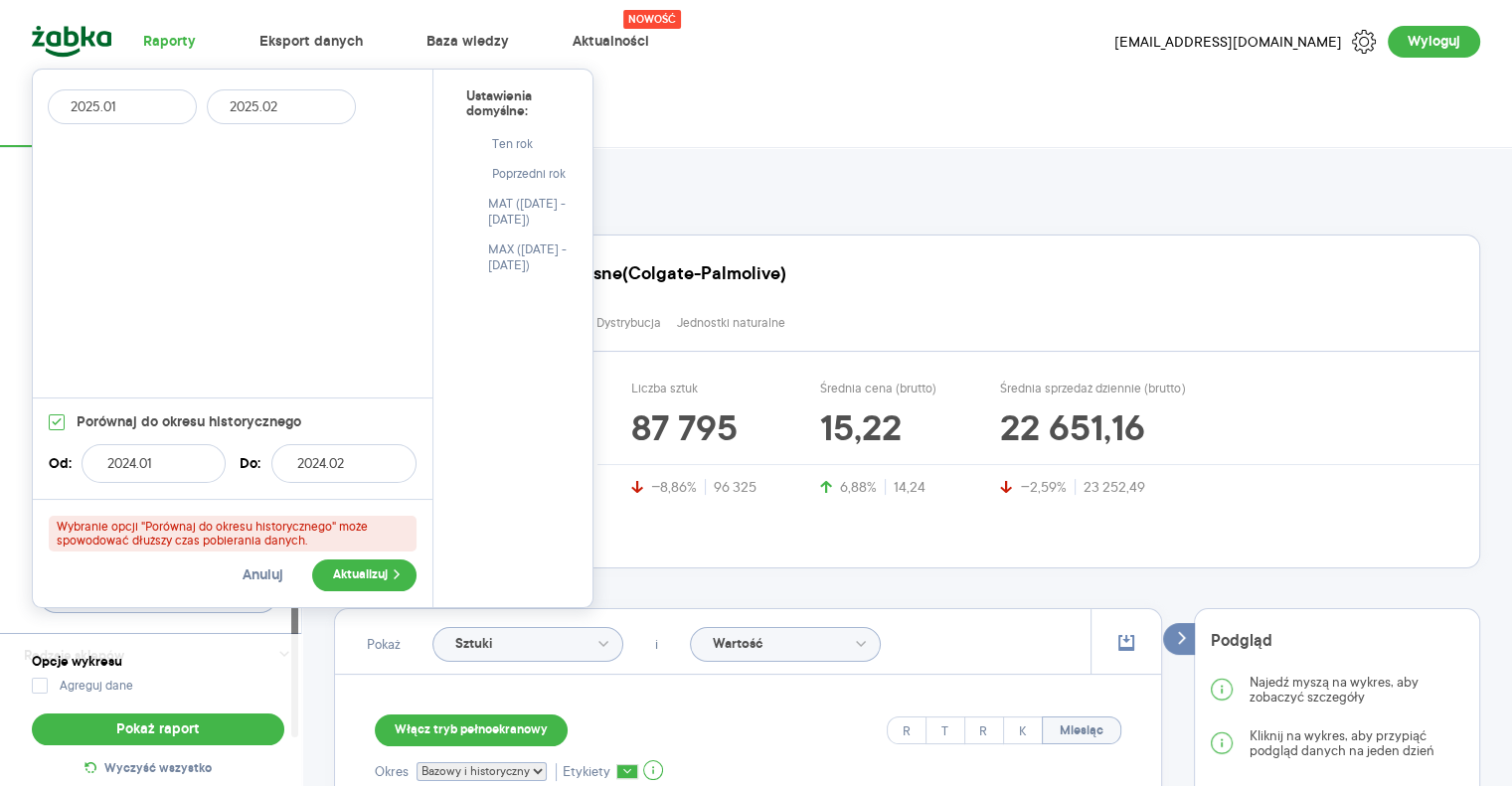 click on "2025.02" at bounding box center (281, 106) 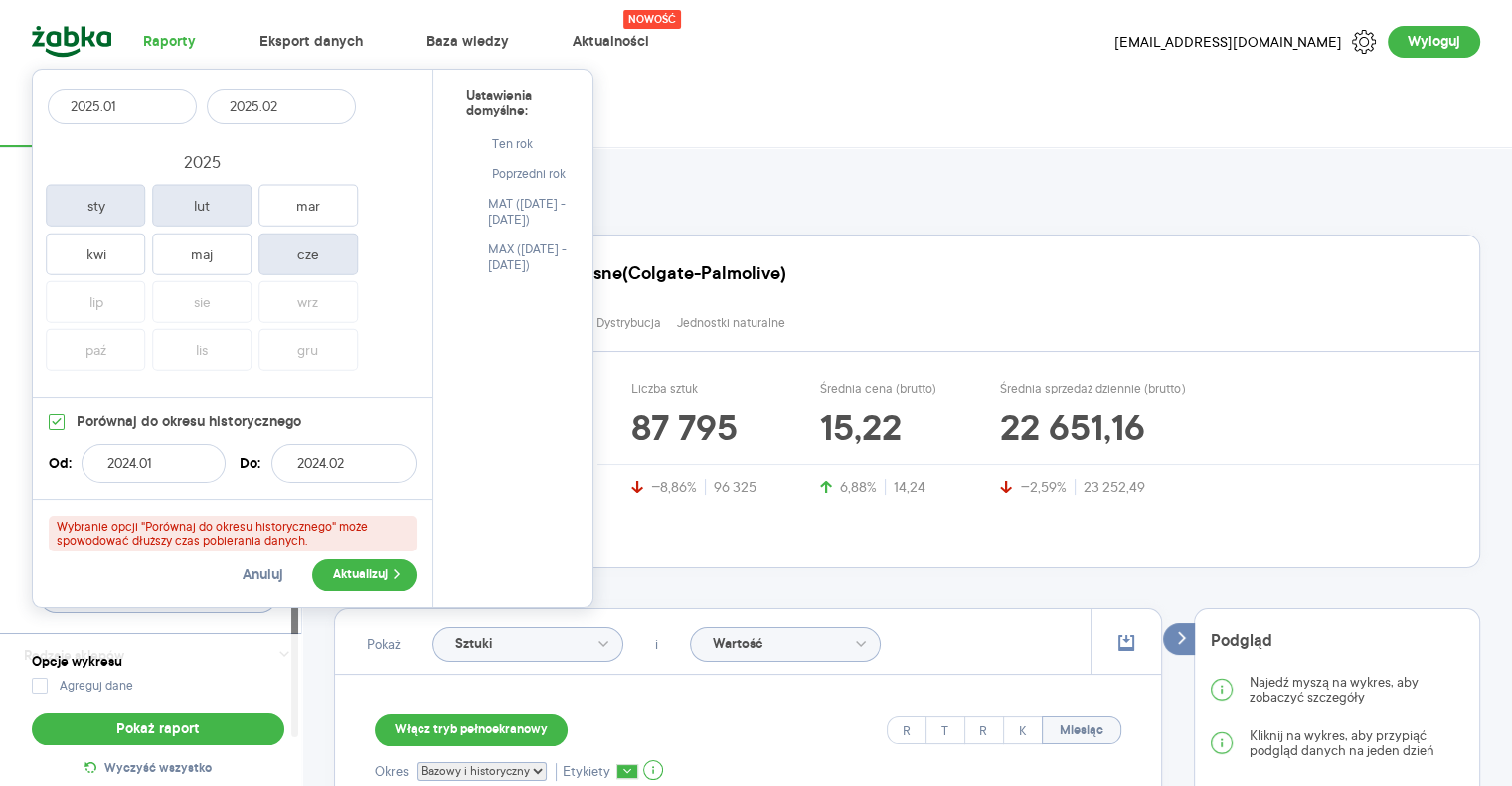click on "cze" at bounding box center [308, 253] 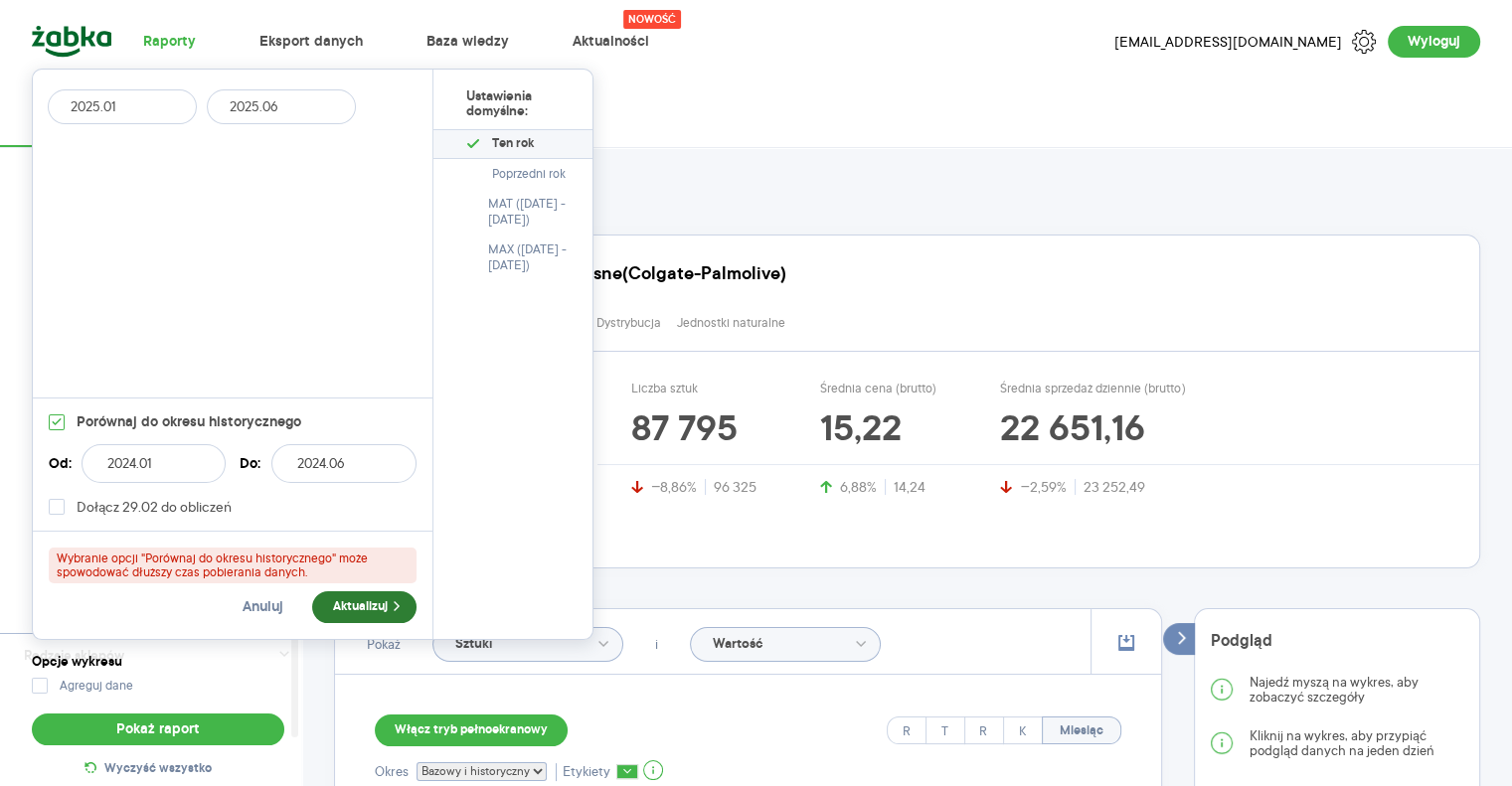 click on "Aktualizuj" at bounding box center (364, 607) 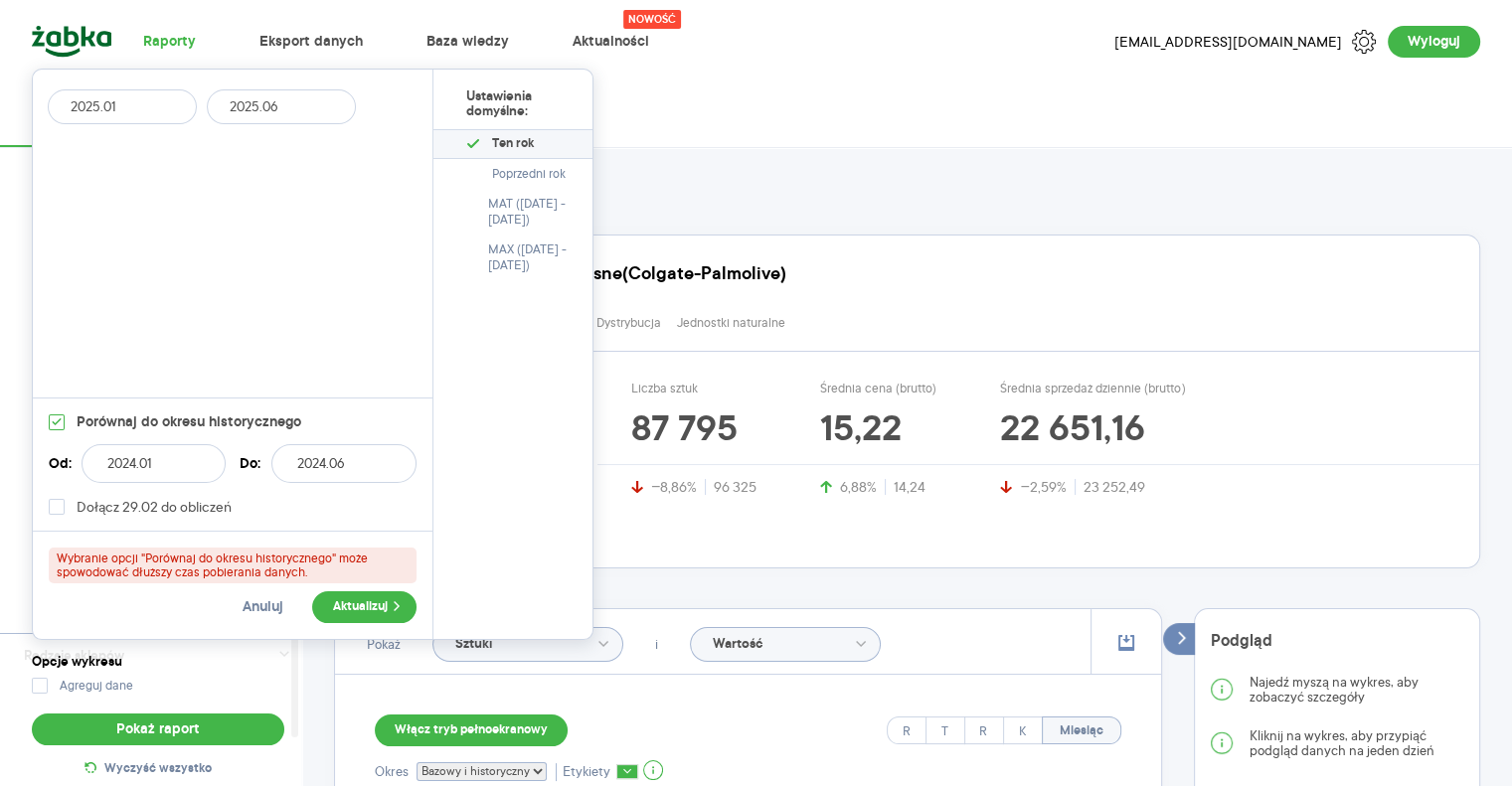 type on "[DATE] - [DATE]" 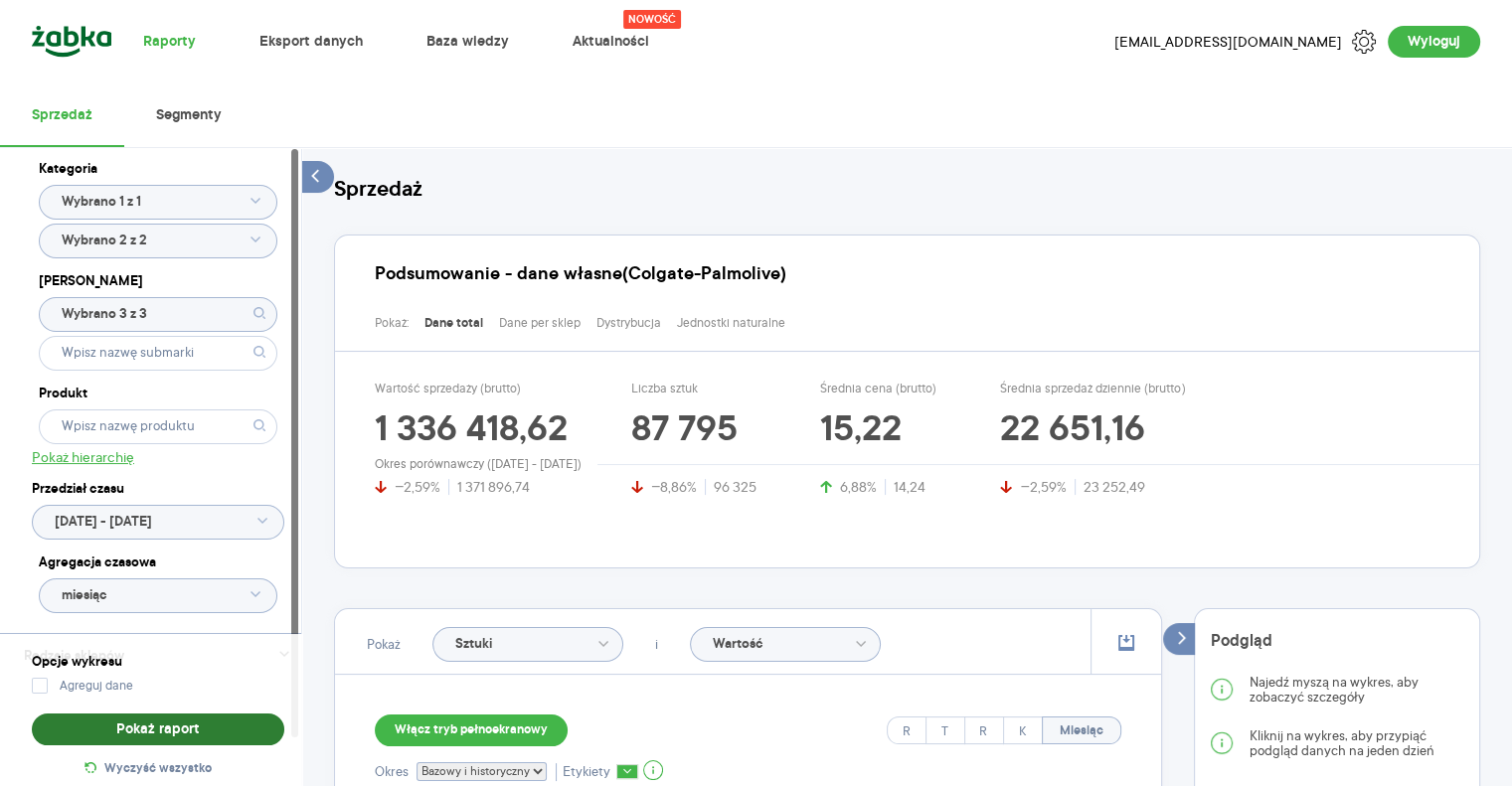 click on "Pokaż raport" at bounding box center (158, 729) 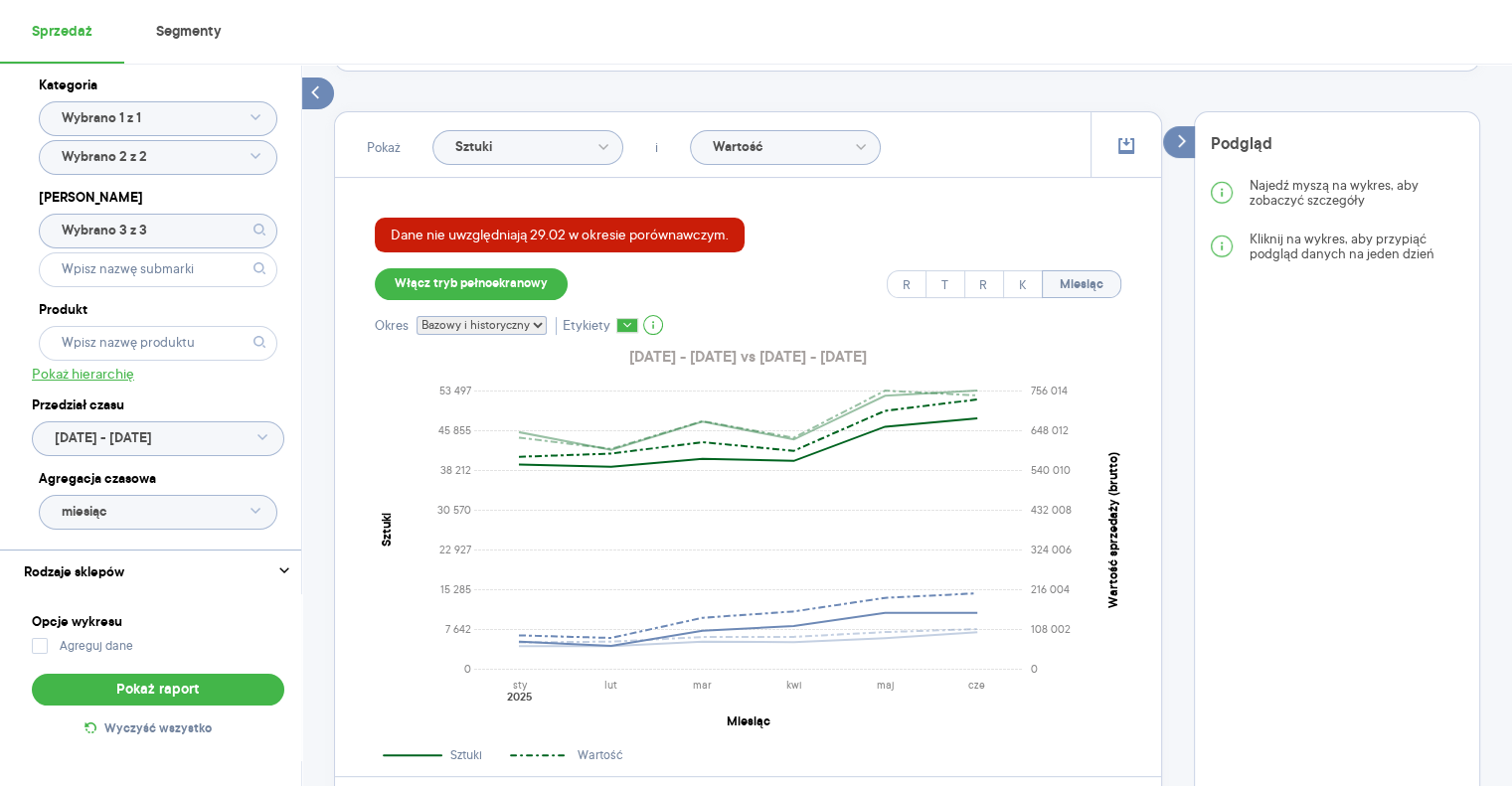 scroll, scrollTop: 397, scrollLeft: 0, axis: vertical 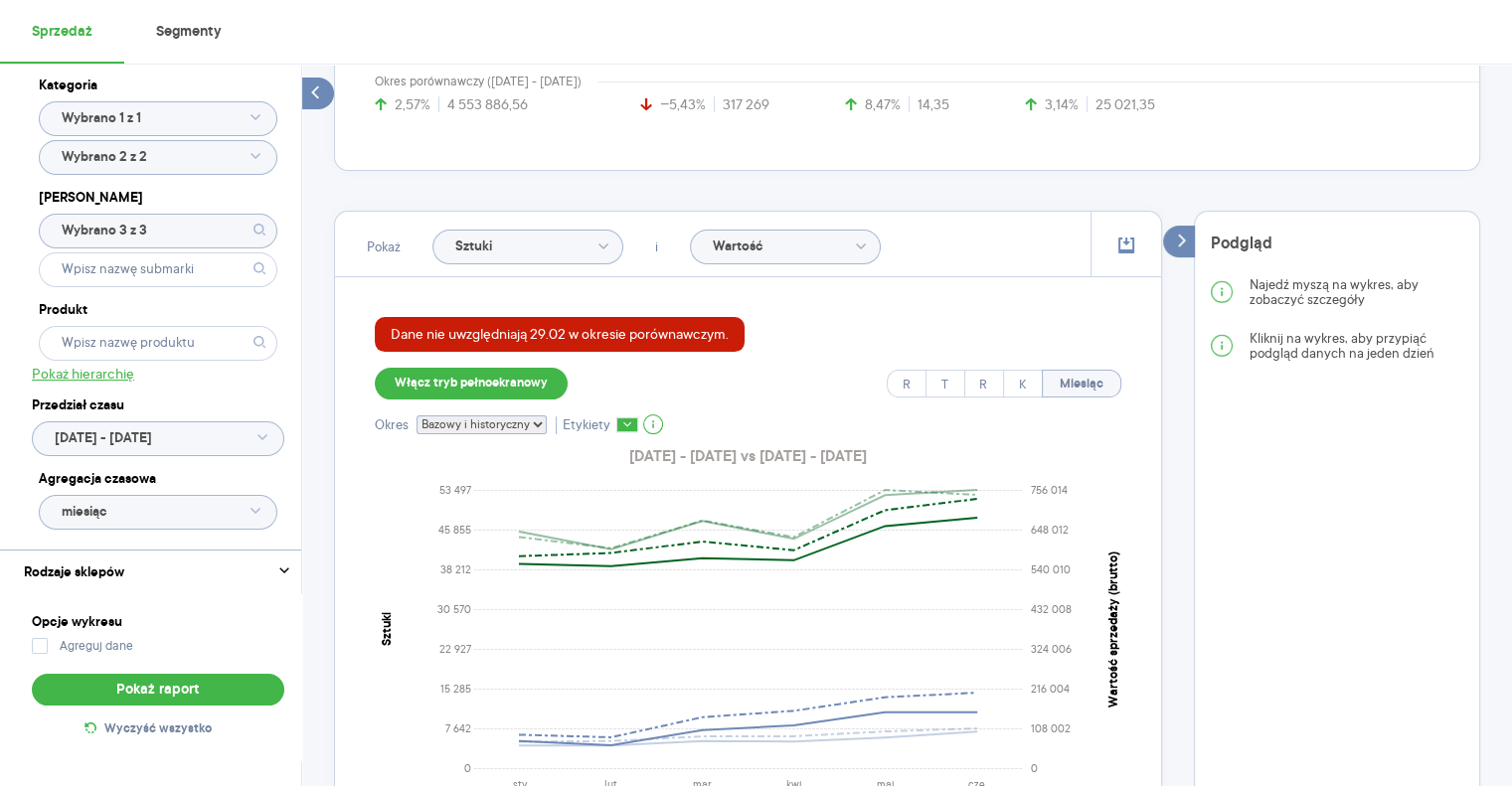 click on "Sztuki" 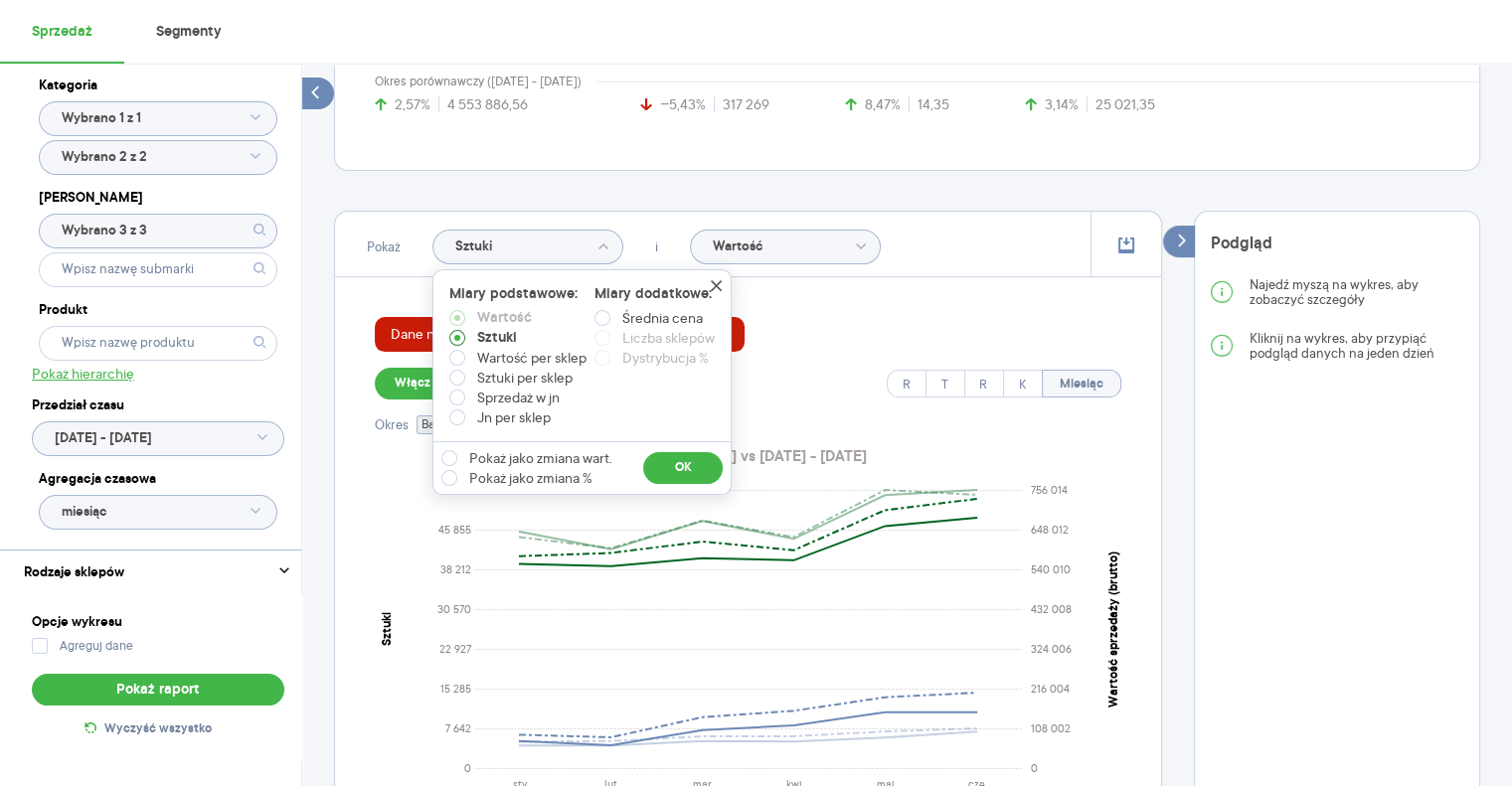 click at bounding box center [457, 338] 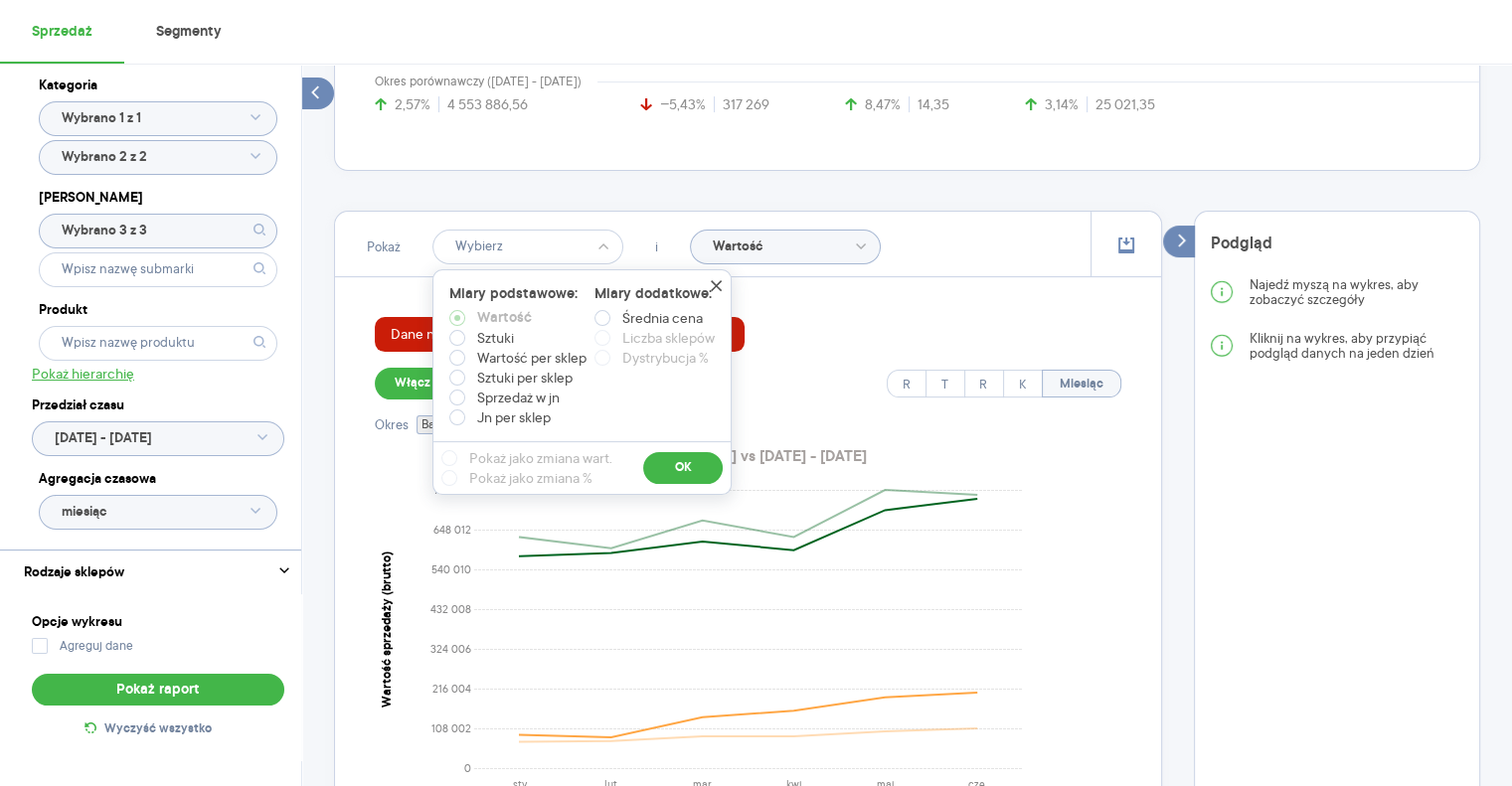 click on "Dane nie uwzględniają 29.02 w okresie porównawczym. Włącz tryb pełnoekranowy R T R K Miesiąc Okres Bazowy i historyczny Bazowy Historyczny Etykiety [DATE] - [DATE] vs [DATE] - [DATE] 0 108 002 216 004 324 006 432 008 540 010 648 012 756 014 Wartość sprzedaży (brutto) sty lut mar kwi maj [DATE] Miesiąc Legenda: Dane Brak danych Colgate-Palmolive COLGATE ELMEX" at bounding box center [748, 628] 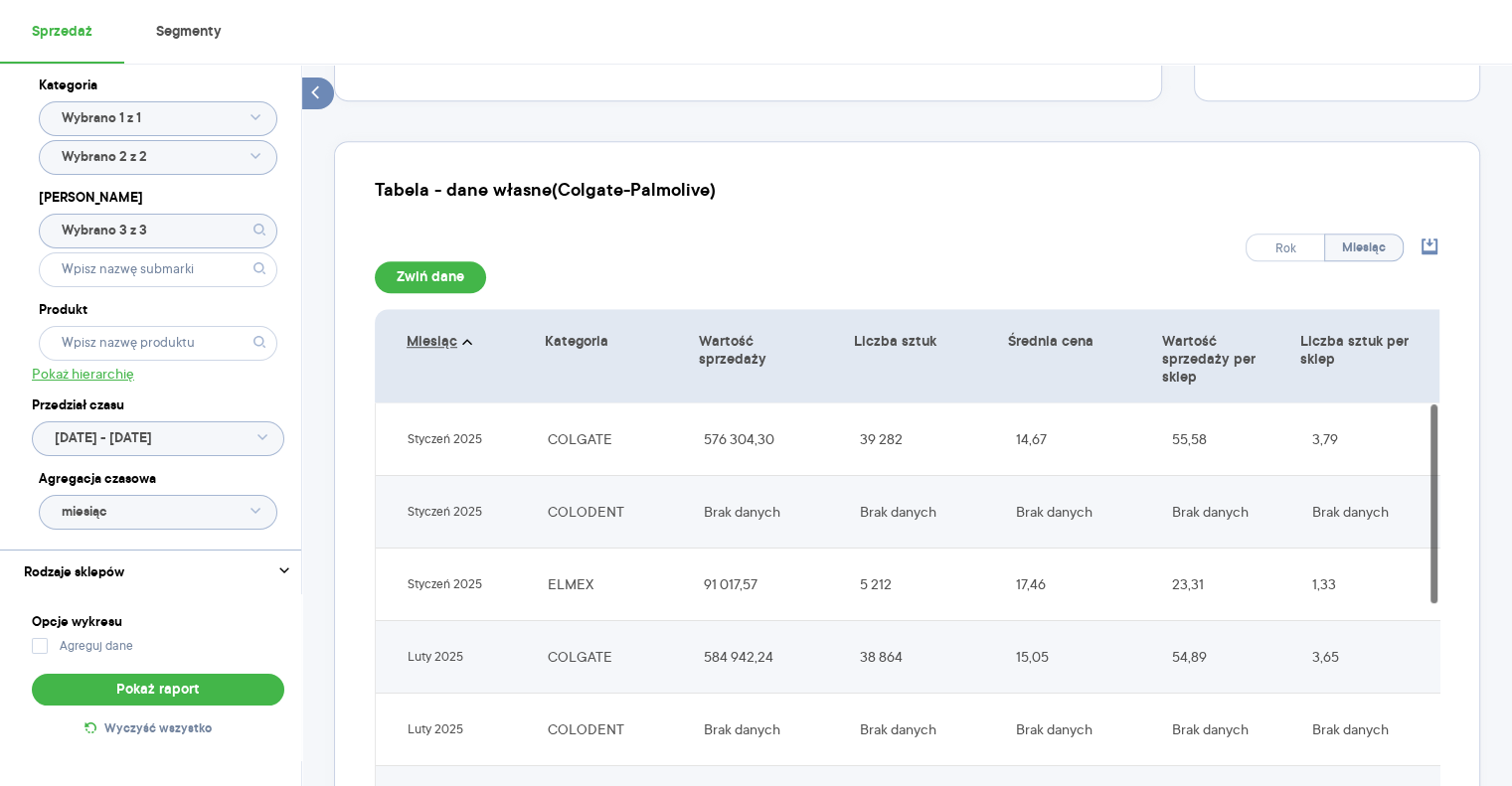 scroll, scrollTop: 1391, scrollLeft: 0, axis: vertical 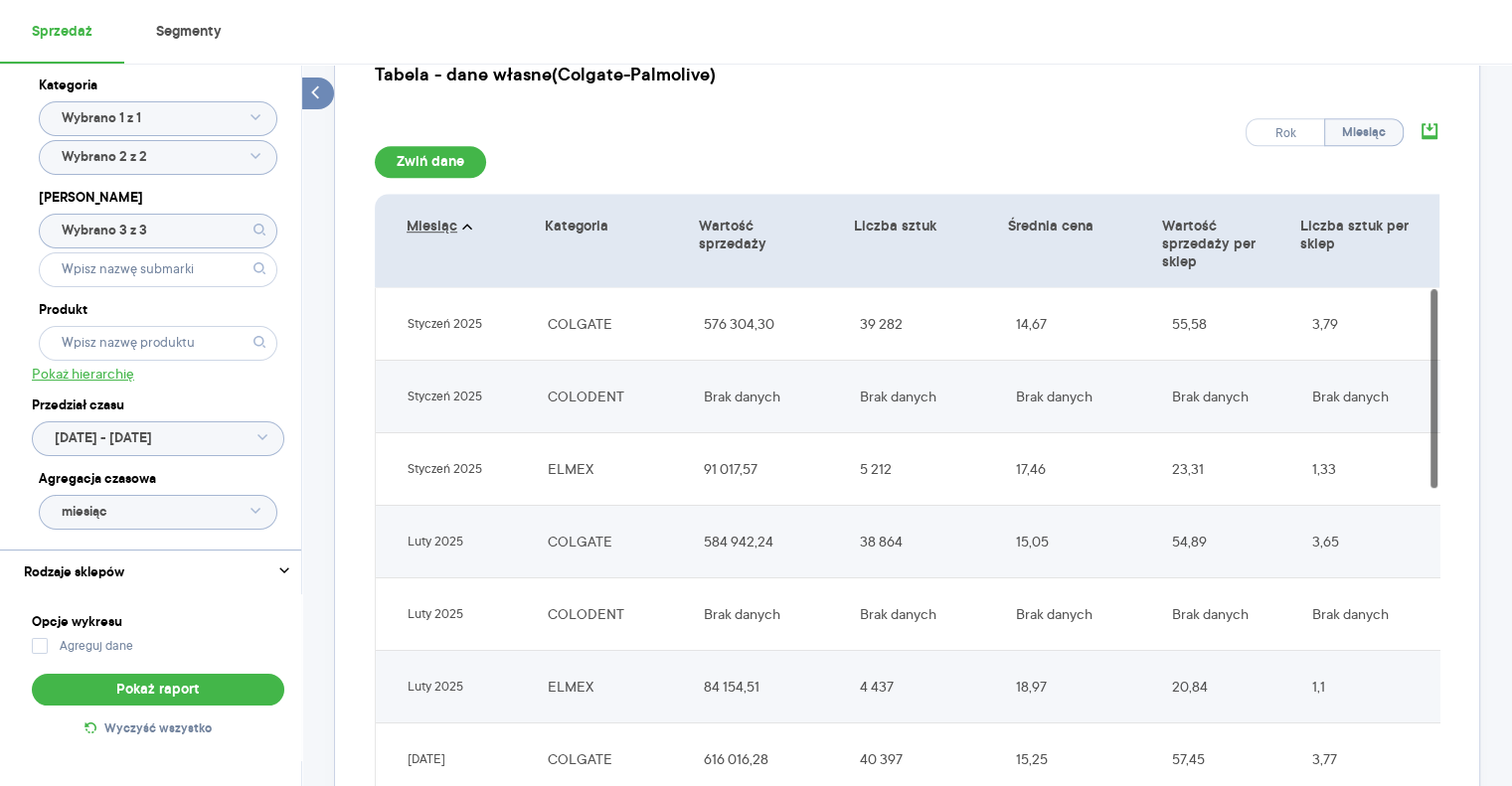 click 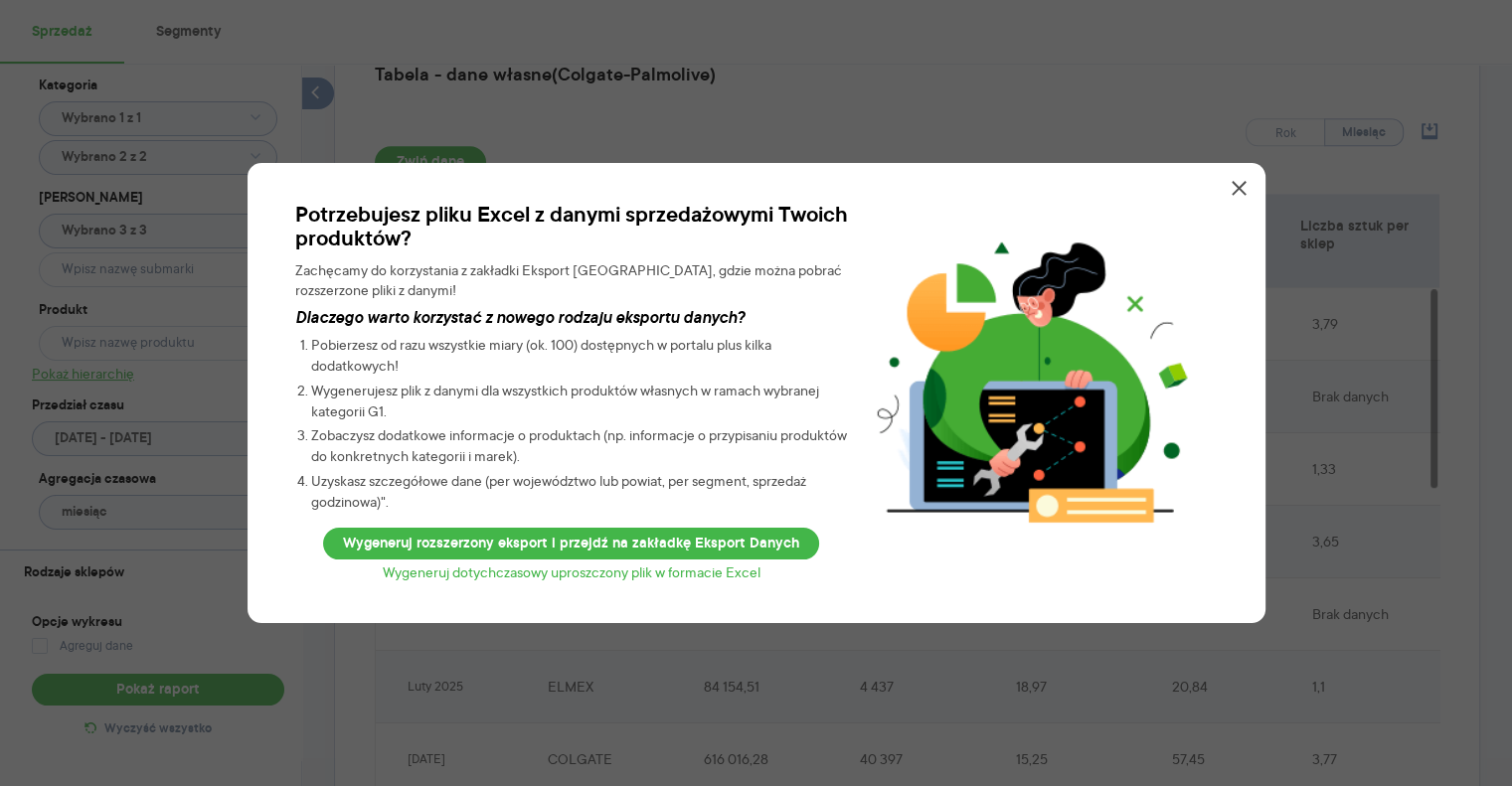 click on "Wygeneruj dotychczasowy uproszczony plik w formacie Excel" at bounding box center (572, 572) 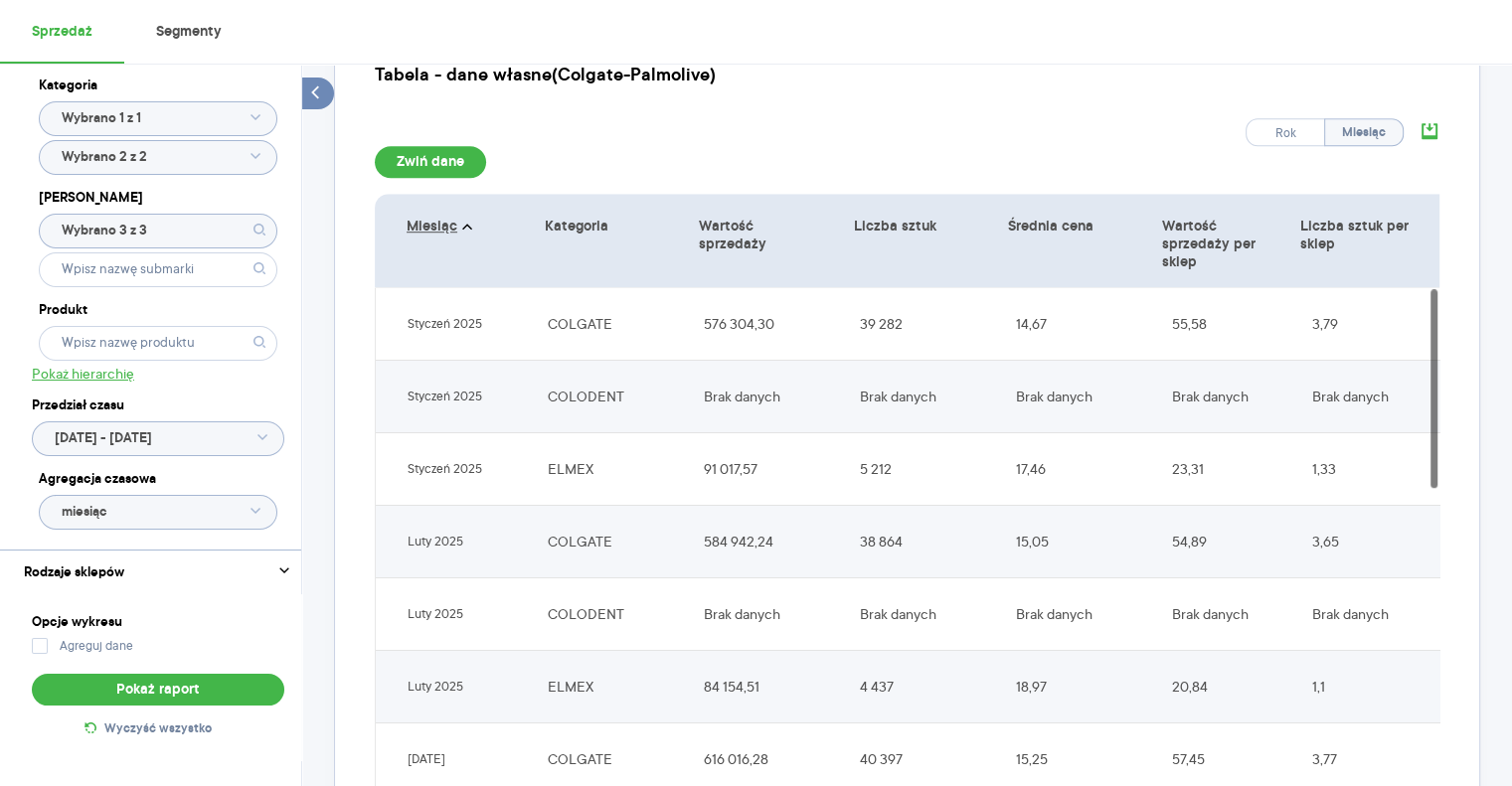 click 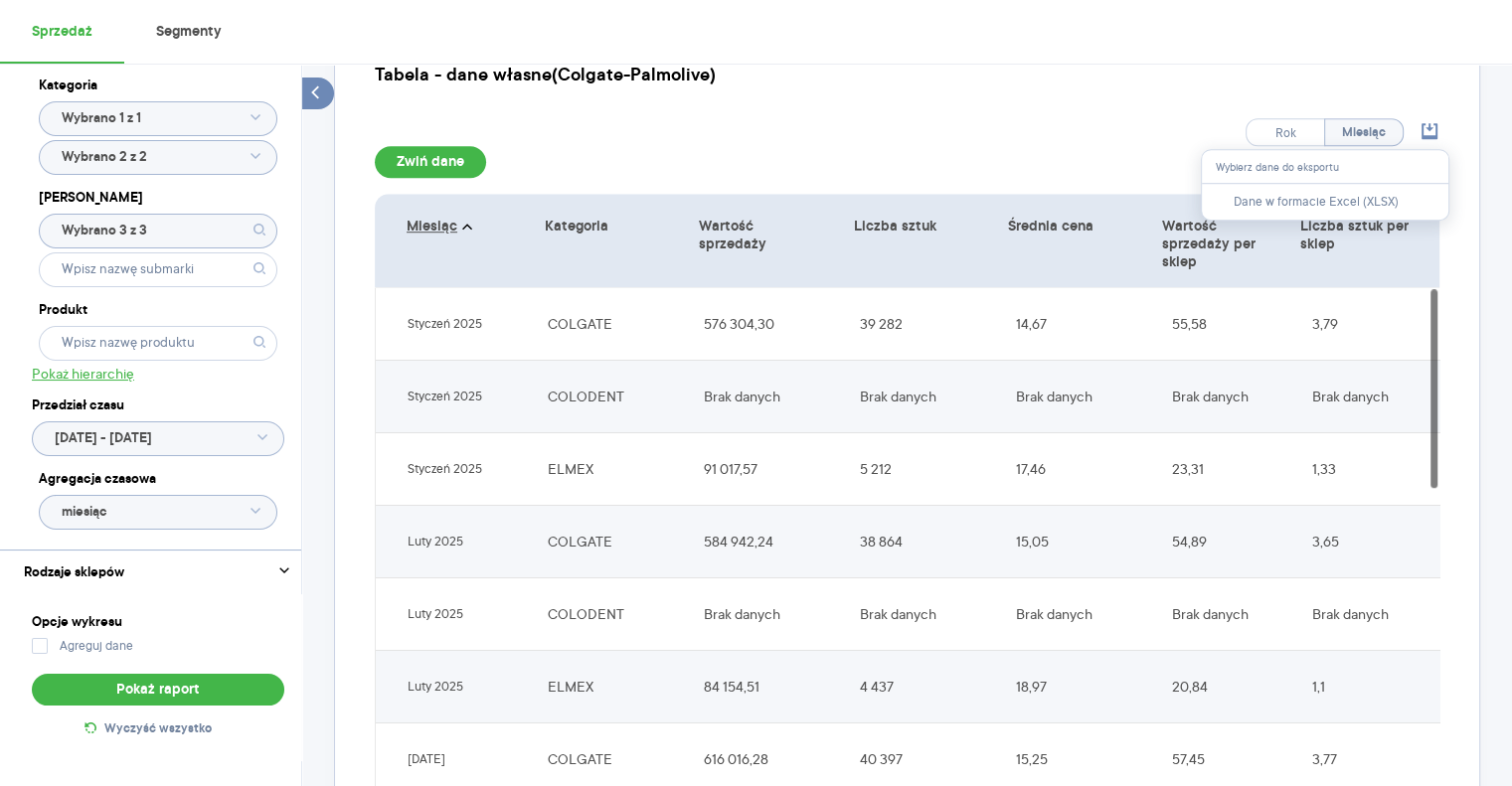 click on "Rok Miesiąc Wybierz dane do eksportu Dane w formacie Excel (XLSX)" at bounding box center [907, 132] 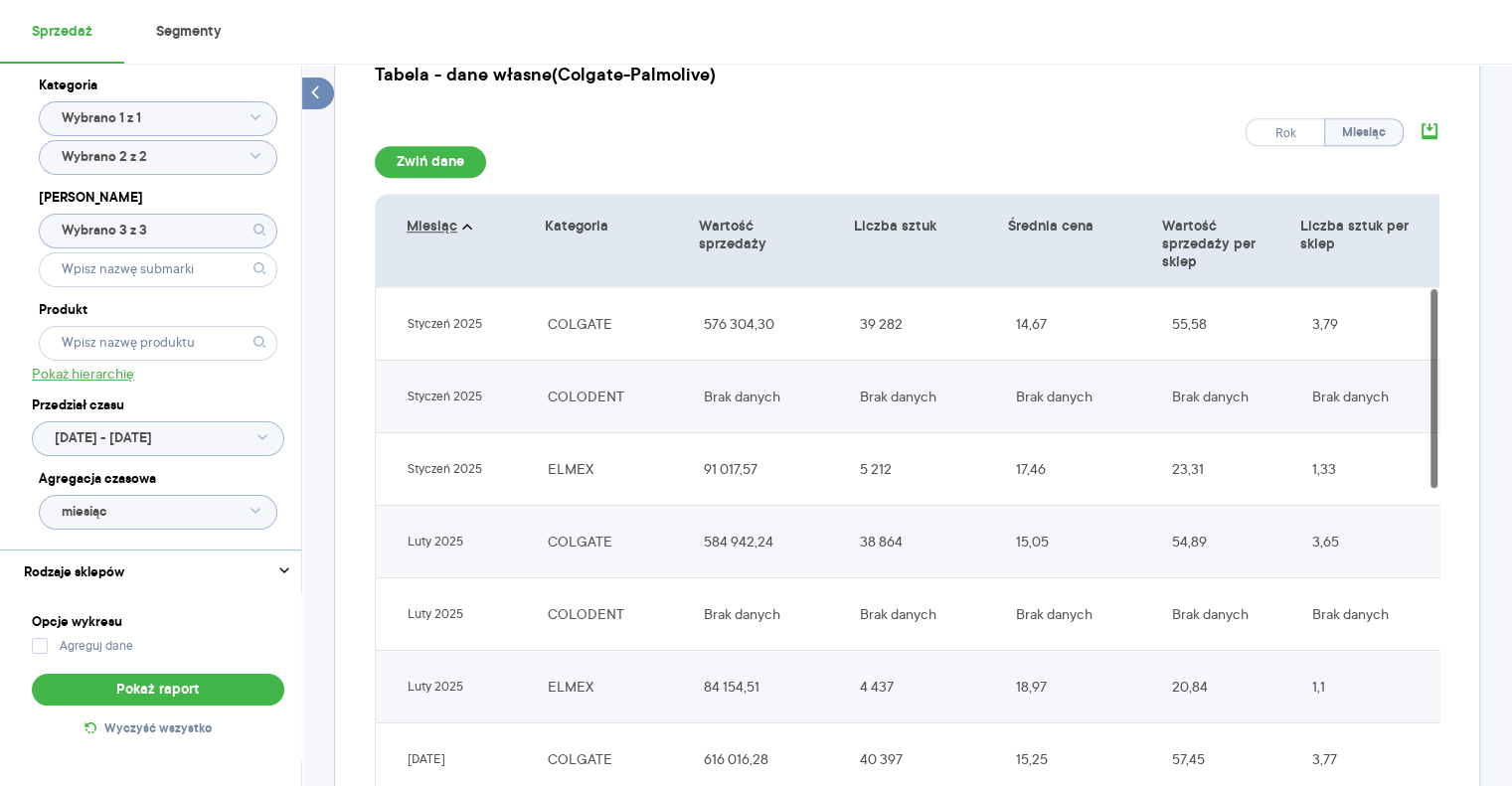 click 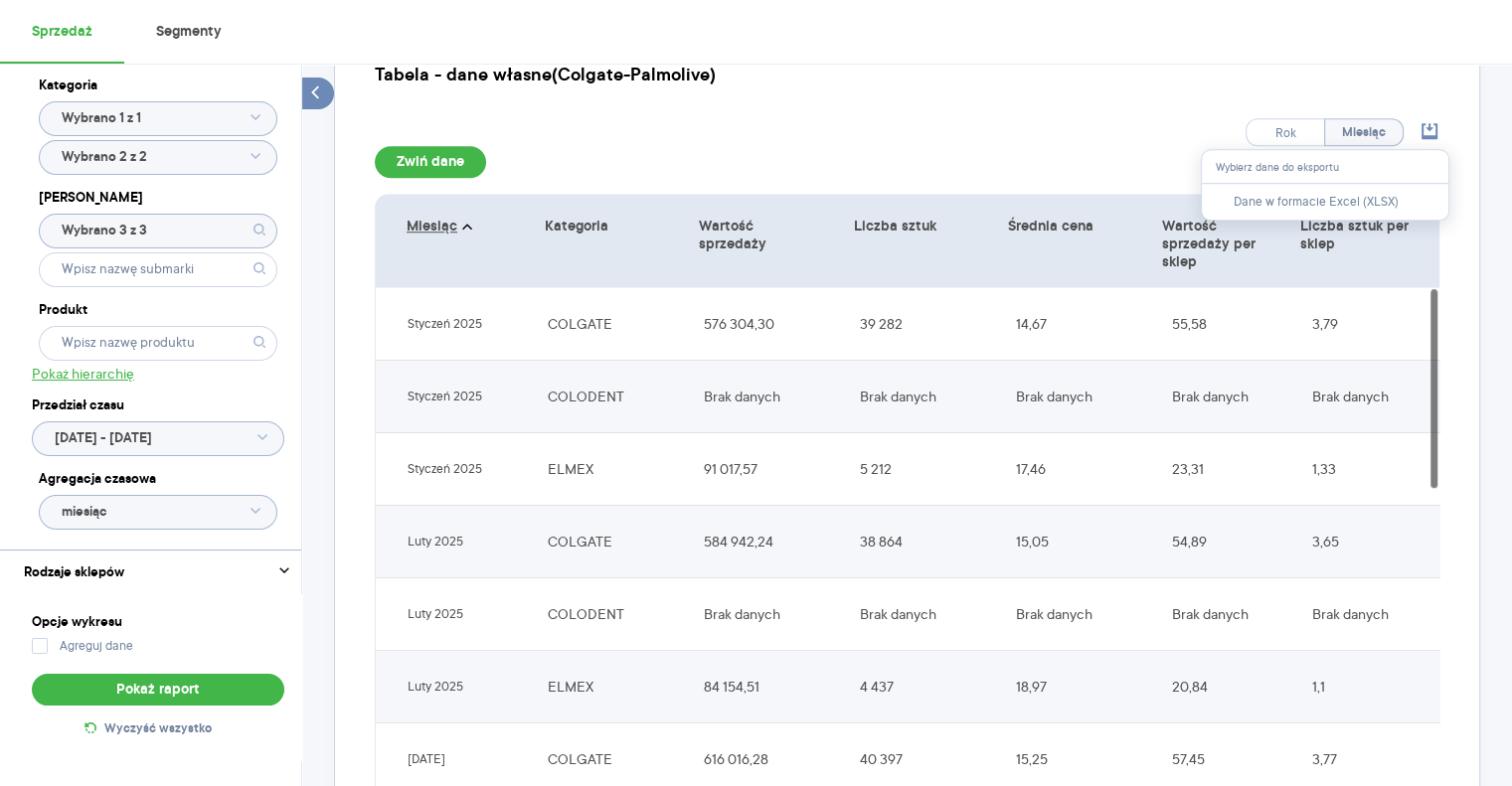click on "Wybierz dane do eksportu" at bounding box center [1325, 166] 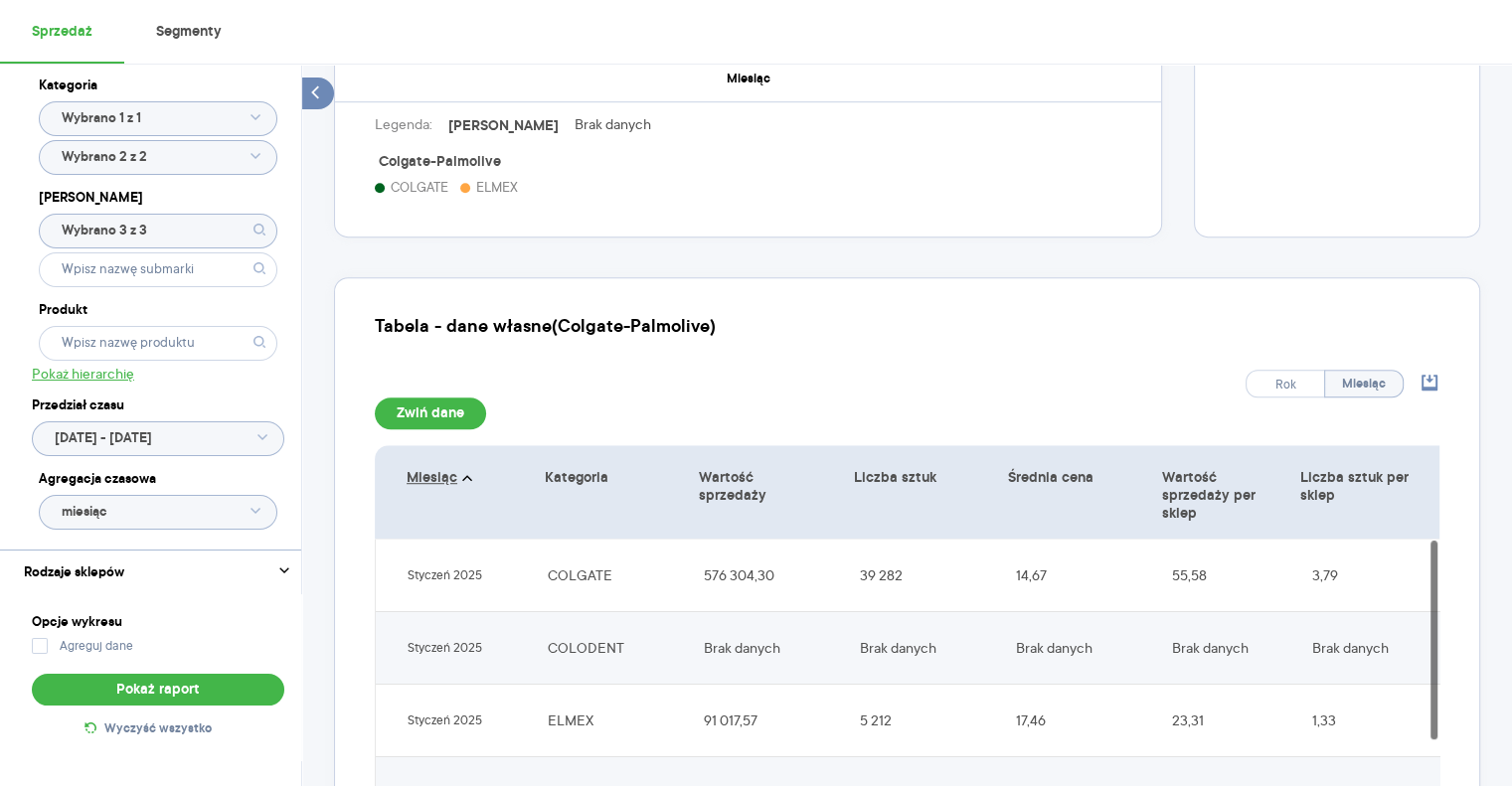 scroll, scrollTop: 894, scrollLeft: 0, axis: vertical 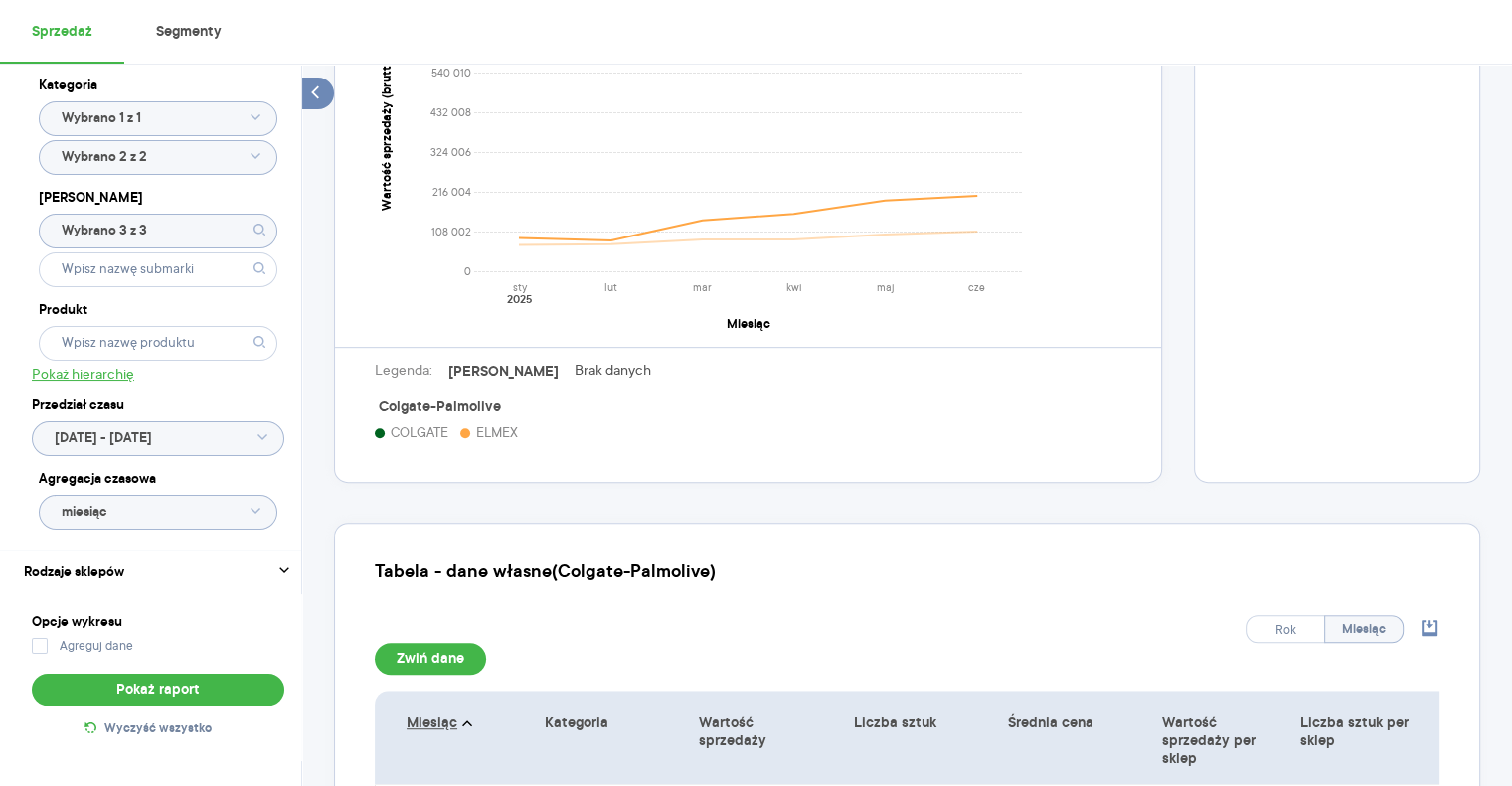 drag, startPoint x: 1443, startPoint y: 585, endPoint x: 1476, endPoint y: 567, distance: 37.589892 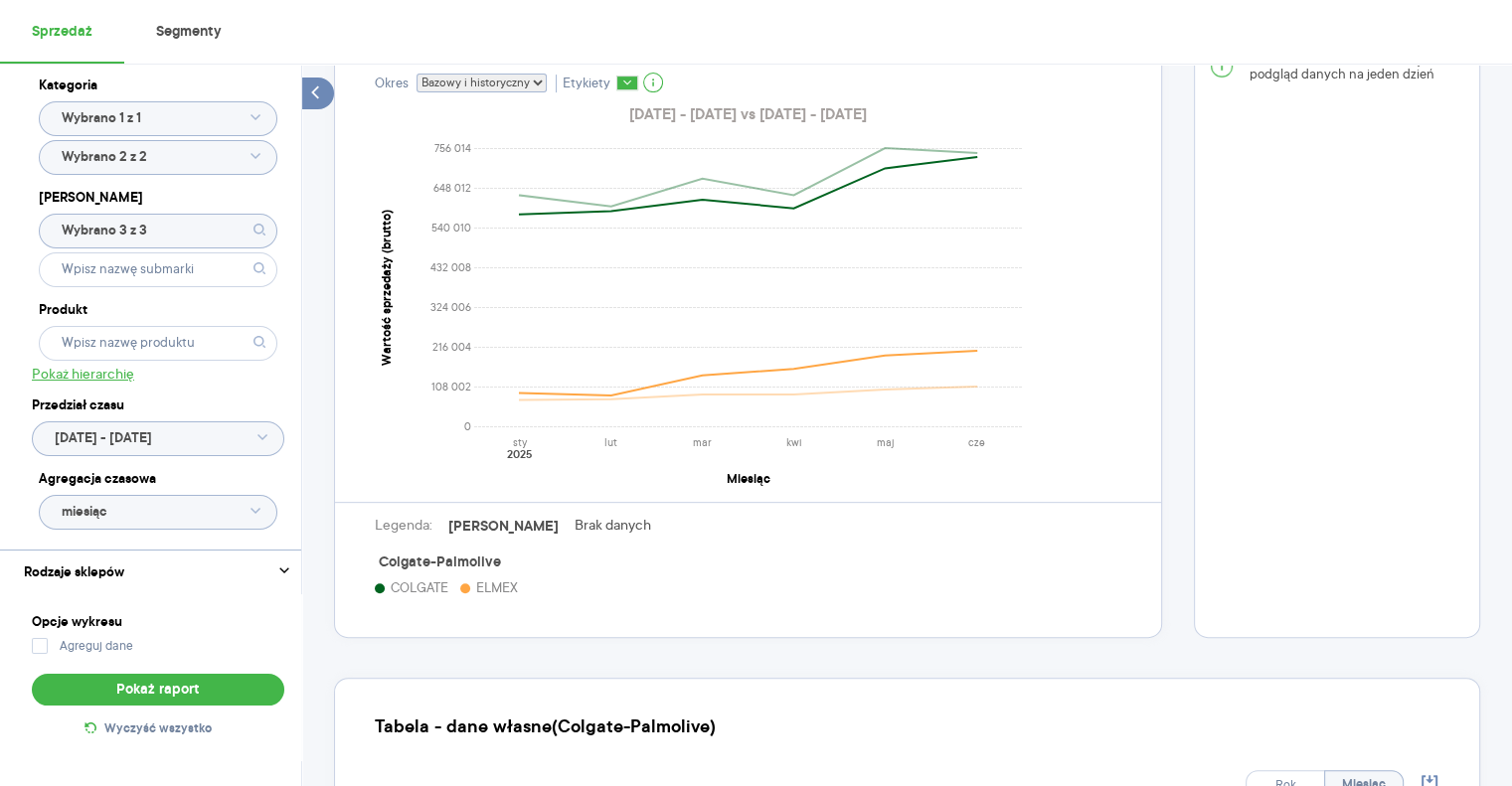 scroll, scrollTop: 696, scrollLeft: 0, axis: vertical 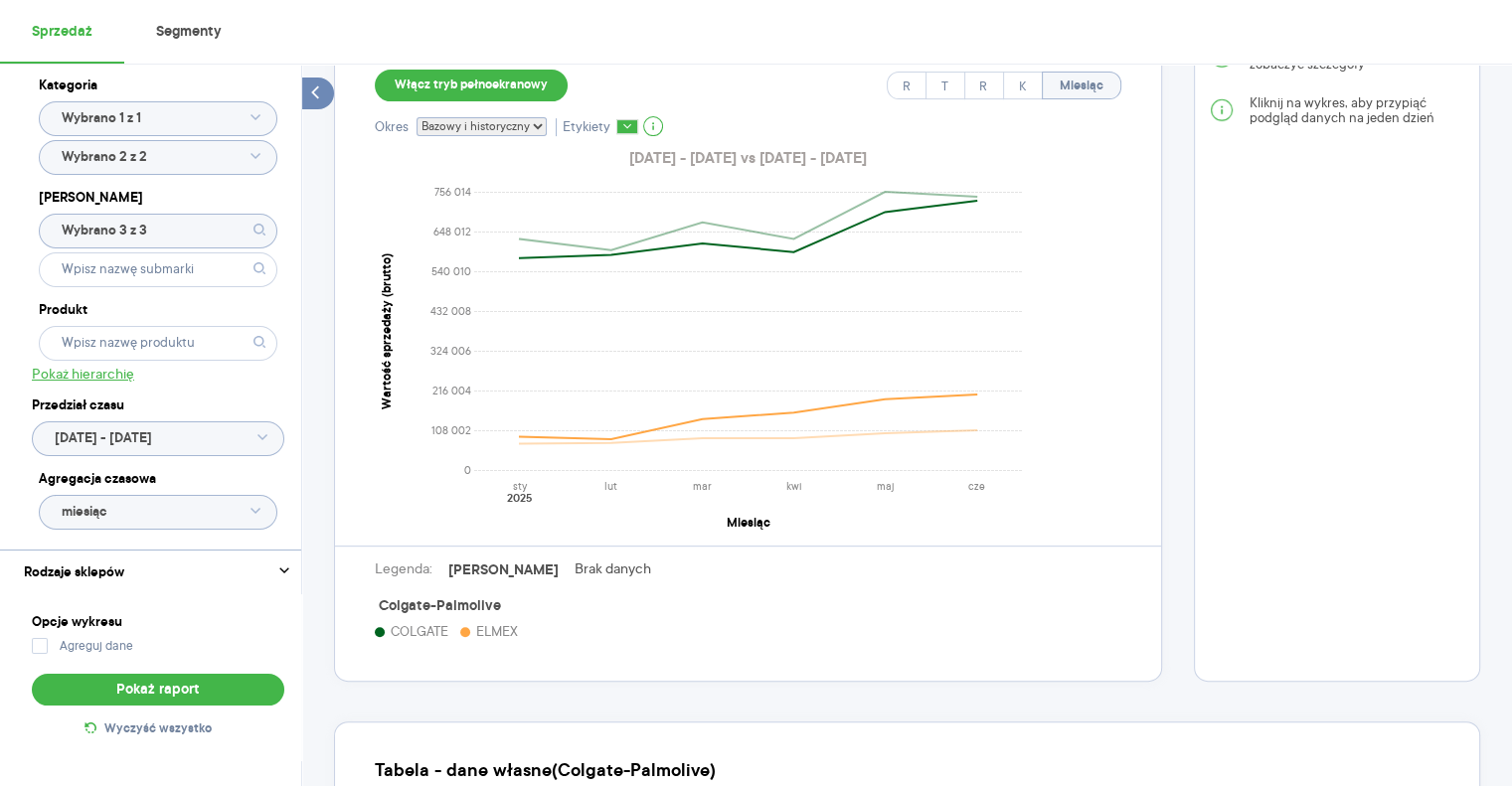 click 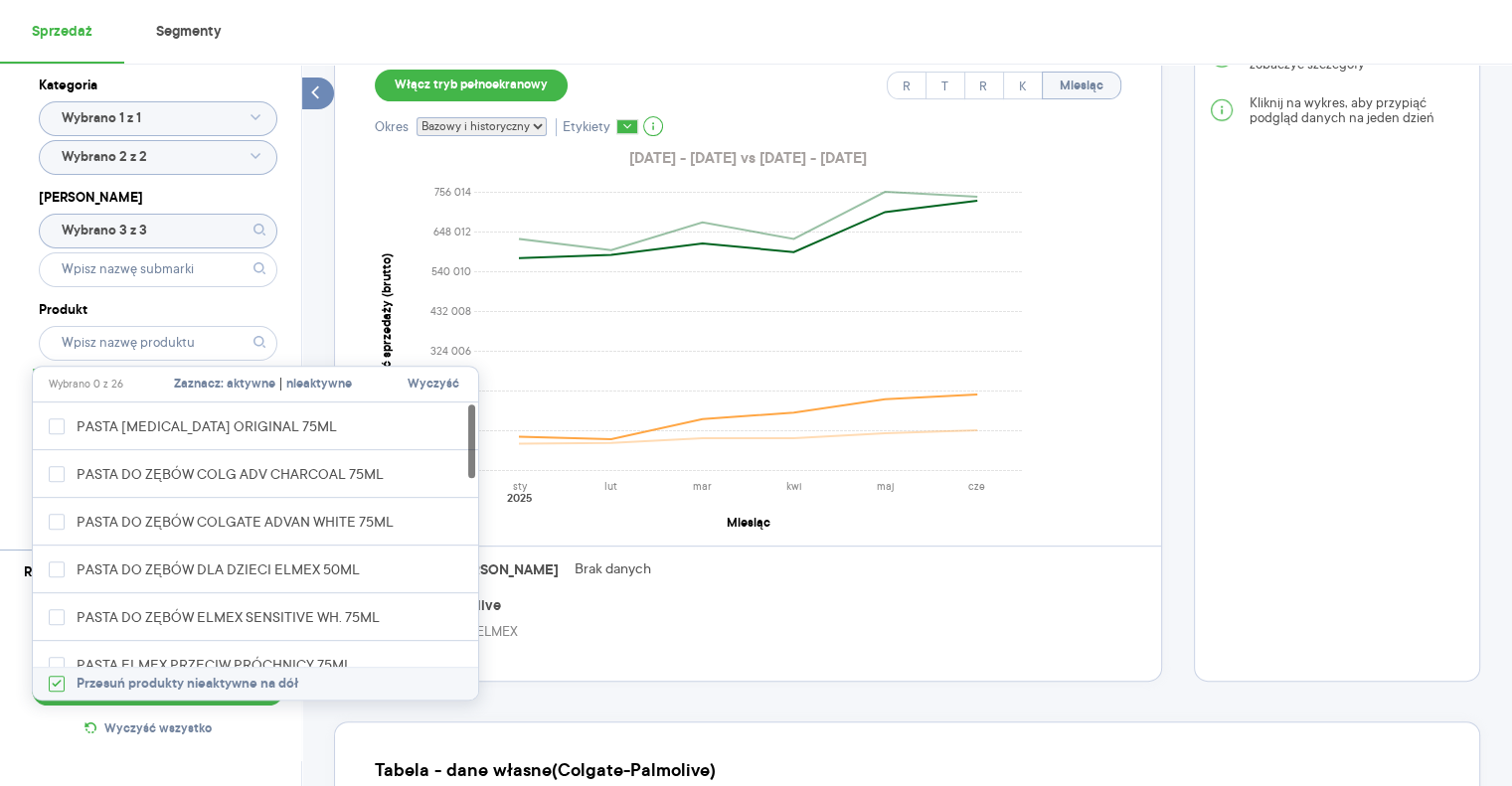 click on "aktywne" at bounding box center [251, 385] 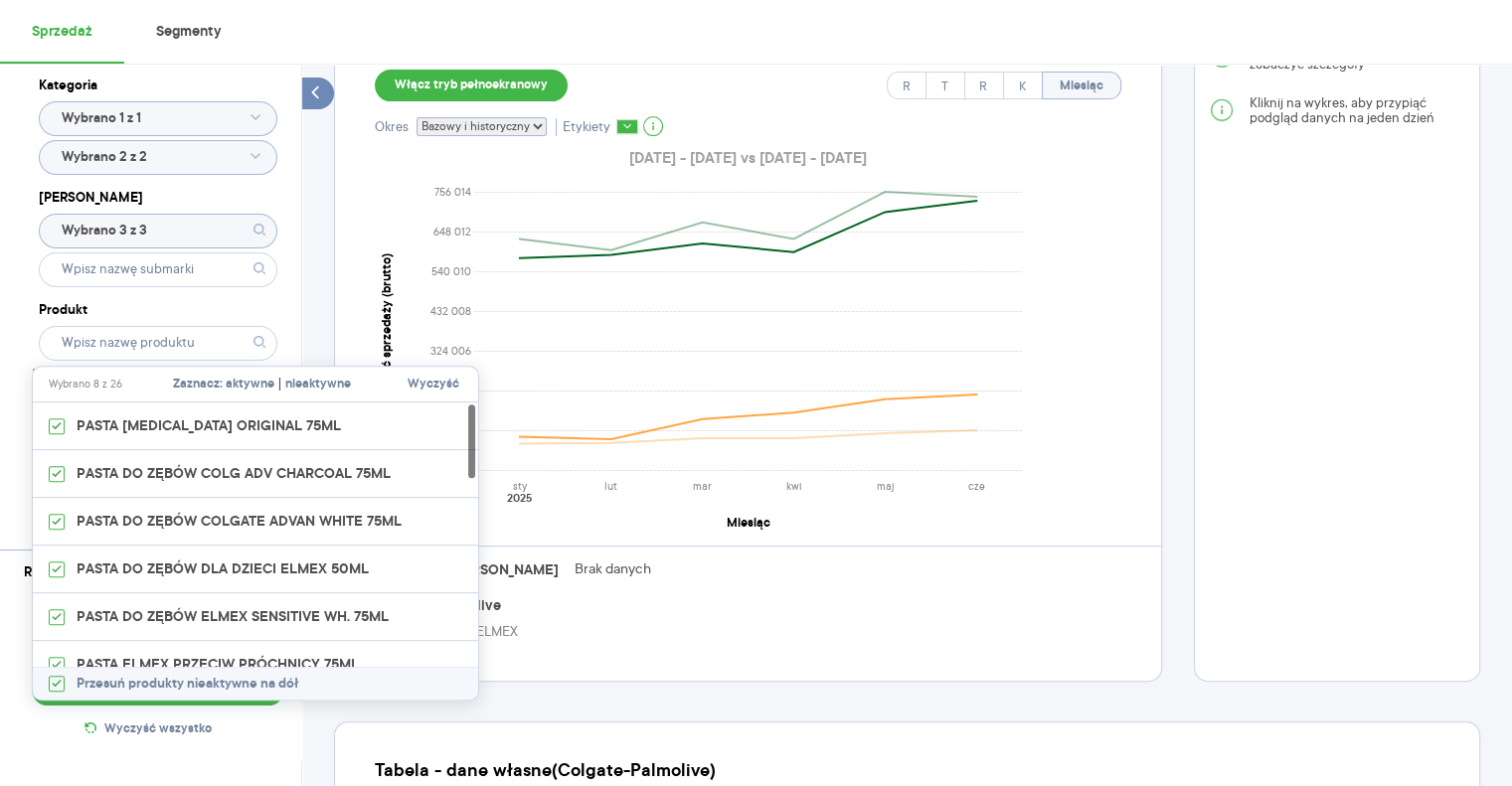 click on "Kategoria Wybrano 1 z 1 Wybrano 2 z 2 Marka Wybrano 3 z 3 Produkt Pokaż hierarchię Przedział czasu [DATE] - [DATE] Agregacja czasowa miesiąc Rodzaje sklepów Opcje wykresu Agreguj dane Pokaż raport Wyczyść wszystko Sprzedaż Podsumowanie - dane własne  (Colgate-Palmolive) Dane nie uwzględniają 29.02 w okresie porównawczym. Pokaż: Dane total Dane per sklep Dystrybucja Jednostki naturalne Wartość sprzedaży (brutto) 4 671 075,80 2,57% 4 553 886,56 Liczba sztuk 300 026 −5,43% 317 269 Średnia cena (brutto) 15,57 8,47% 14,35 Średnia sprzedaż dziennie (brutto) 25 807,05 3,14% 25 021,35 Okres porównawczy ([DATE] - [DATE]) Pokaż i Wartość Dane nie uwzględniają 29.02 w okresie porównawczym. Włącz tryb pełnoekranowy R T R K Miesiąc Okres Bazowy i historyczny Bazowy Historyczny Etykiety [DATE] - [DATE] vs [DATE] - [DATE] 0 108 002 216 004 324 006 432 008 540 010 648 012 756 014 Wartość sprzedaży (brutto) sty lut mar kwi maj [DATE] Miesiąc Legenda: Dane" at bounding box center [907, 534] 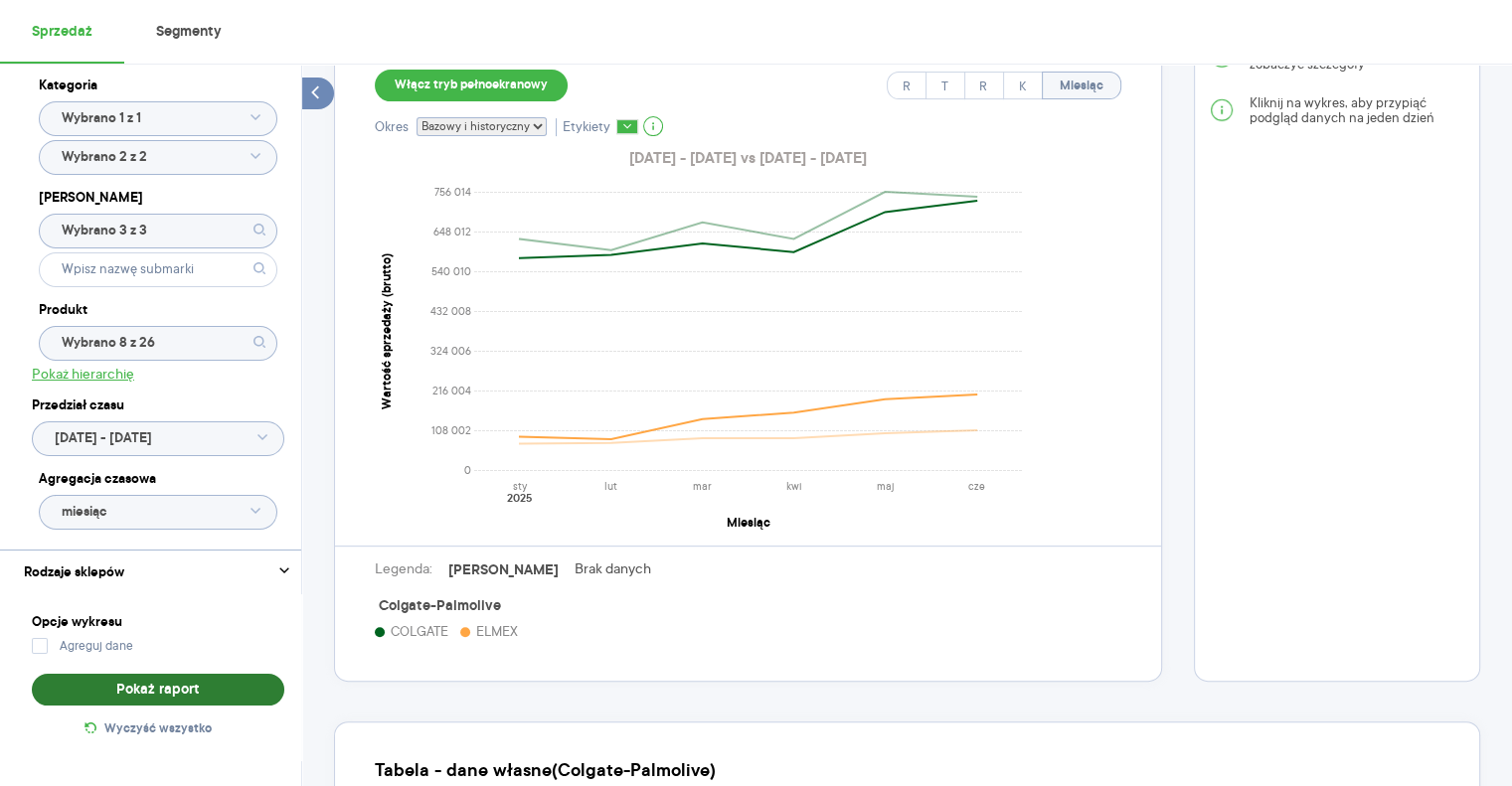 click on "Pokaż raport" at bounding box center (158, 690) 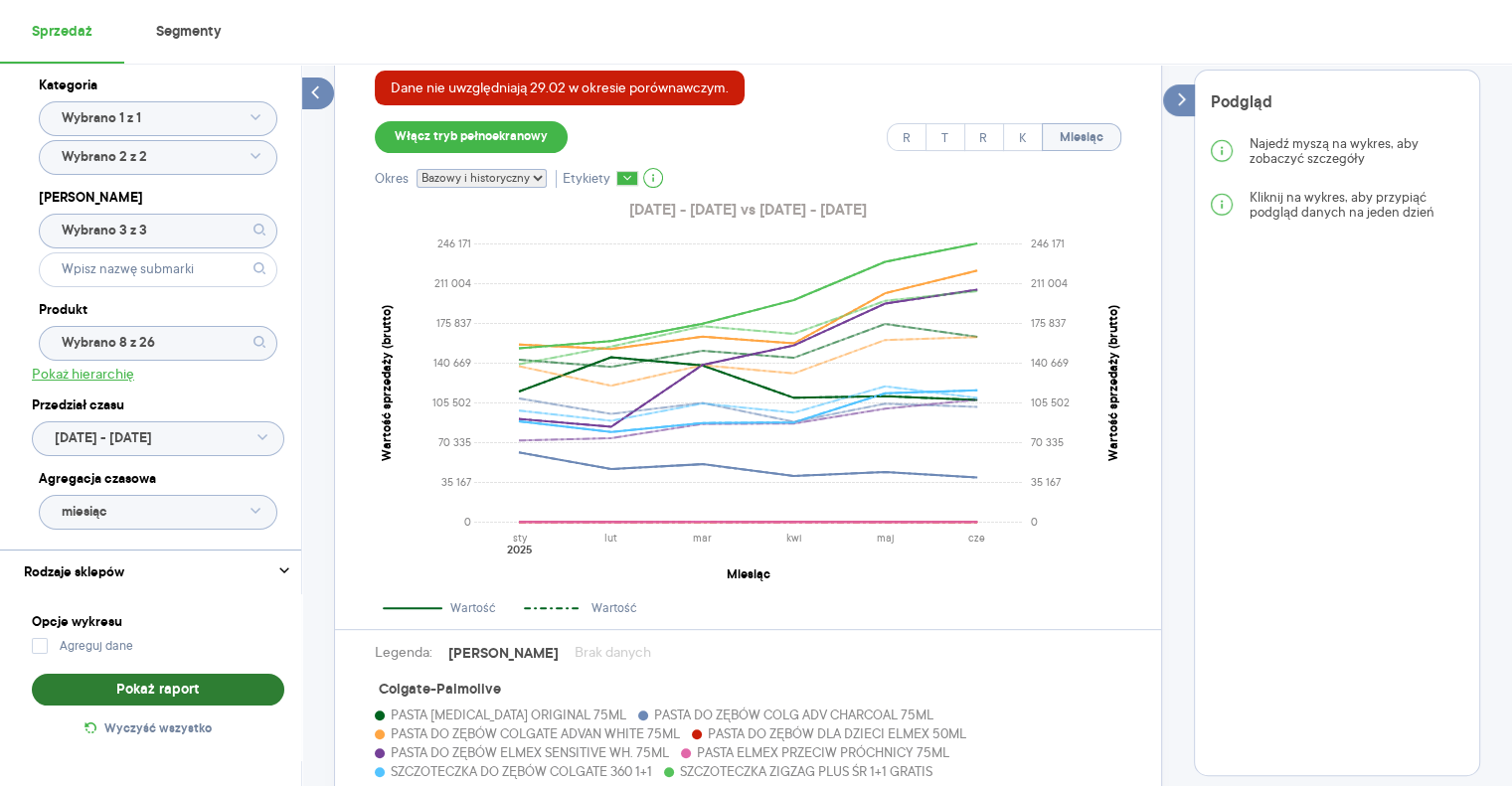 scroll, scrollTop: 696, scrollLeft: 0, axis: vertical 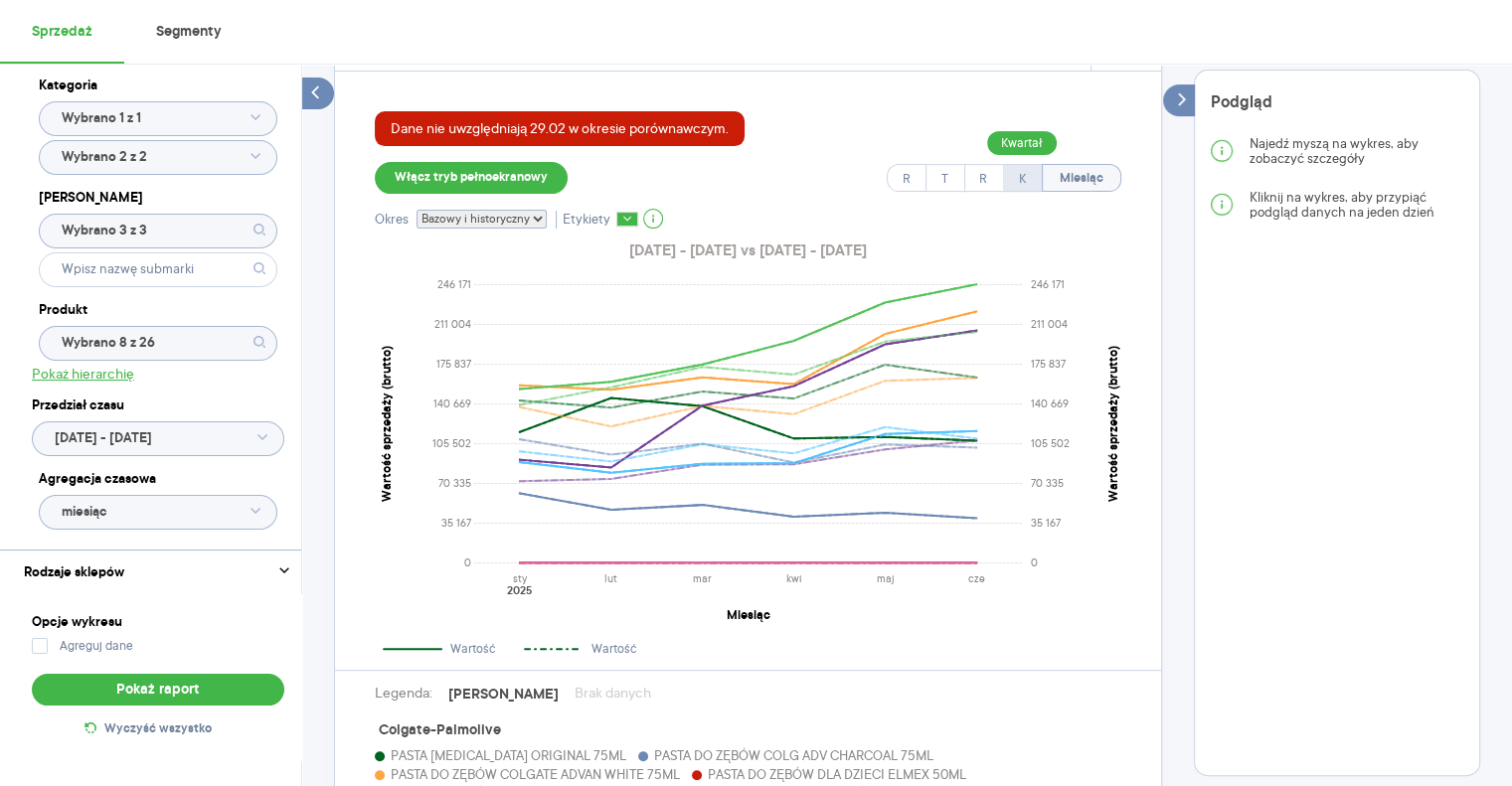 click on "K" at bounding box center (1022, 178) 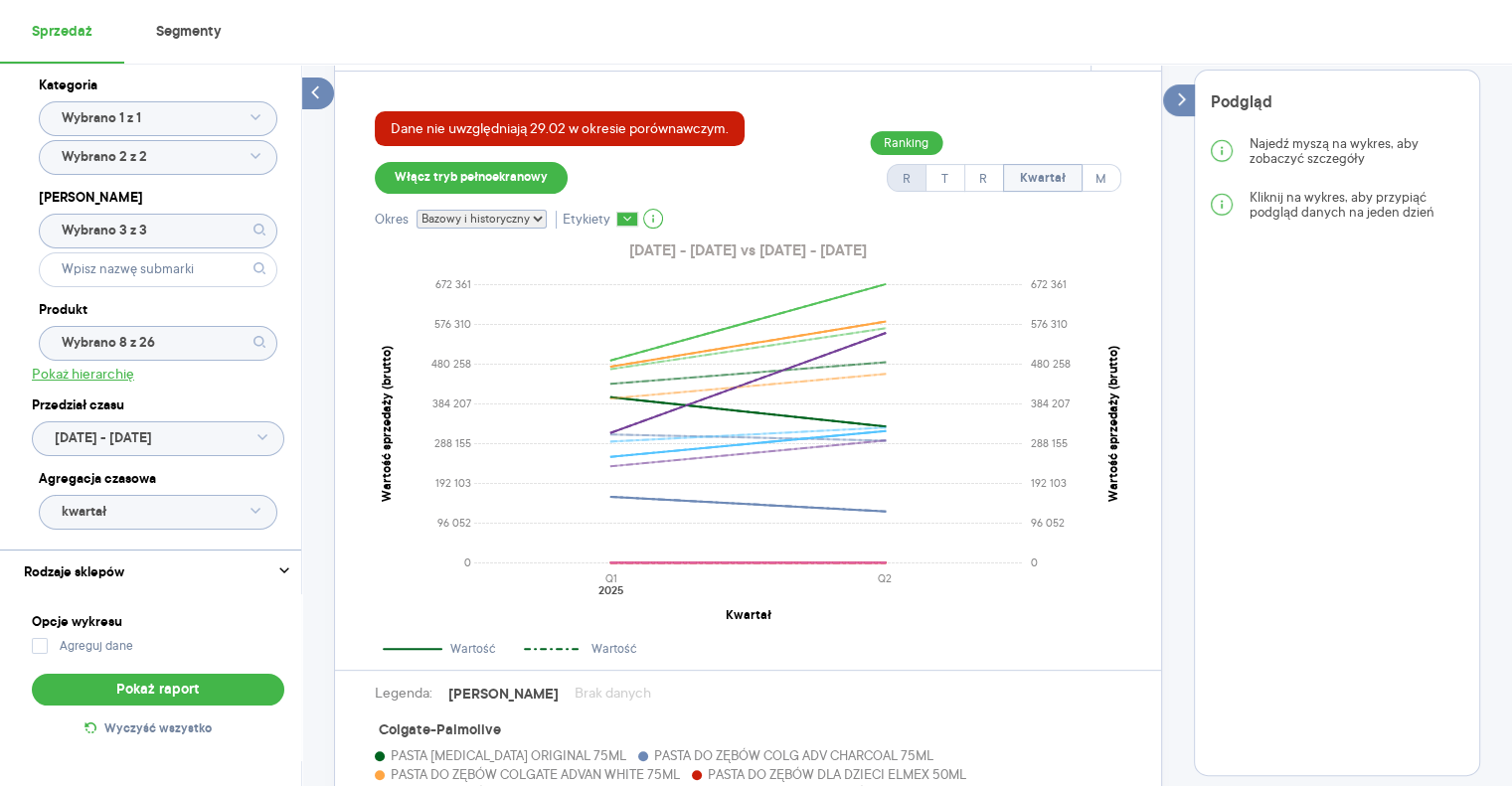 click on "R" at bounding box center (907, 179) 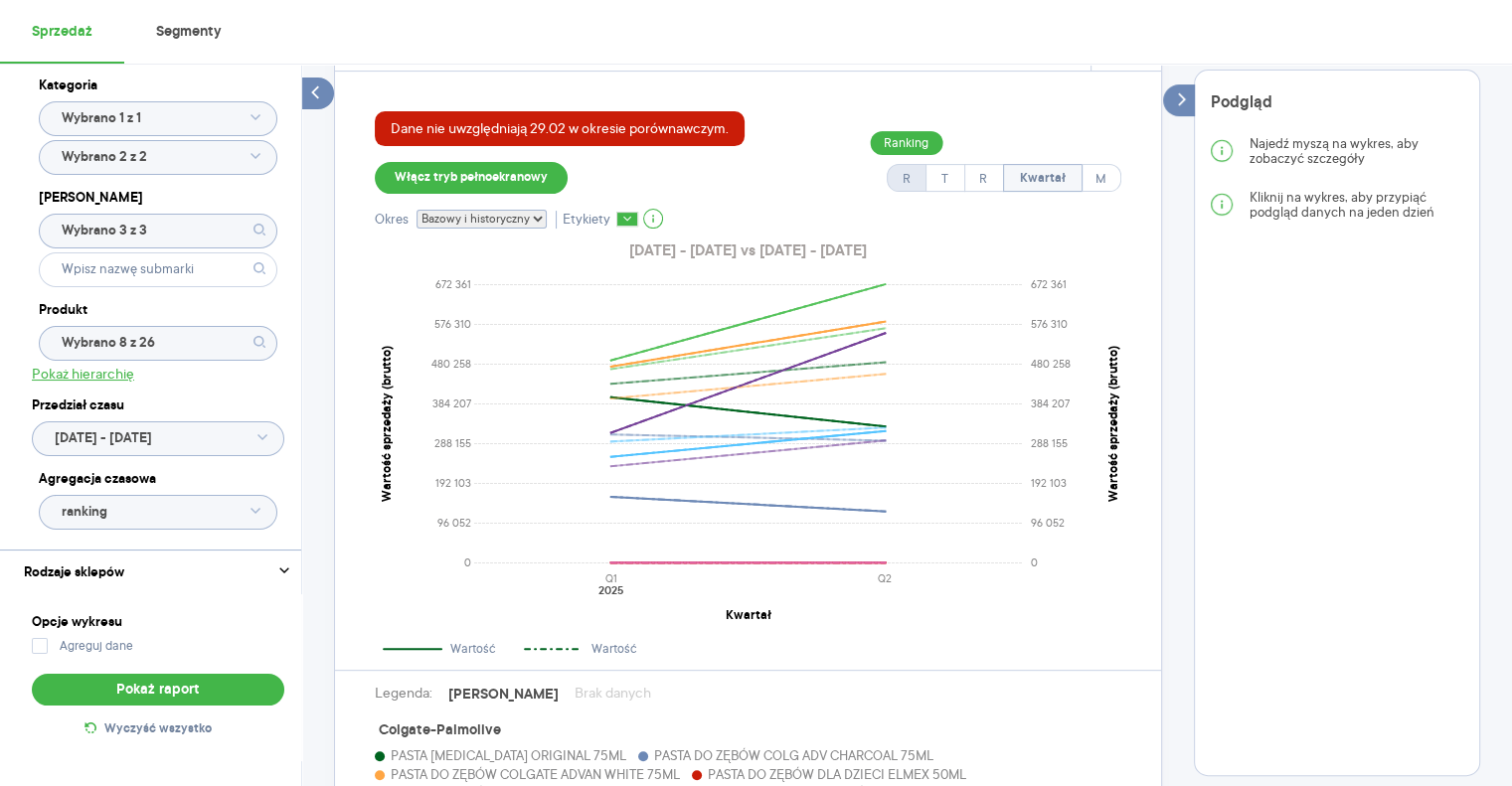 select on "DESC" 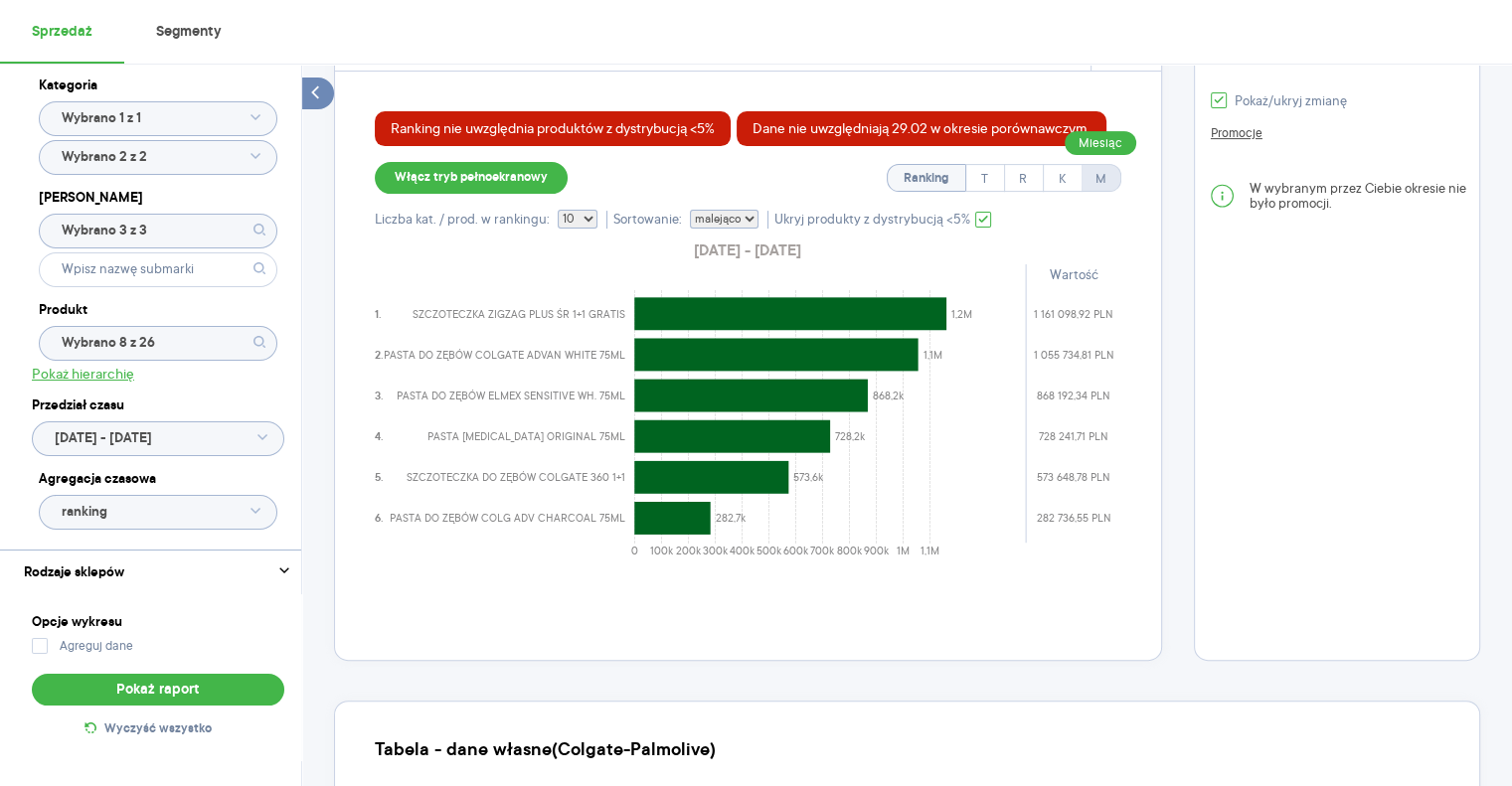 click on "M" at bounding box center [1100, 178] 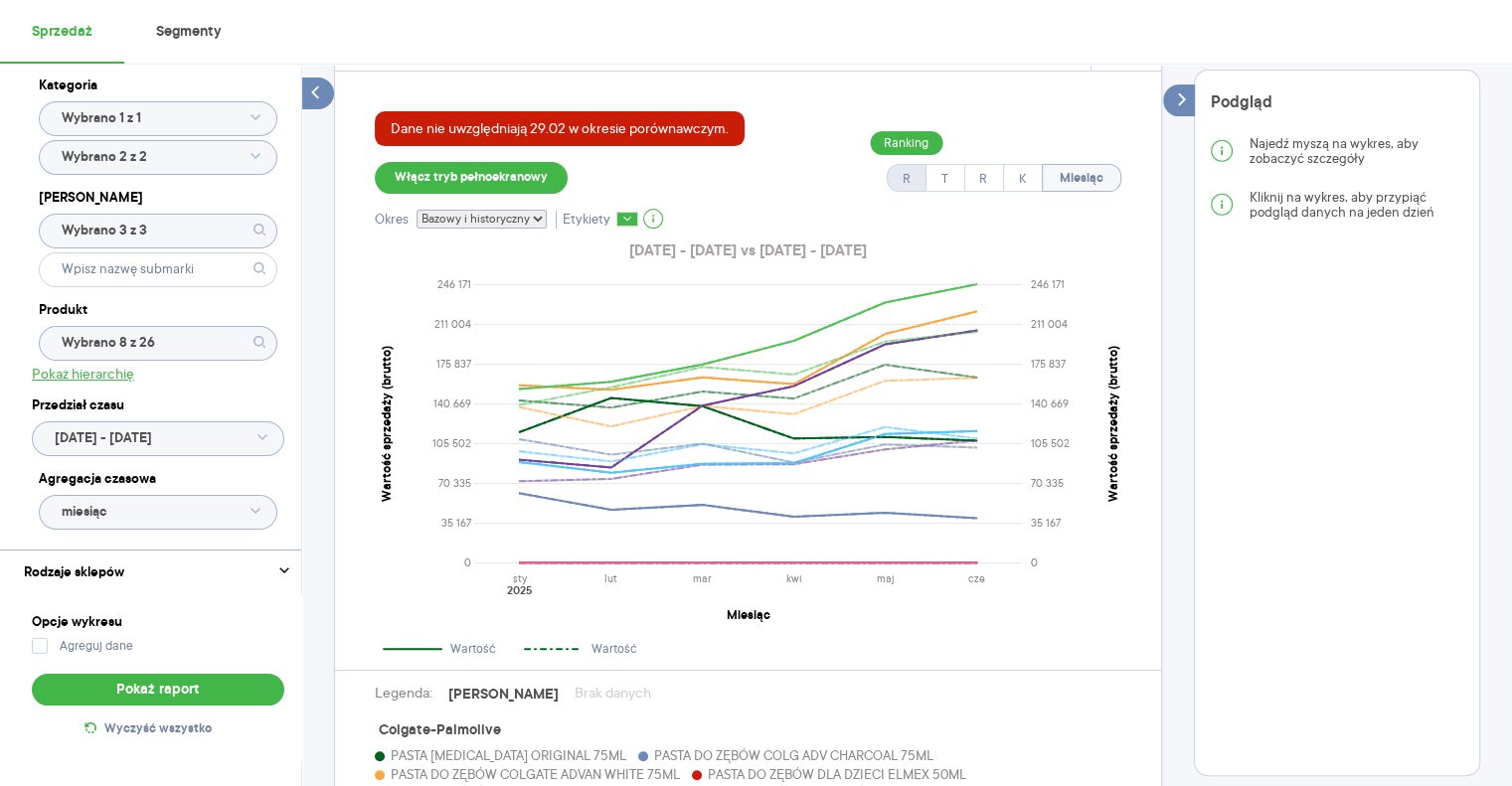 click on "R" at bounding box center (907, 178) 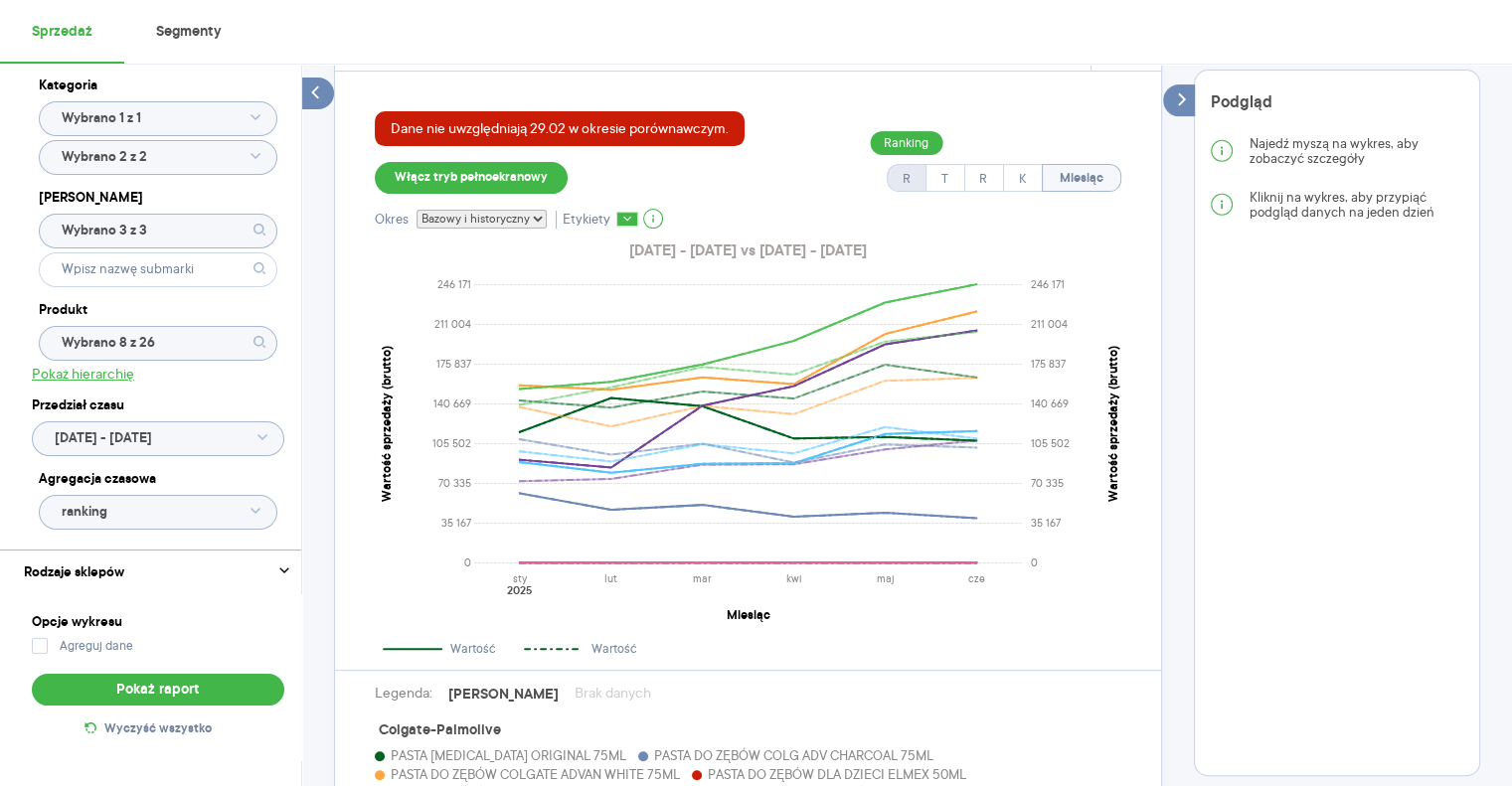 select on "DESC" 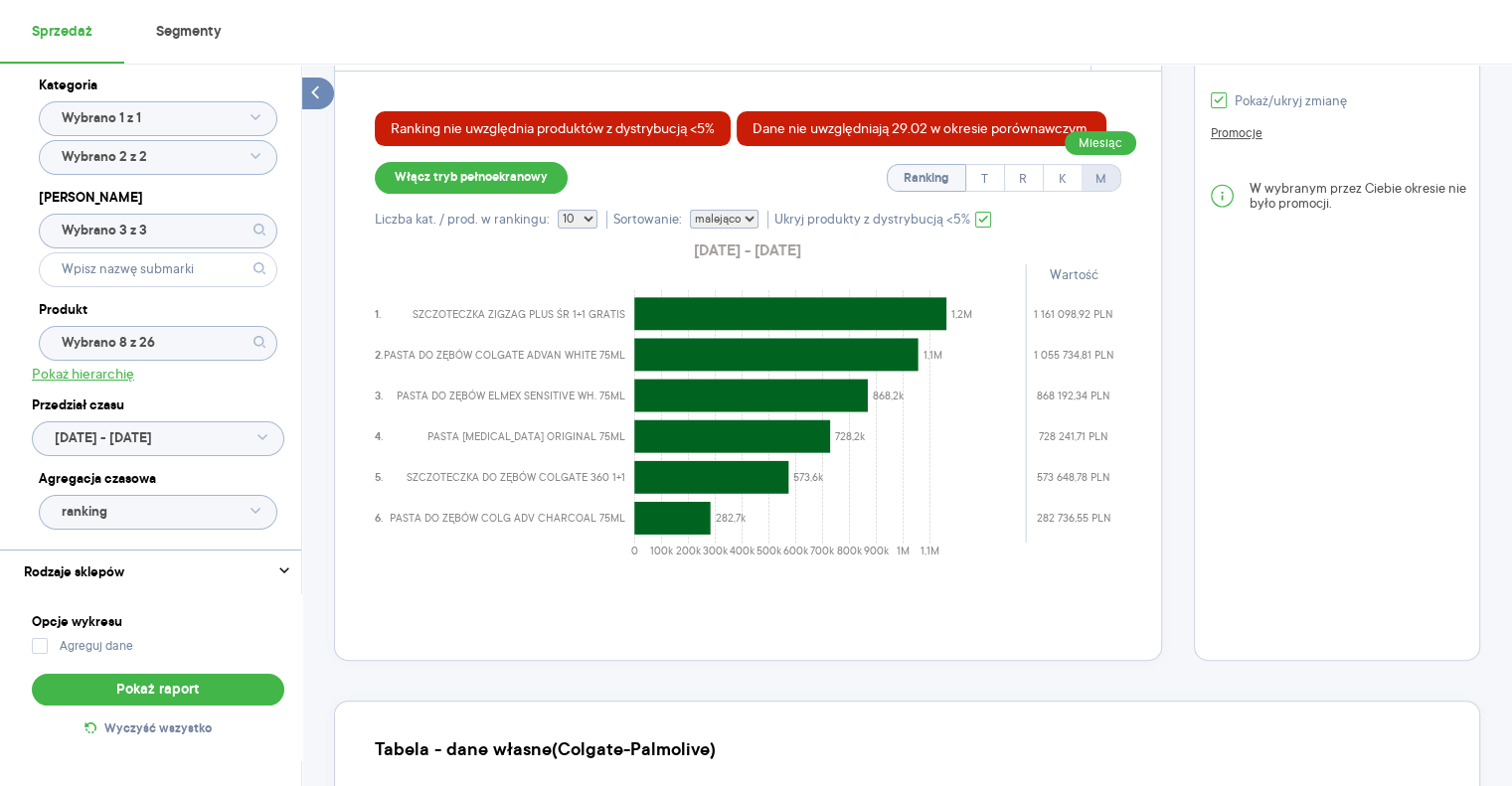 click on "M" at bounding box center (1100, 179) 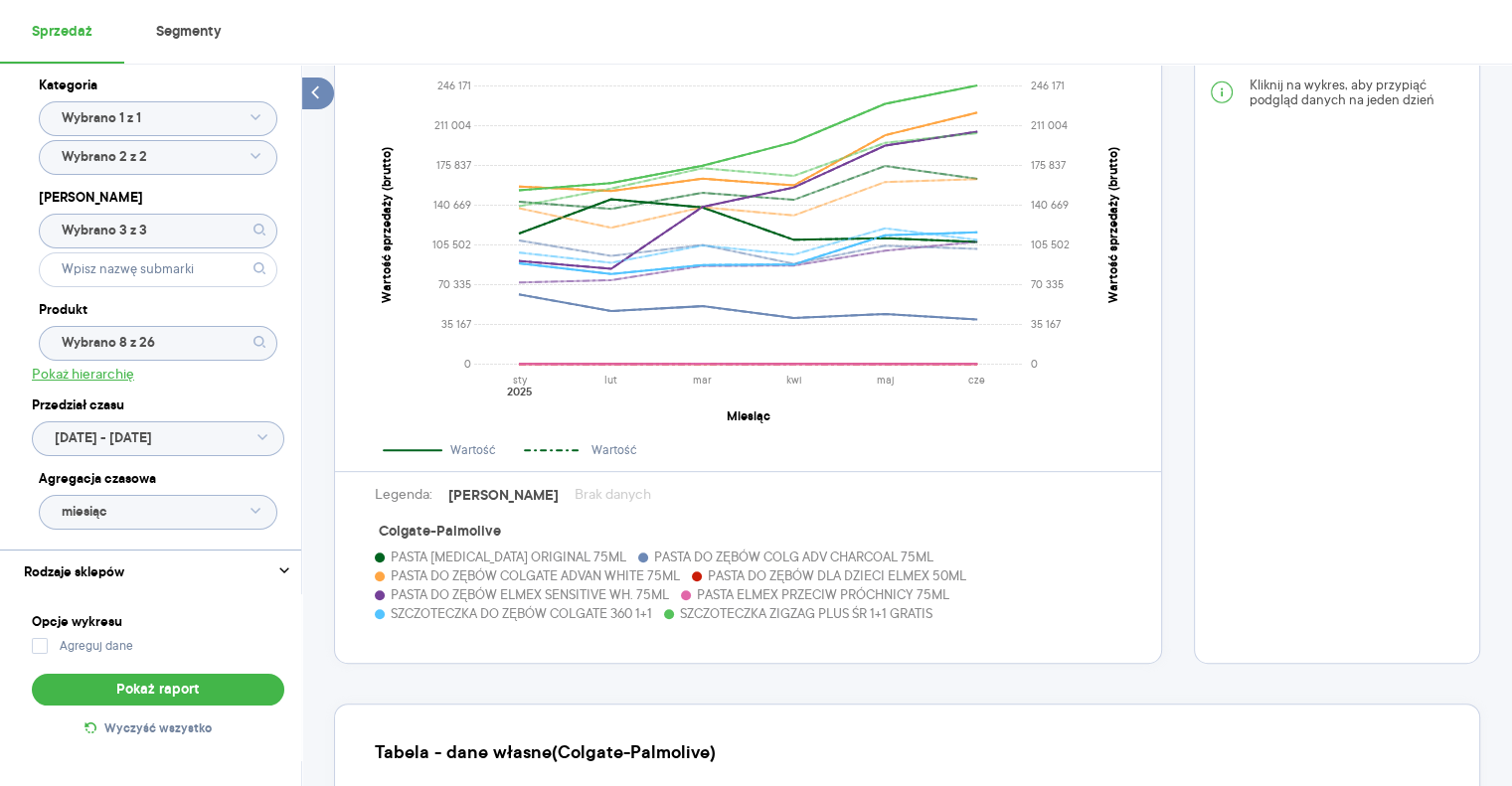 scroll, scrollTop: 1100, scrollLeft: 0, axis: vertical 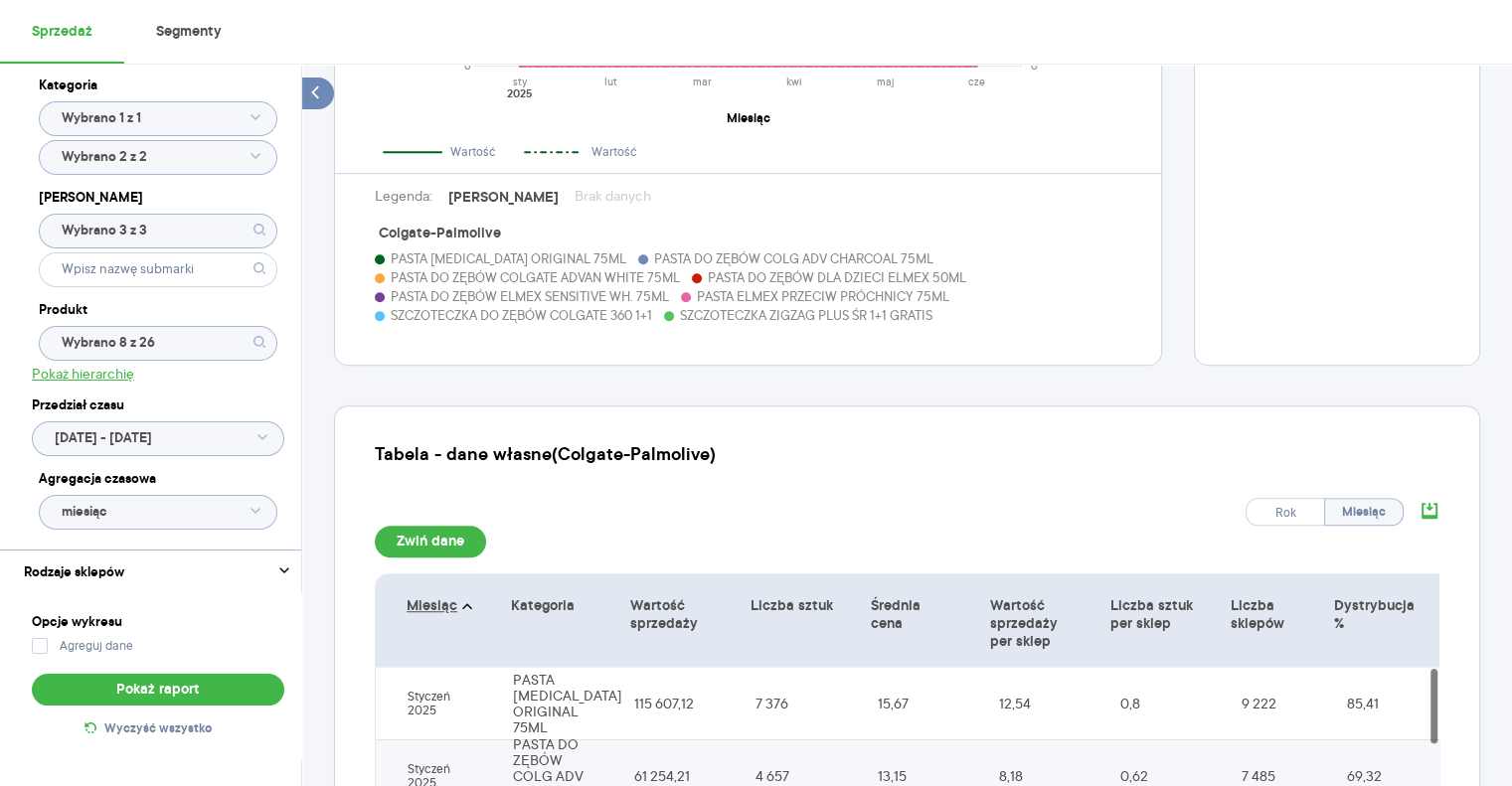 click 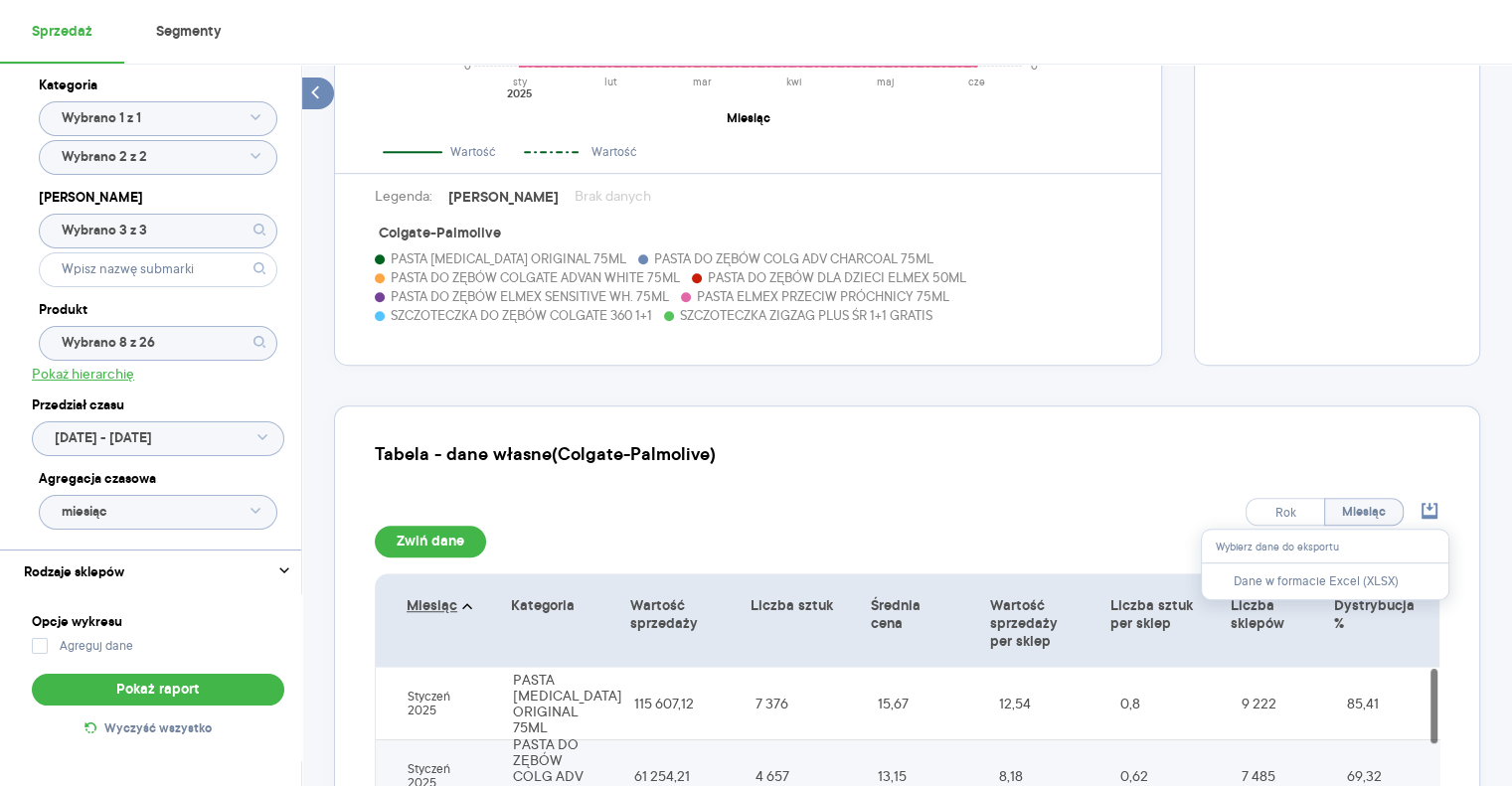 click on "Wybierz dane do eksportu" at bounding box center [1325, 546] 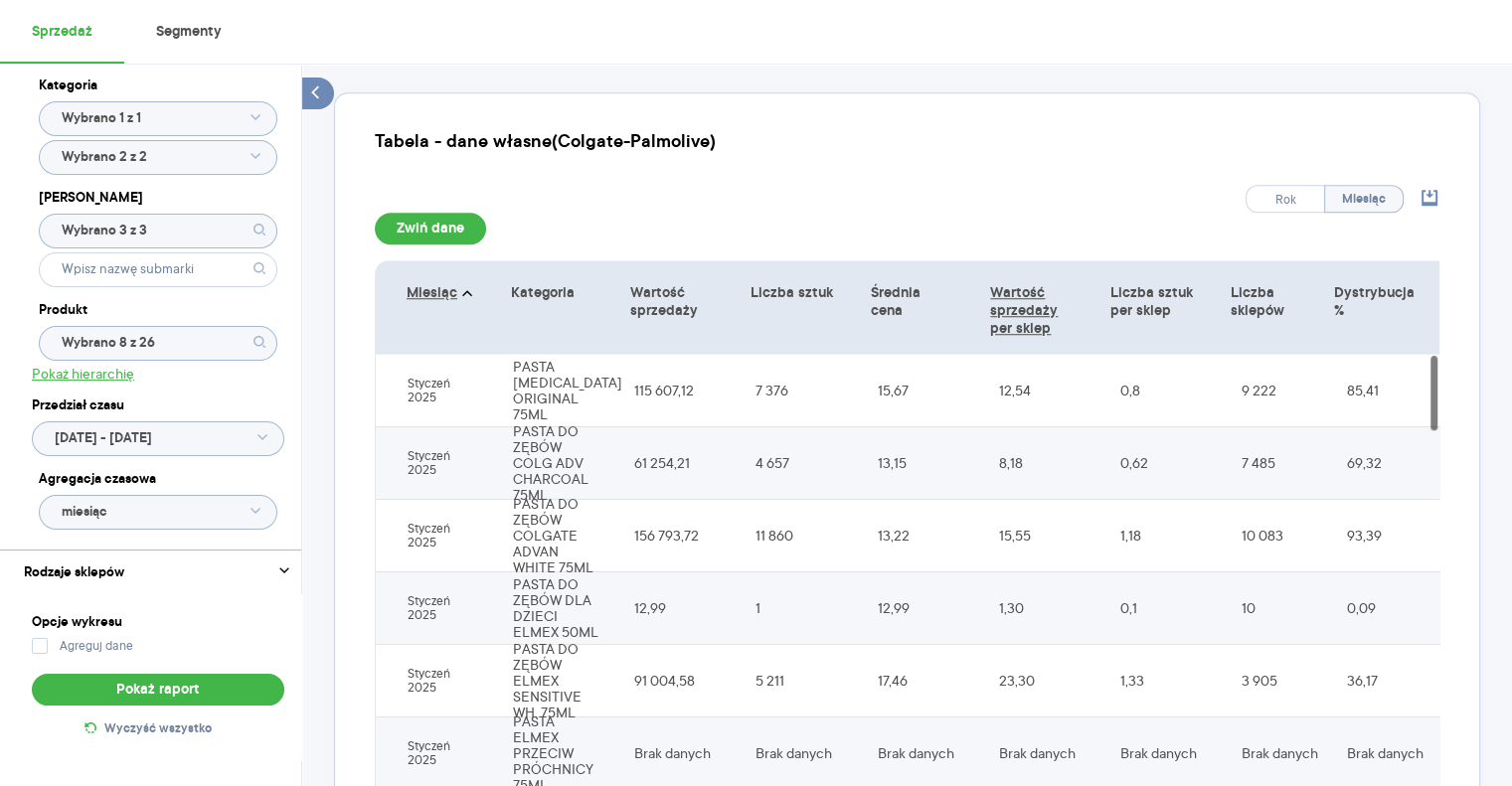 scroll, scrollTop: 1622, scrollLeft: 0, axis: vertical 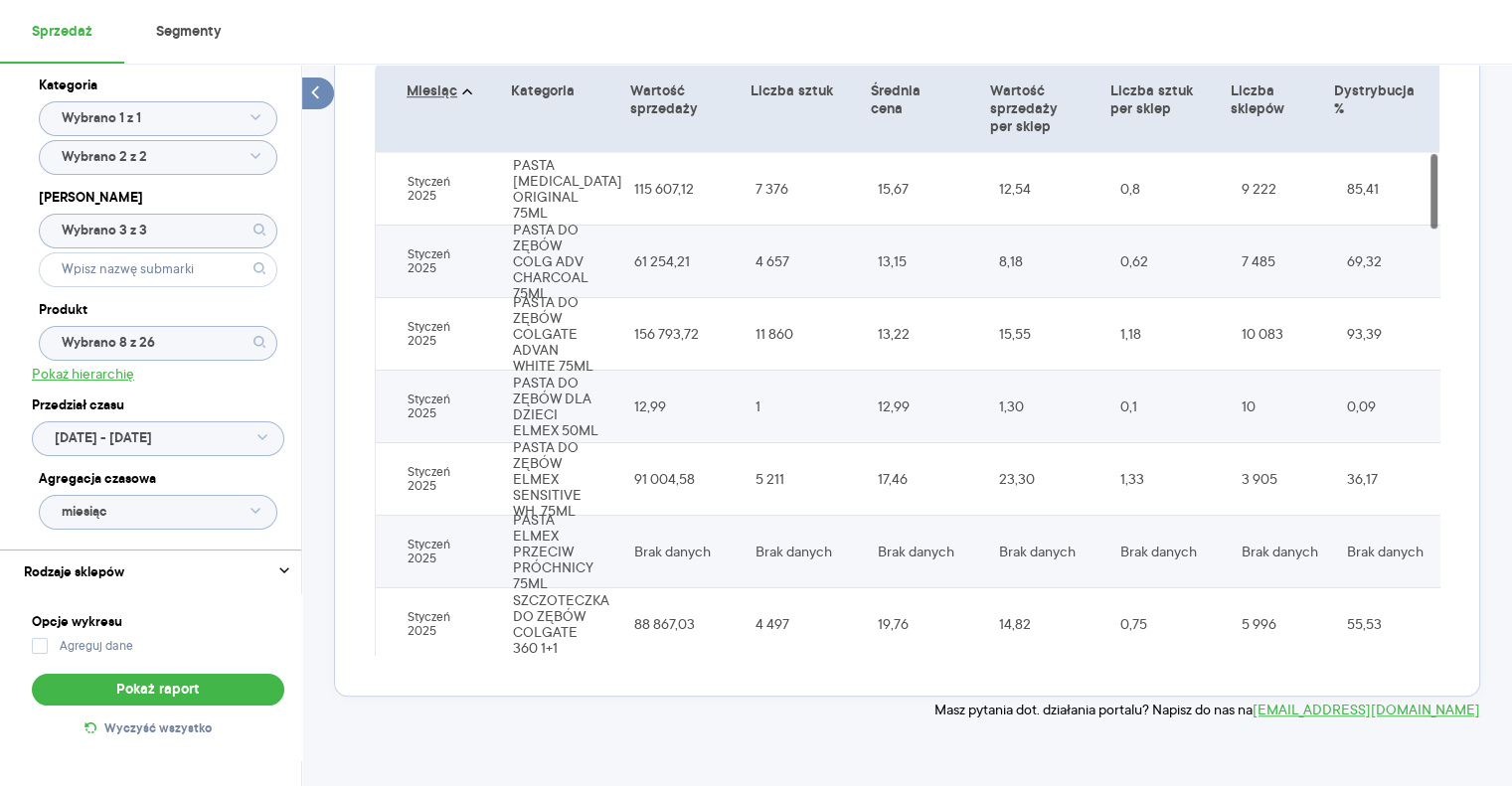 click on "Kategoria Wybrano 1 z 1 Wybrano 2 z 2 Marka Wybrano 3 z 3 Produkt Wybrano 8 z 26 Pokaż hierarchię Przedział czasu [DATE] - [DATE] Agregacja czasowa miesiąc Rodzaje sklepów Opcje wykresu Agreguj dane Pokaż raport Wyczyść wszystko Sprzedaż Podsumowanie - dane własne  (Colgate-Palmolive) Dane nie uwzględniają 29.02 w okresie porównawczym. Pokaż: Dane total Dane per sklep Dystrybucja Jednostki naturalne Wartość sprzedaży (brutto) 4 669 708,07 2,59% 4 551 779,01 Liczba sztuk 299 934 −5,42% 317 124 Średnia cena (brutto) 15,57 8,47% 14,35 Średnia sprzedaż dziennie (brutto) 25 799,49 3,16% 25 009,77 Okres porównawczy ([DATE] - [DATE]) Pokaż Wartość i Wartość Dane nie uwzględniają 29.02 w okresie porównawczym. Włącz tryb pełnoekranowy R T R K Miesiąc Okres Bazowy i historyczny Bazowy Historyczny Etykiety [DATE] - [DATE] vs [DATE] - [DATE] 0 35 167 70 335 105 502 140 669 175 837 211 004 246 171 Wartość sprzedaży (brutto) sty lut mar kwi maj [DATE]" at bounding box center [907, -341] 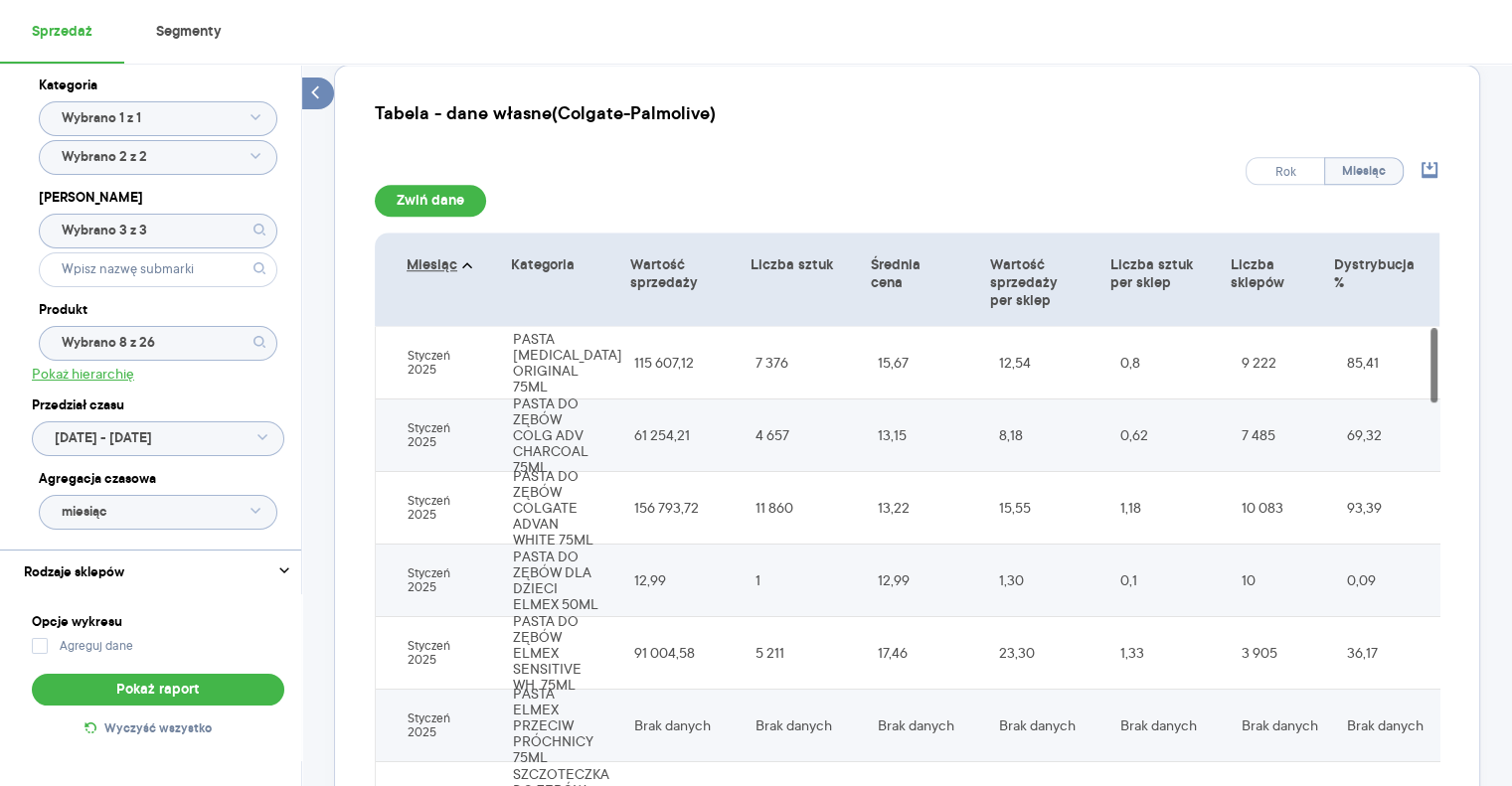 scroll, scrollTop: 1423, scrollLeft: 0, axis: vertical 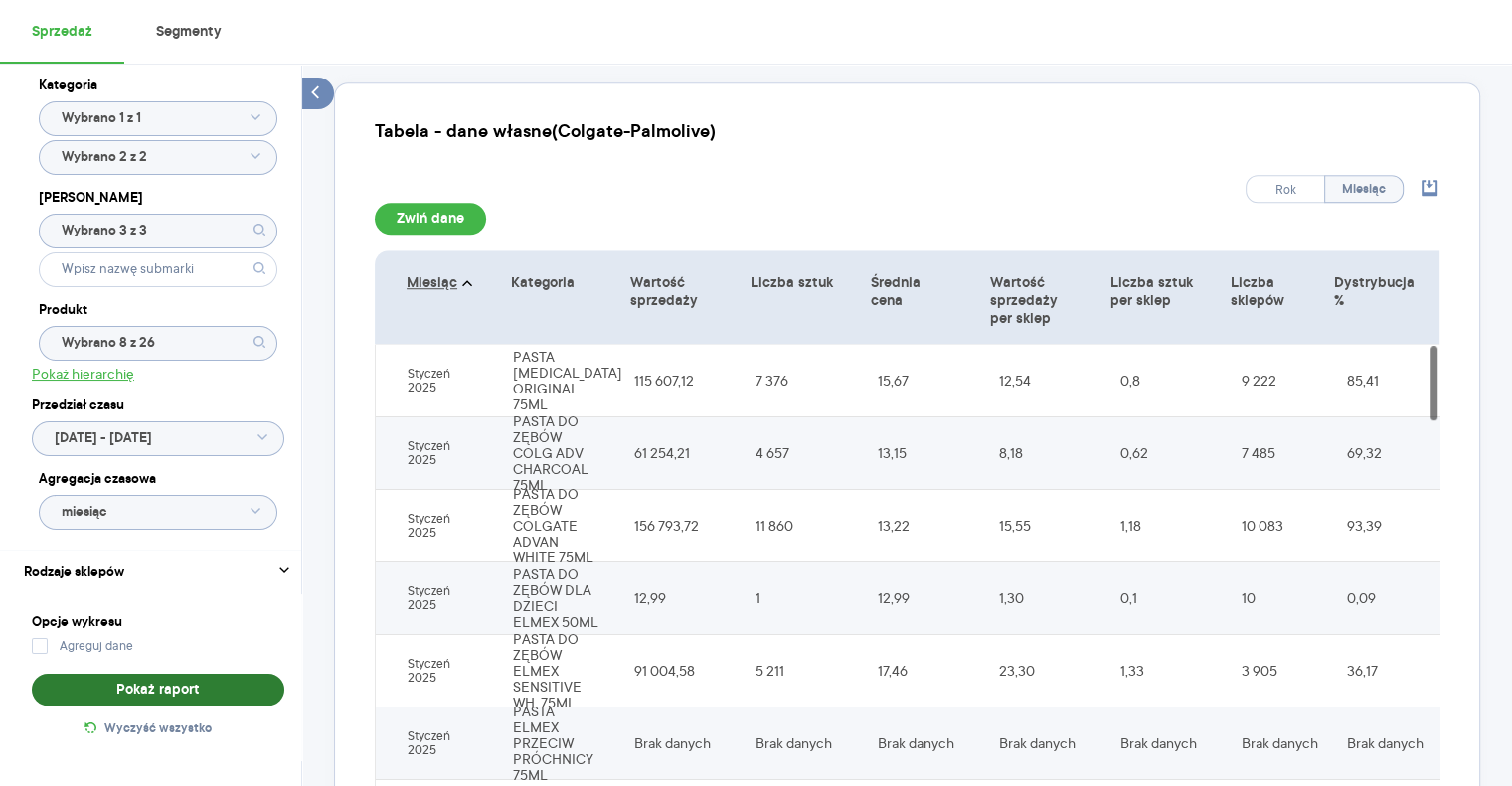 click on "Pokaż raport" at bounding box center (158, 690) 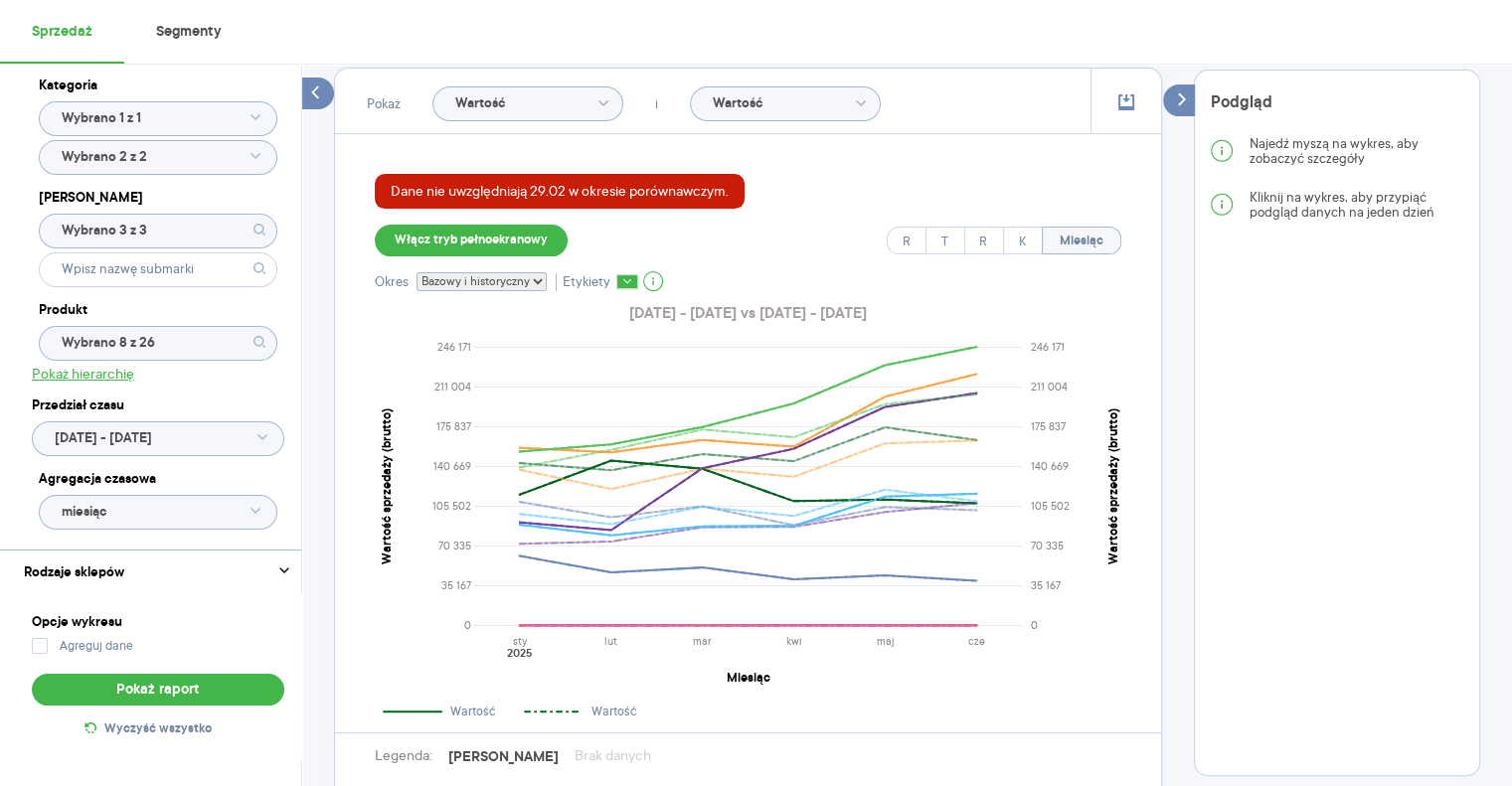 scroll, scrollTop: 529, scrollLeft: 0, axis: vertical 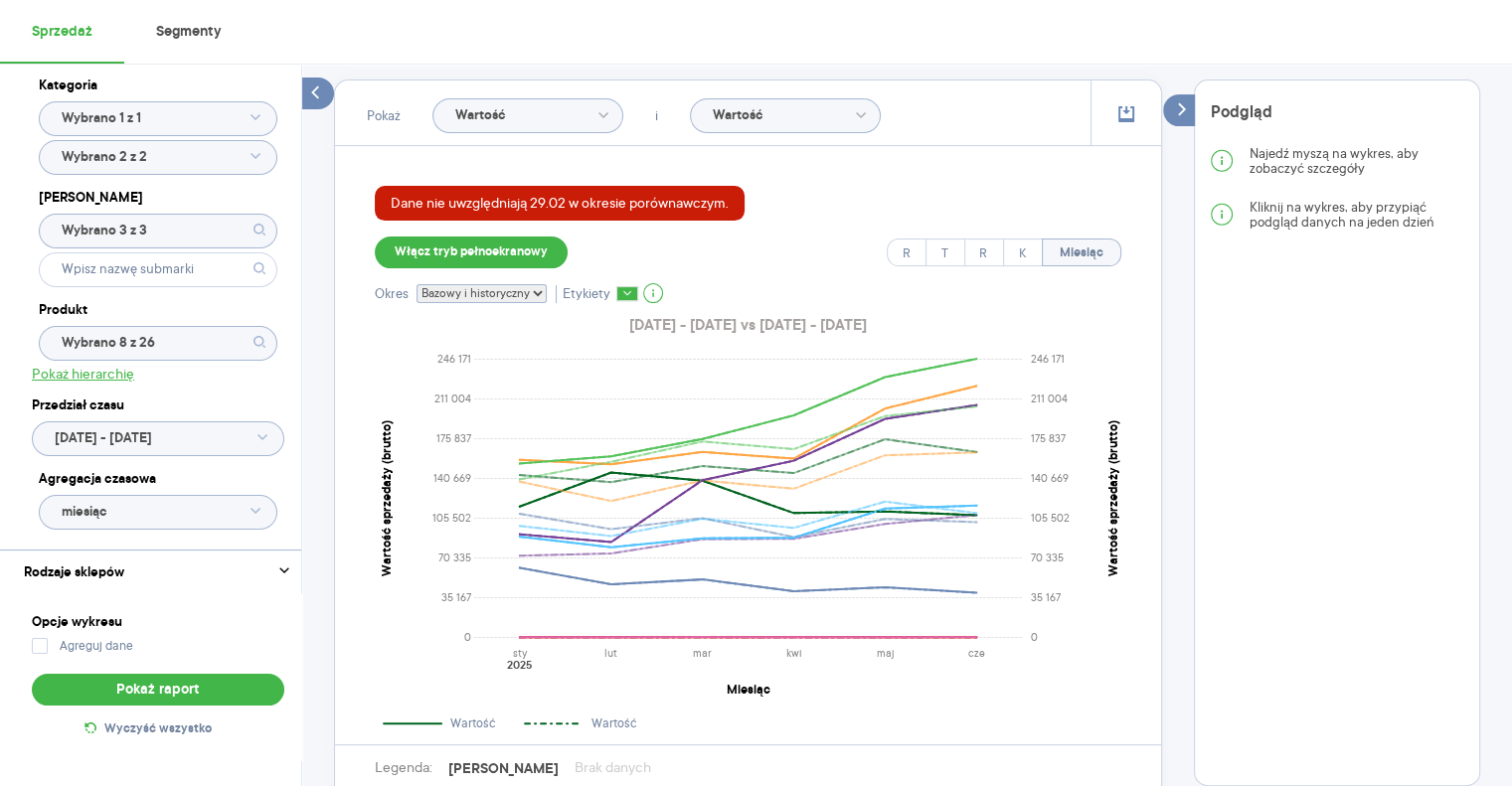 click on "Bazowy i historyczny Bazowy Historyczny" at bounding box center (481, 293) 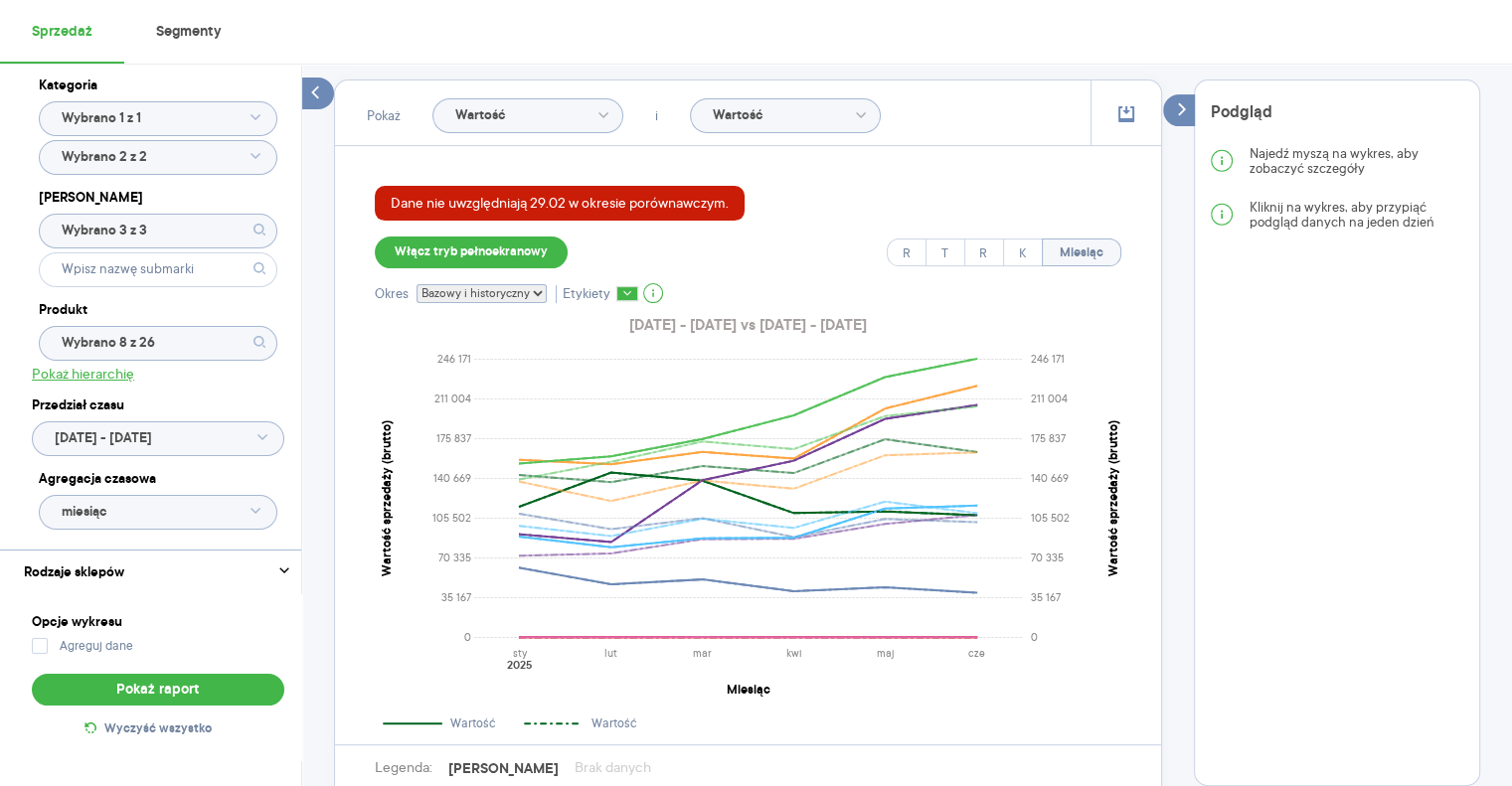 select on "base" 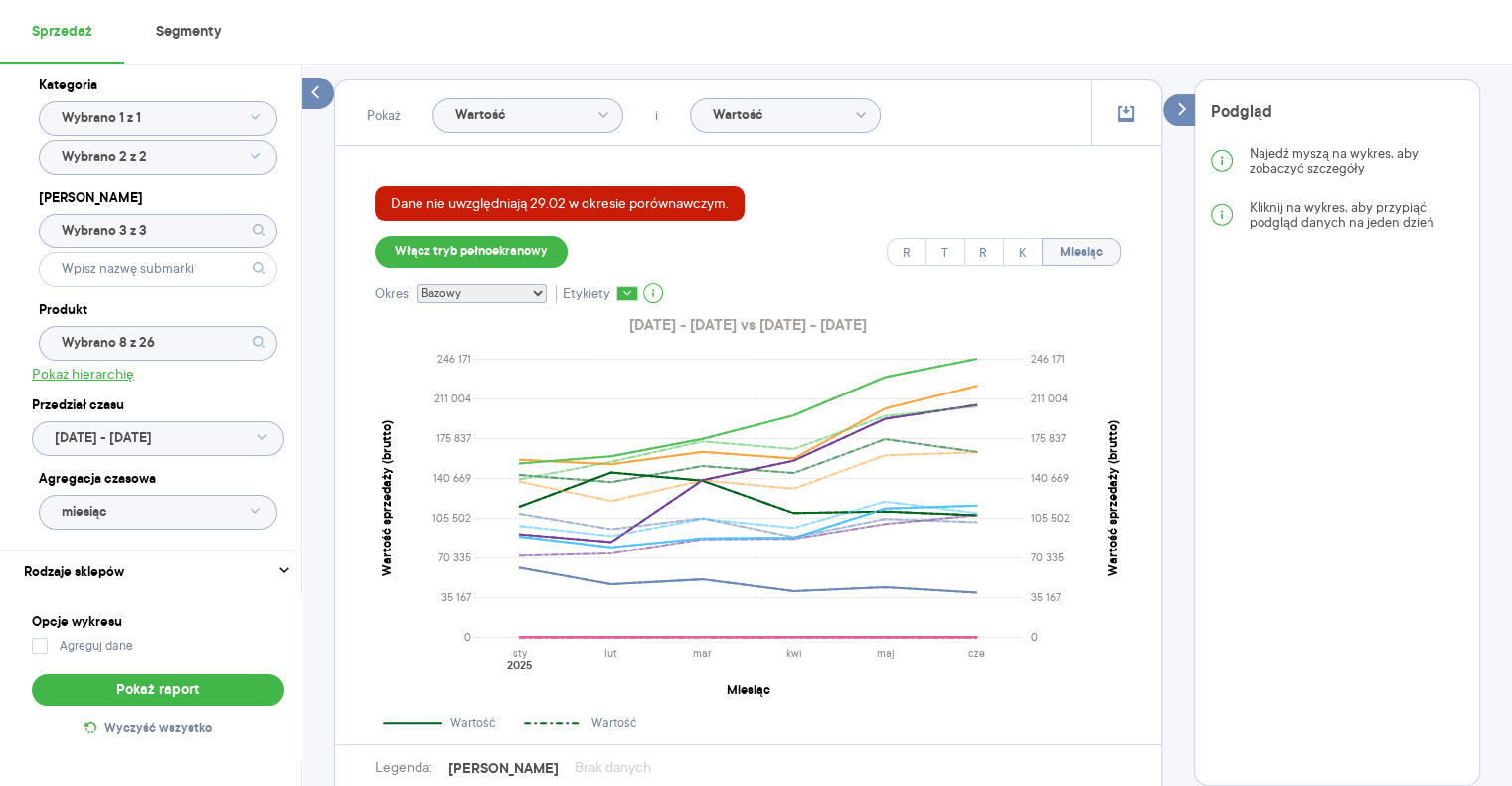 click on "Bazowy i historyczny Bazowy Historyczny" at bounding box center (481, 293) 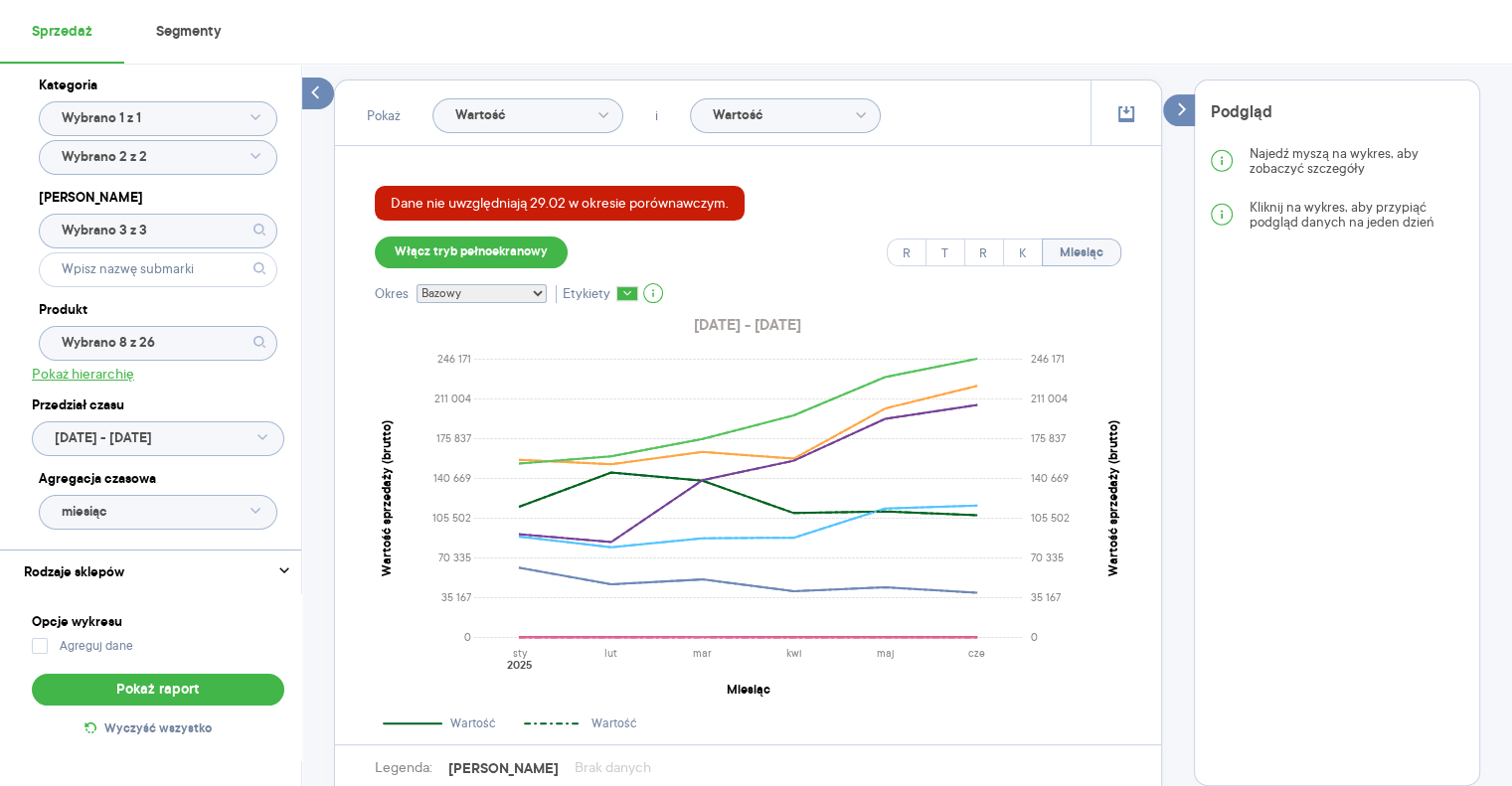 click on "Dane nie uwzględniają 29.02 w okresie porównawczym. Włącz tryb pełnoekranowy R T R K Miesiąc Okres Bazowy i historyczny Bazowy Historyczny Etykiety [DATE] - [DATE] 0 35 167 70 335 105 502 140 669 175 837 211 004 246 171 Wartość sprzedaży (brutto) sty lut mar kwi maj [DATE] Miesiąc 0 35 167 70 335 105 502 140 669 175 837 211 004 246 171 Wartość sprzedaży (brutto) Wartość Wartość Legenda: Dane Brak danych Colgate-Palmolive PASTA [MEDICAL_DATA] ORIGINAL 75ML PASTA DO ZĘBÓW COLG ADV CHARCOAL 75ML PASTA DO ZĘBÓW COLGATE ADVAN WHITE 75ML PASTA DO ZĘBÓW DLA DZIECI ELMEX 50ML PASTA DO ZĘBÓW ELMEX SENSITIVE WH. 75ML PASTA ELMEX PRZECIW PRÓCHNICY 75ML SZCZOTECZKA DO ZĘBÓW COLGATE 360 1+1 SZCZOTECZKA ZIGZAG PLUS ŚR 1+1 GRATIS" at bounding box center (748, 541) 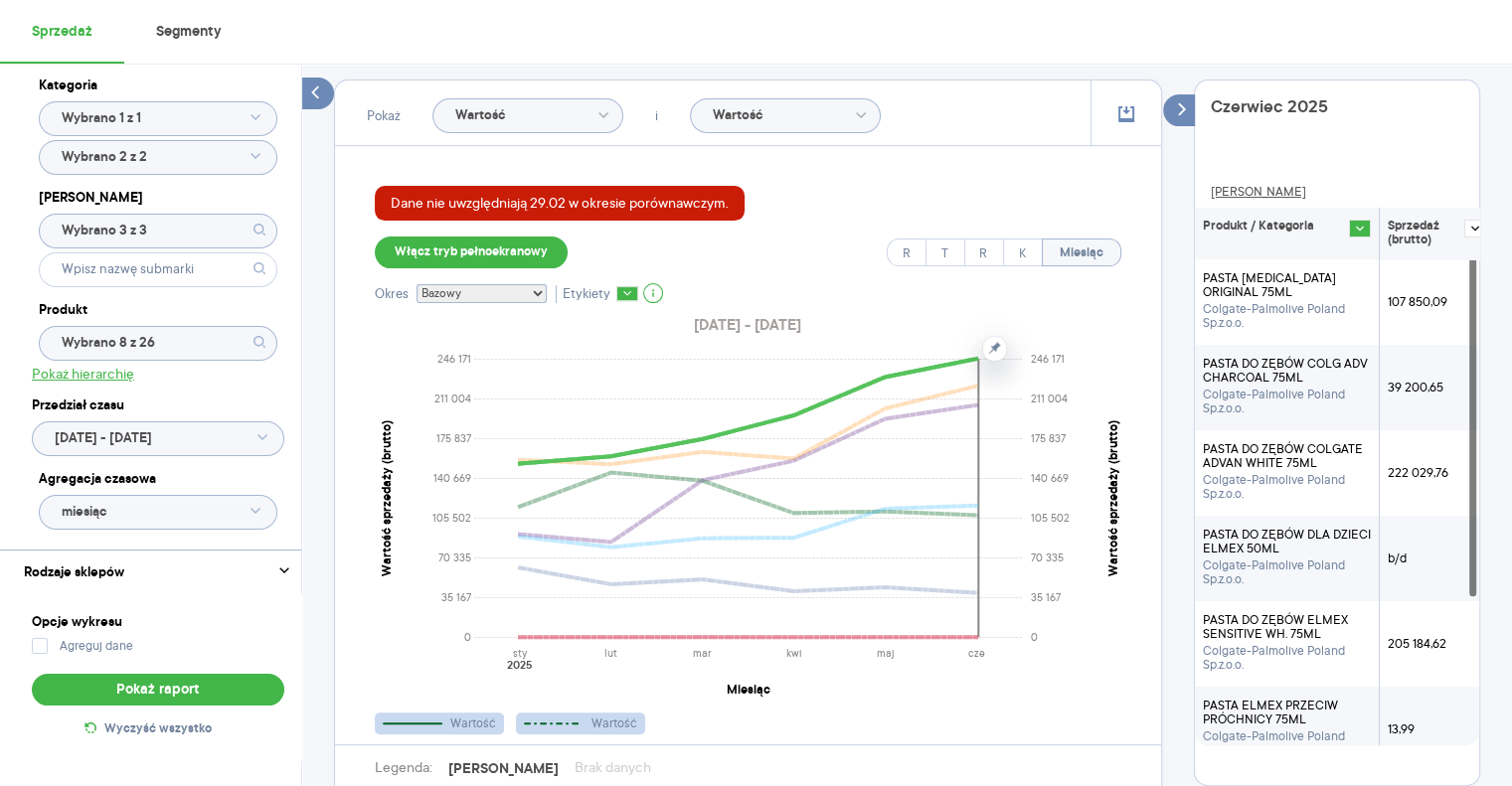 scroll, scrollTop: 211, scrollLeft: 0, axis: vertical 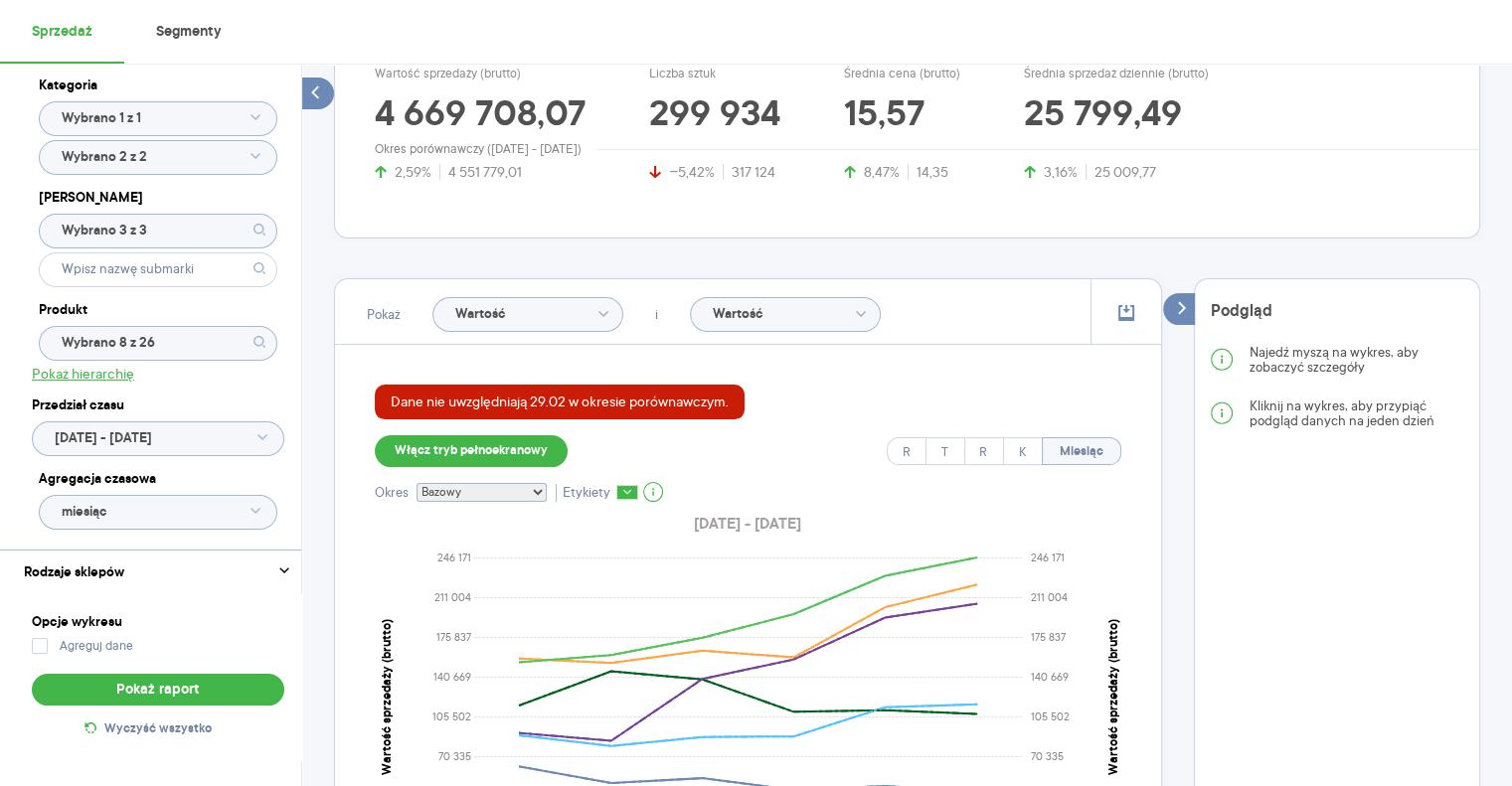click on "Wartość" 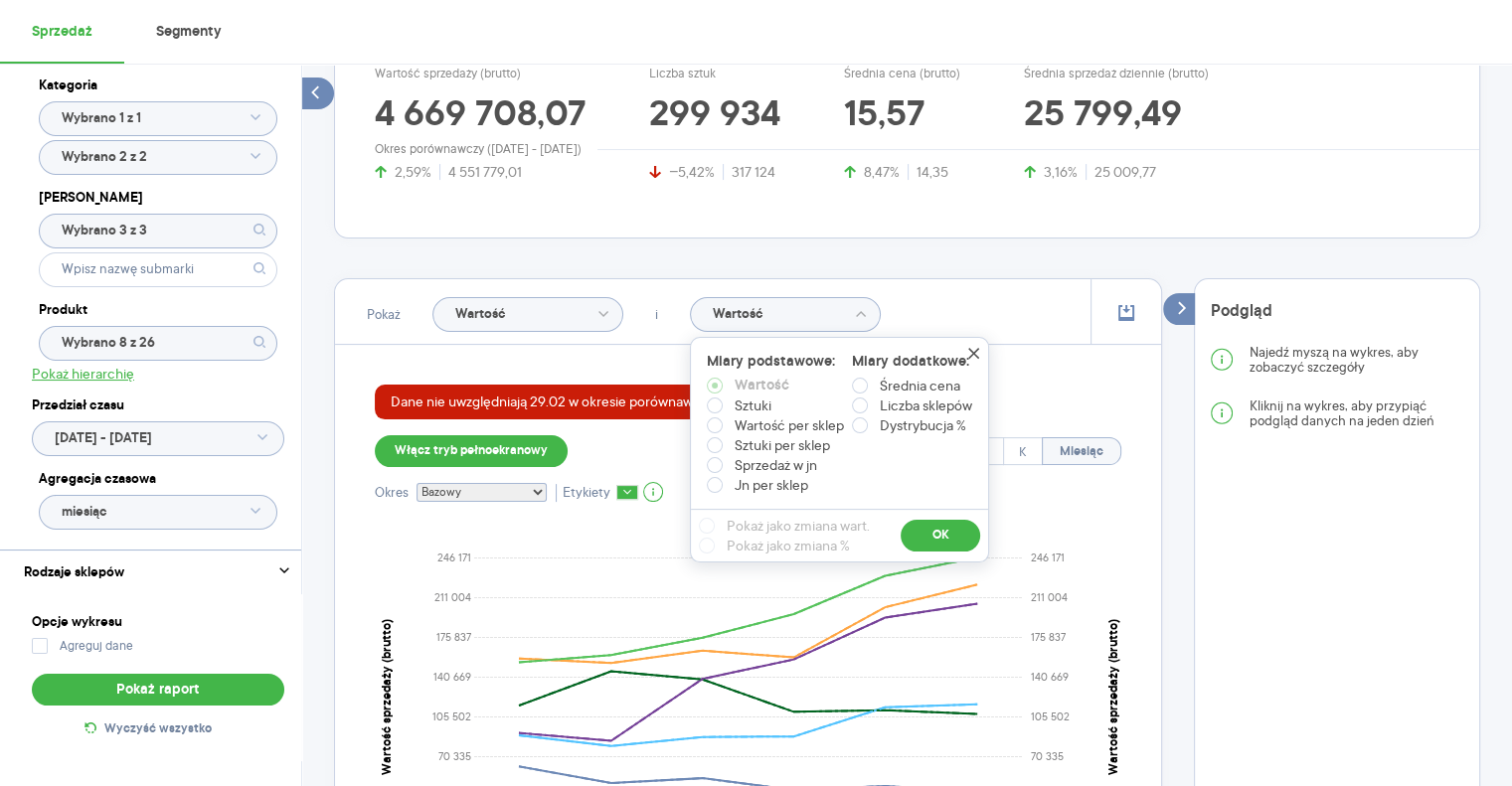 click on "Pokaż Wartość i Wartość Miary podstawowe: Wartość Sztuki Wartość per sklep Sztuki per sklep Sprzedaż w jn Jn per sklep Miary dodatkowe: Średnia cena Liczba sklepów Dystrybucja % Pokaż jako zmiana wart. Pokaż jako zmiana % OK" at bounding box center (748, 312) 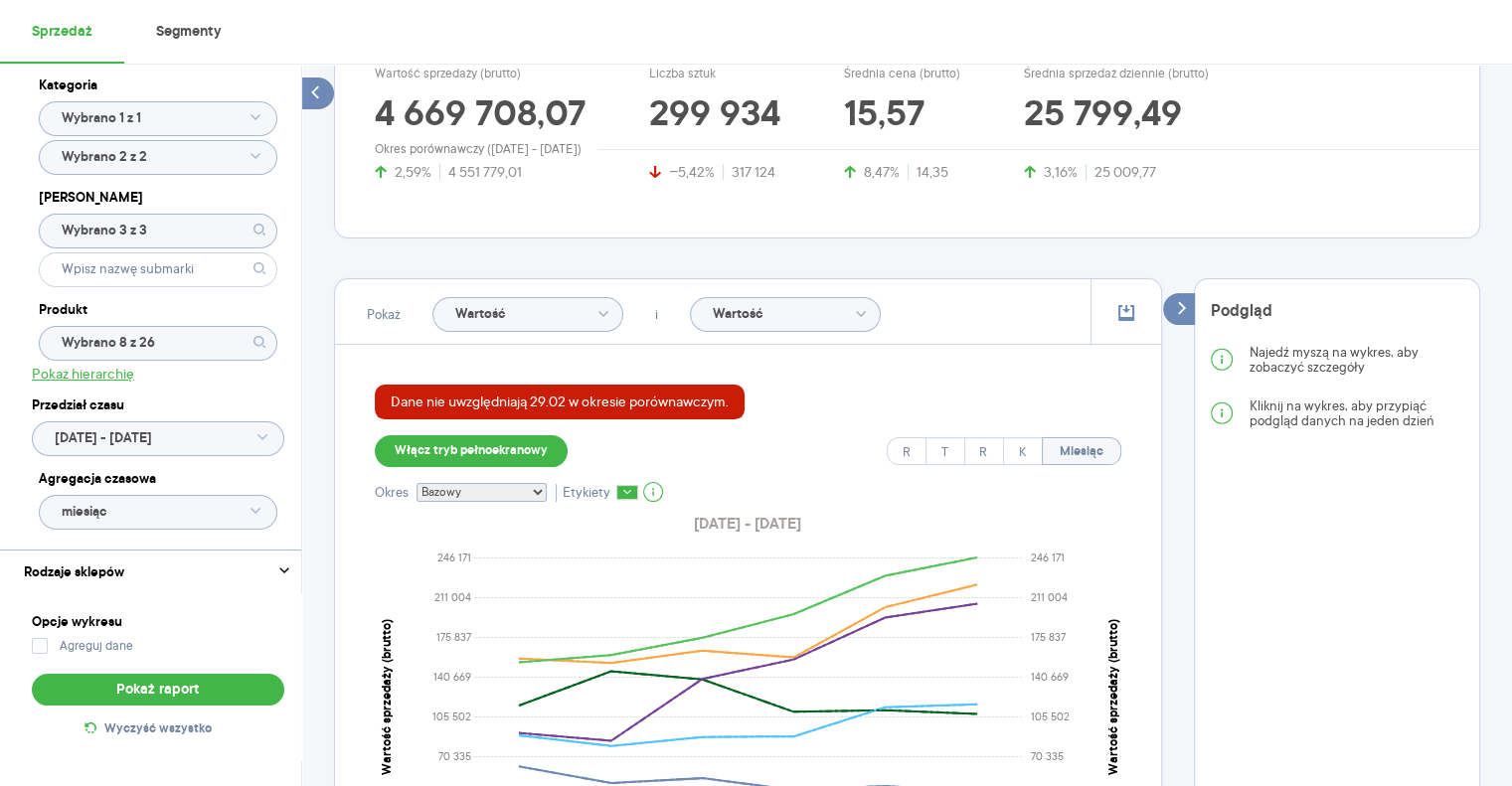 click on "Wartość" 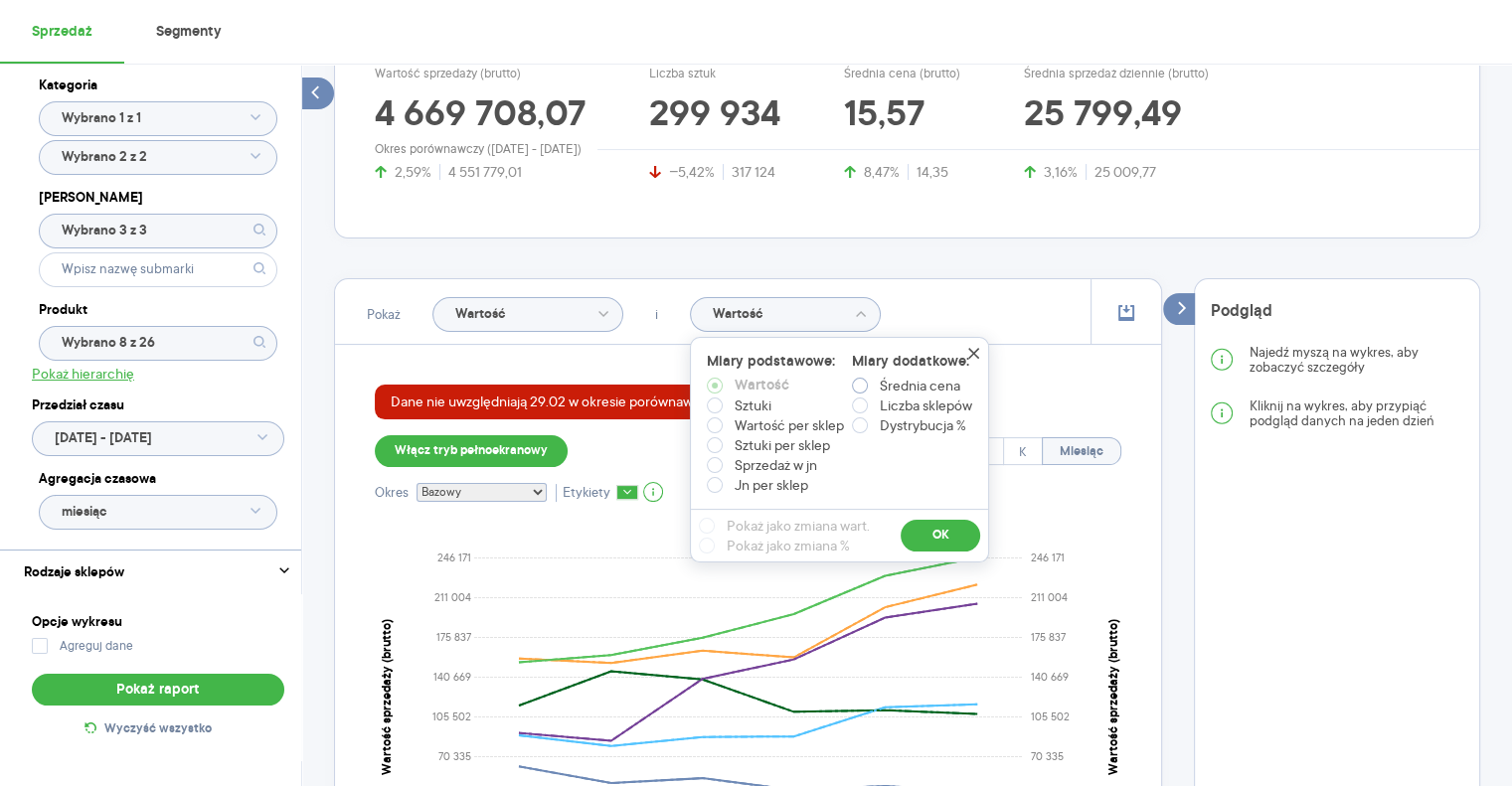 click at bounding box center (860, 386) 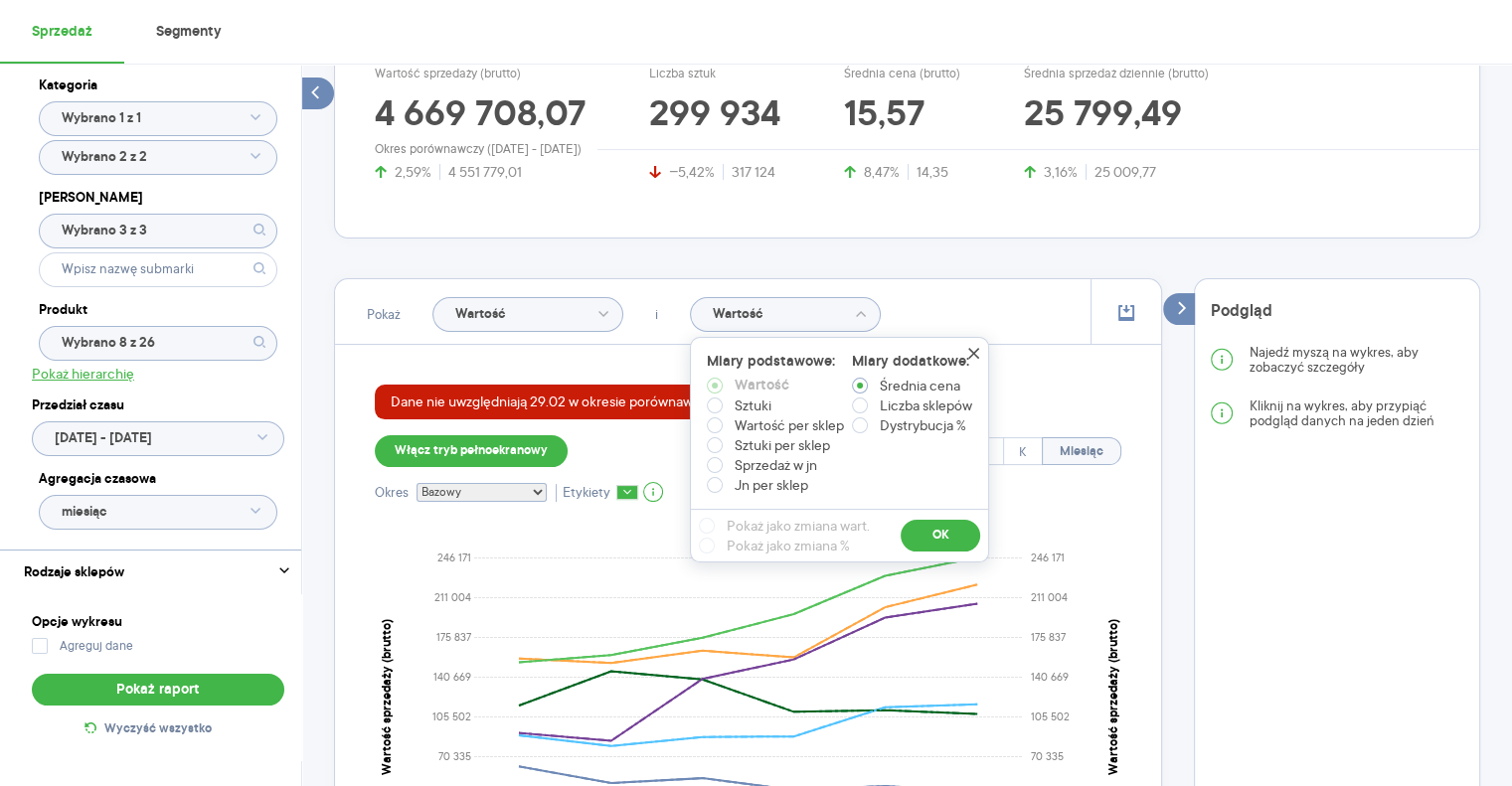 radio on "true" 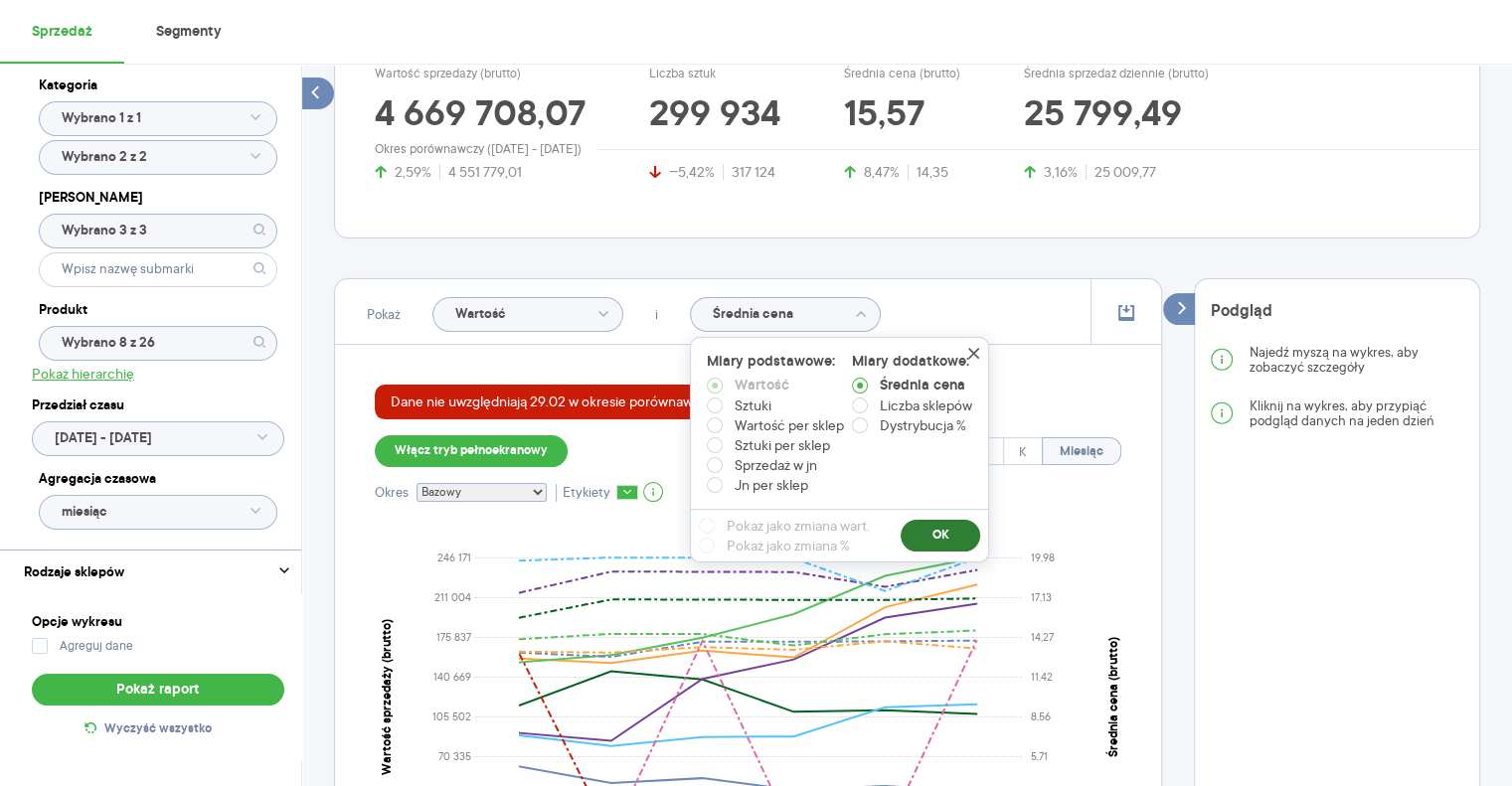 click on "OK" at bounding box center [940, 536] 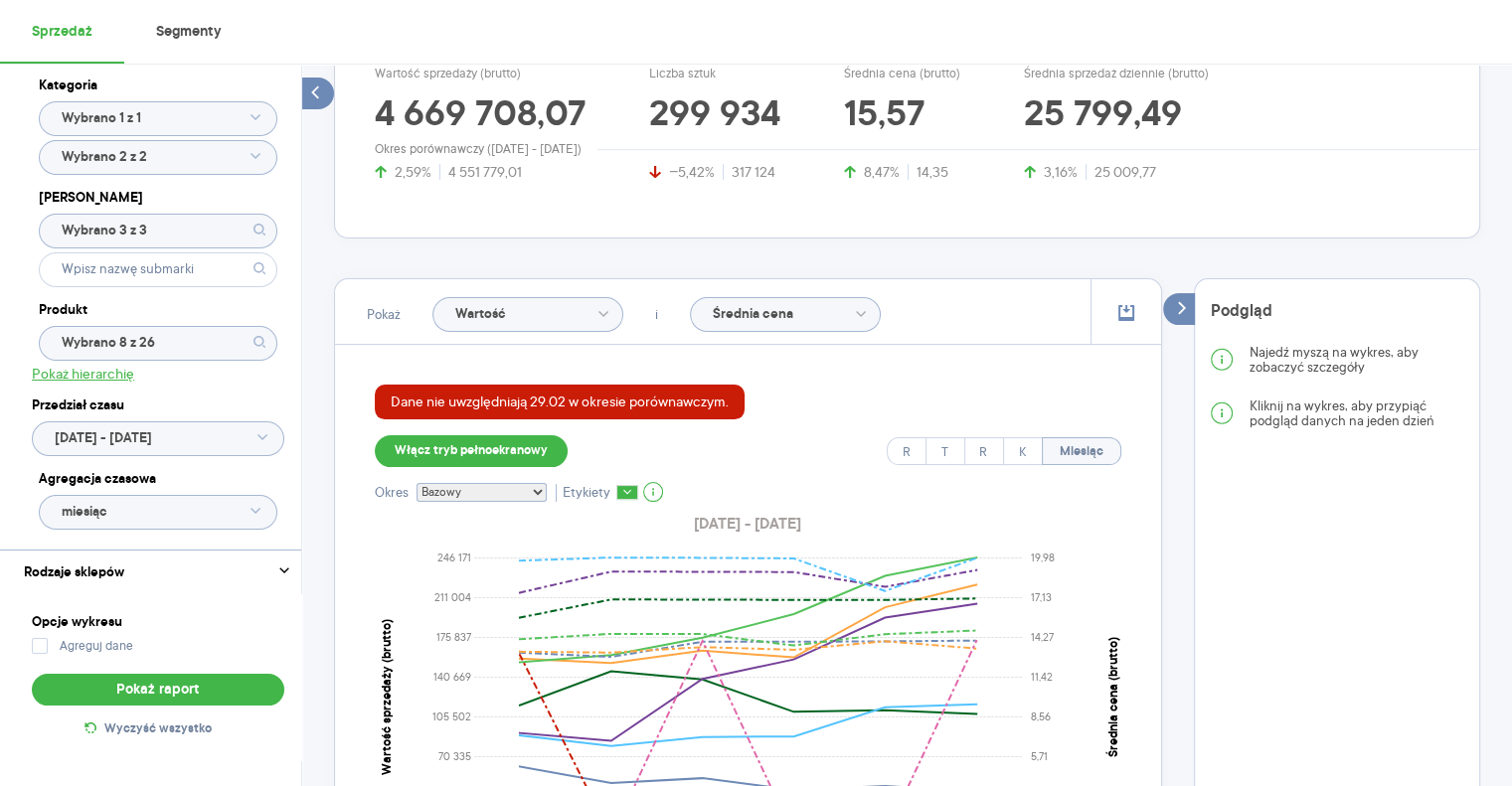 click on "Pokaż Wartość i Średnia cena" at bounding box center [748, 312] 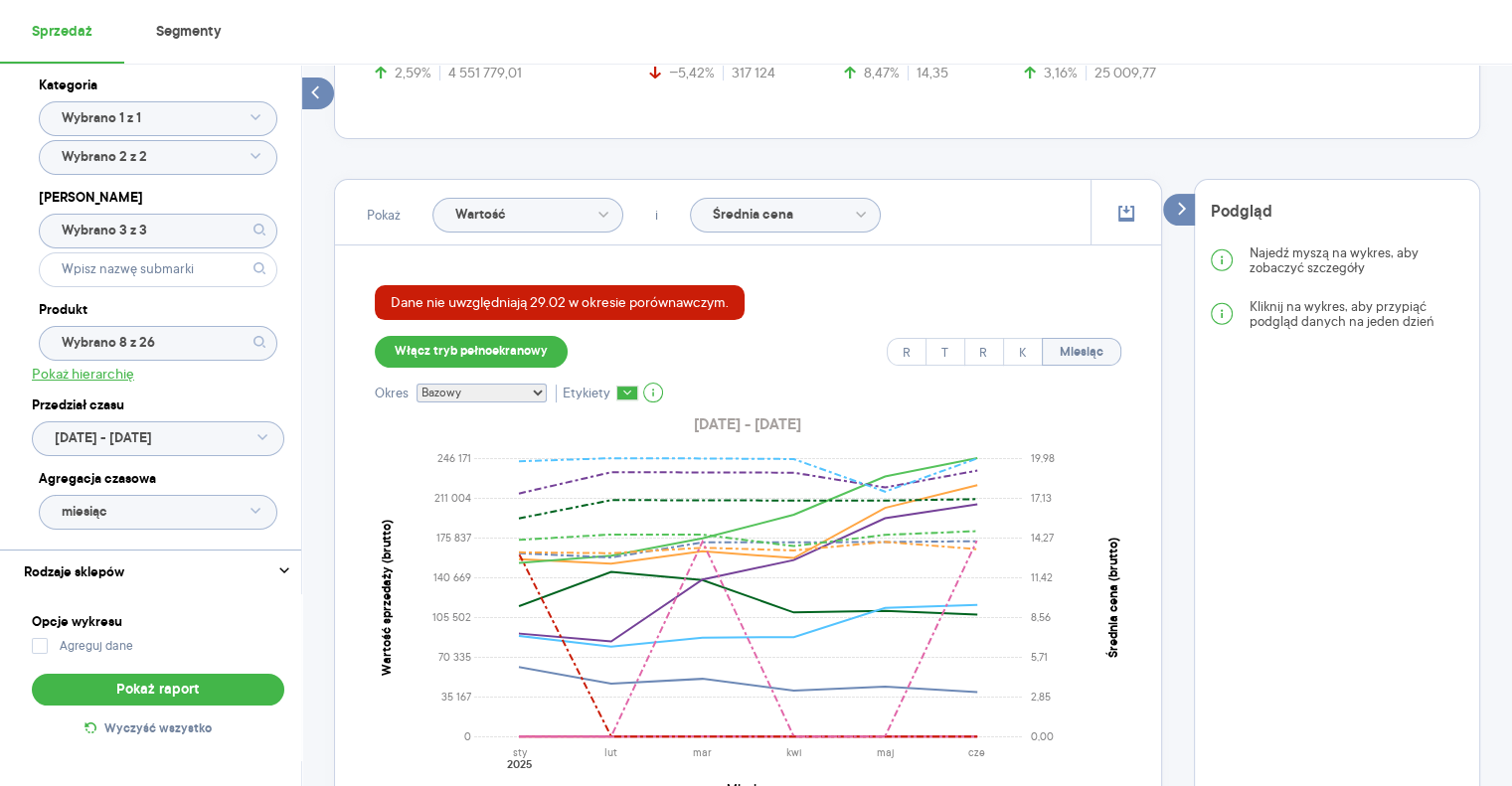 scroll, scrollTop: 529, scrollLeft: 0, axis: vertical 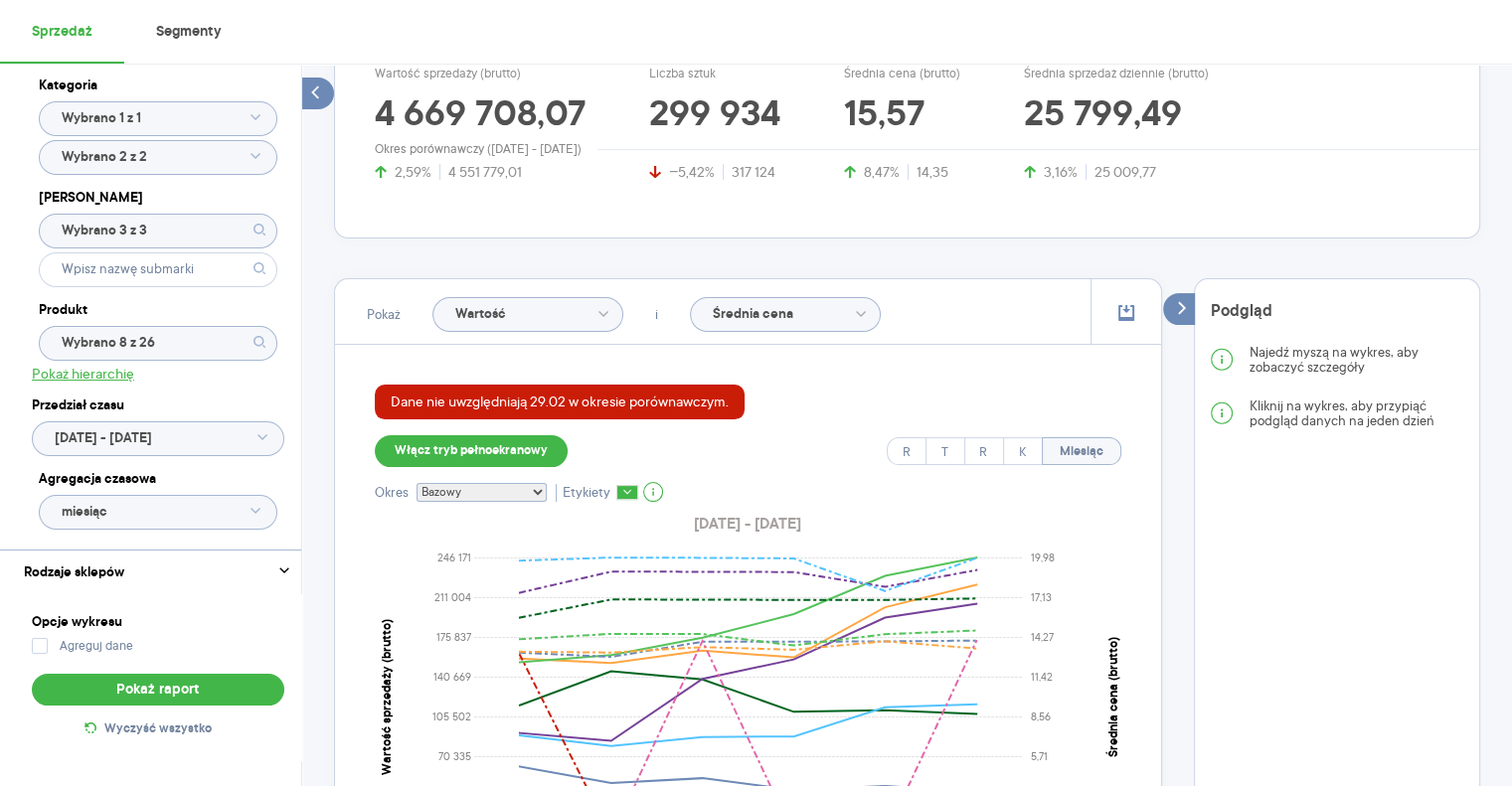 click on "Wybrano 8 z 26" 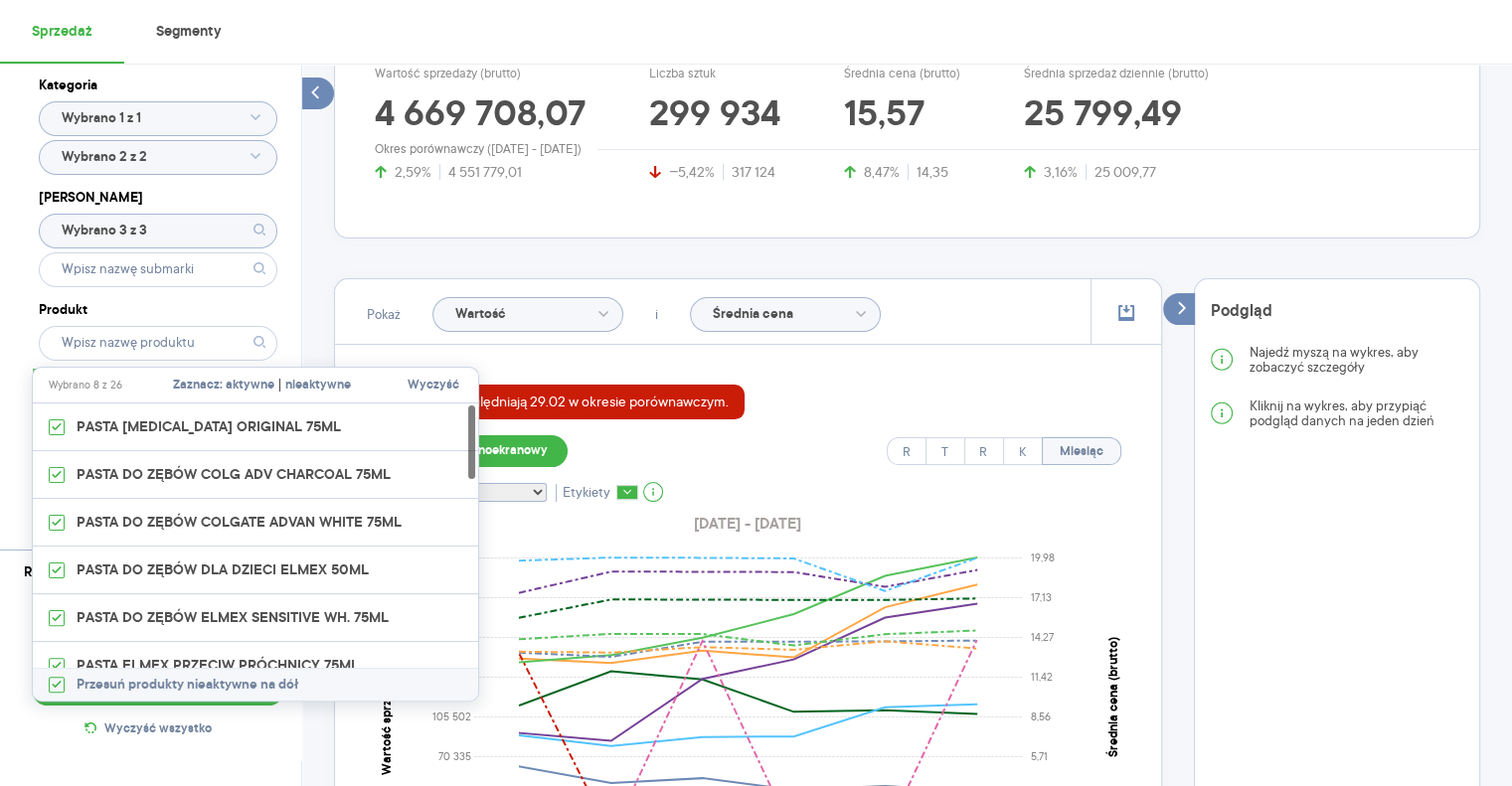 click on "Wyczyść" at bounding box center [433, 386] 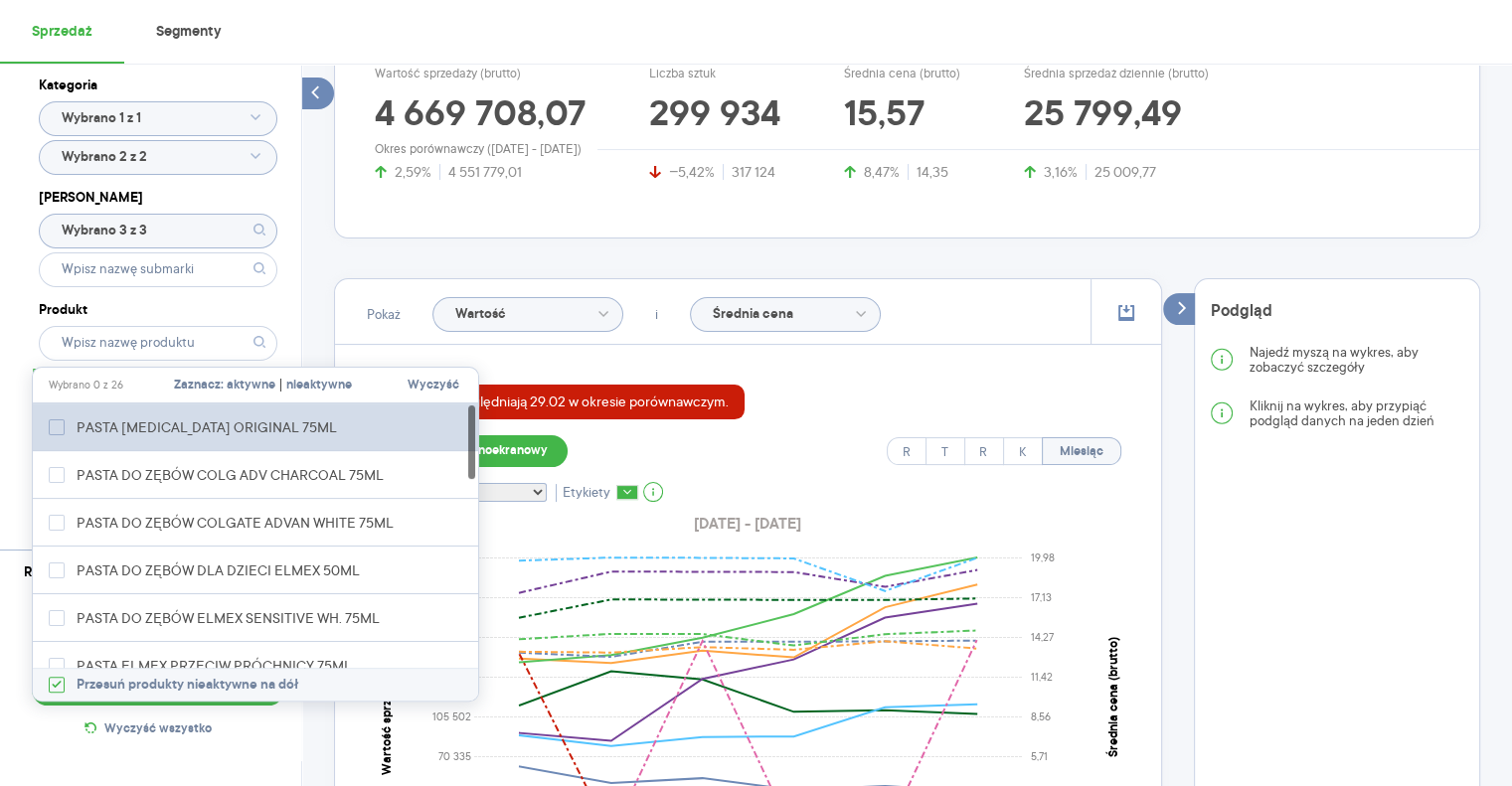 click on "PASTA [MEDICAL_DATA] ORIGINAL 75ML" at bounding box center [195, 427] 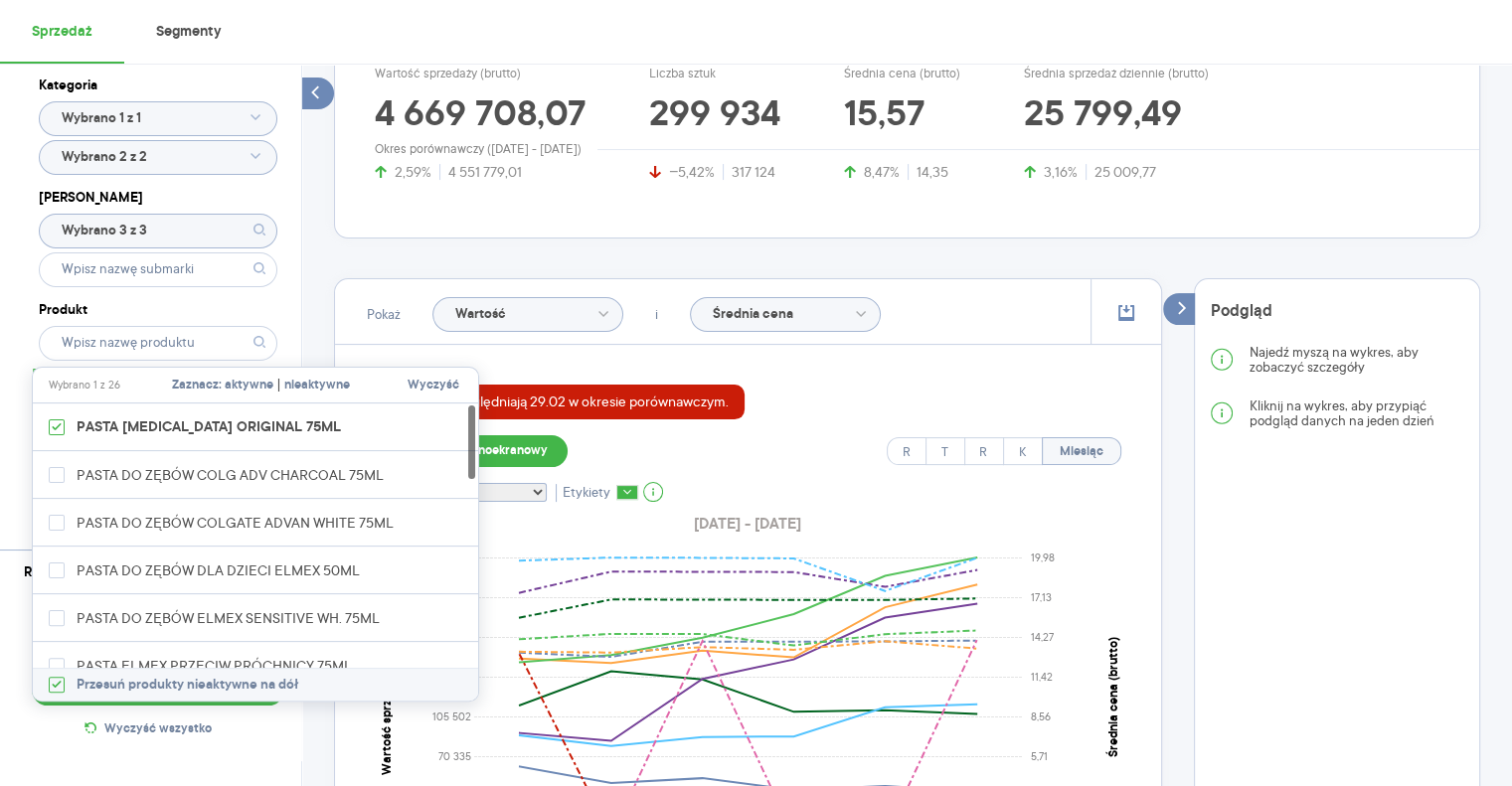 click on "Pokaż Wartość" at bounding box center [495, 311] 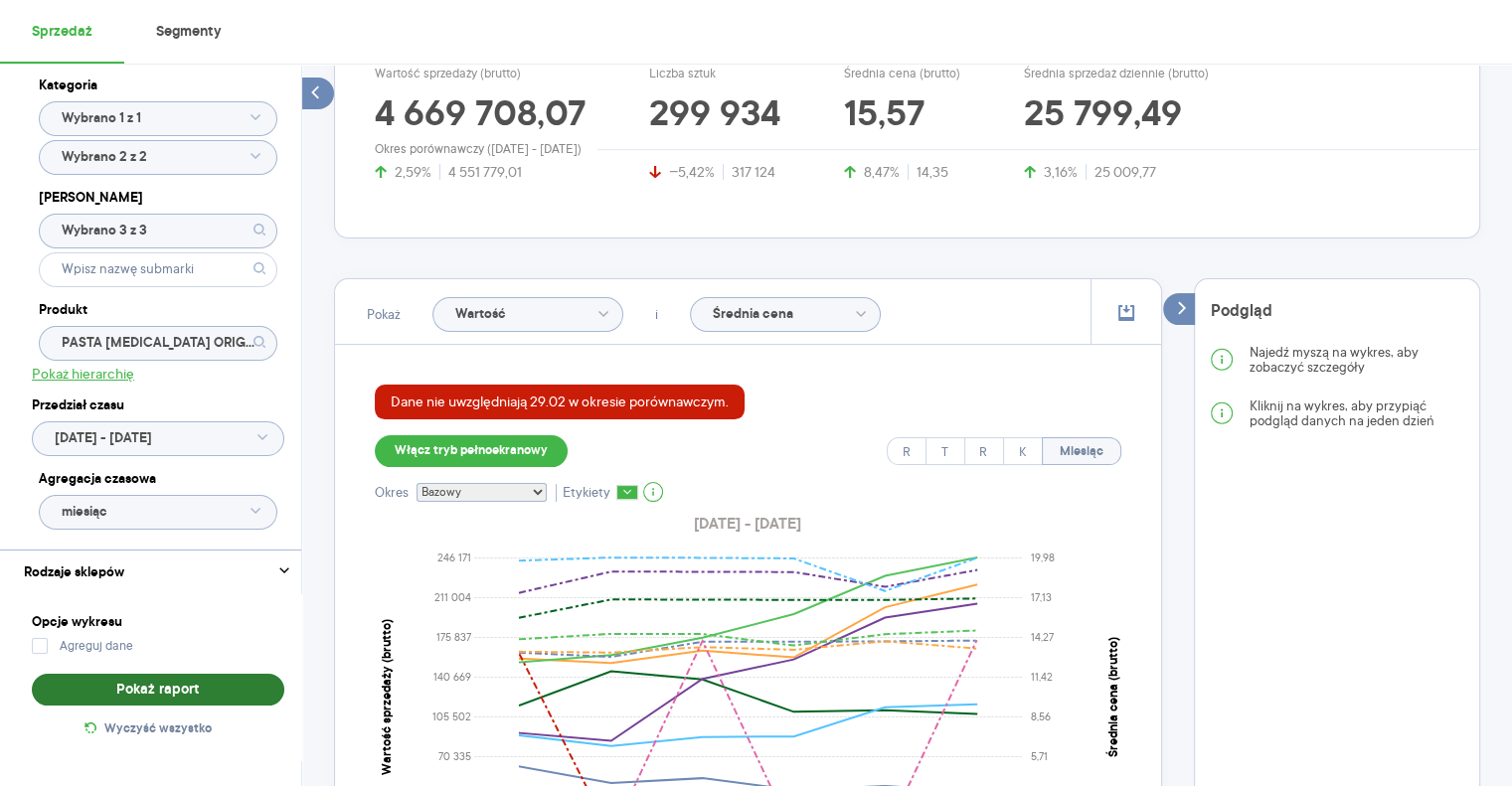 click on "Pokaż raport" at bounding box center (158, 690) 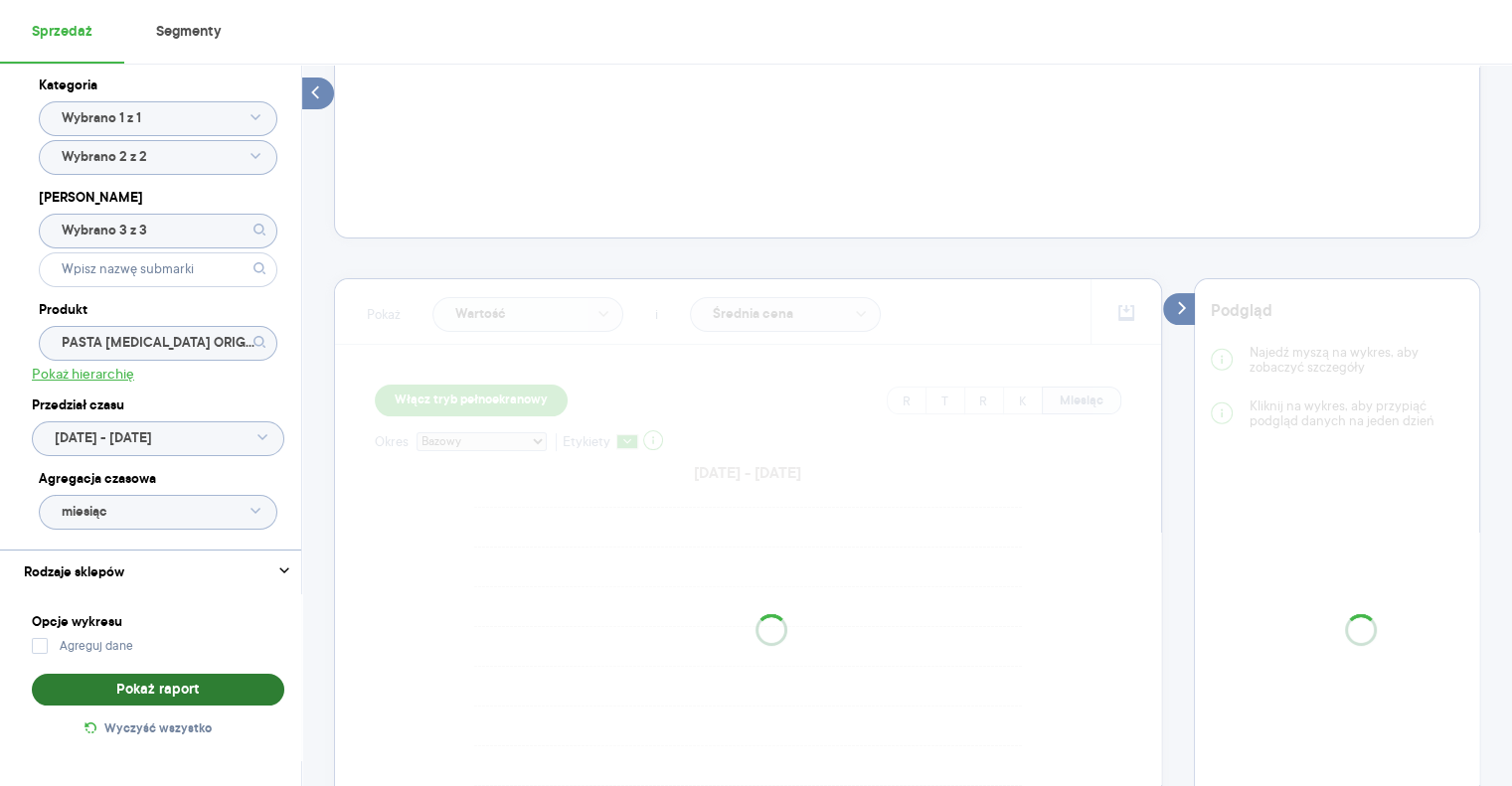 scroll, scrollTop: 315, scrollLeft: 0, axis: vertical 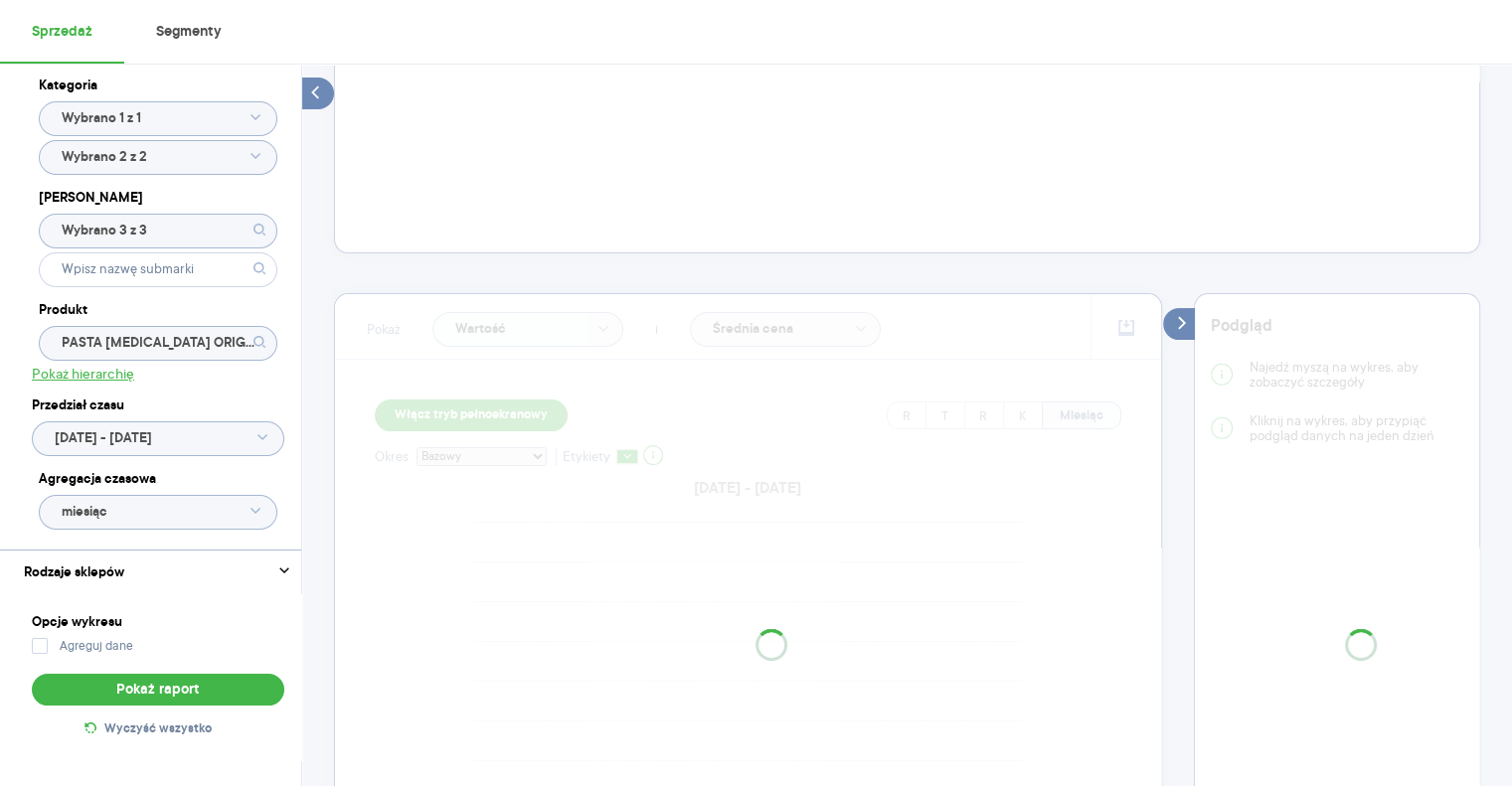 select on "base" 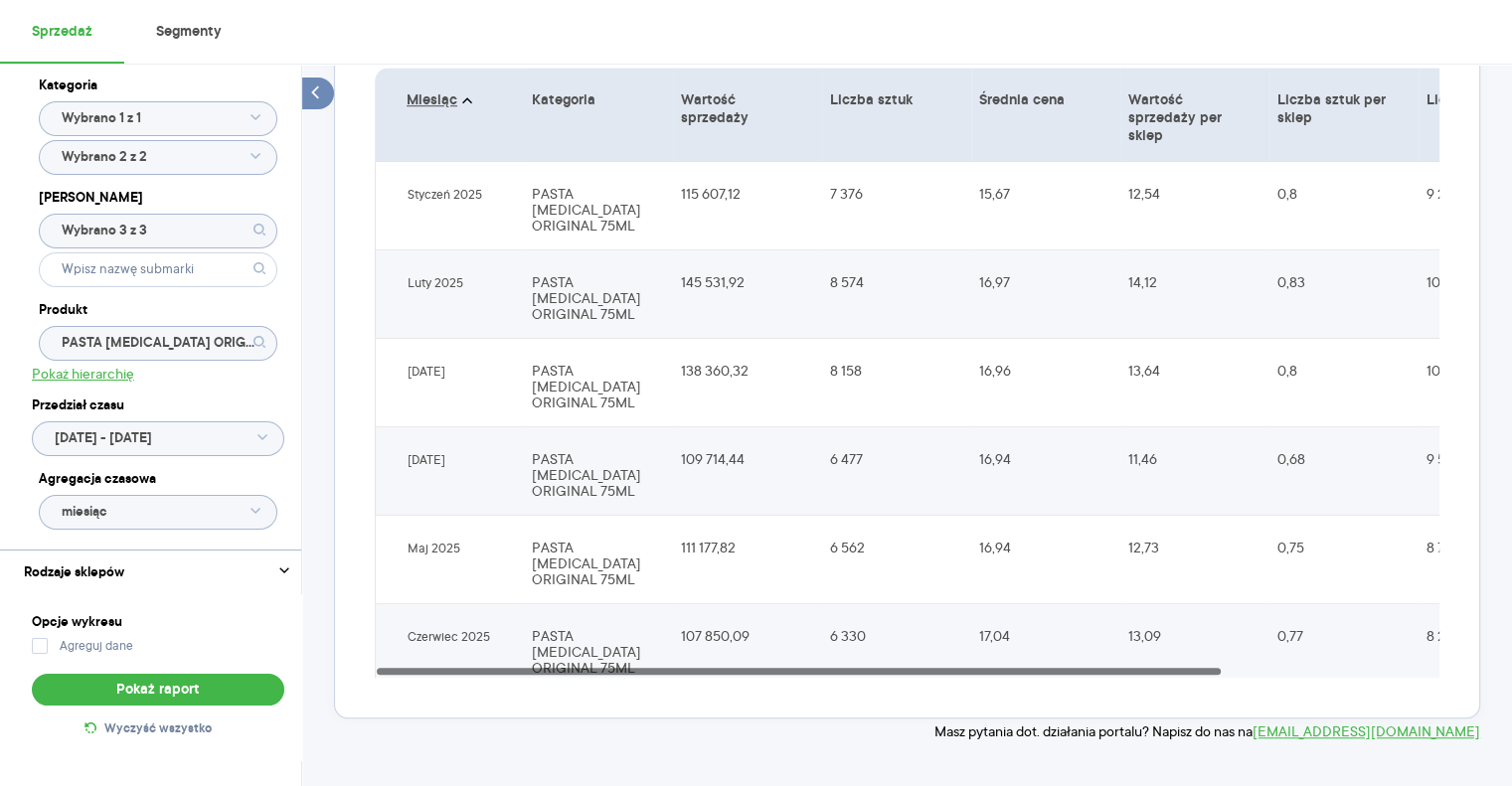 scroll, scrollTop: 1583, scrollLeft: 0, axis: vertical 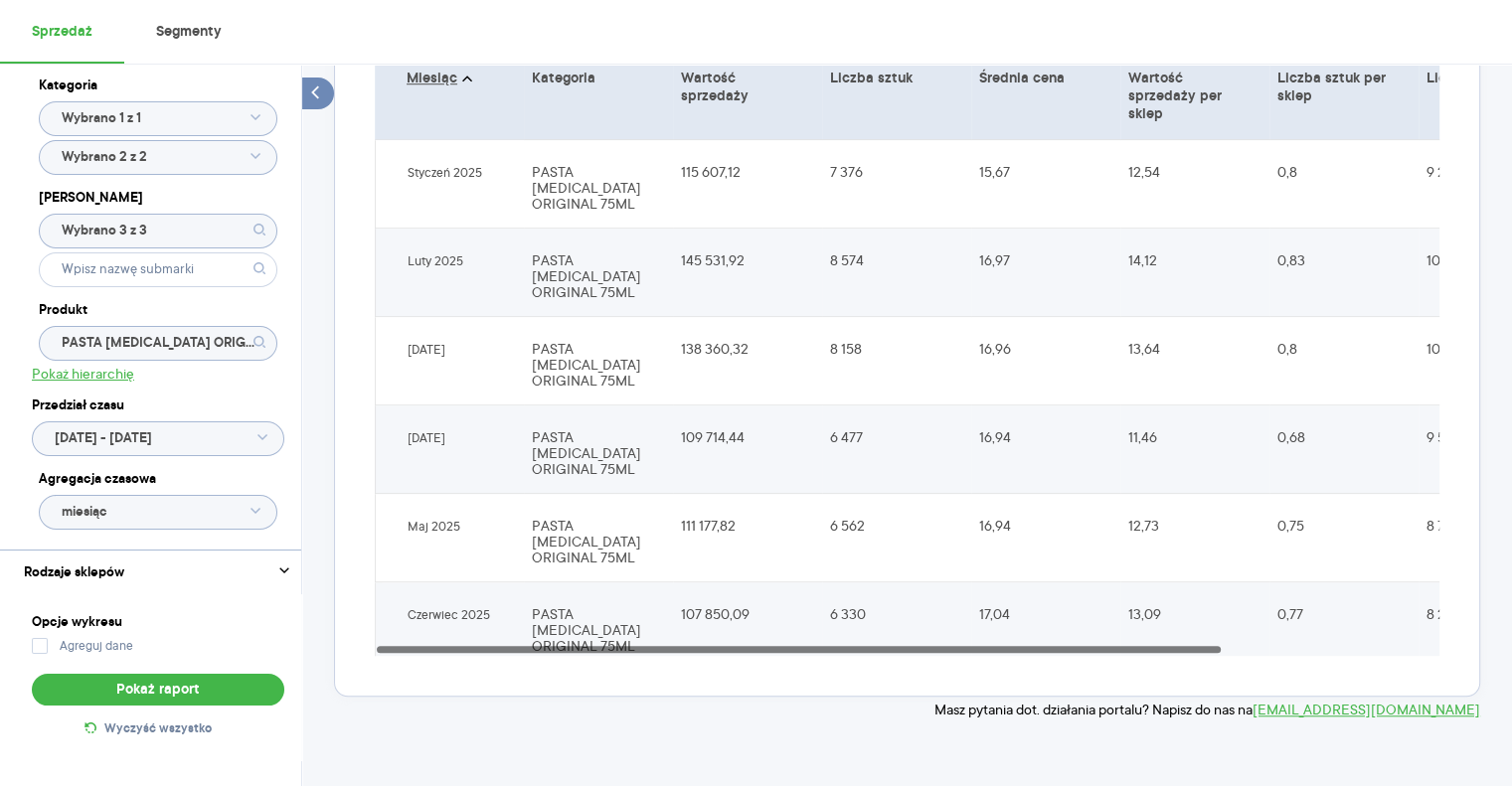 drag, startPoint x: 1148, startPoint y: 648, endPoint x: 999, endPoint y: 655, distance: 149.16434 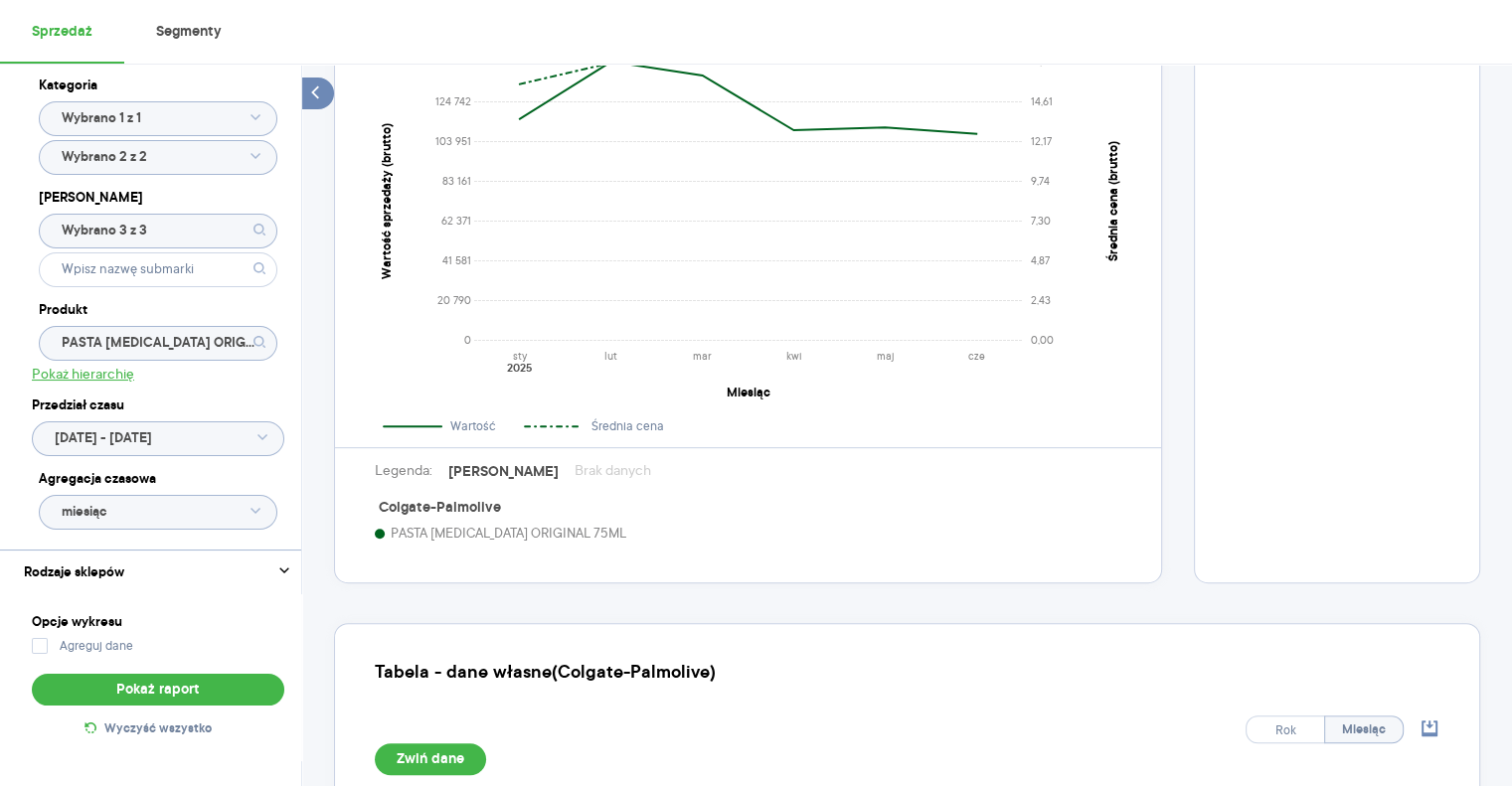 scroll, scrollTop: 788, scrollLeft: 0, axis: vertical 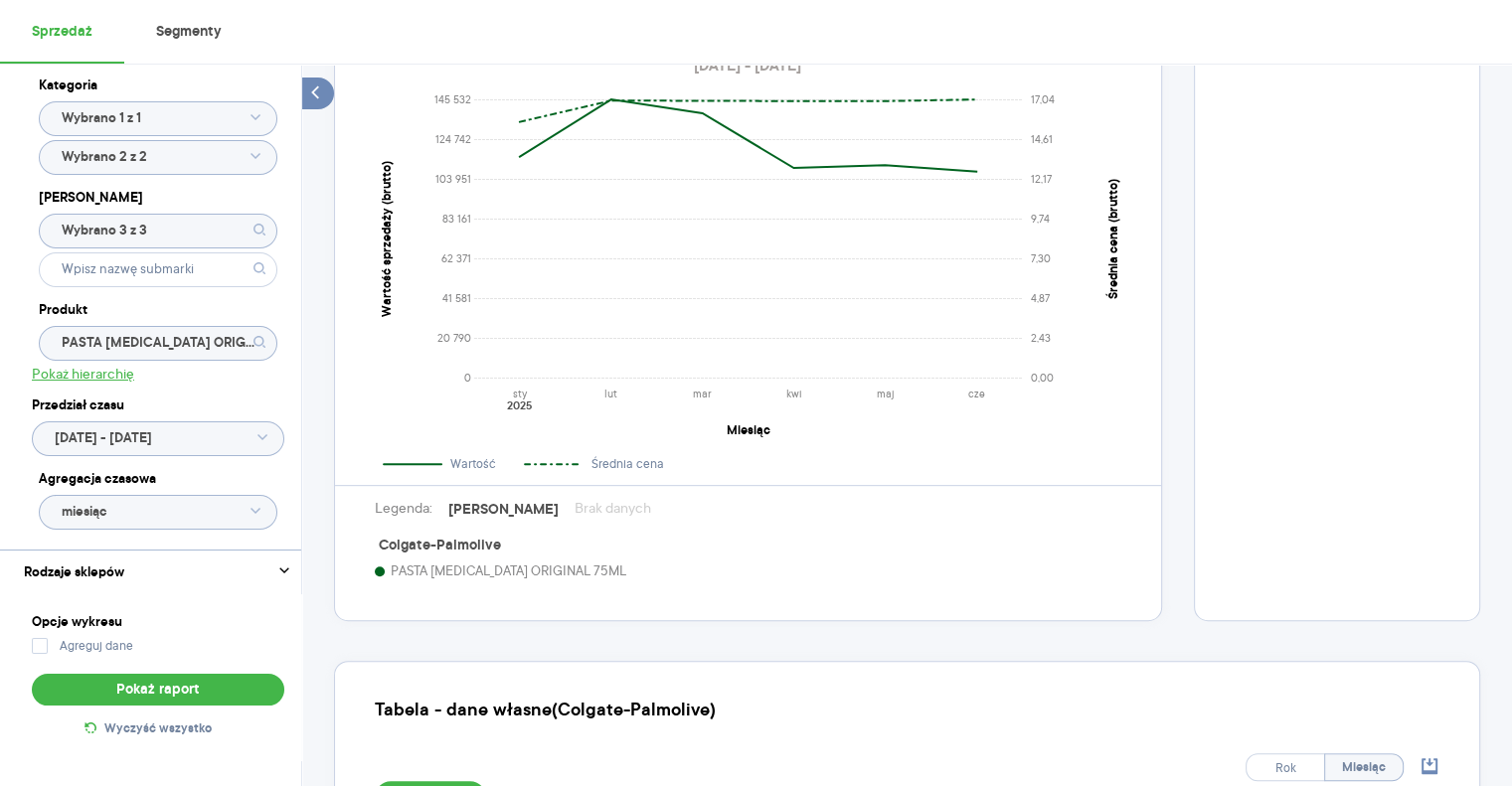 click on "PASTA [MEDICAL_DATA] ORIGINAL 75ML" 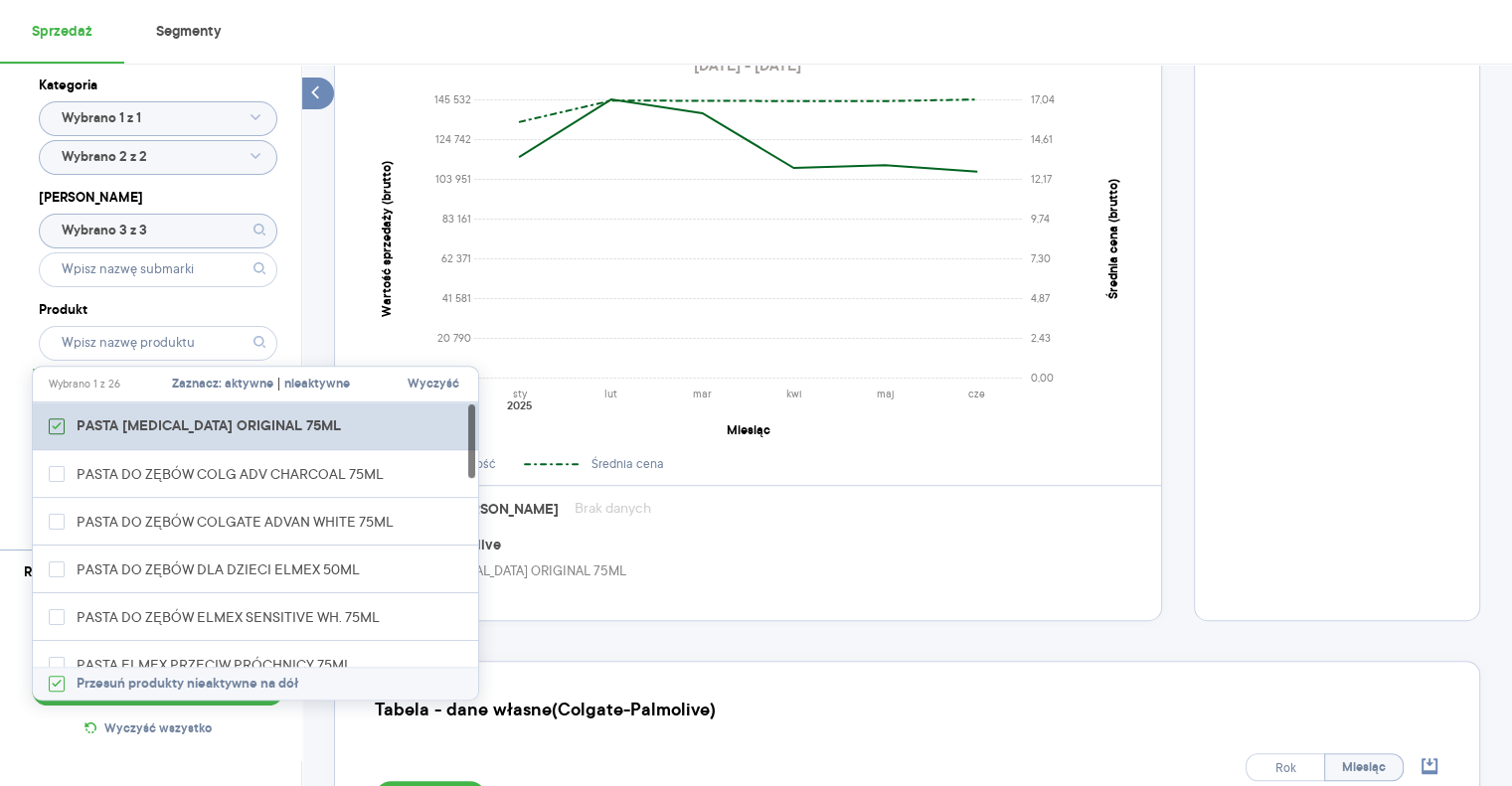 click 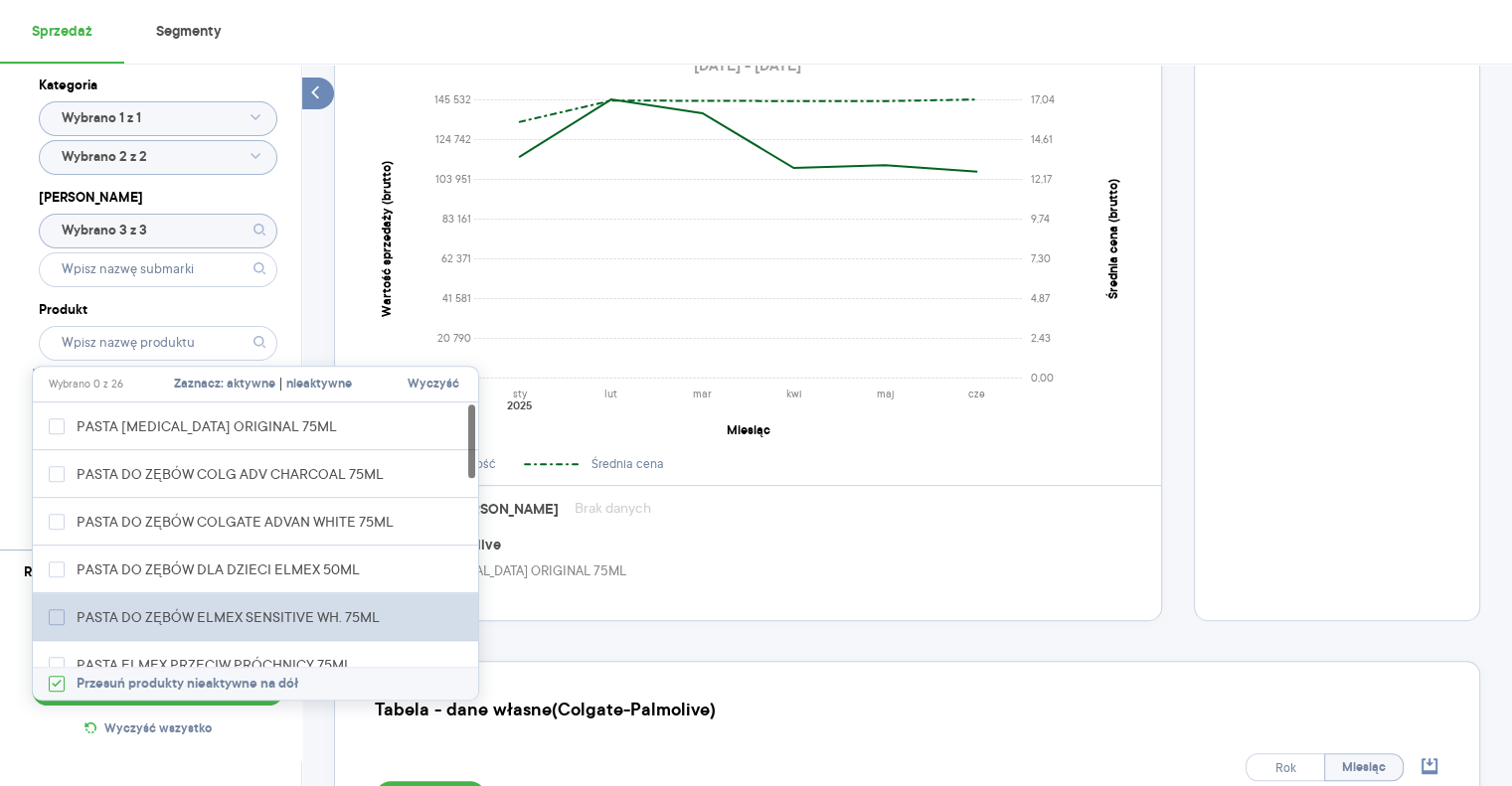 click 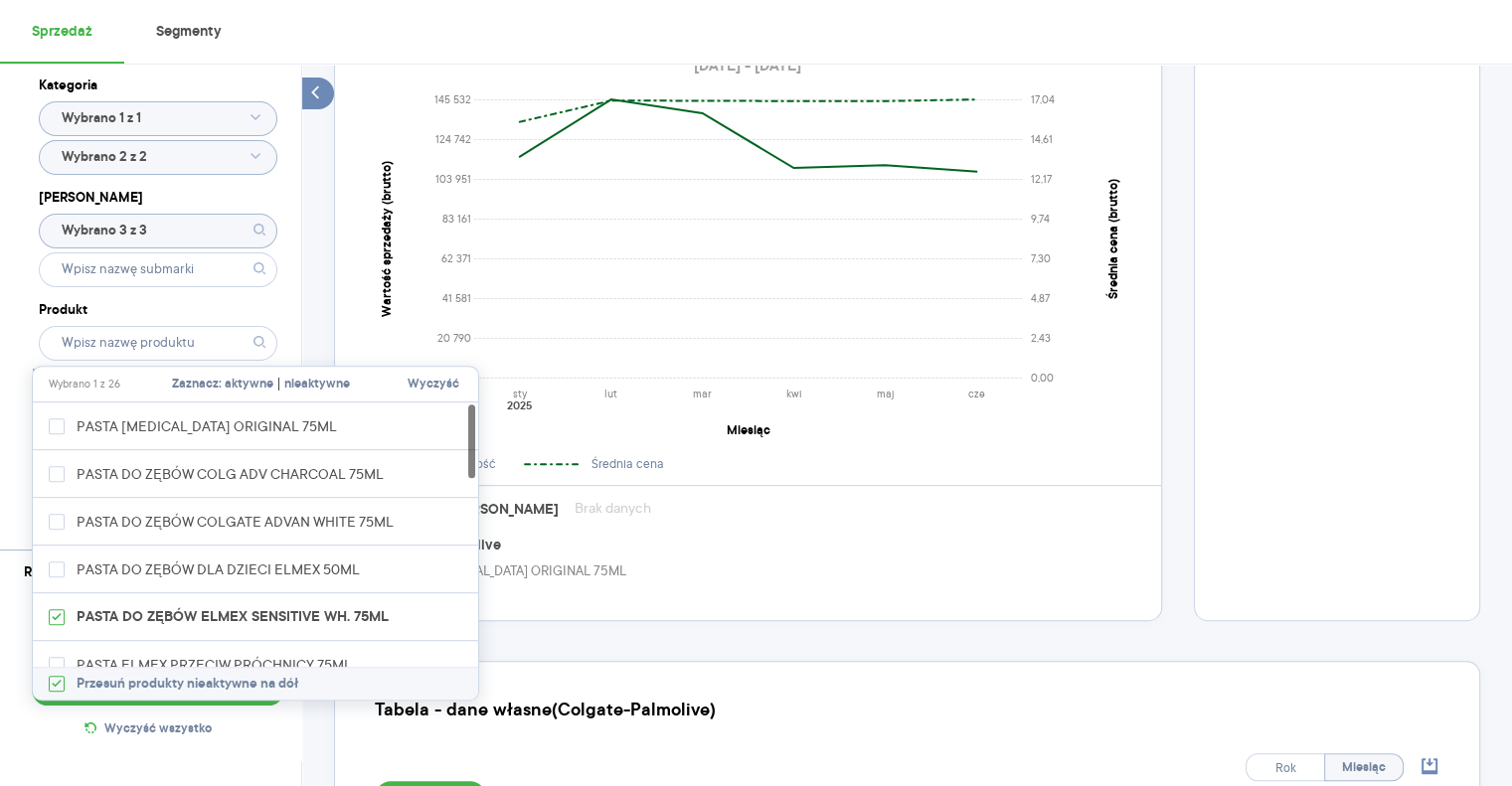 click on "Kategoria Wybrano 1 z 1 Wybrano 2 z 2 Marka Wybrano 3 z 3 Produkt Pokaż hierarchię Przedział czasu [DATE] - [DATE] Agregacja czasowa miesiąc Rodzaje sklepów Opcje wykresu Agreguj dane Pokaż raport Wyczyść wszystko Sprzedaż Podsumowanie - dane własne  (Colgate-Palmolive) Dane nie uwzględniają 29.02 w okresie porównawczym. Pokaż: Dane total Dane per sklep Dystrybucja Jednostki naturalne Wartość sprzedaży (brutto) 728 241,71 −20,48% 915 763,41 Liczba sztuk 43 477 −29,12% 61 335 Średnia cena (brutto) 16,75 12,19% 14,93 Średnia sprzedaż dziennie (brutto) 4 023,43 −20,04% 5 031,67 Okres porównawczy ([DATE] - [DATE]) Pokaż Wartość i Średnia cena Dane nie uwzględniają 29.02 w okresie porównawczym. Włącz tryb pełnoekranowy R T R K Miesiąc Okres Bazowy i historyczny Bazowy Historyczny Etykiety [DATE] - [DATE] 0 20 790 41 581 62 371 83 161 103 951 124 742 145 532 Wartość sprzedaży (brutto) sty lut mar kwi maj [DATE] Miesiąc 0,00 2,43 4,87 7,30 9,74 Dane" at bounding box center (907, 464) 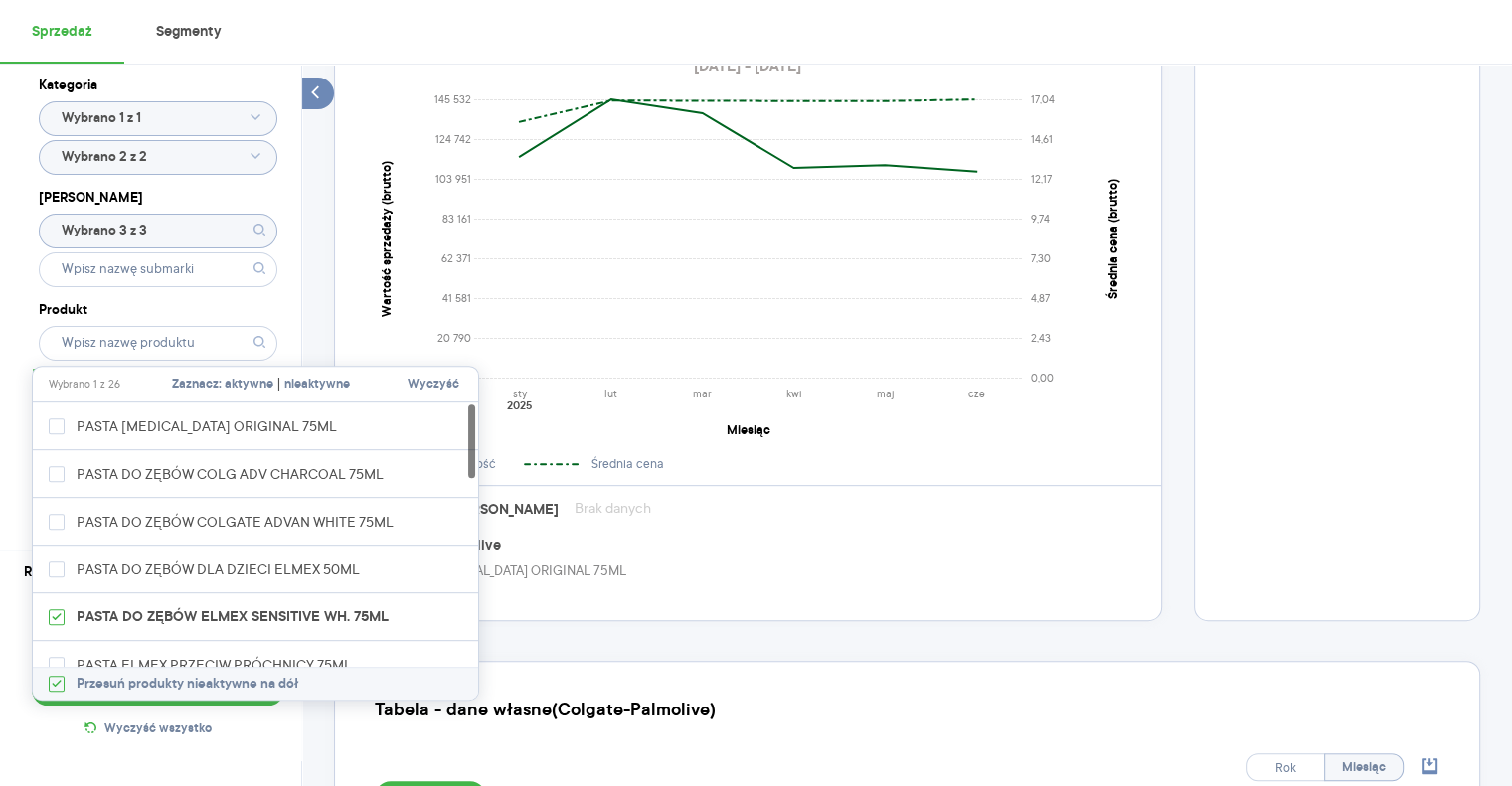 type on "PASTA DO ZĘBÓW ELMEX SENSITIVE WH. 75ML" 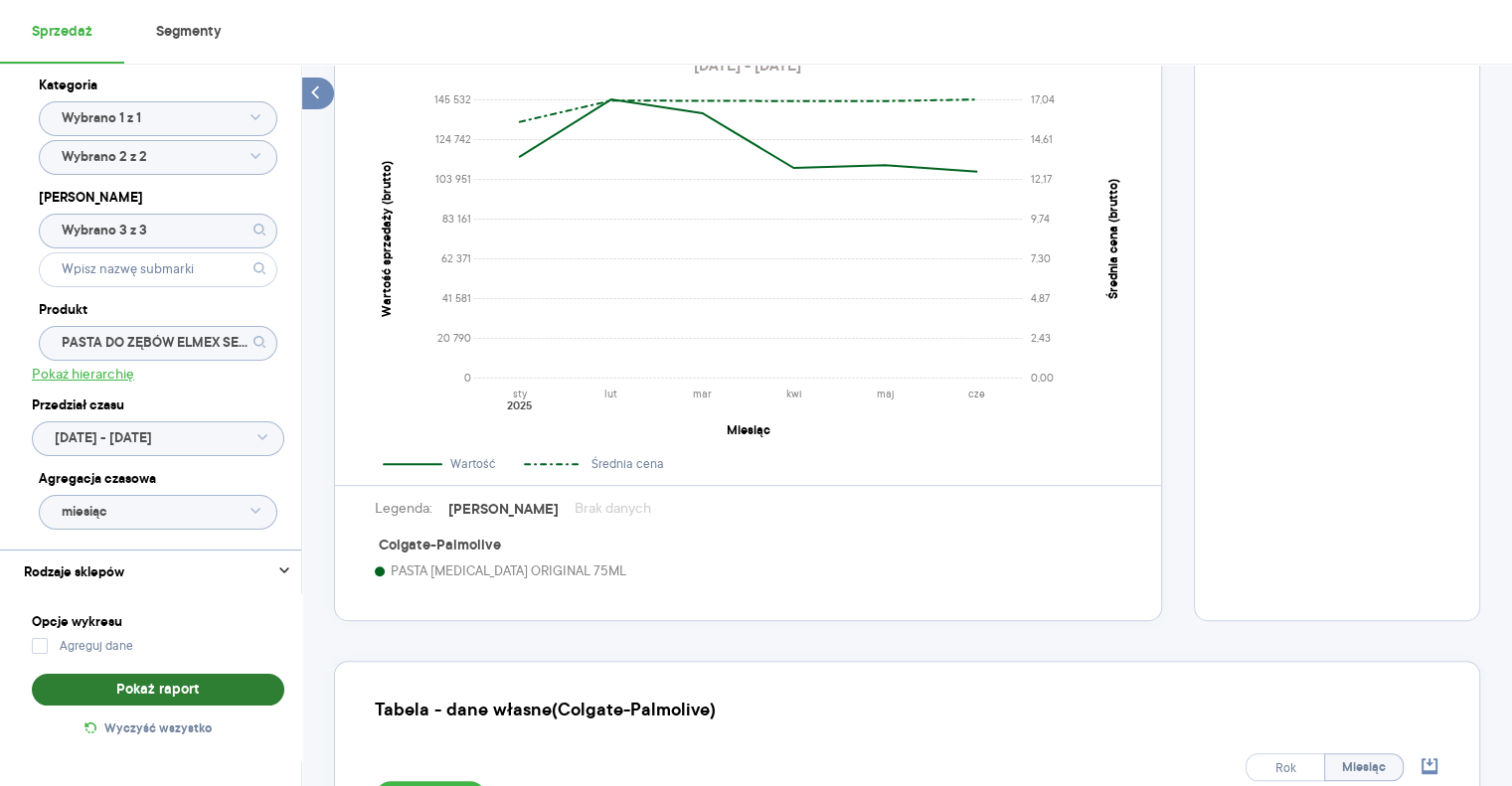 click on "Pokaż raport" at bounding box center (158, 690) 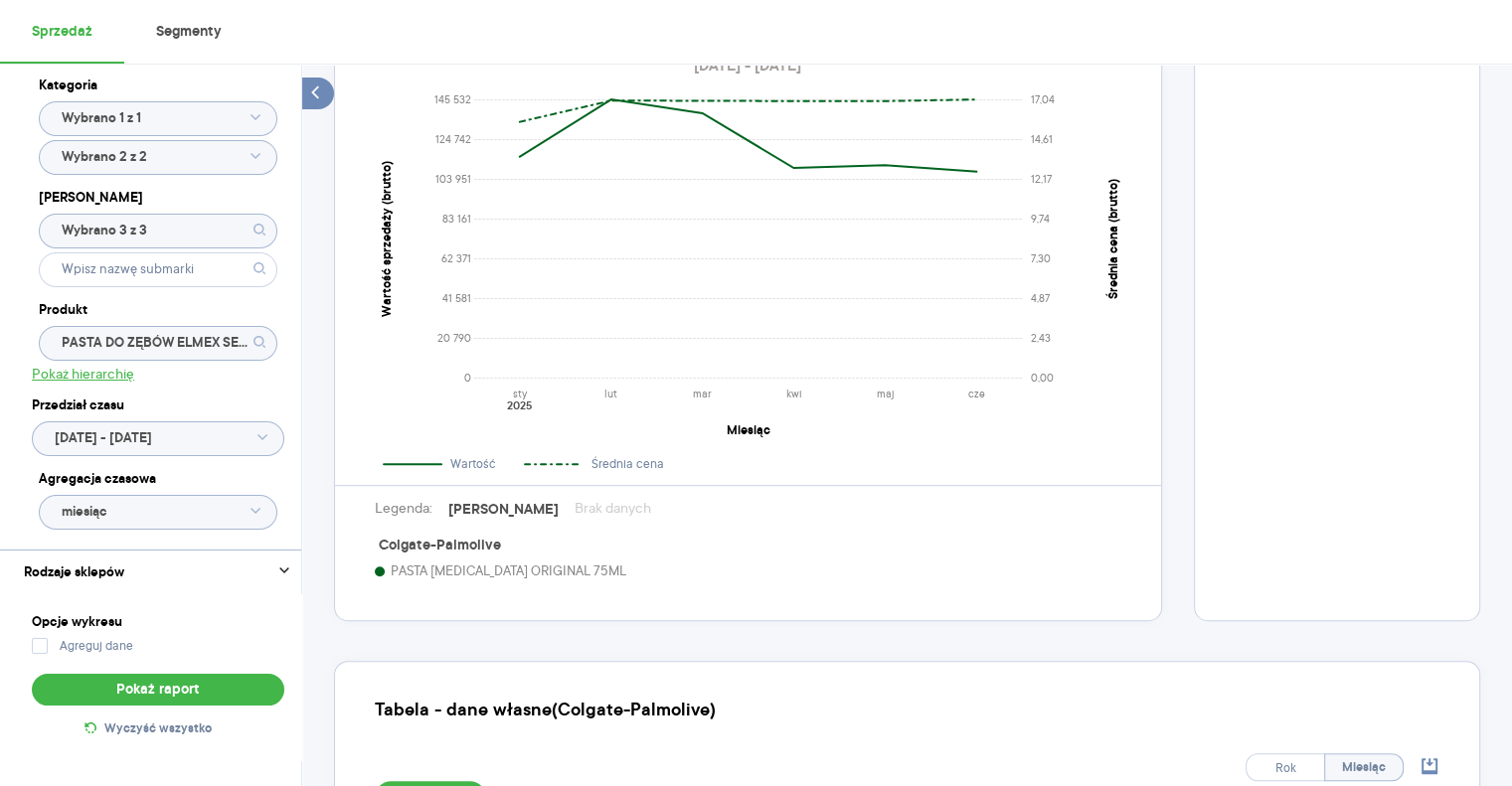 select on "base" 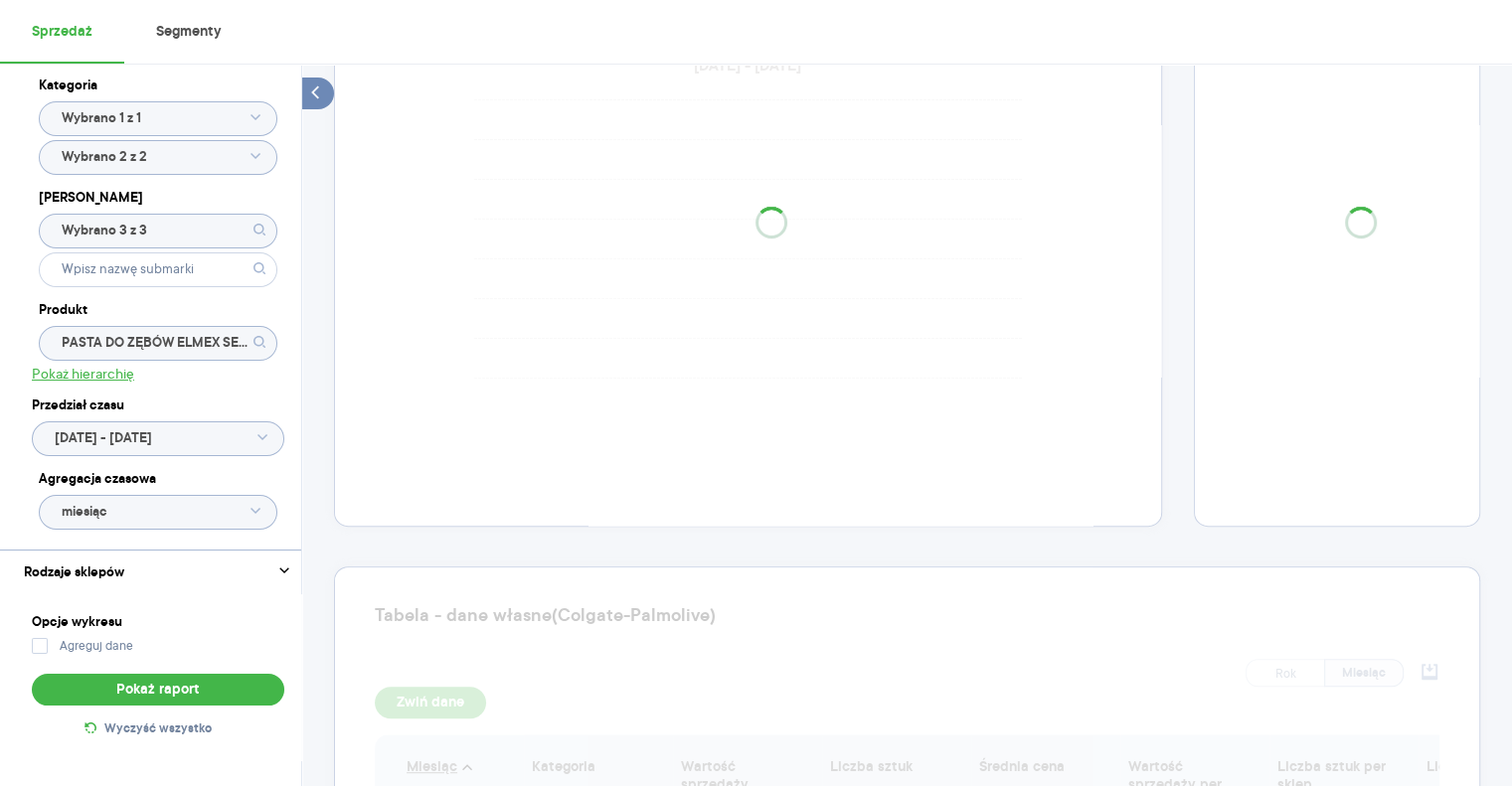 scroll, scrollTop: 788, scrollLeft: 0, axis: vertical 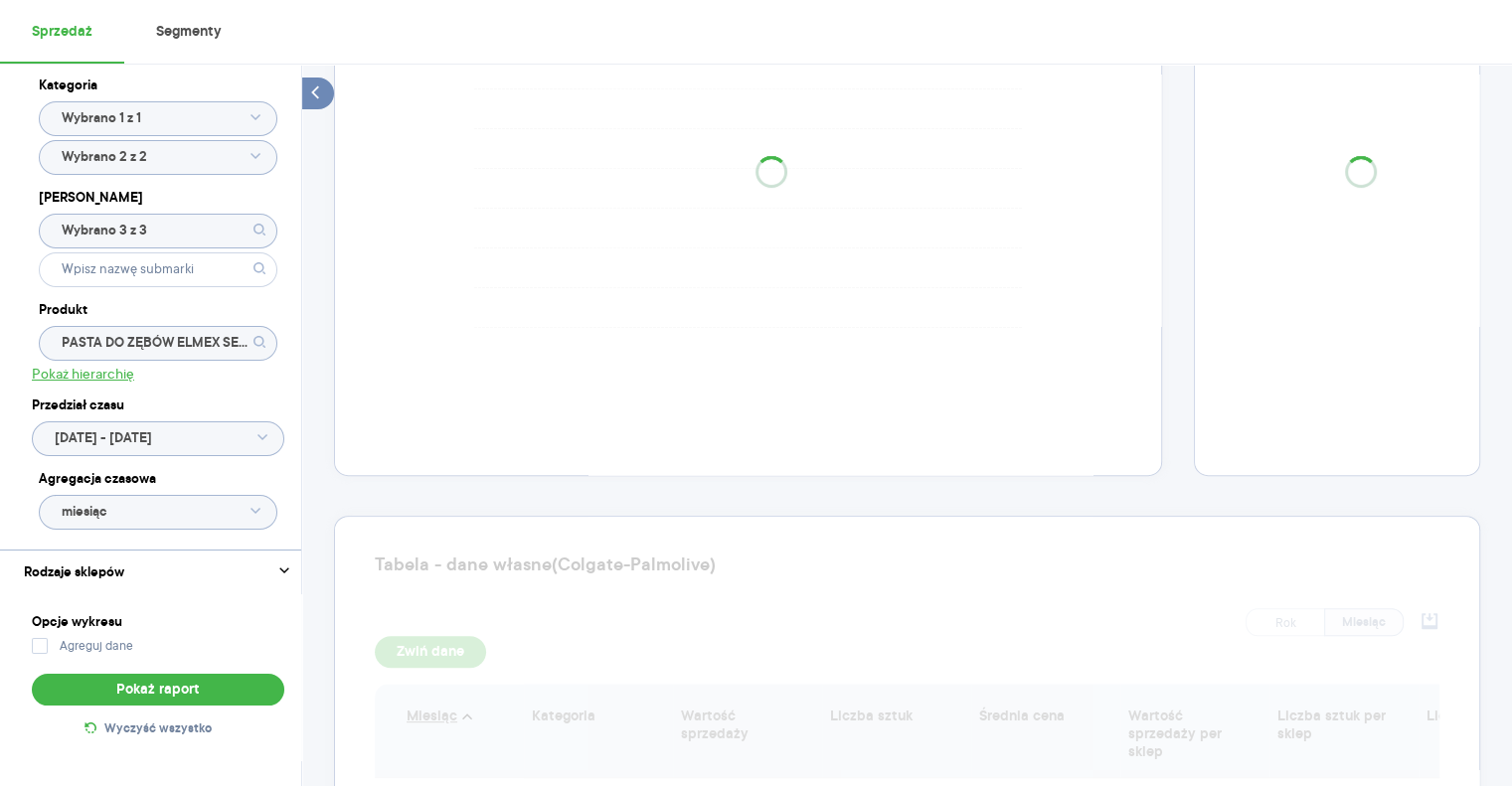select on "base" 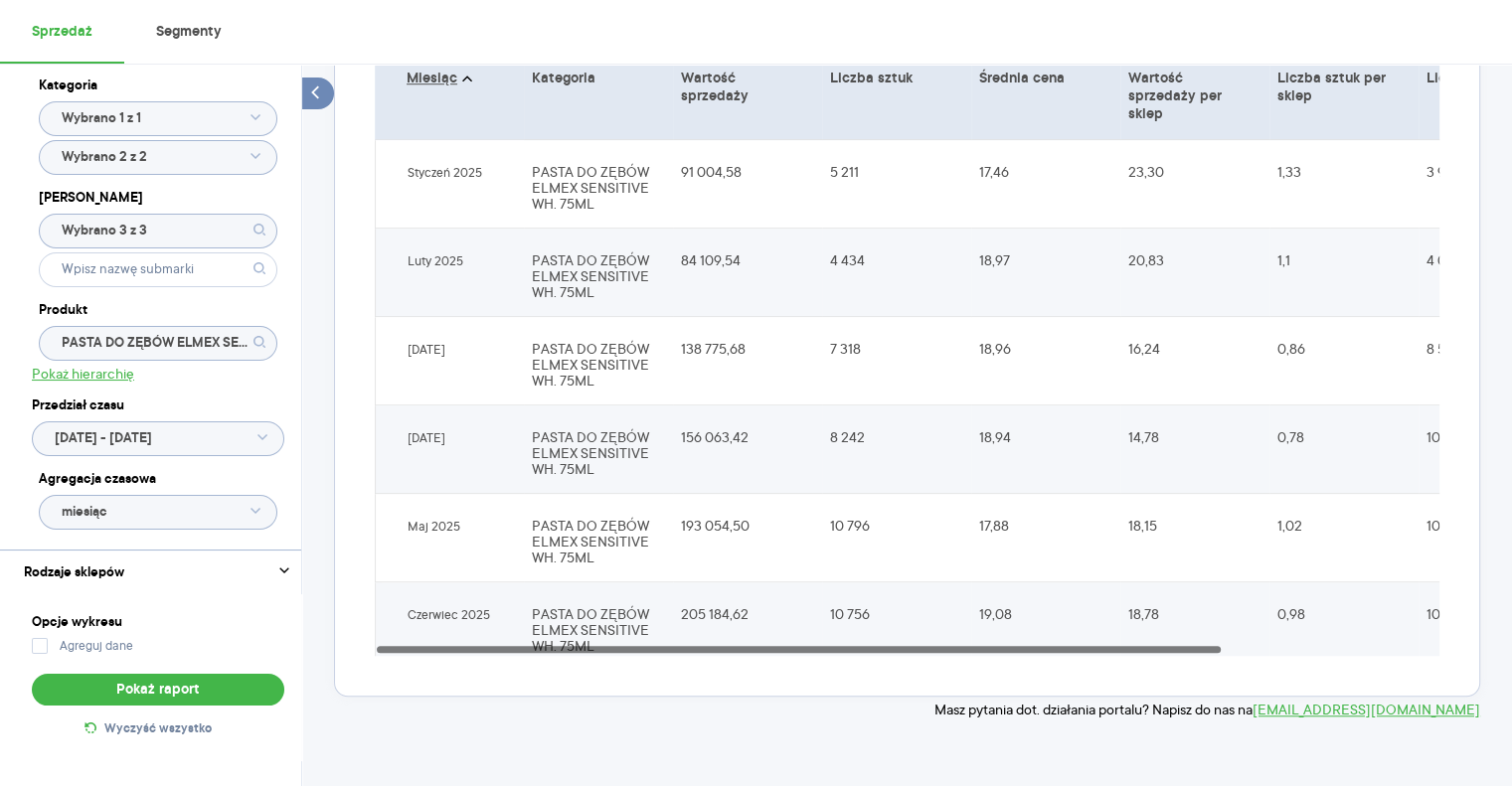 scroll, scrollTop: 1583, scrollLeft: 0, axis: vertical 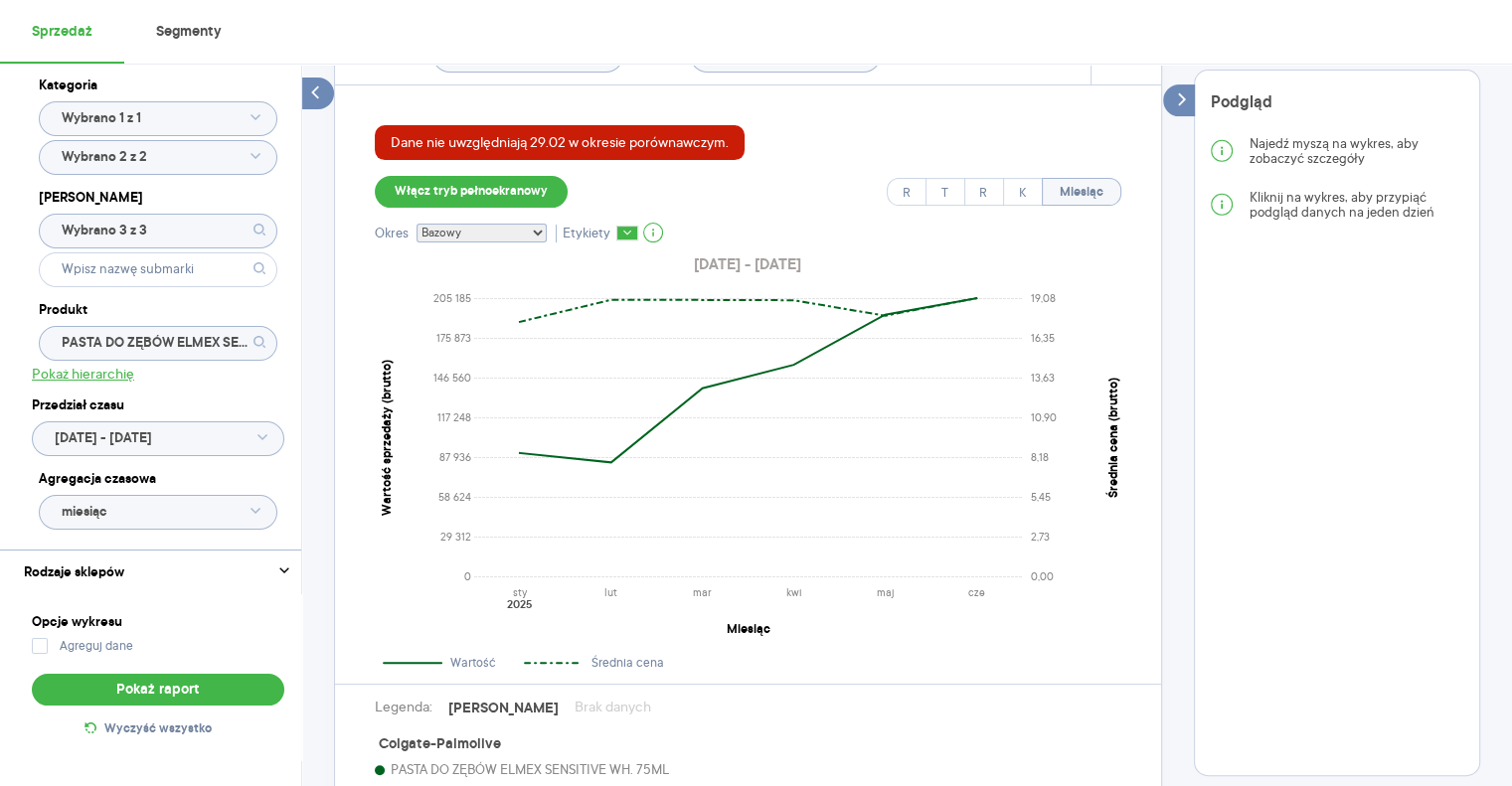 click on "PASTA DO ZĘBÓW ELMEX SENSITIVE WH. 75ML" 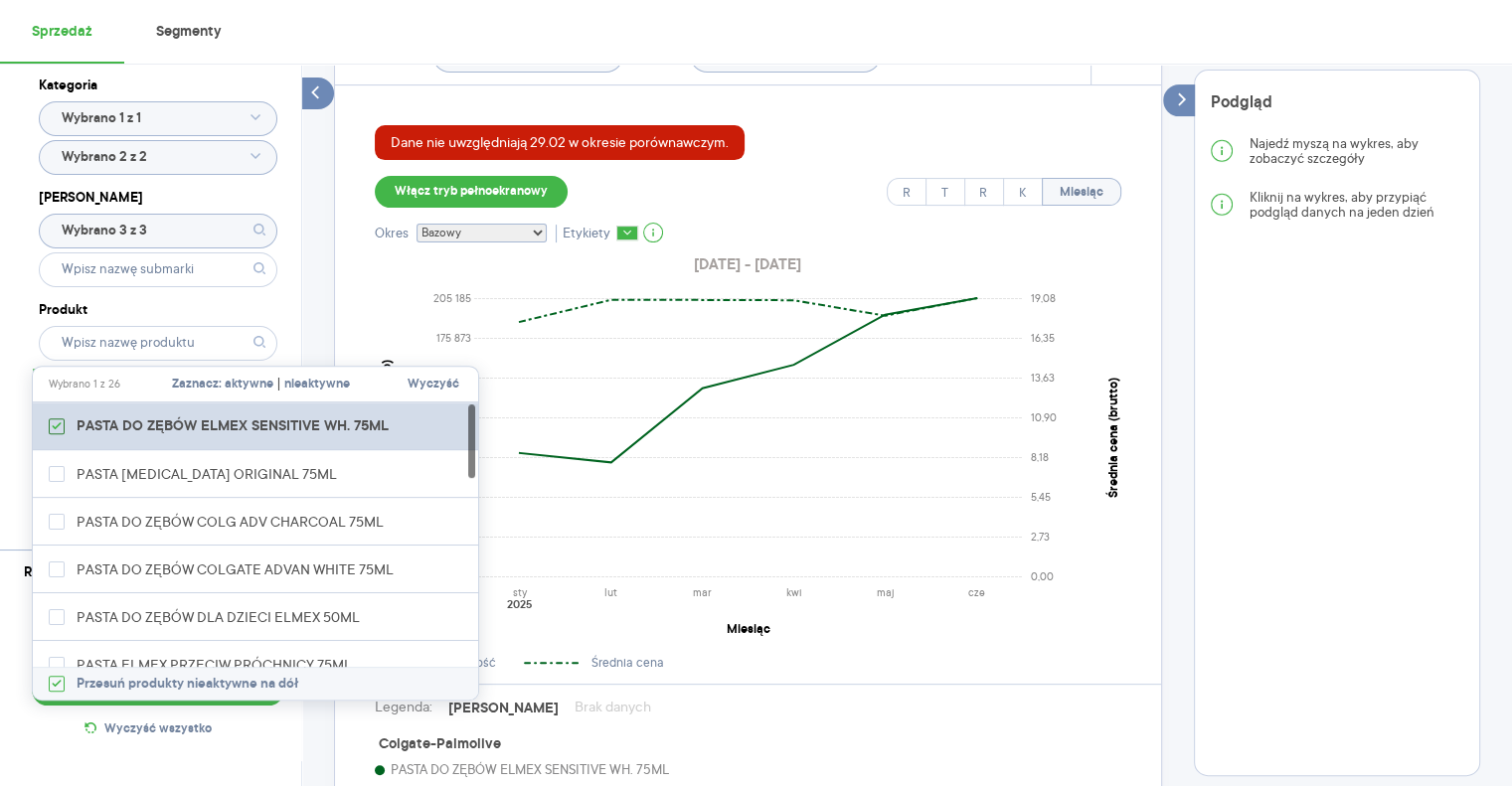 click at bounding box center (57, 426) 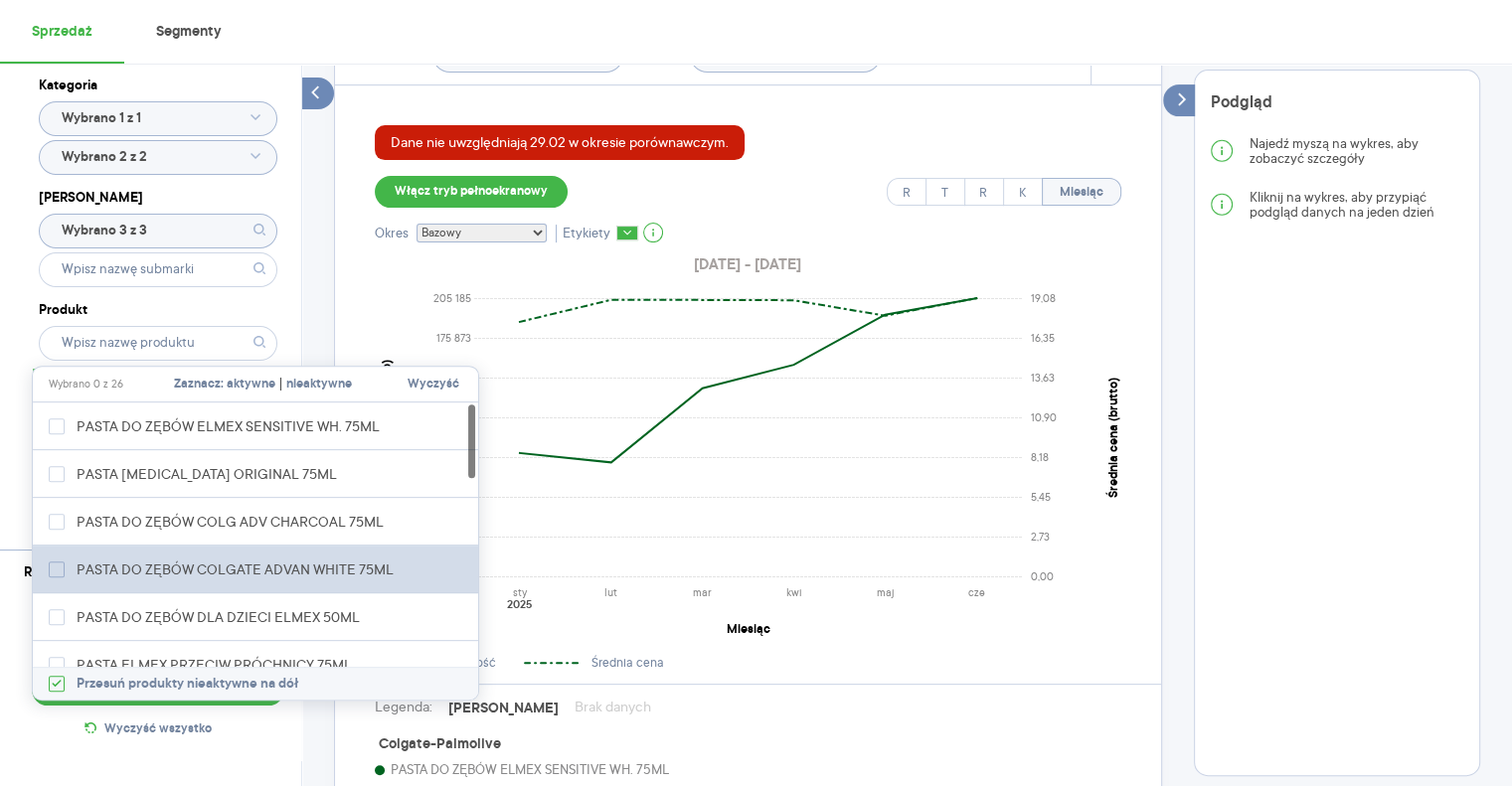 click on "PASTA DO ZĘBÓW COLGATE ADVAN WHITE 75ML" at bounding box center (239, 569) 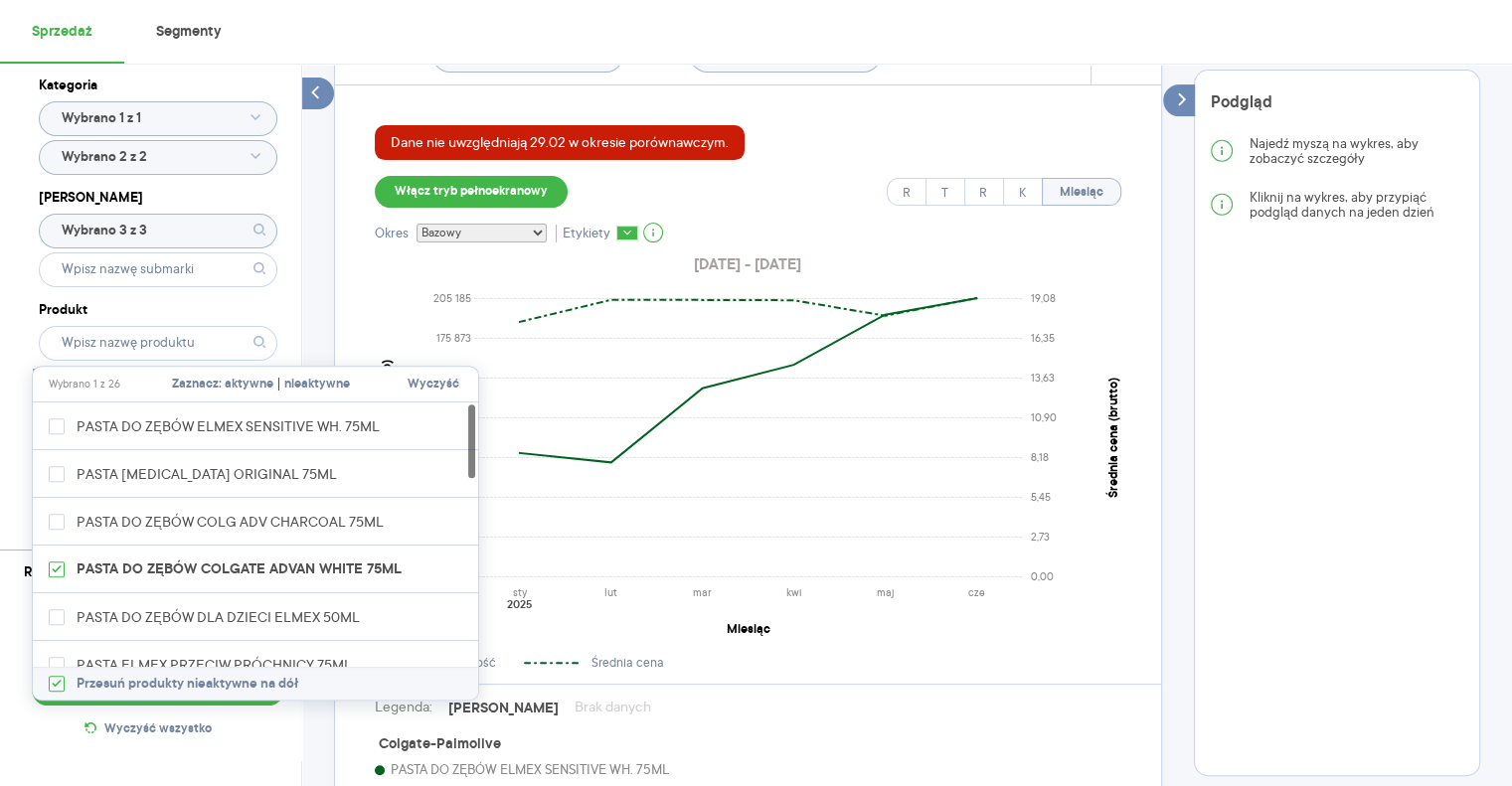 click on "Kategoria Wybrano 1 z 1 Wybrano 2 z 2 Marka Wybrano 3 z 3 Produkt Pokaż hierarchię Przedział czasu [DATE] - [DATE] Agregacja czasowa miesiąc Rodzaje sklepów Opcje wykresu Agreguj dane Pokaż raport Wyczyść wszystko Sprzedaż Podsumowanie - dane własne  (Colgate-Palmolive) Dane nie uwzględniają 29.02 w okresie porównawczym. Pokaż: Dane total Dane per sklep Dystrybucja Jednostki naturalne Wartość sprzedaży (brutto) 868 192,34 64,55% 527 619,79 Liczba sztuk 46 757 46,07% 32 011 Średnia cena (brutto) 18,57 12,65% 16,48 Średnia sprzedaż dziennie (brutto) 4 796,64 65,46% 2 899,01 Okres porównawczy ([DATE] - [DATE]) Pokaż Wartość i Średnia cena Dane nie uwzględniają 29.02 w okresie porównawczym. Włącz tryb pełnoekranowy R T R K Miesiąc Okres Bazowy i historyczny Bazowy Historyczny Etykiety [DATE] - [DATE] 0 29 312 58 624 87 936 117 248 146 560 175 873 205 185 Wartość sprzedaży (brutto) sty lut mar kwi maj [DATE] Miesiąc 0,00 2,73 5,45 8,18 10,90 13,63 16,35" at bounding box center [907, 663] 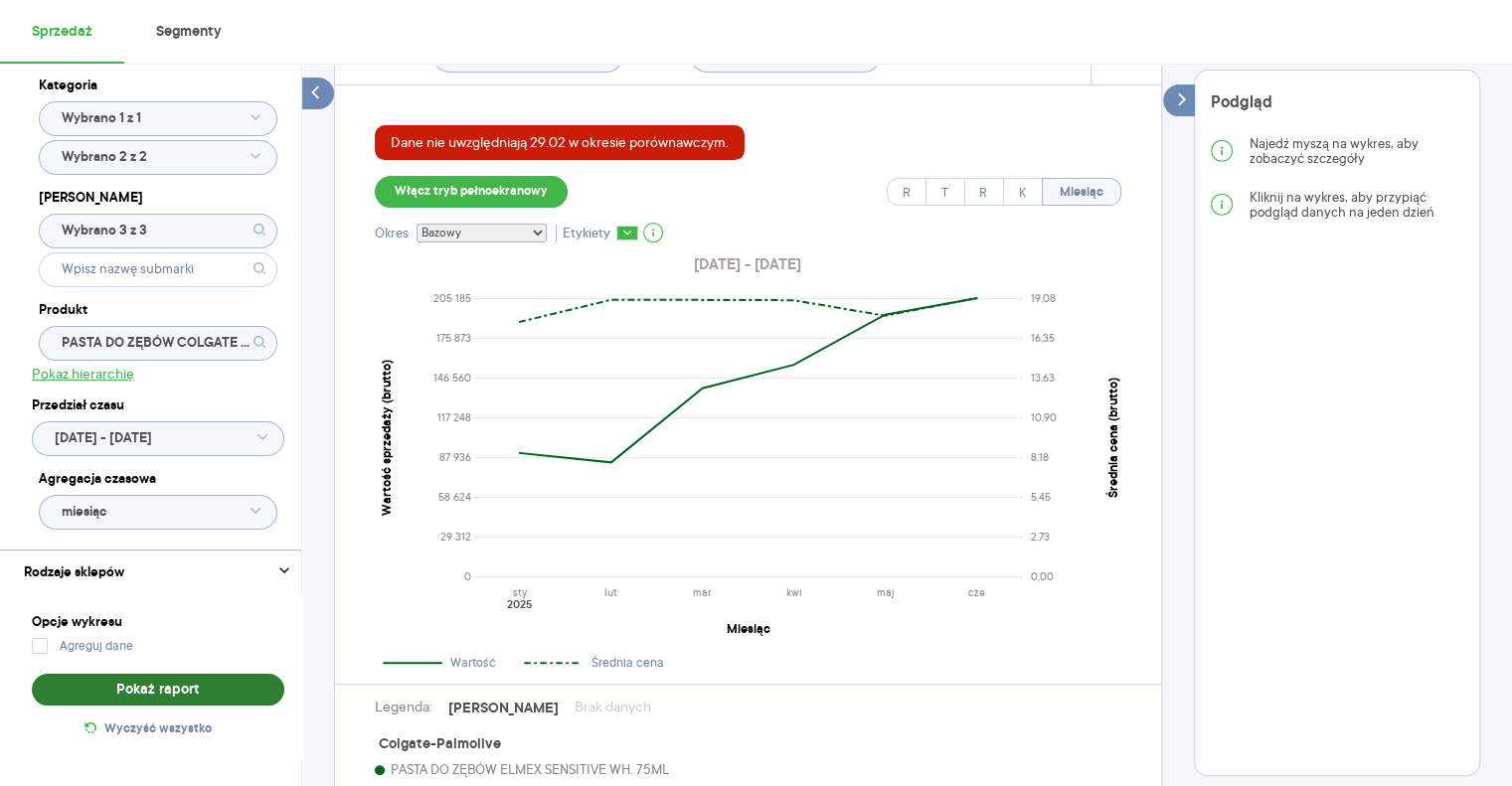 click on "Pokaż raport" at bounding box center [158, 690] 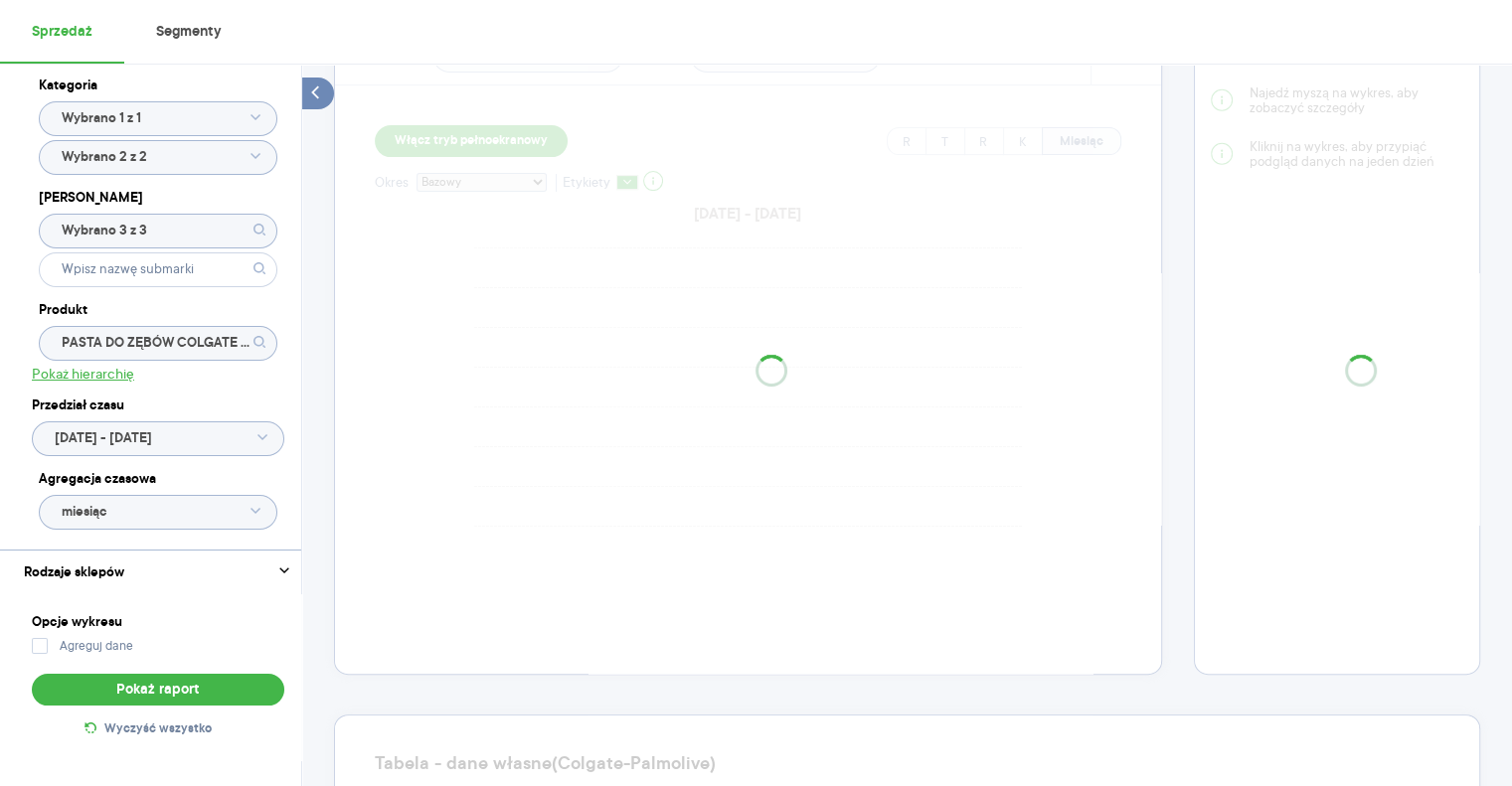 select on "base" 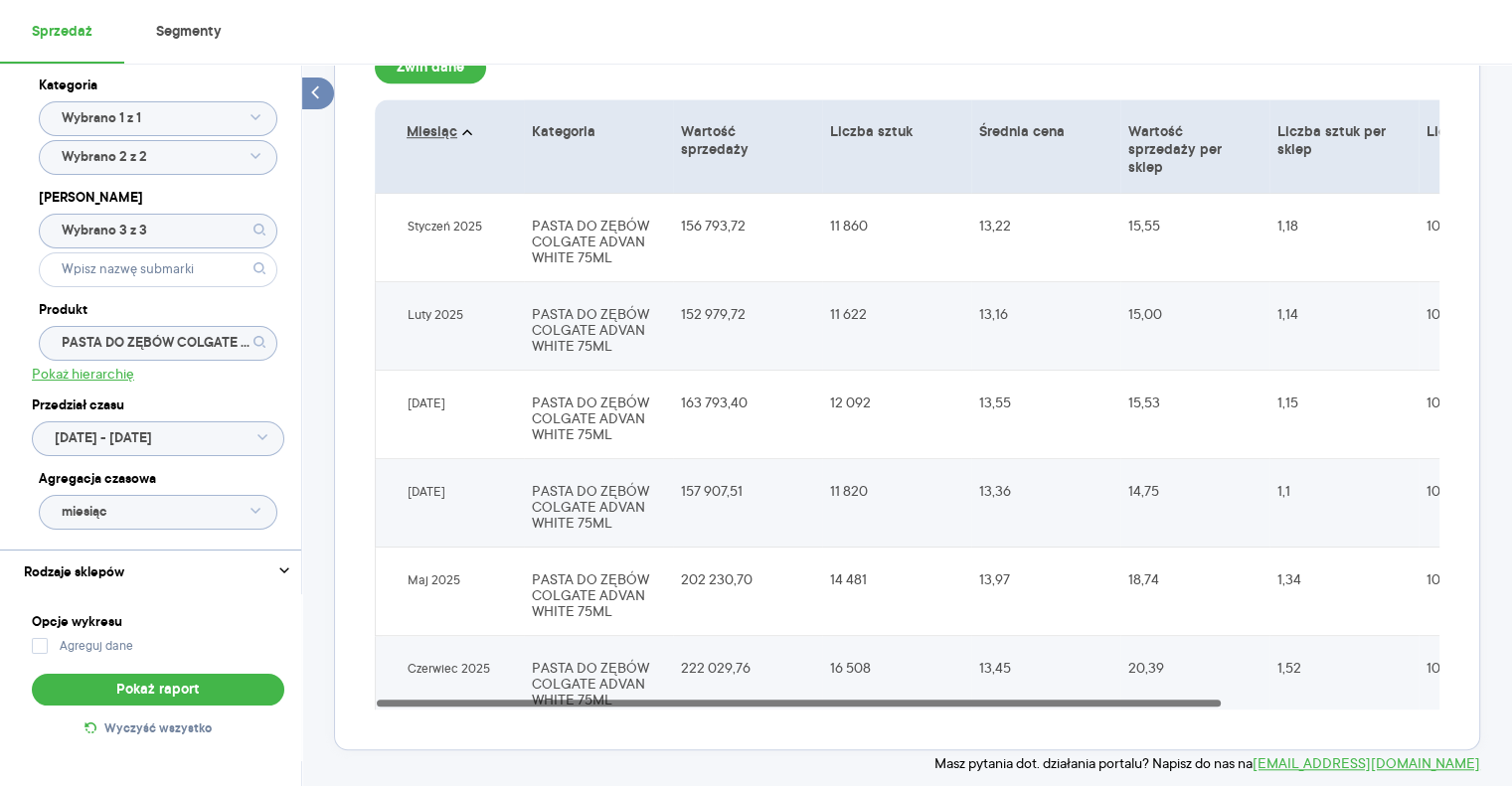 scroll, scrollTop: 1484, scrollLeft: 0, axis: vertical 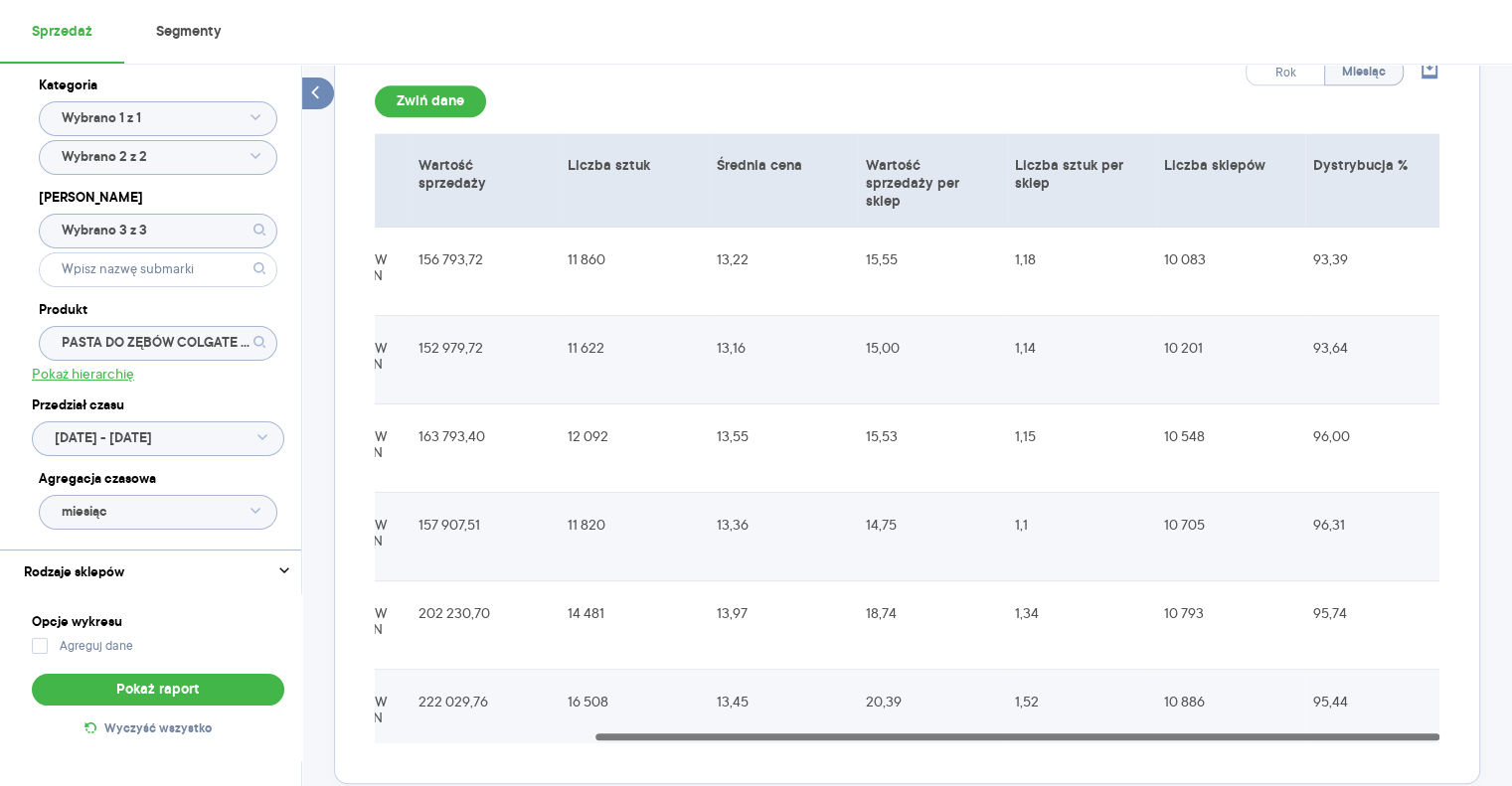 drag, startPoint x: 1182, startPoint y: 745, endPoint x: 1412, endPoint y: 742, distance: 230.01956 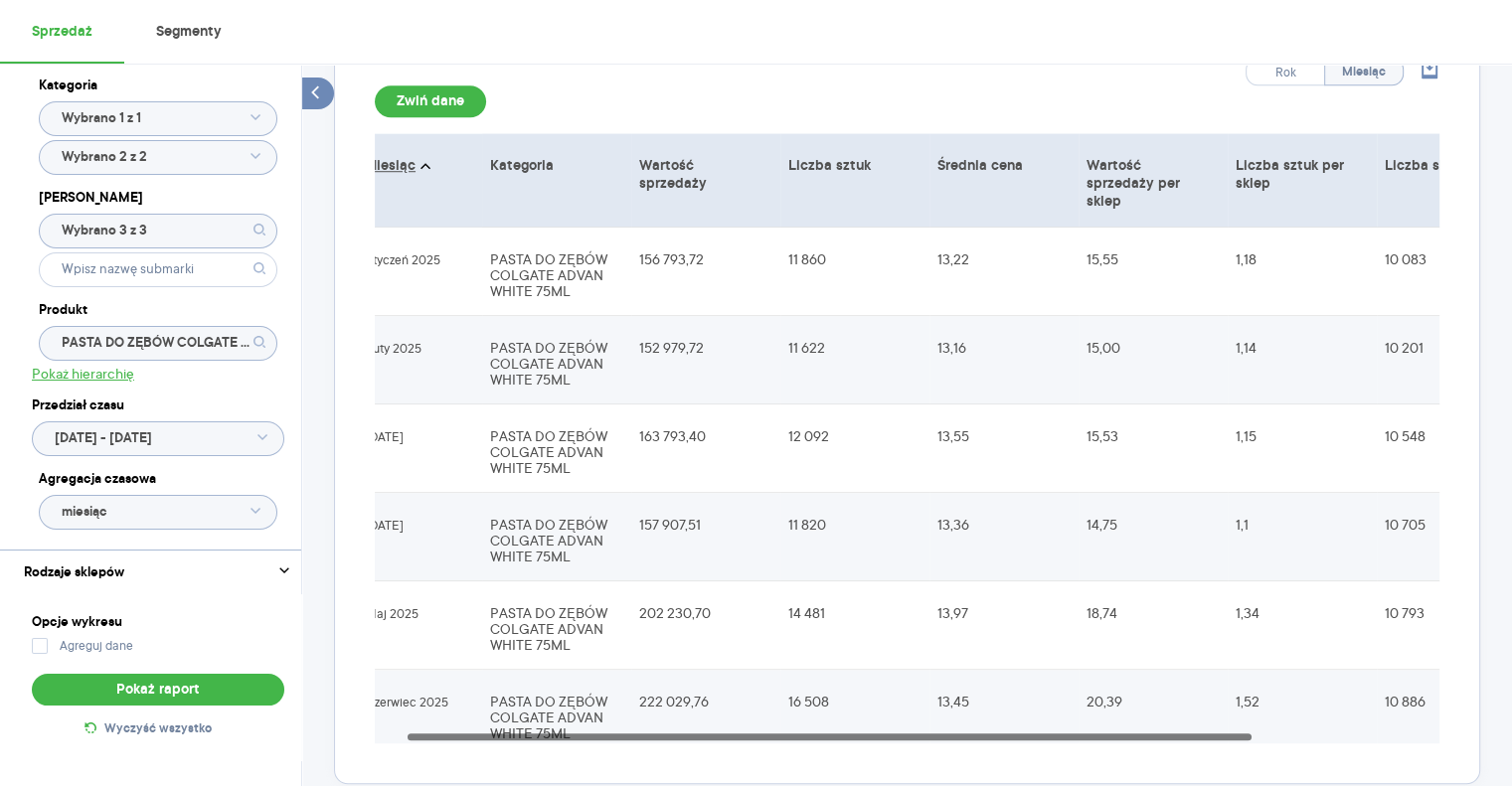 scroll, scrollTop: 0, scrollLeft: 39, axis: horizontal 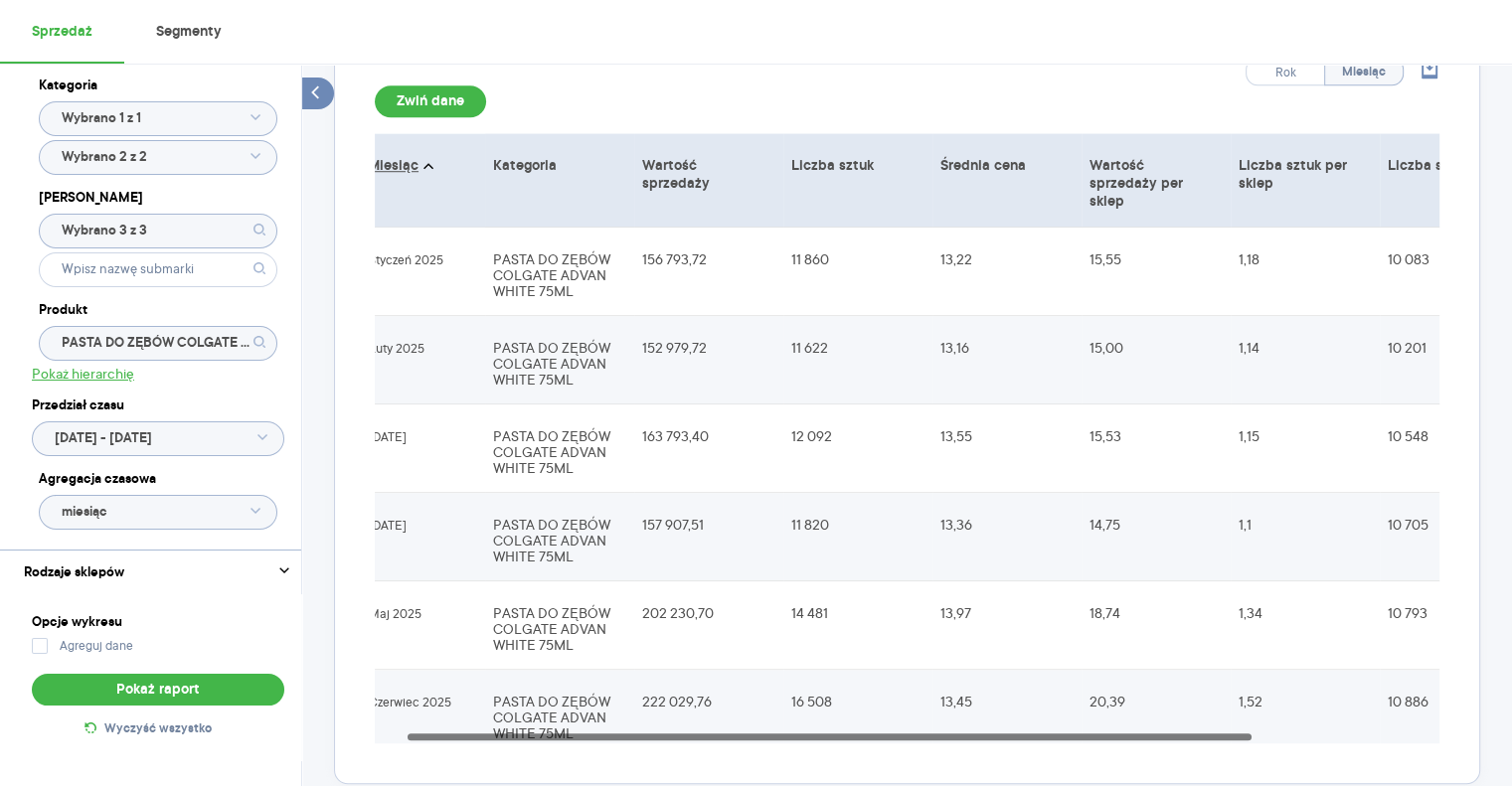 drag, startPoint x: 1412, startPoint y: 750, endPoint x: 1223, endPoint y: 744, distance: 189.09521 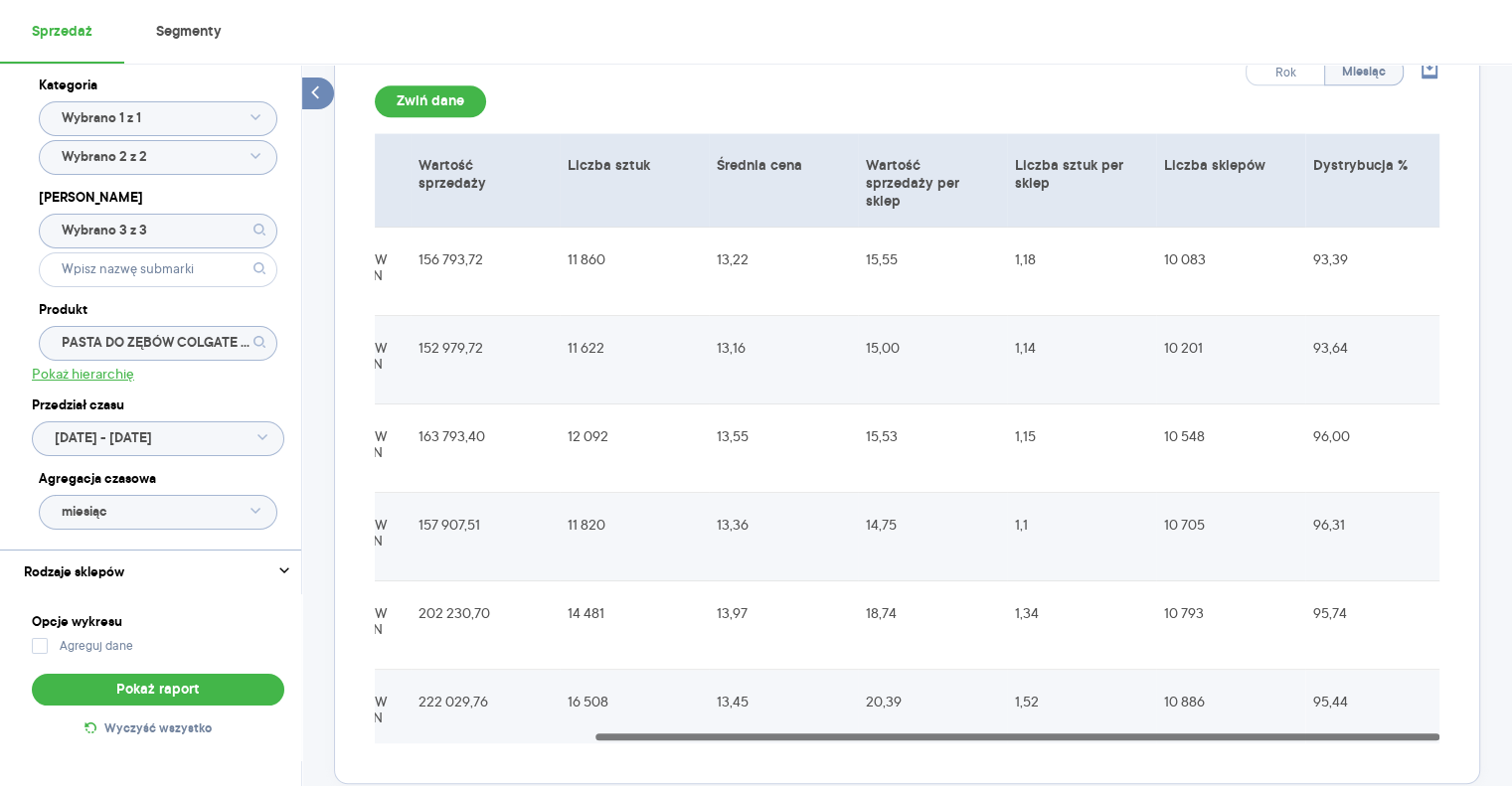 drag, startPoint x: 1223, startPoint y: 744, endPoint x: 1158, endPoint y: 744, distance: 65 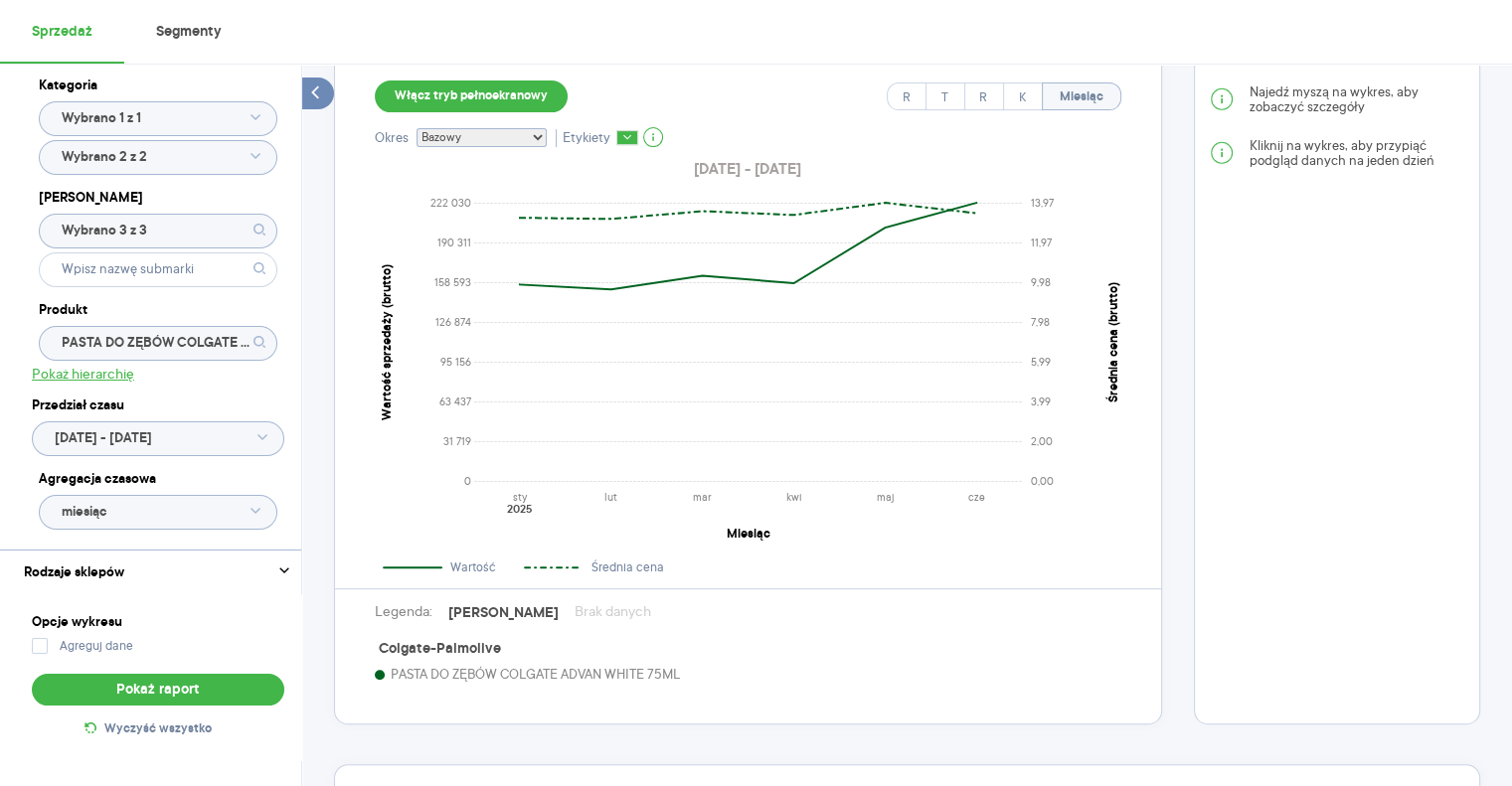 scroll, scrollTop: 490, scrollLeft: 0, axis: vertical 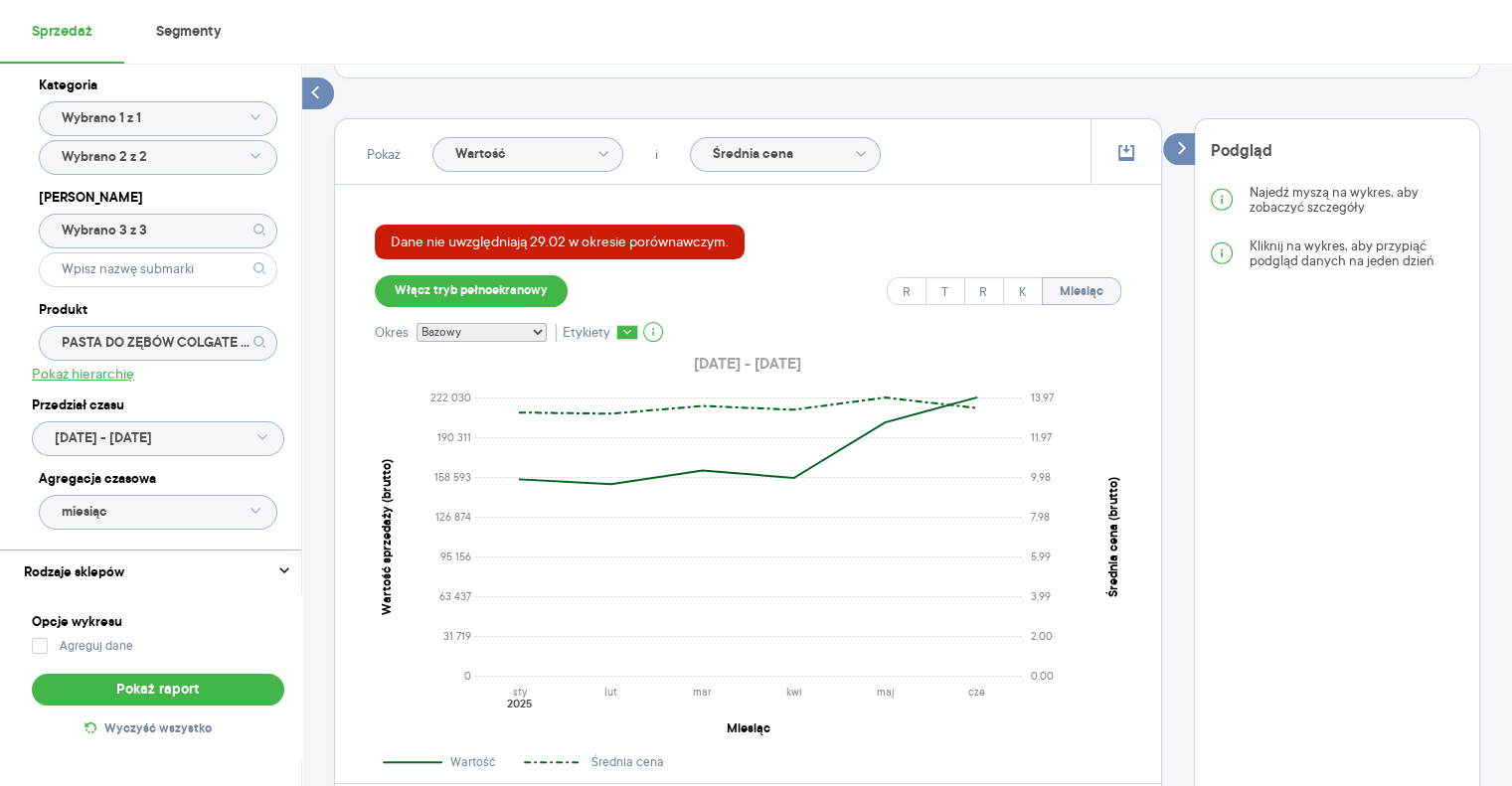 click on "Wartość" 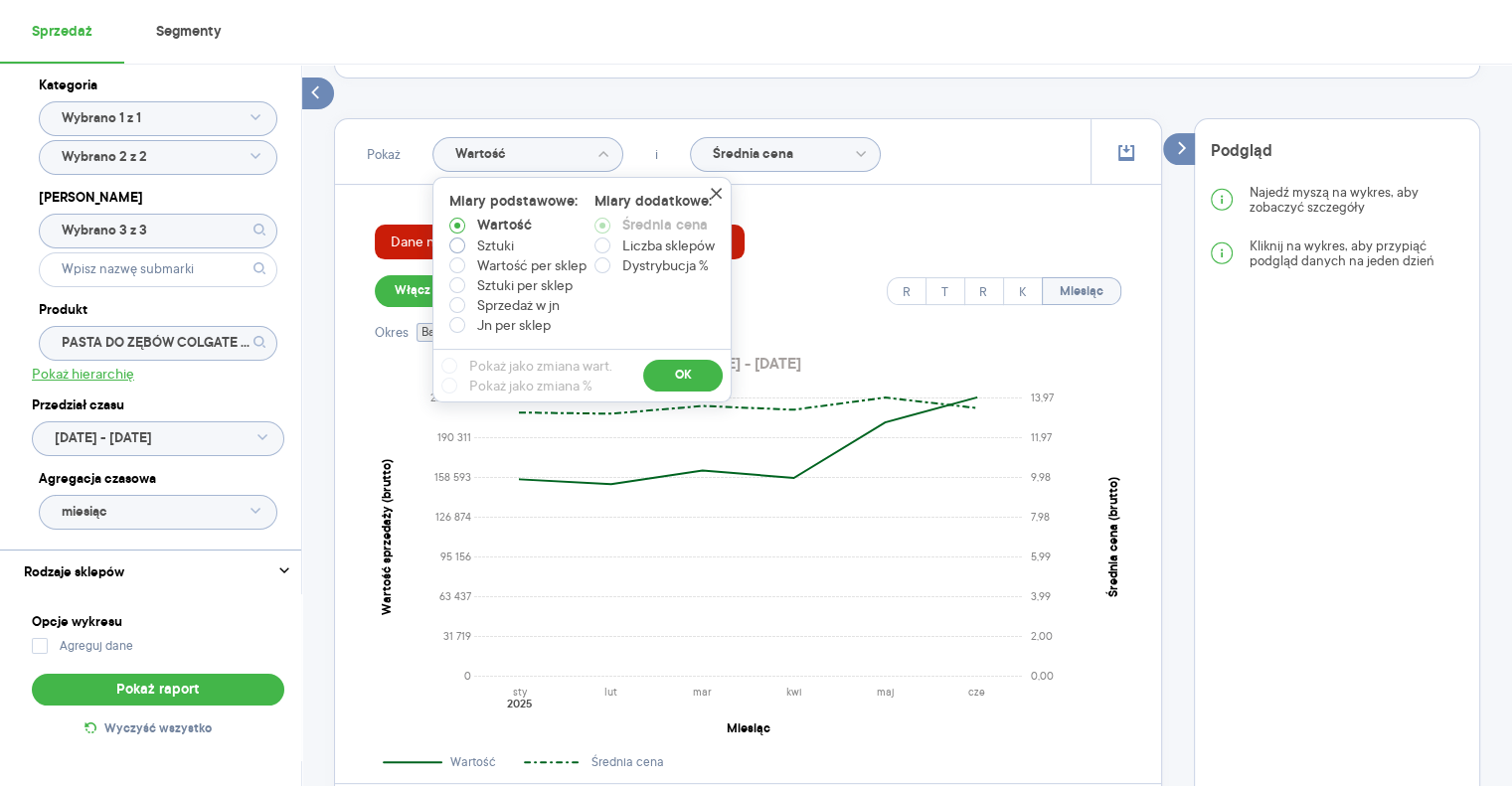 drag, startPoint x: 456, startPoint y: 226, endPoint x: 558, endPoint y: 242, distance: 103.24728 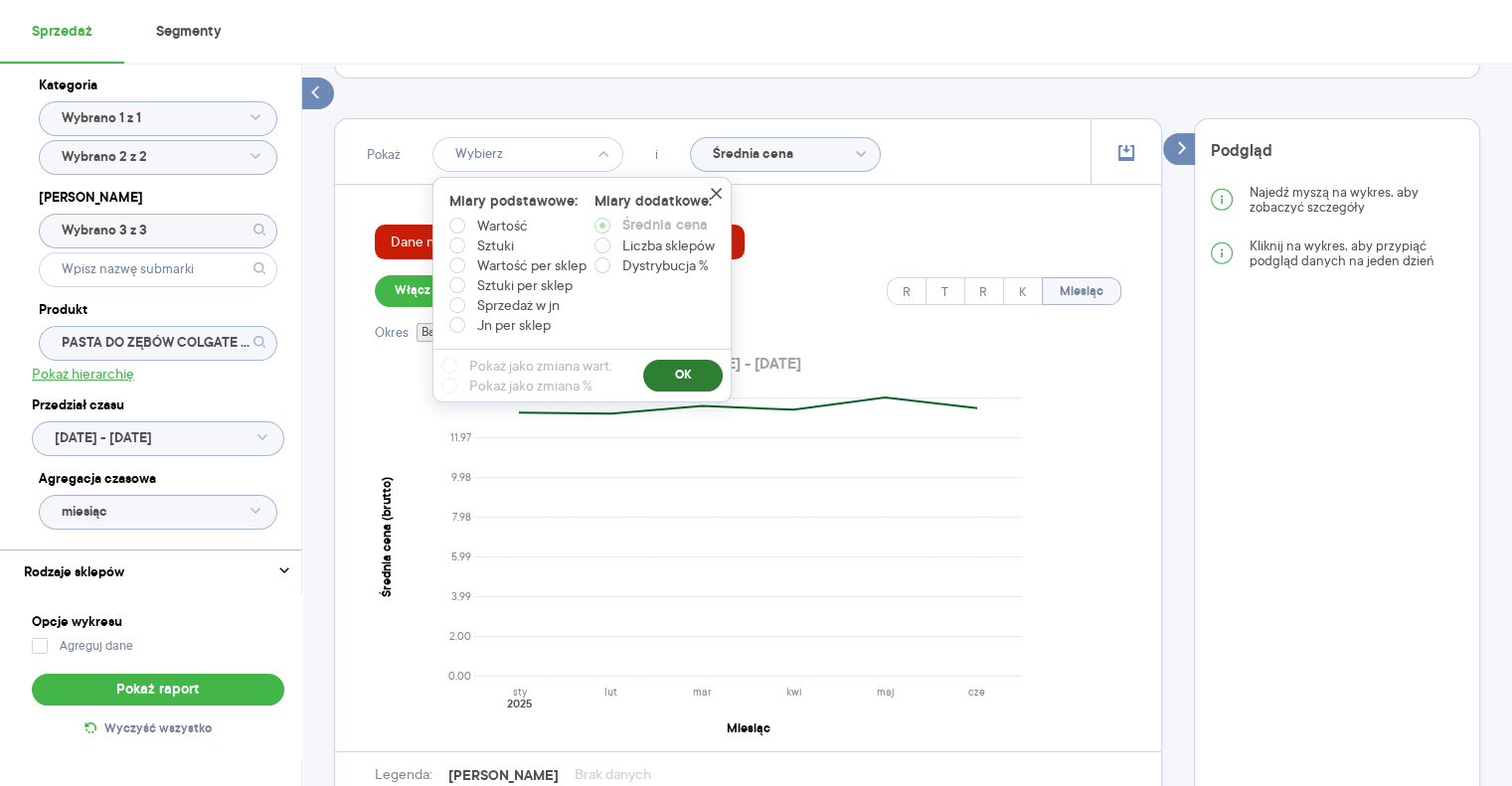 click on "OK" at bounding box center (683, 376) 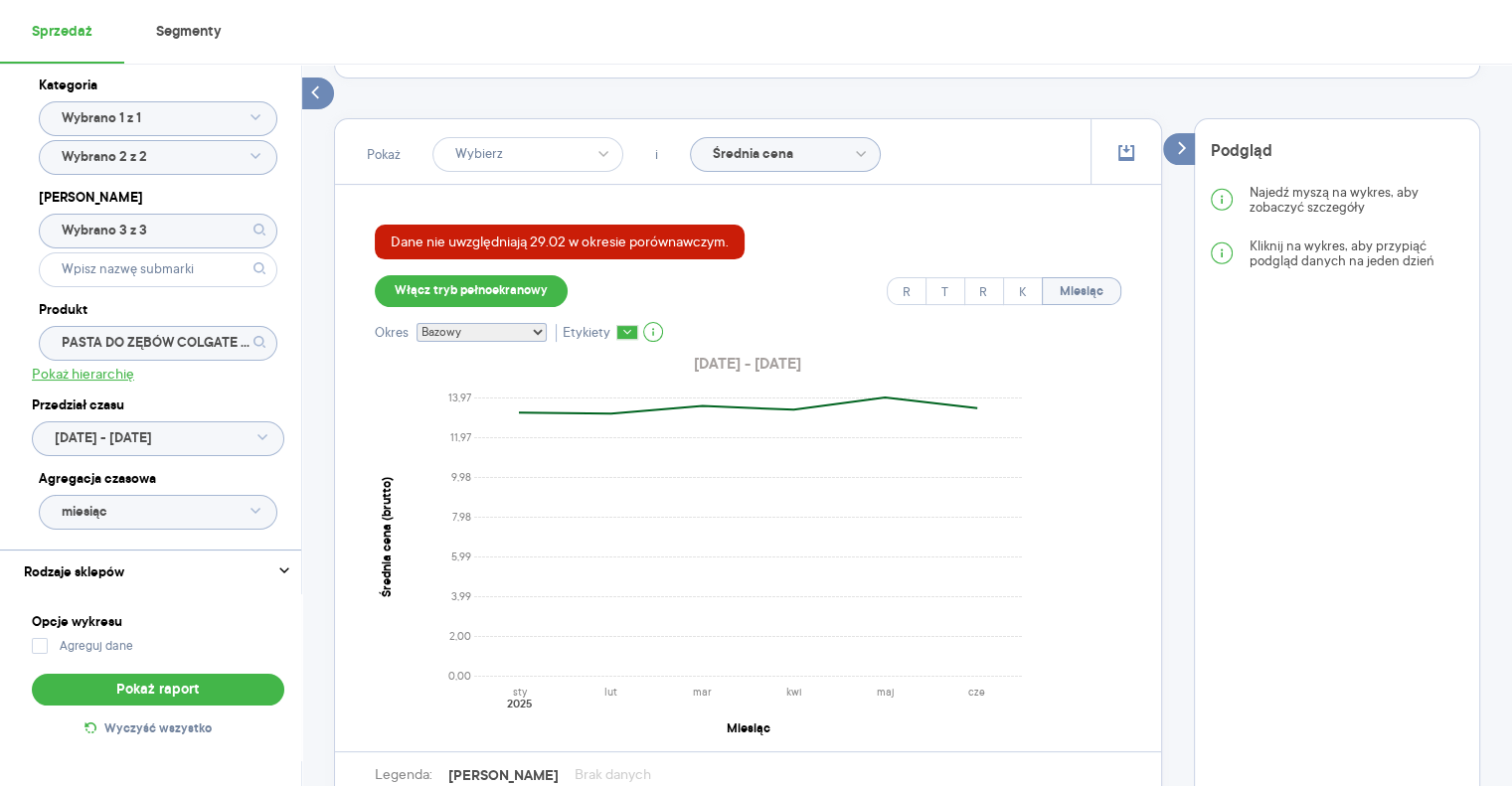 click on "Dane nie uwzględniają 29.02 w okresie porównawczym." at bounding box center (748, 241) 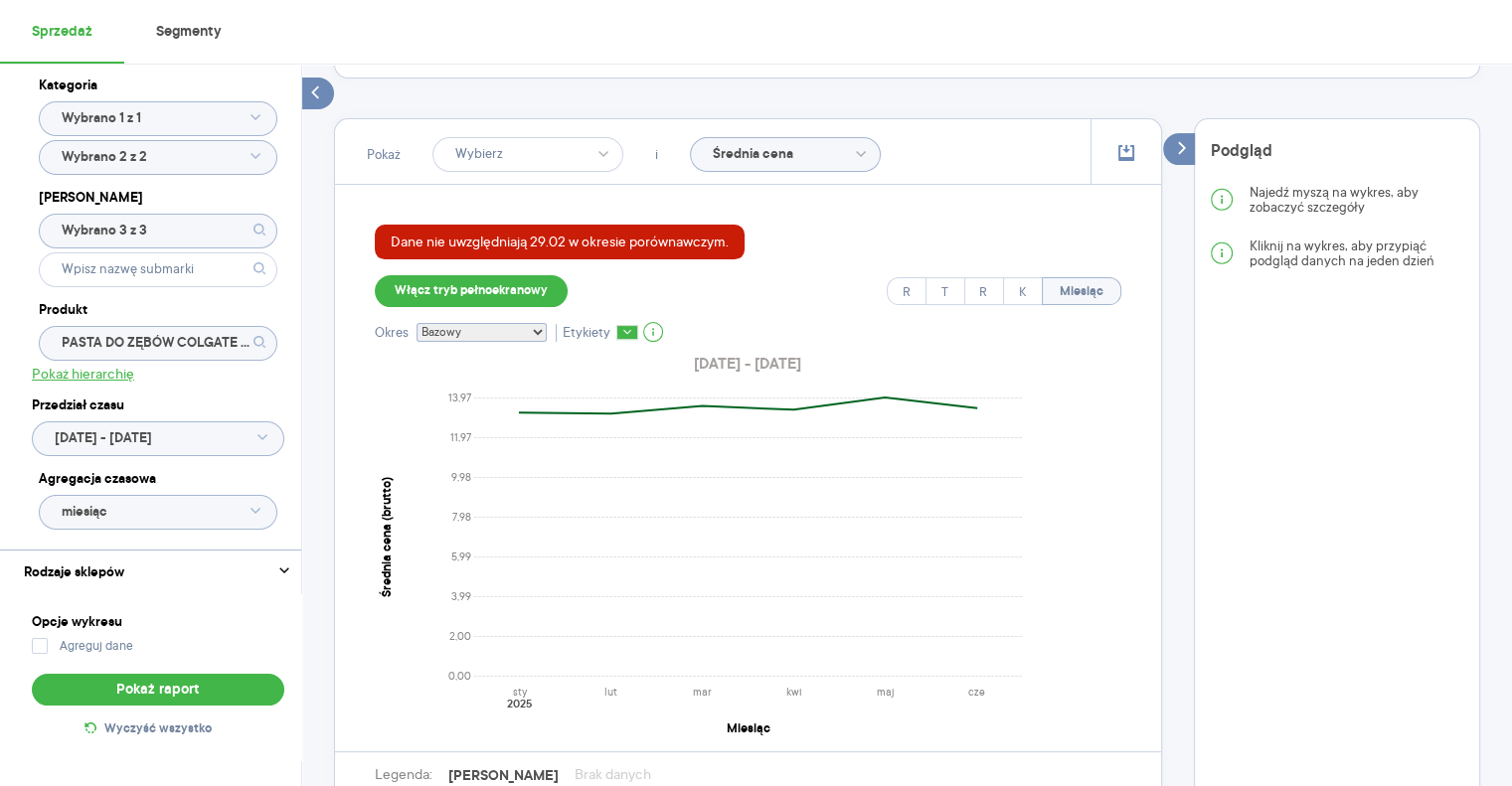 click on "Dane nie uwzględniają 29.02 w okresie porównawczym." at bounding box center (748, 241) 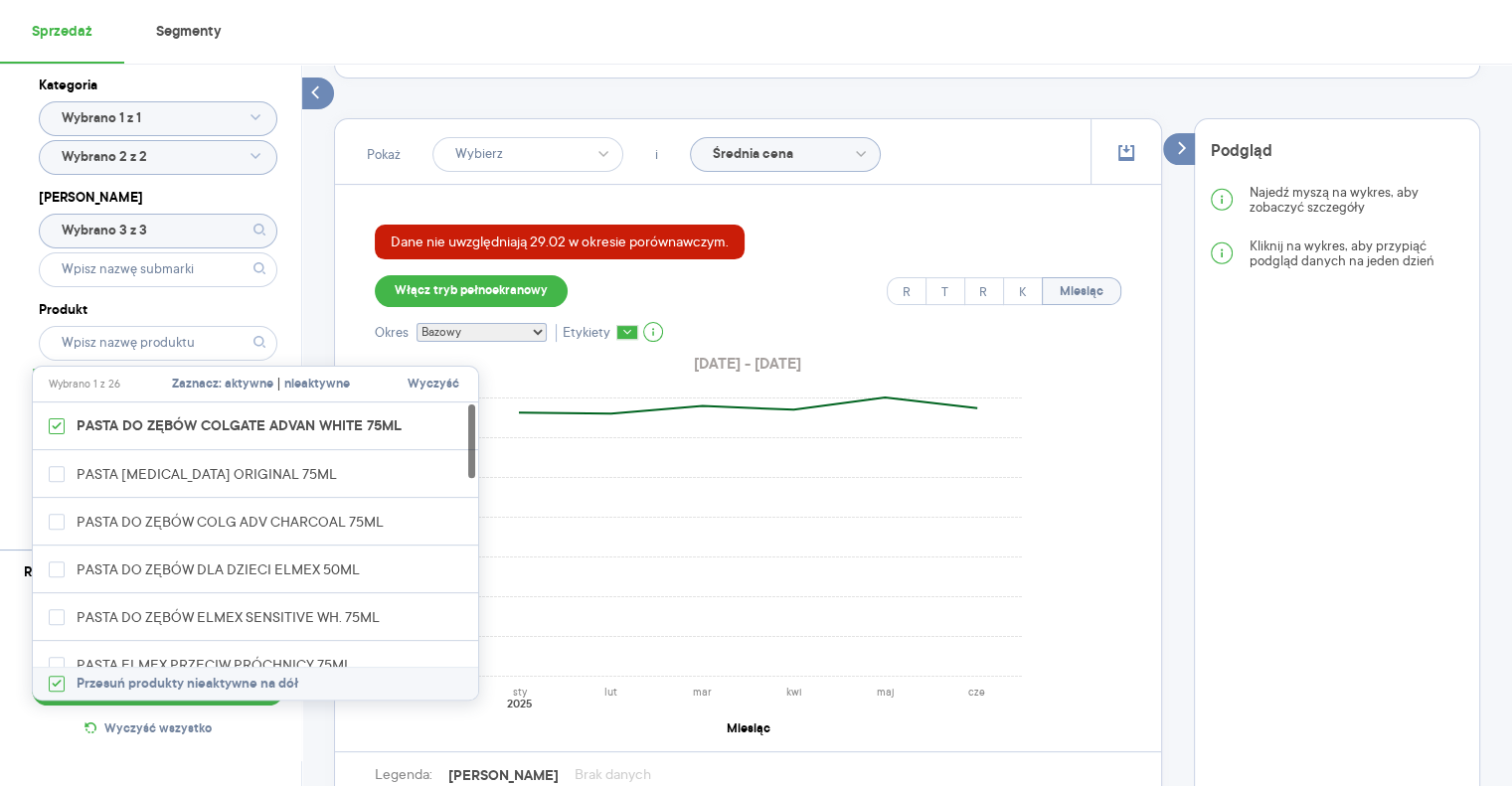 click on "Zaznacz: aktywne | nieaktywne" at bounding box center (262, 384) 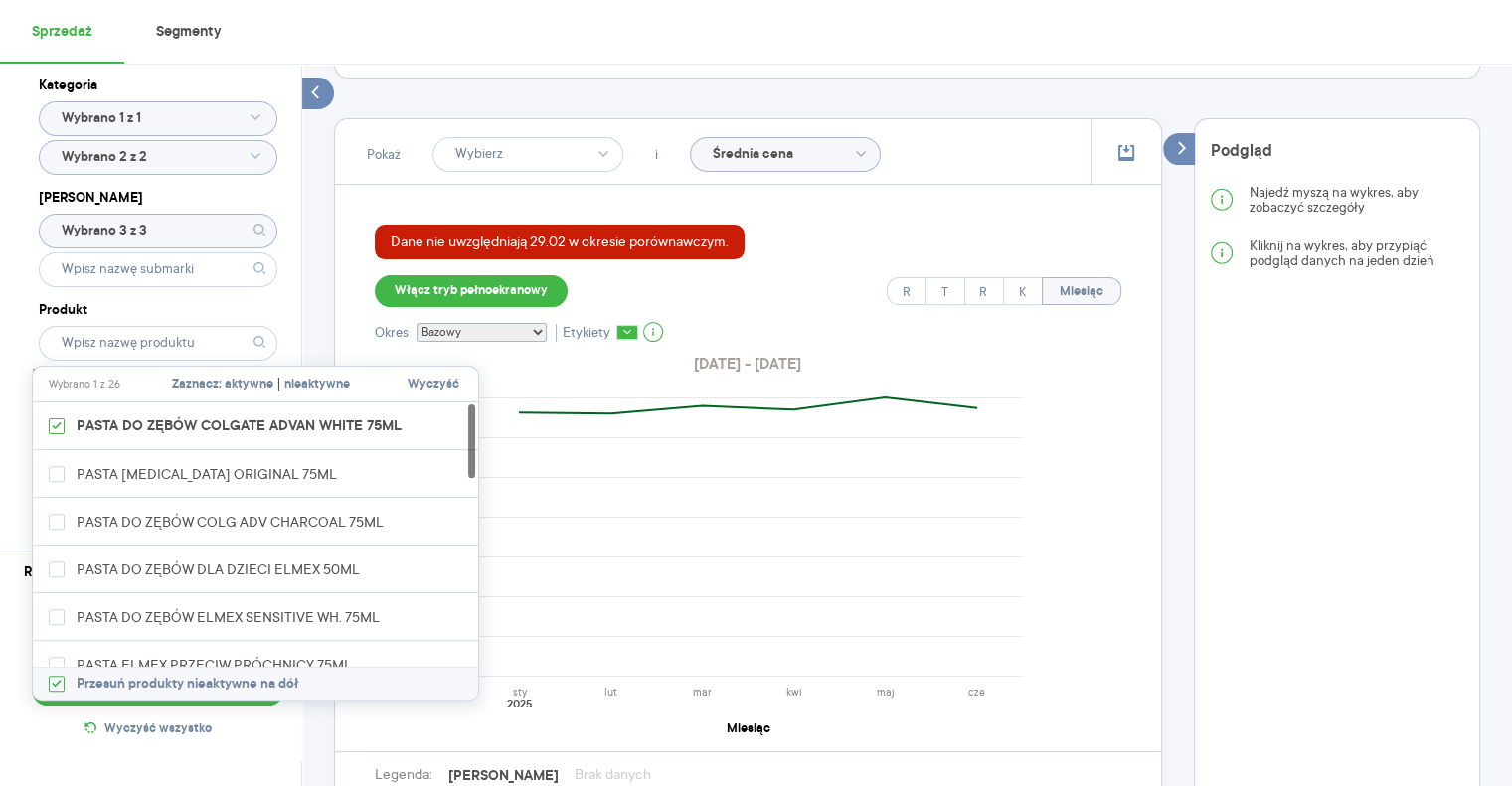click on "aktywne" at bounding box center [249, 385] 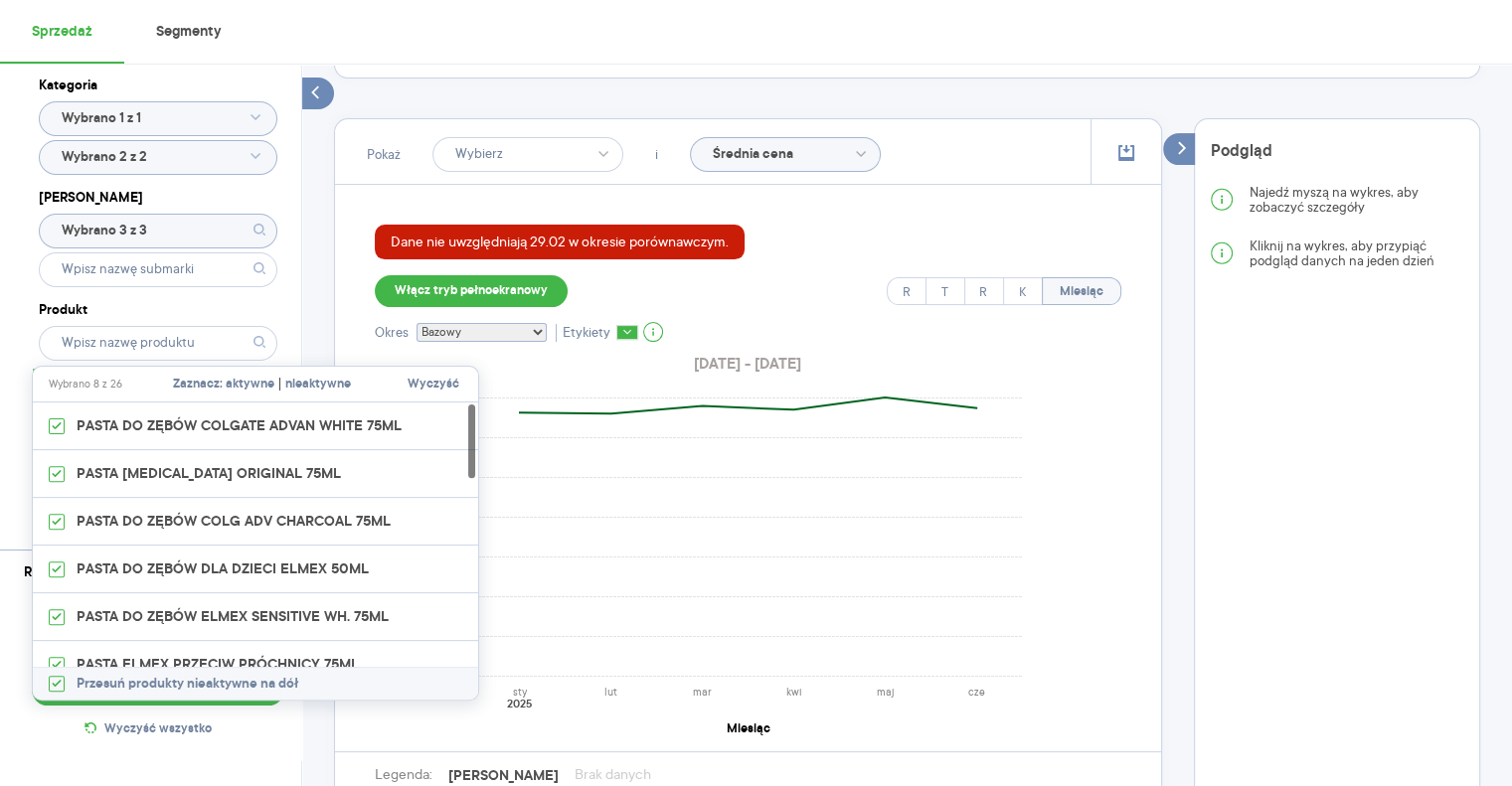 click on "Kategoria Wybrano 1 z 1 Wybrano 2 z 2 Marka Wybrano 3 z 3 Produkt Pokaż hierarchię Przedział czasu [DATE] - [DATE] Agregacja czasowa miesiąc Rodzaje sklepów Opcje wykresu Agreguj dane Pokaż raport Wyczyść wszystko Sprzedaż Podsumowanie - dane własne  (Colgate-Palmolive) Dane nie uwzględniają 29.02 w okresie porównawczym. Pokaż: Dane total Dane per sklep Dystrybucja Jednostki naturalne Wartość sprzedaży (brutto) 1 055 734,81 23,92% 851 971,51 Liczba sztuk 78 383 15,74% 67 725 Średnia cena (brutto) 13,47 7,07% 12,58 Średnia sprzedaż dziennie (brutto) 5 832,79 24,60% 4 681,16 Okres porównawczy ([DATE] - [DATE]) Pokaż i Średnia cena Dane nie uwzględniają 29.02 w okresie porównawczym. Włącz tryb pełnoekranowy R T R K Miesiąc Okres Bazowy i historyczny Bazowy Historyczny Etykiety [DATE] - [DATE] 0,00 2,00 3,99 5,99 7,98 9,98 11,97 13,97 Średnia cena (brutto) sty lut mar kwi maj [DATE] Miesiąc Legenda: Dane Brak danych Colgate-Palmolive Podgląd Rok Miesiąc" at bounding box center [907, 746] 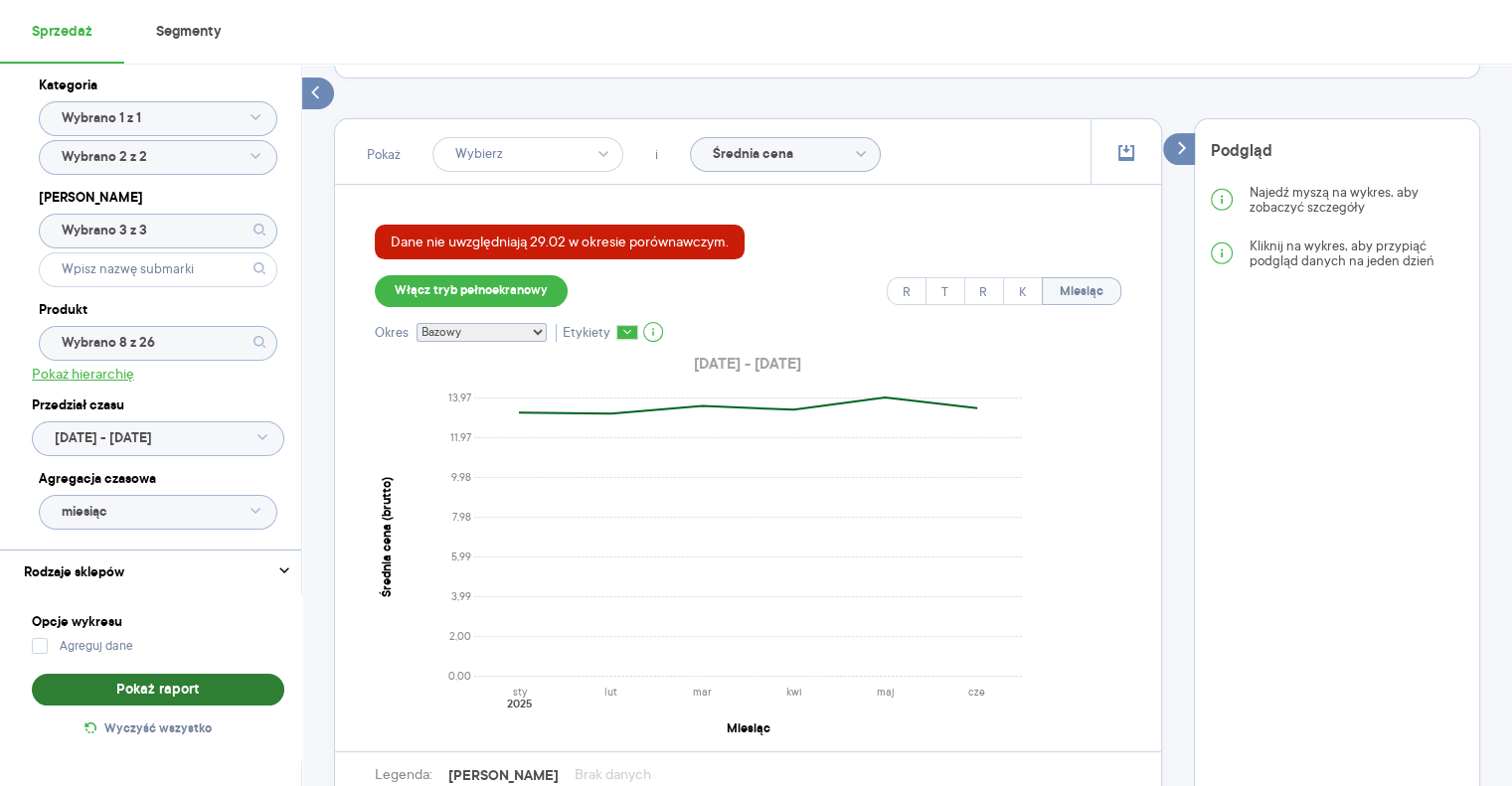 click on "Pokaż raport" at bounding box center [158, 690] 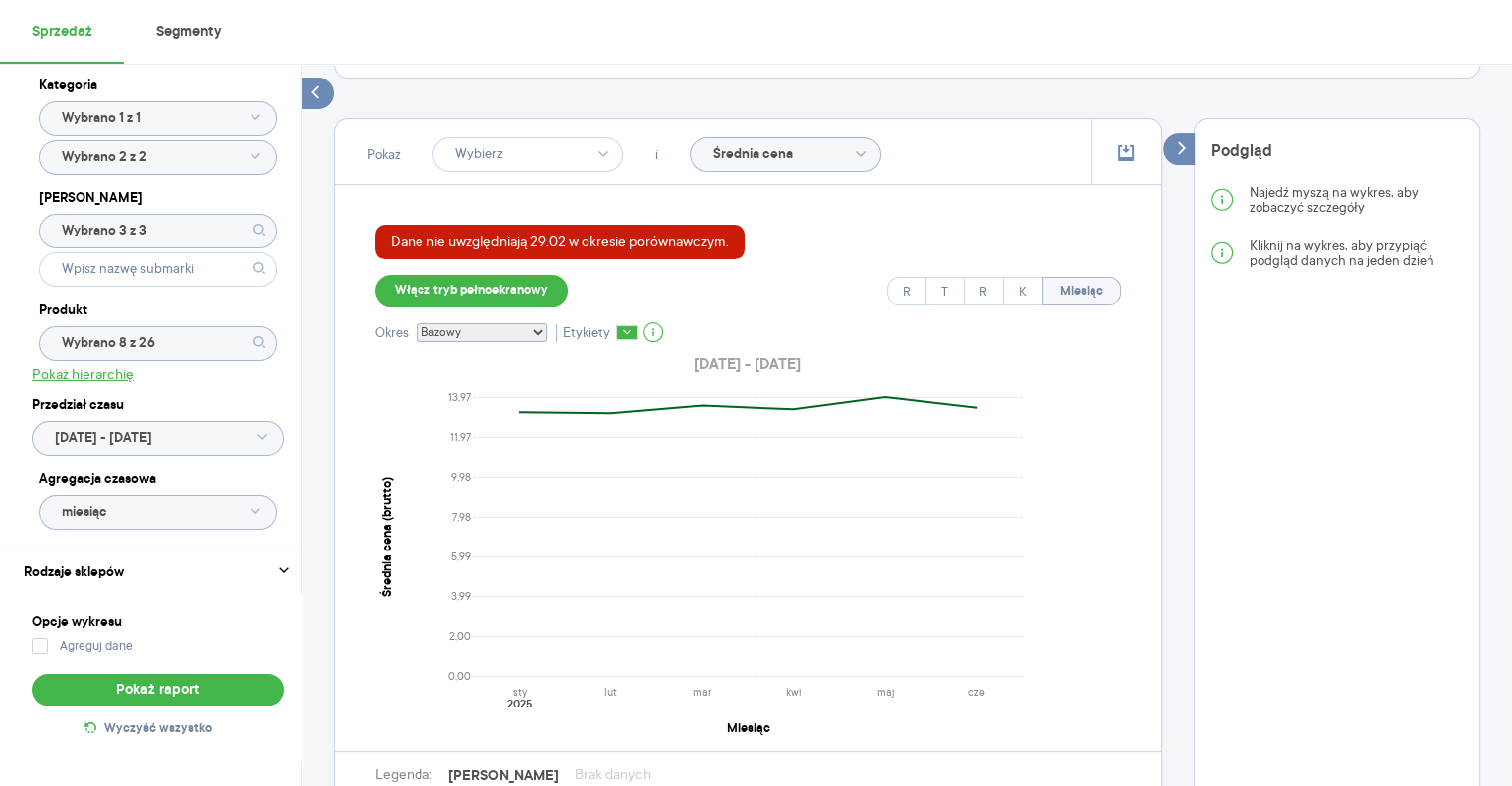 type on "Wartość" 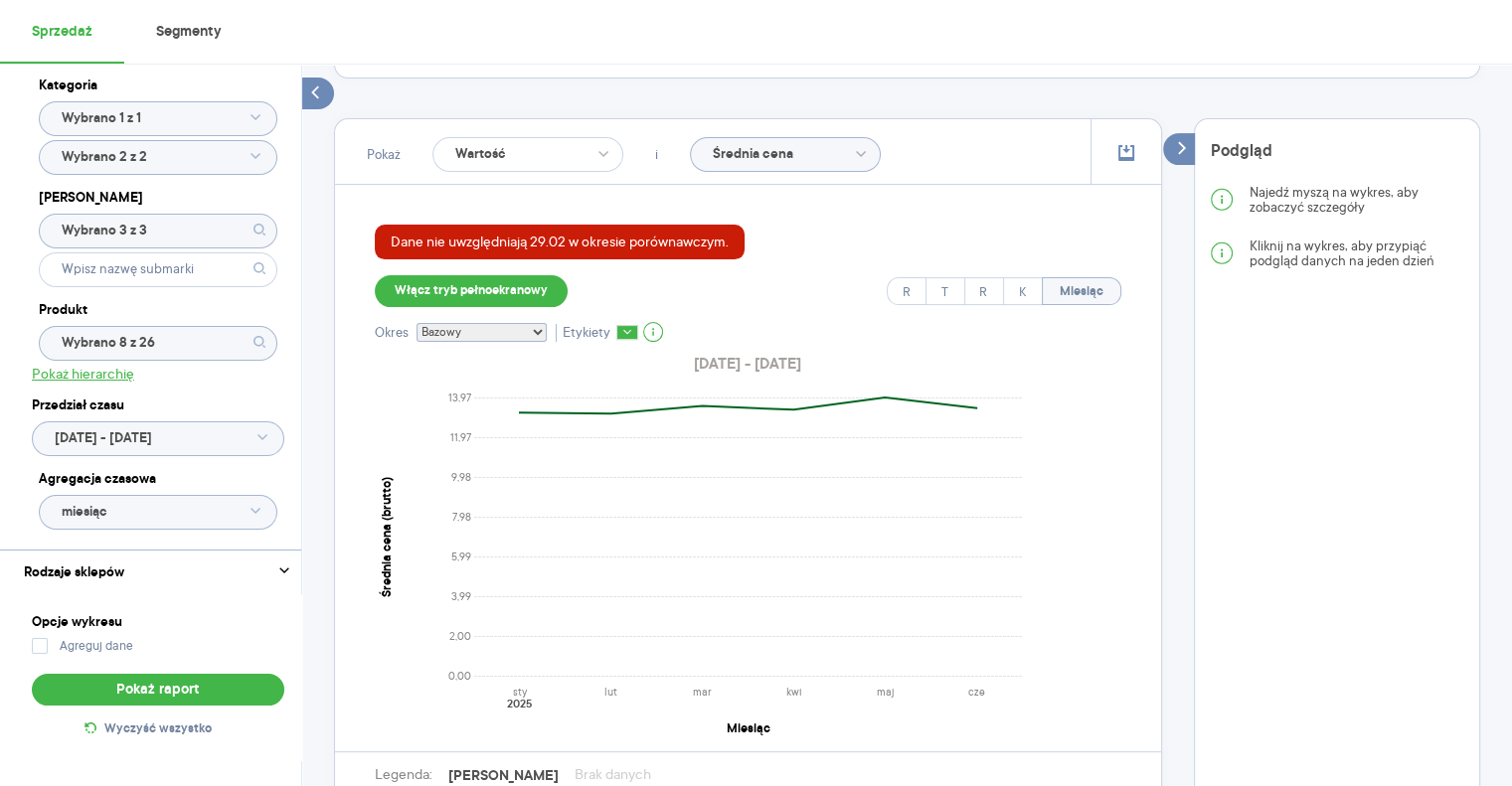 select on "base" 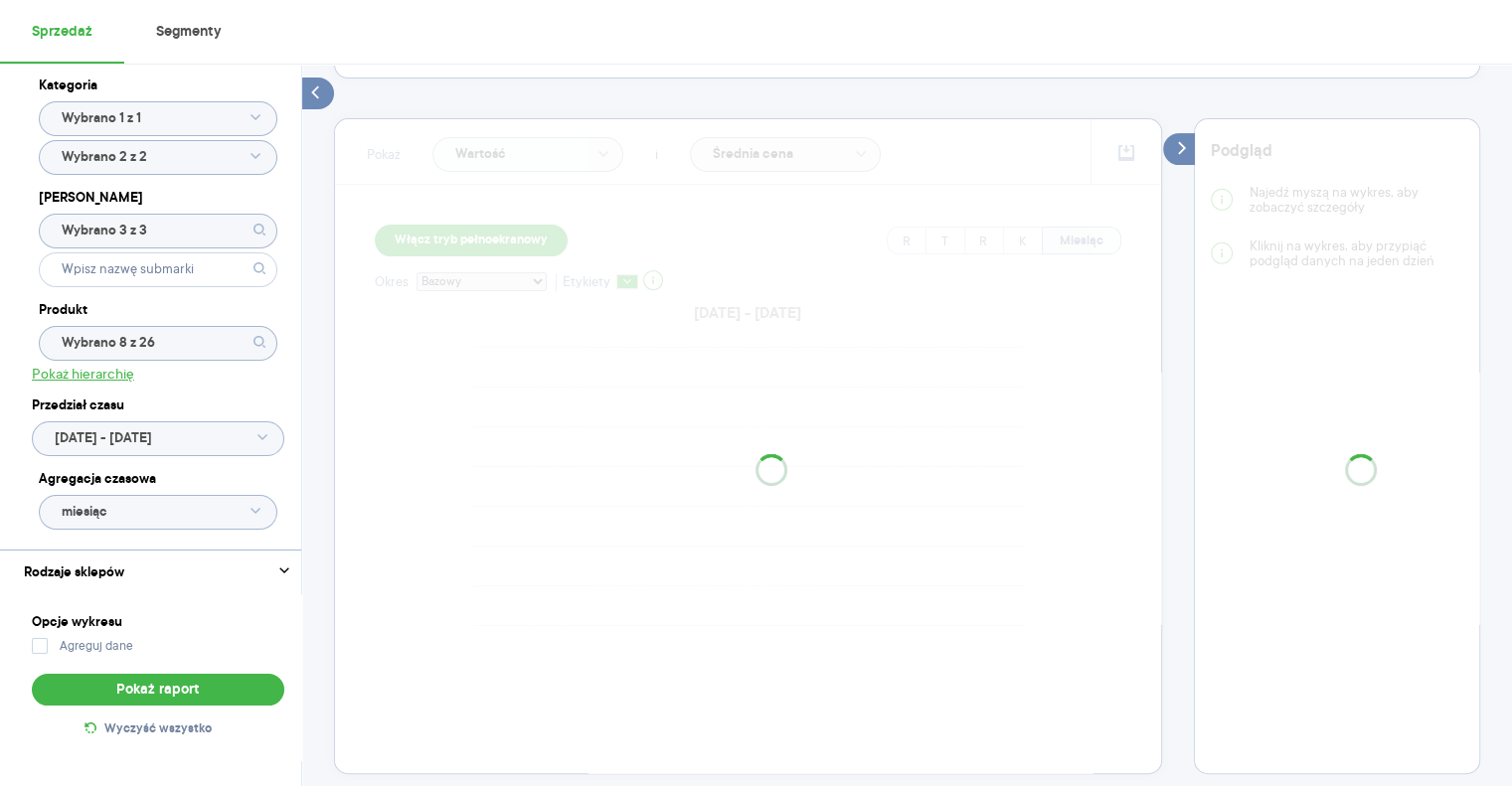 scroll, scrollTop: 475, scrollLeft: 0, axis: vertical 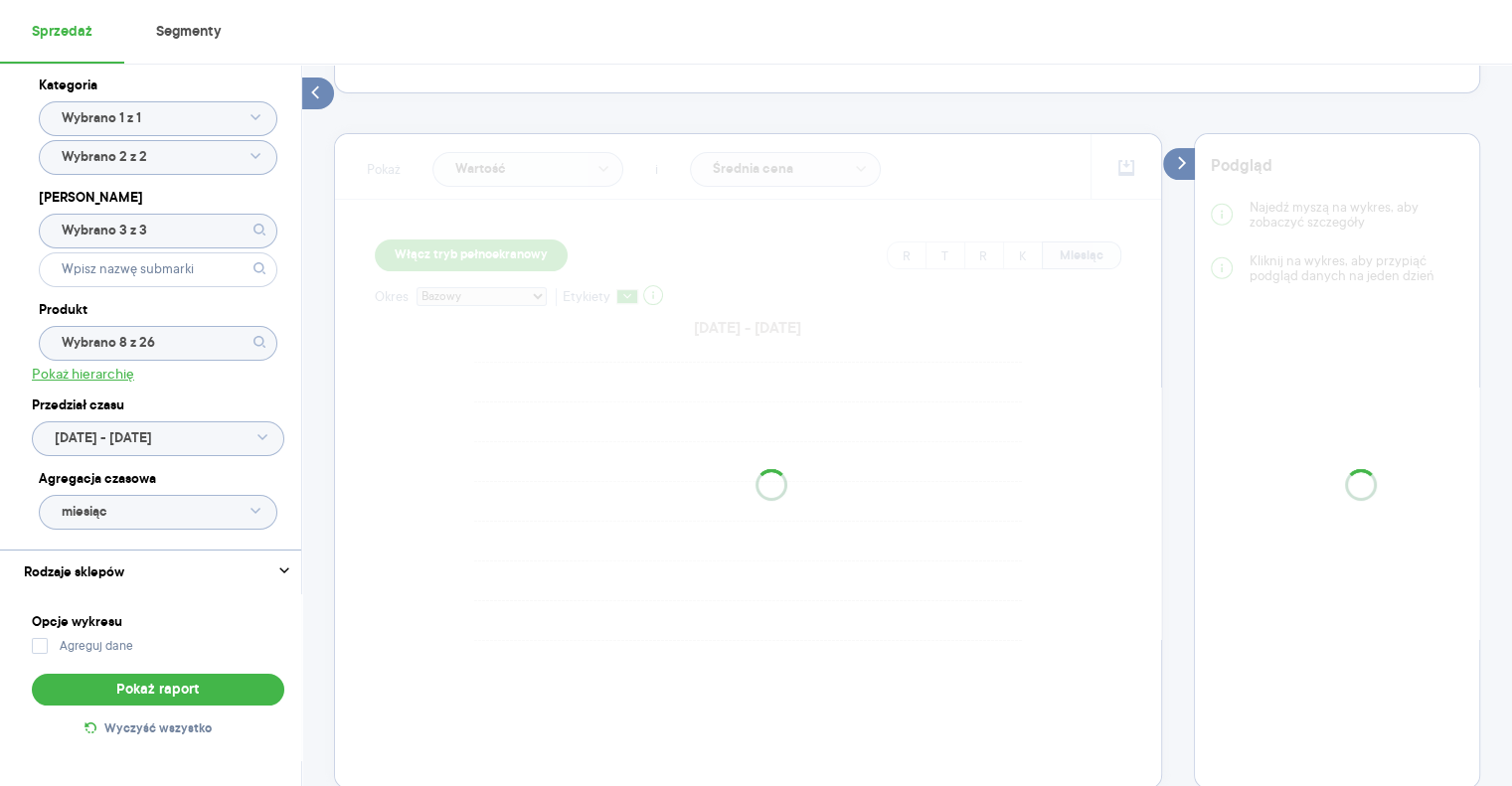 select on "base" 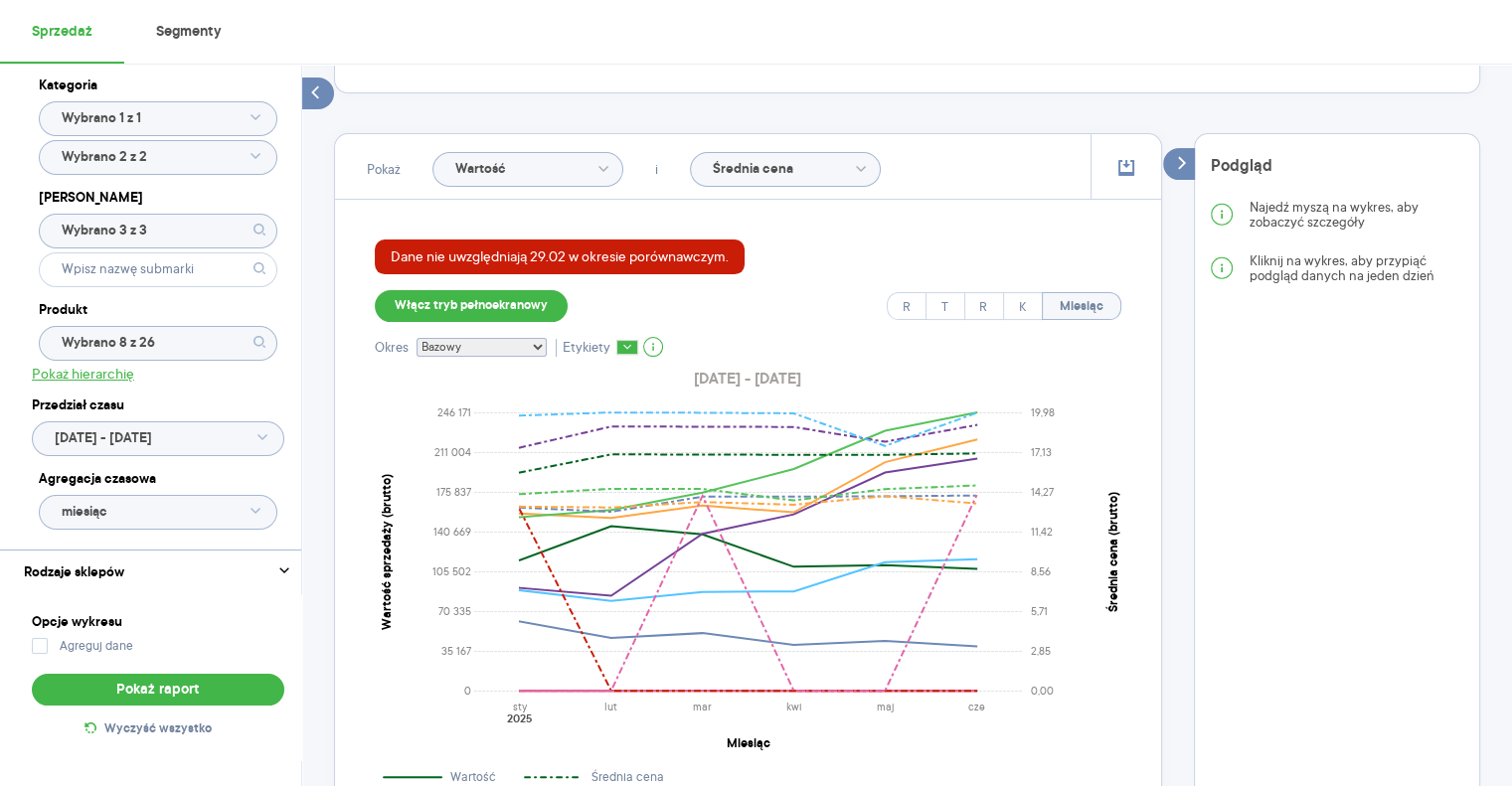 scroll, scrollTop: 490, scrollLeft: 0, axis: vertical 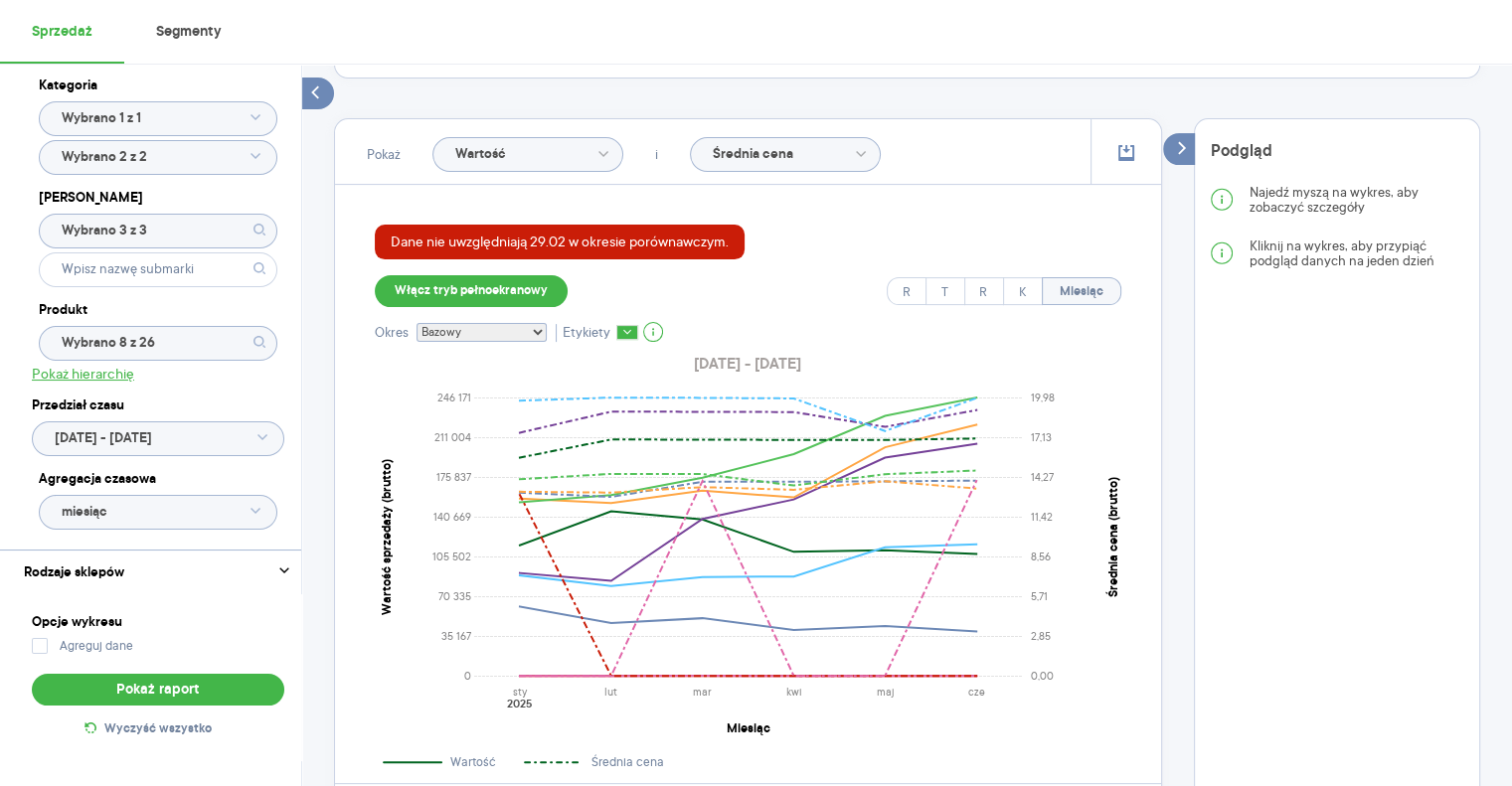 click on "Wartość" 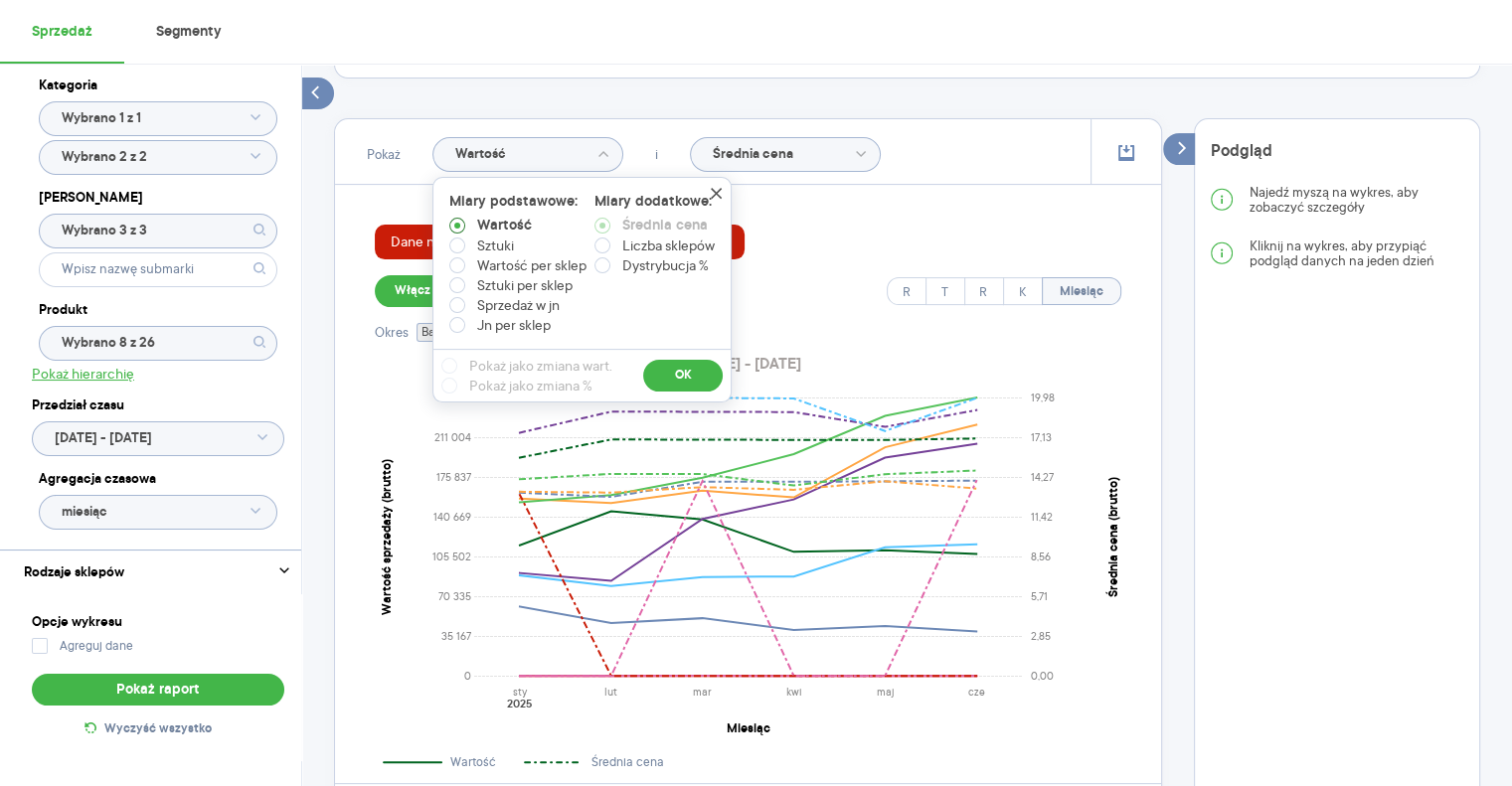 click at bounding box center (457, 226) 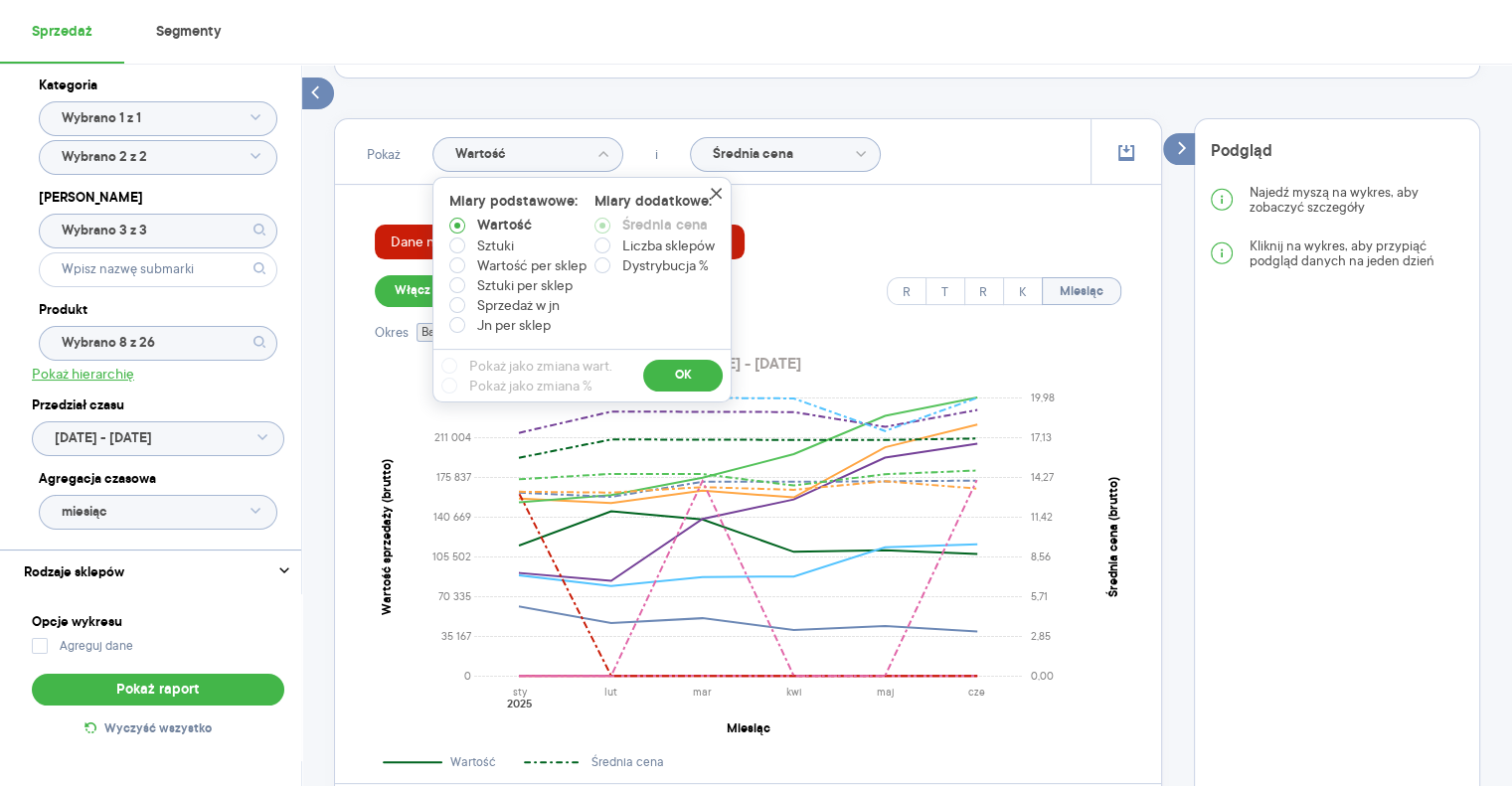 type 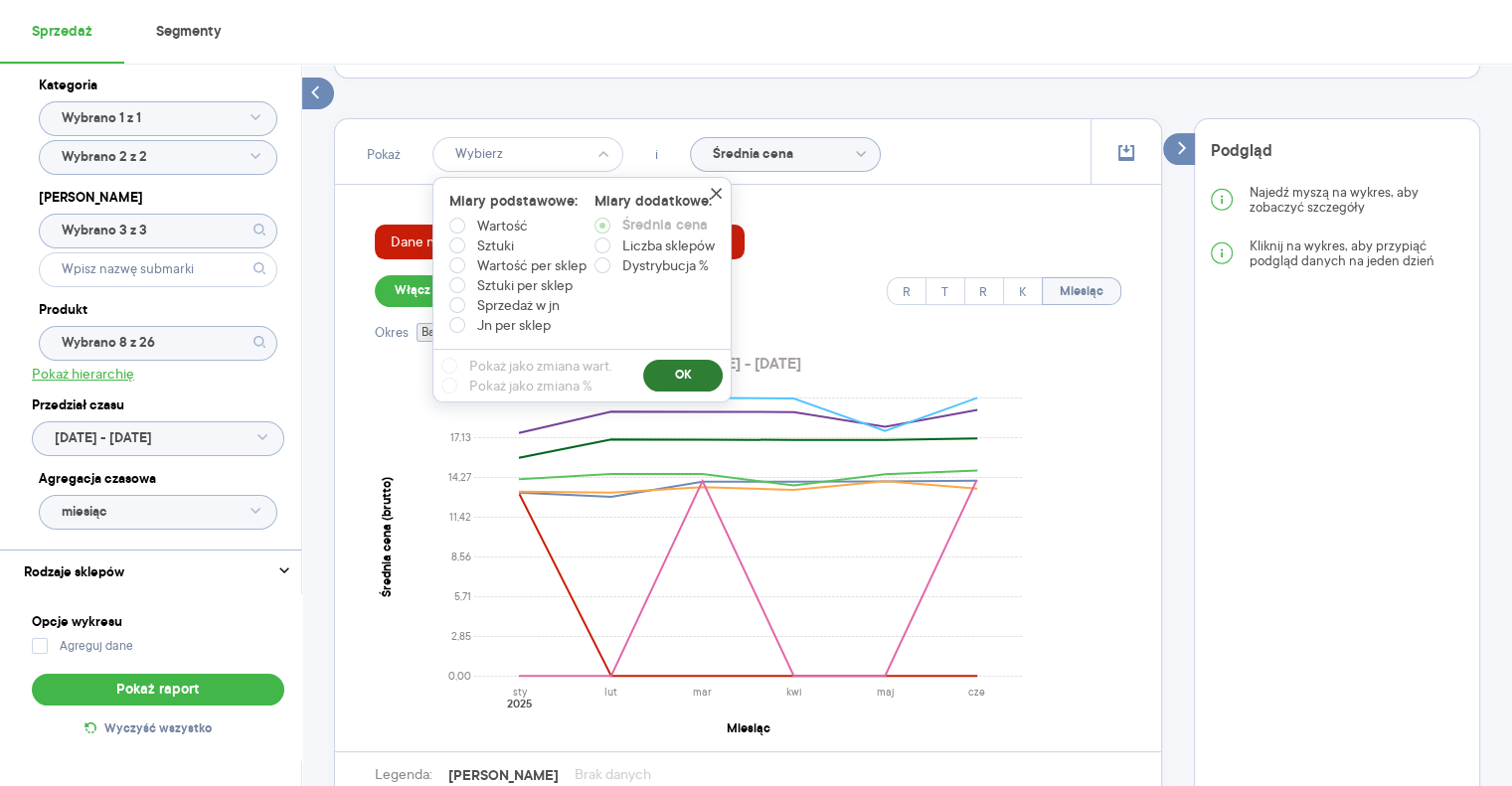 drag, startPoint x: 692, startPoint y: 373, endPoint x: 849, endPoint y: 296, distance: 174.86566 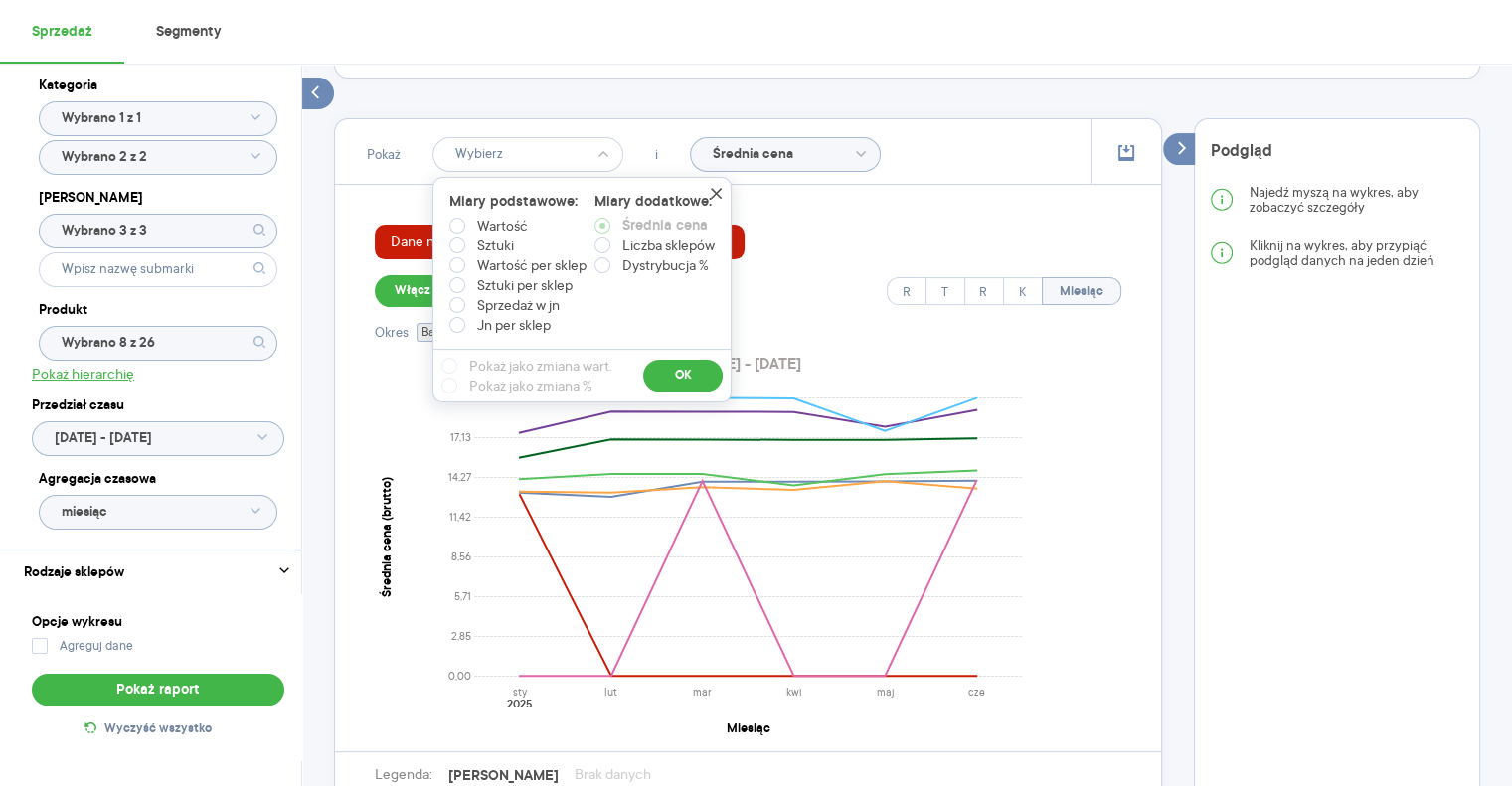 click on "OK" at bounding box center (683, 376) 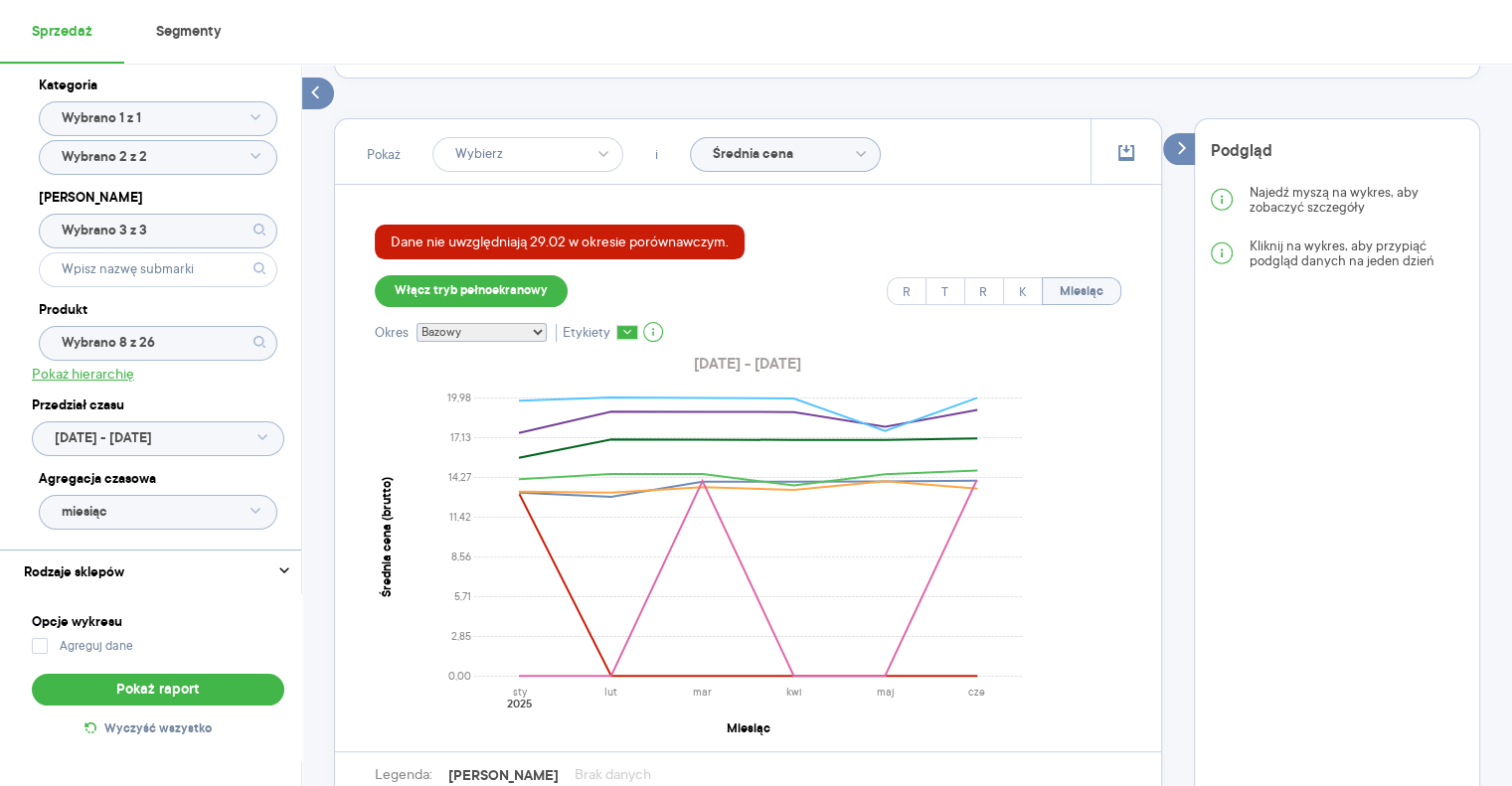 click on "Dane nie uwzględniają 29.02 w okresie porównawczym." at bounding box center [748, 241] 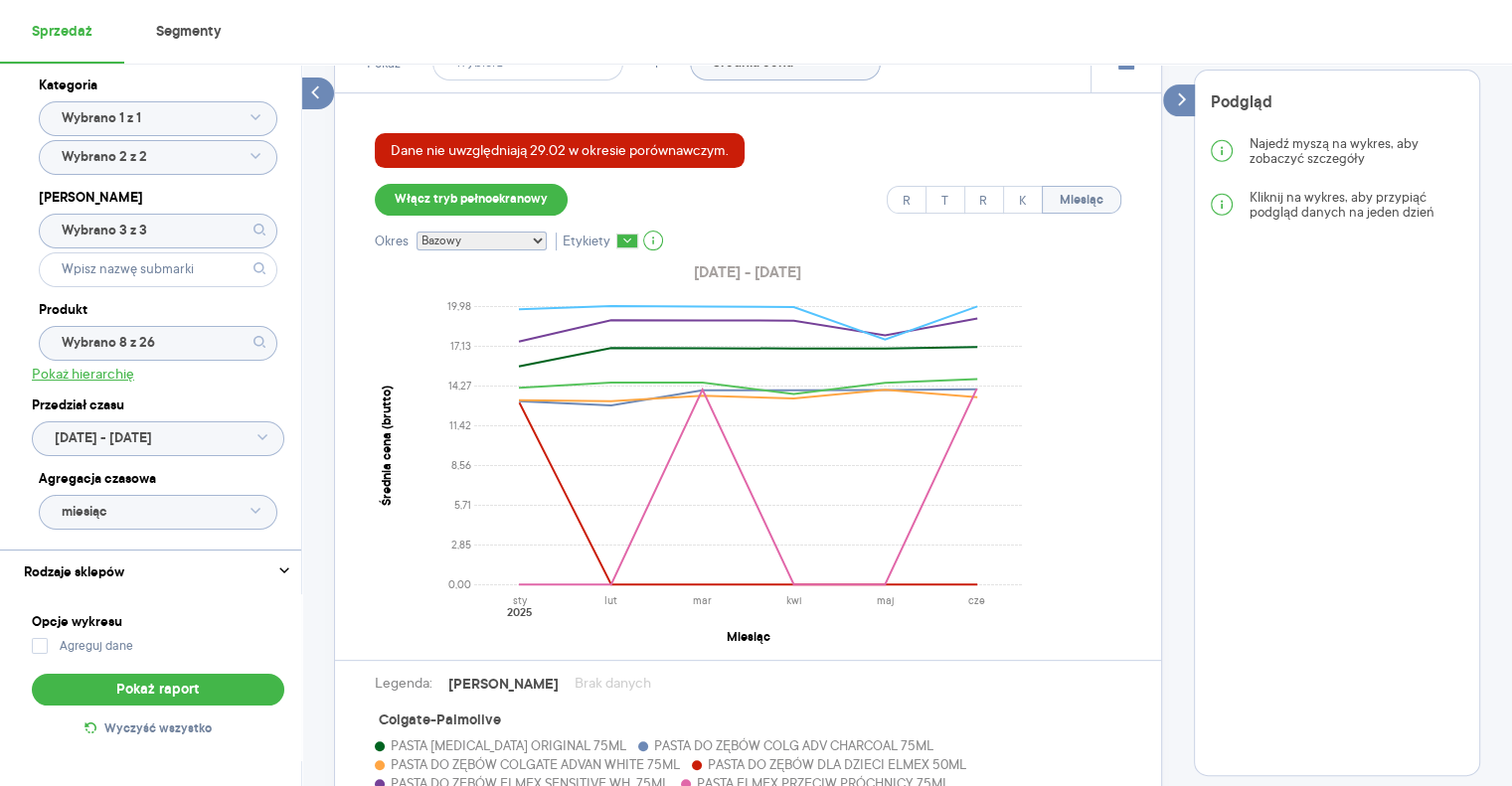 scroll, scrollTop: 689, scrollLeft: 0, axis: vertical 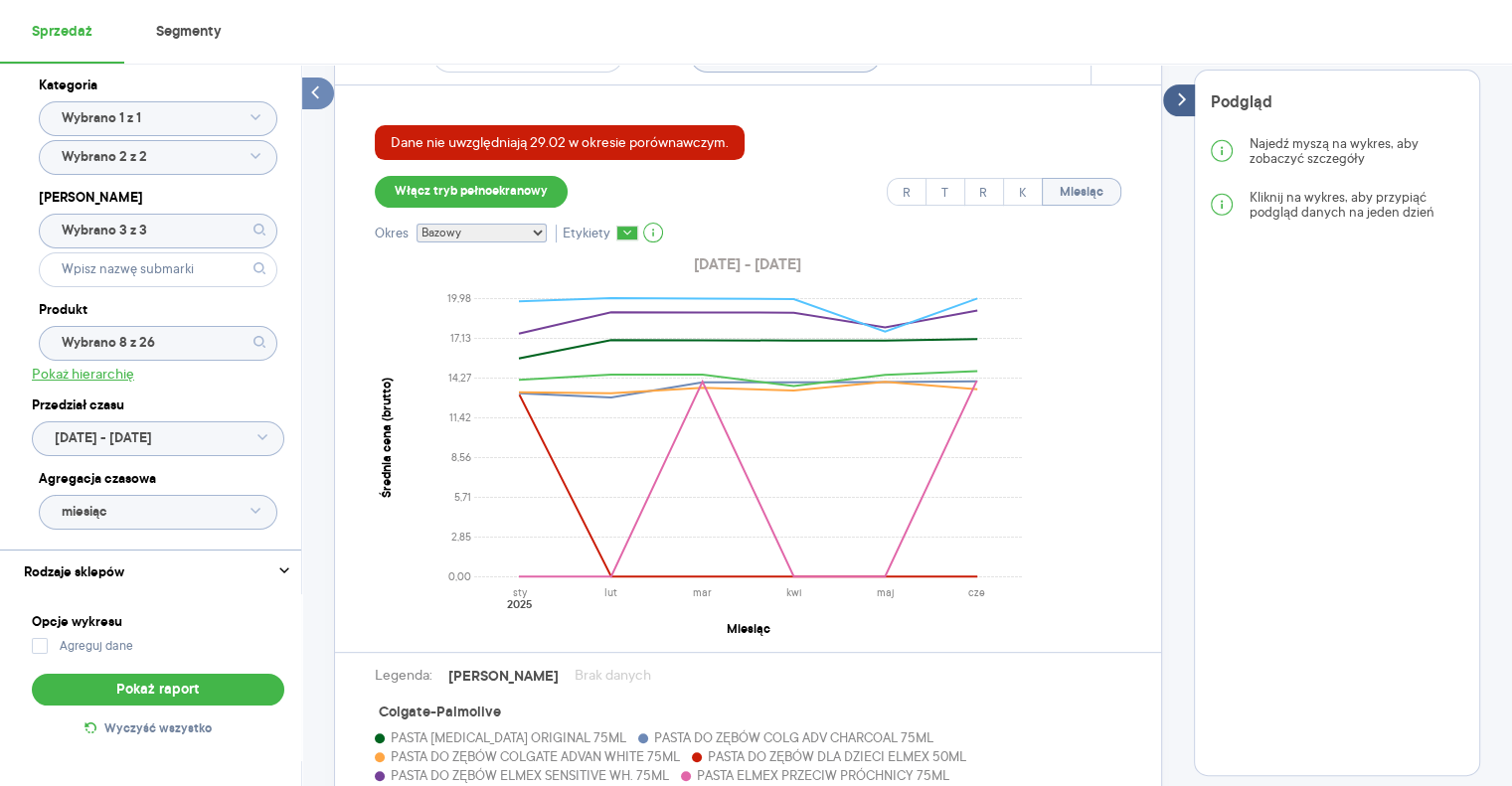 click 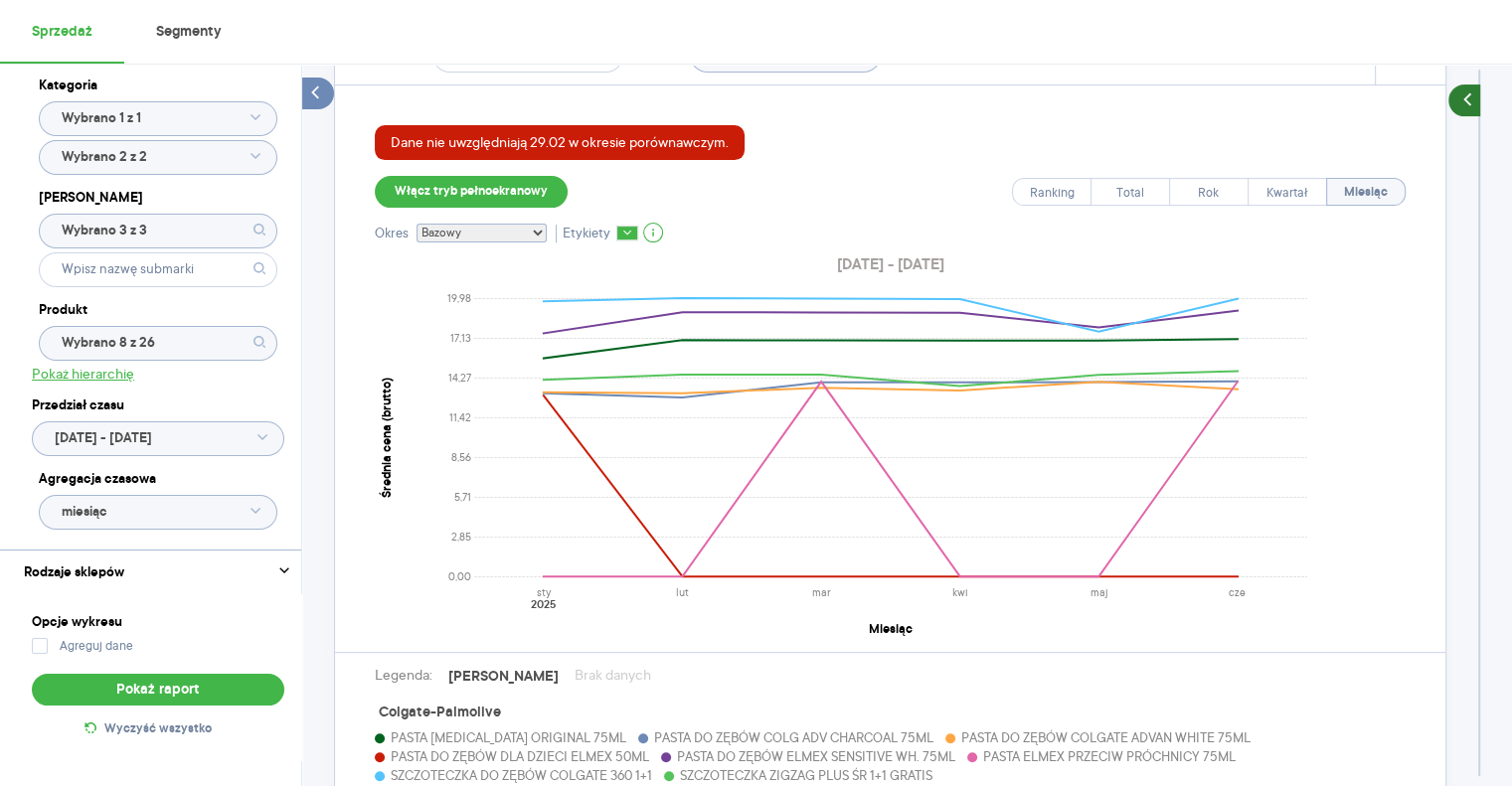 drag, startPoint x: 1466, startPoint y: 90, endPoint x: 1450, endPoint y: 94, distance: 16.492423 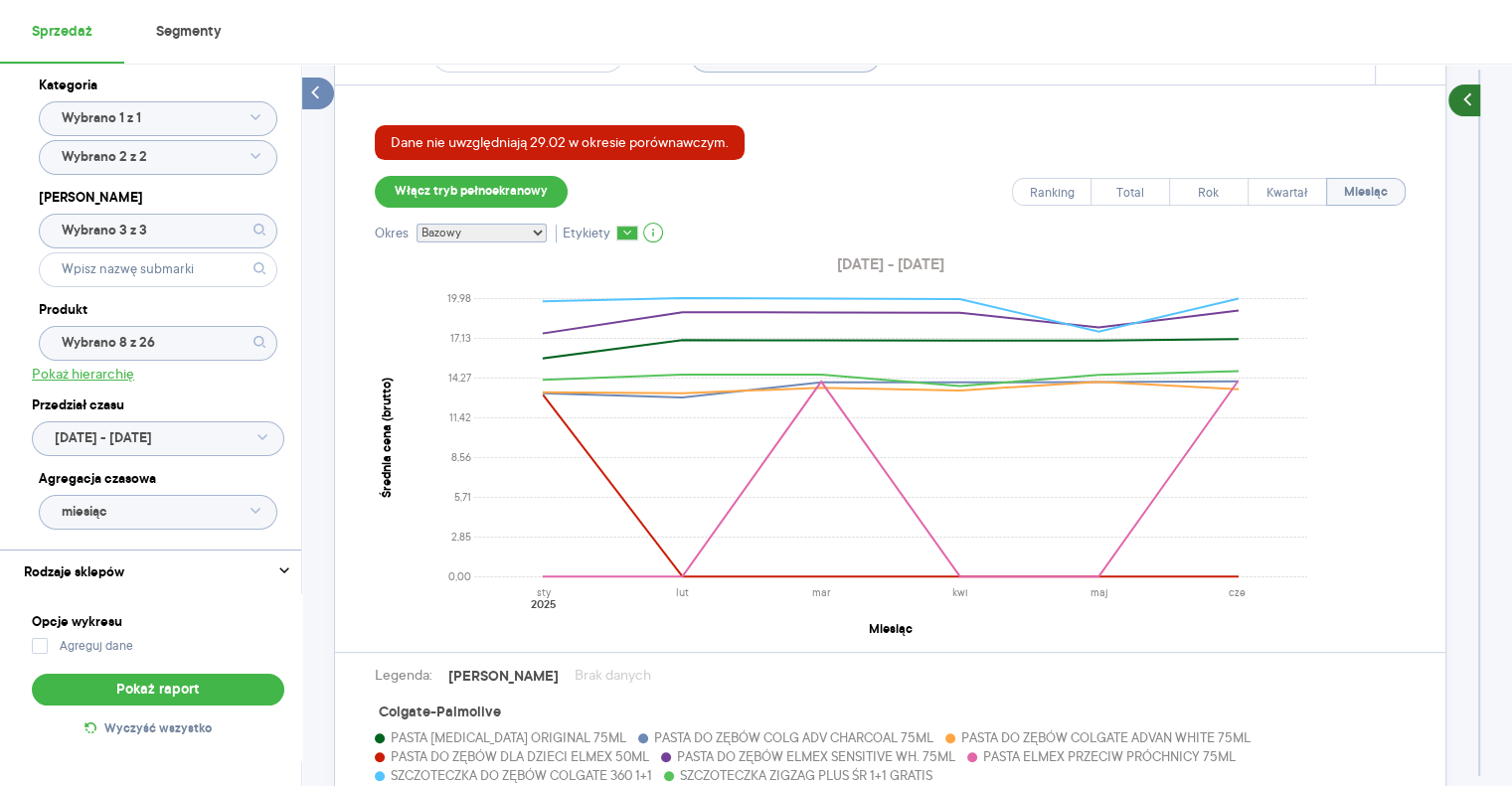 click 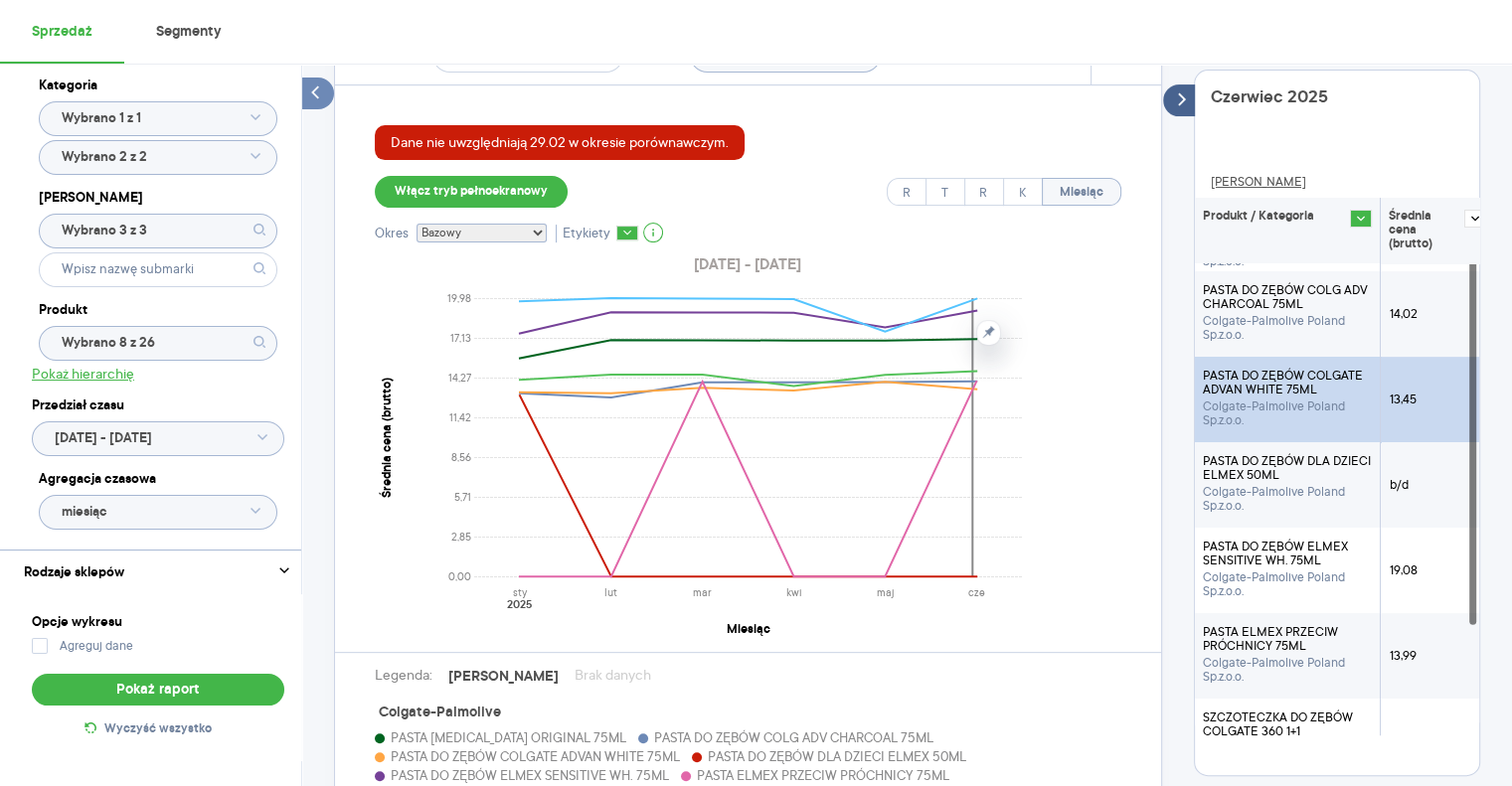 scroll, scrollTop: 66, scrollLeft: 0, axis: vertical 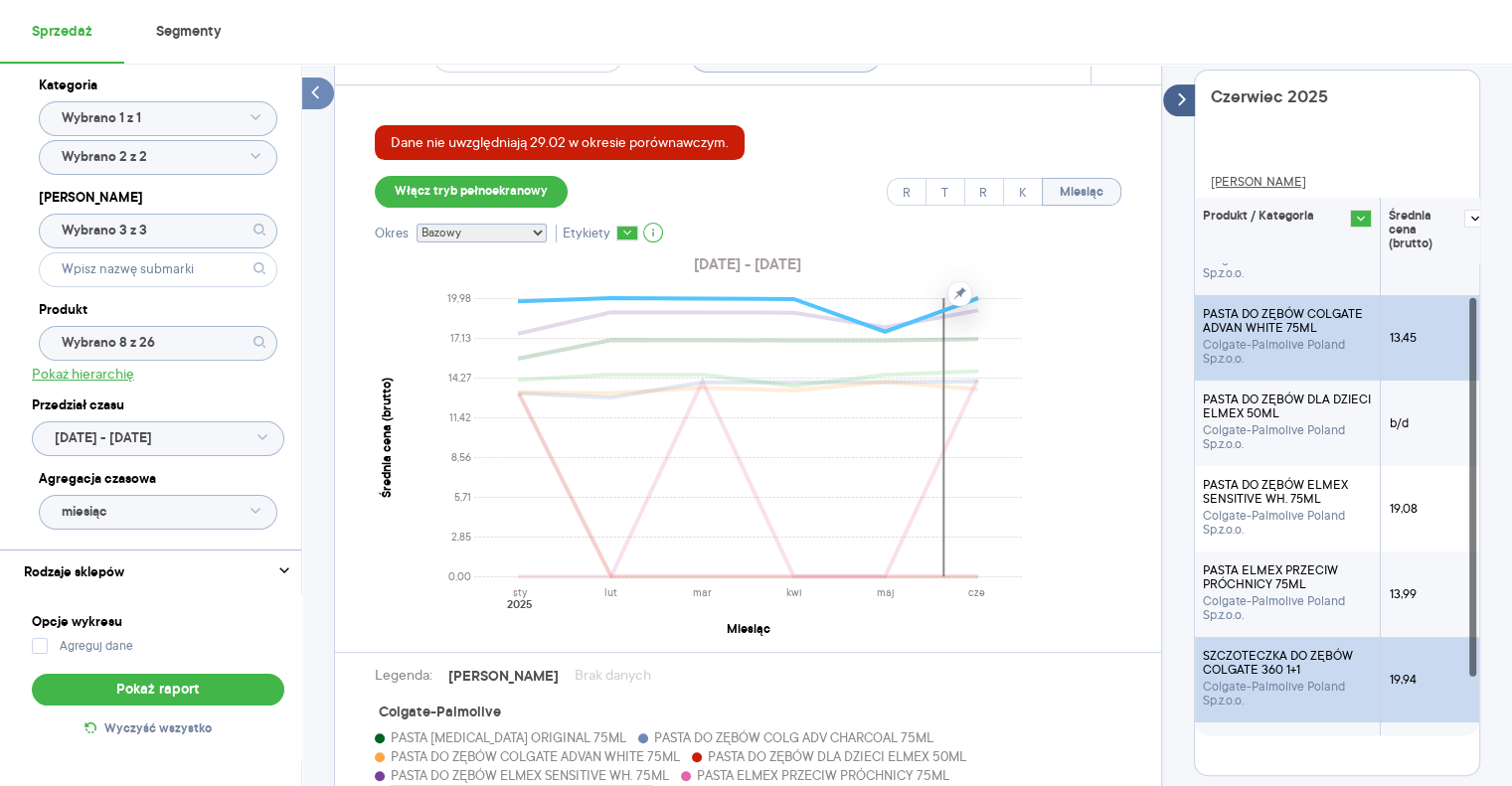 click 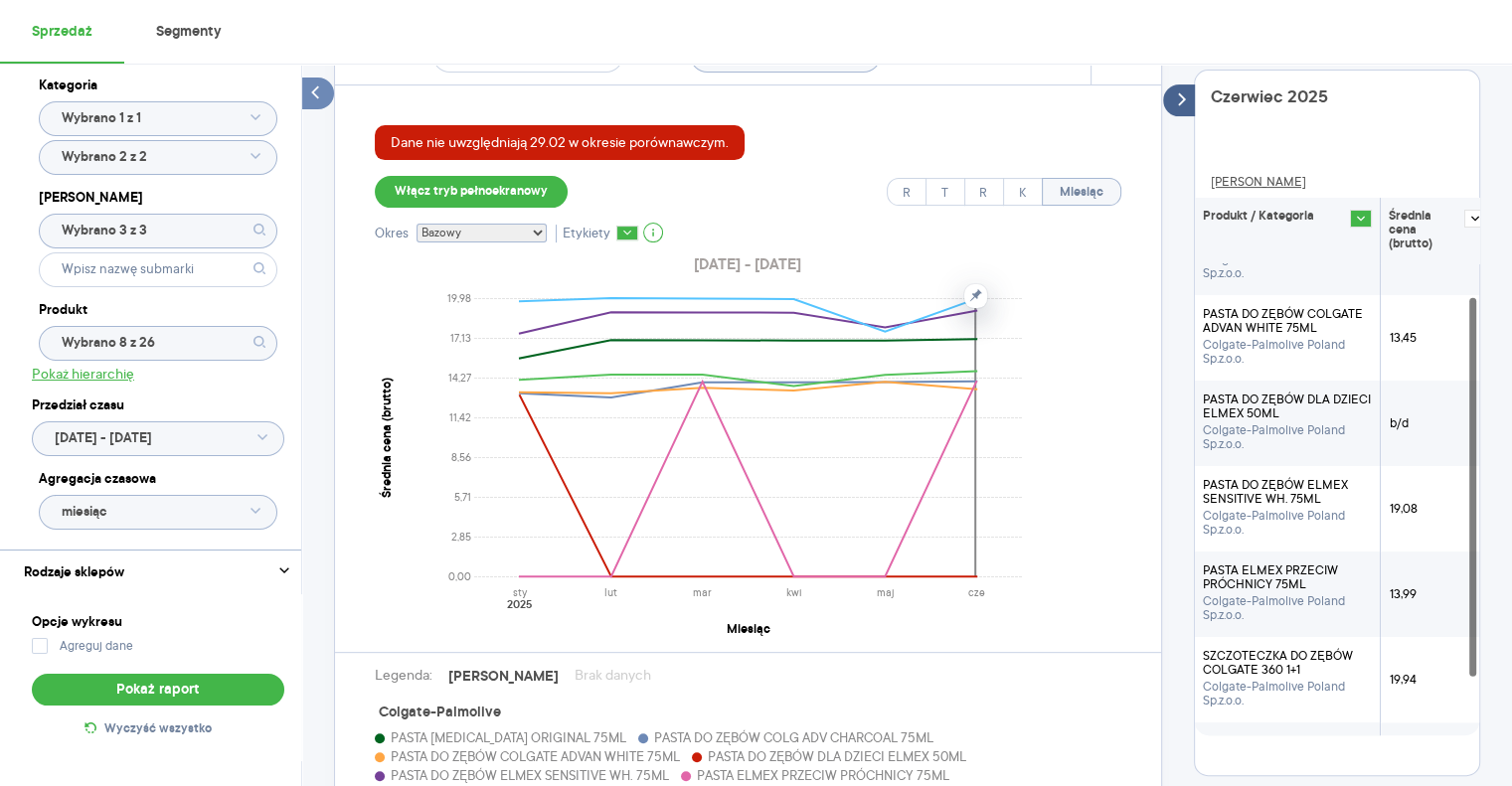 click 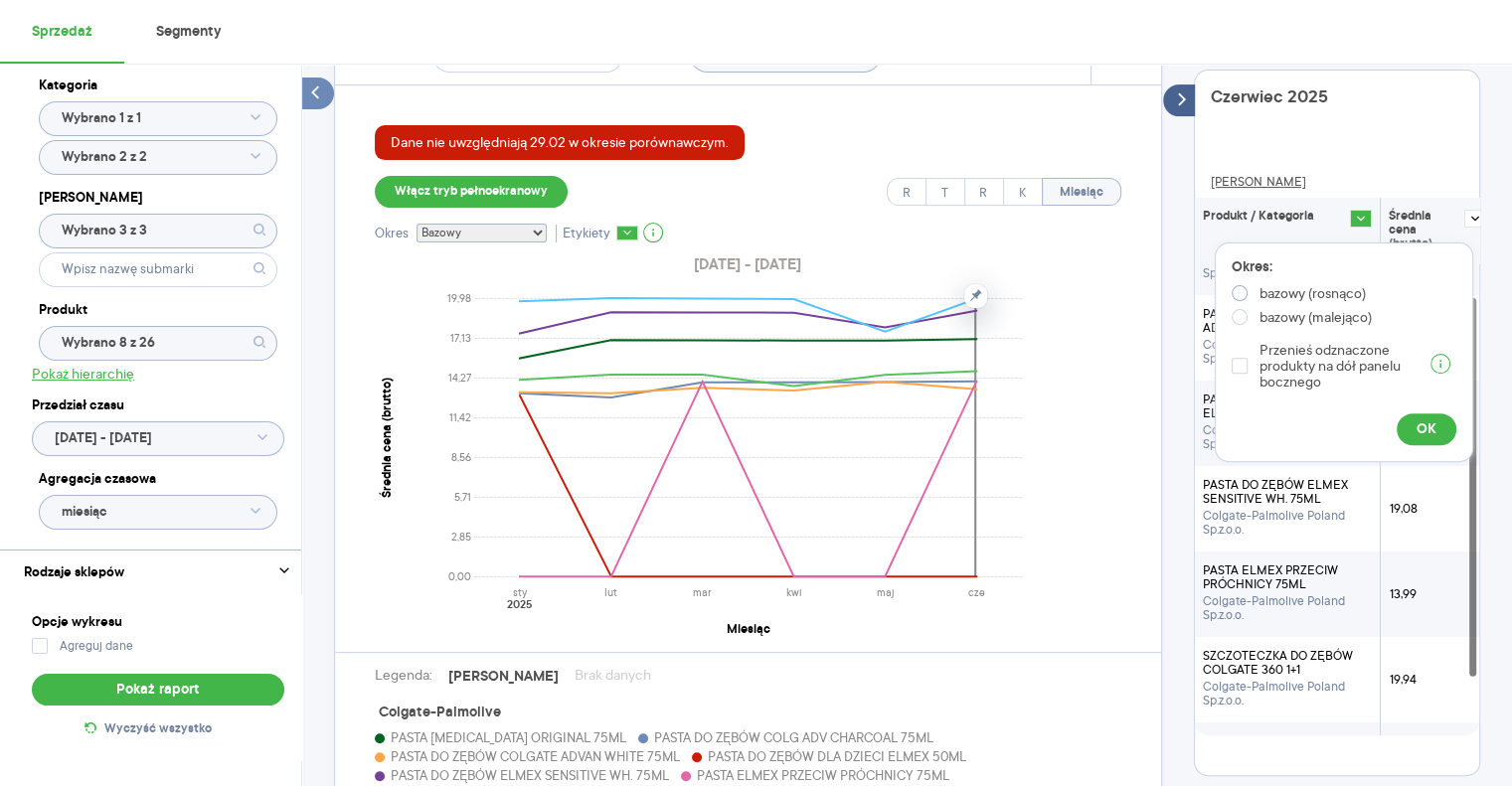 click on "bazowy (rosnąco)" at bounding box center (1312, 293) 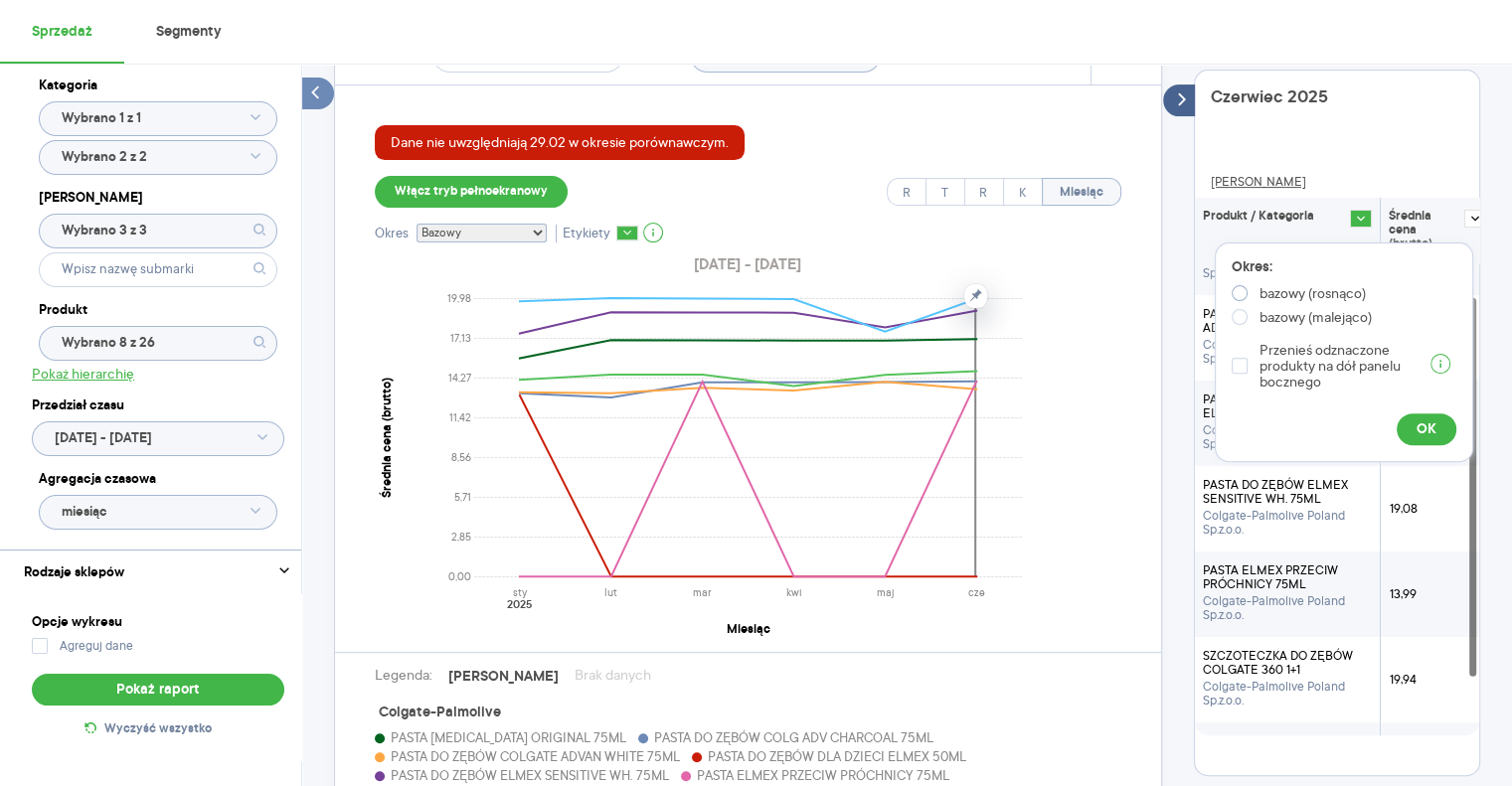 click on "bazowy (rosnąco)" at bounding box center [1244, 295] 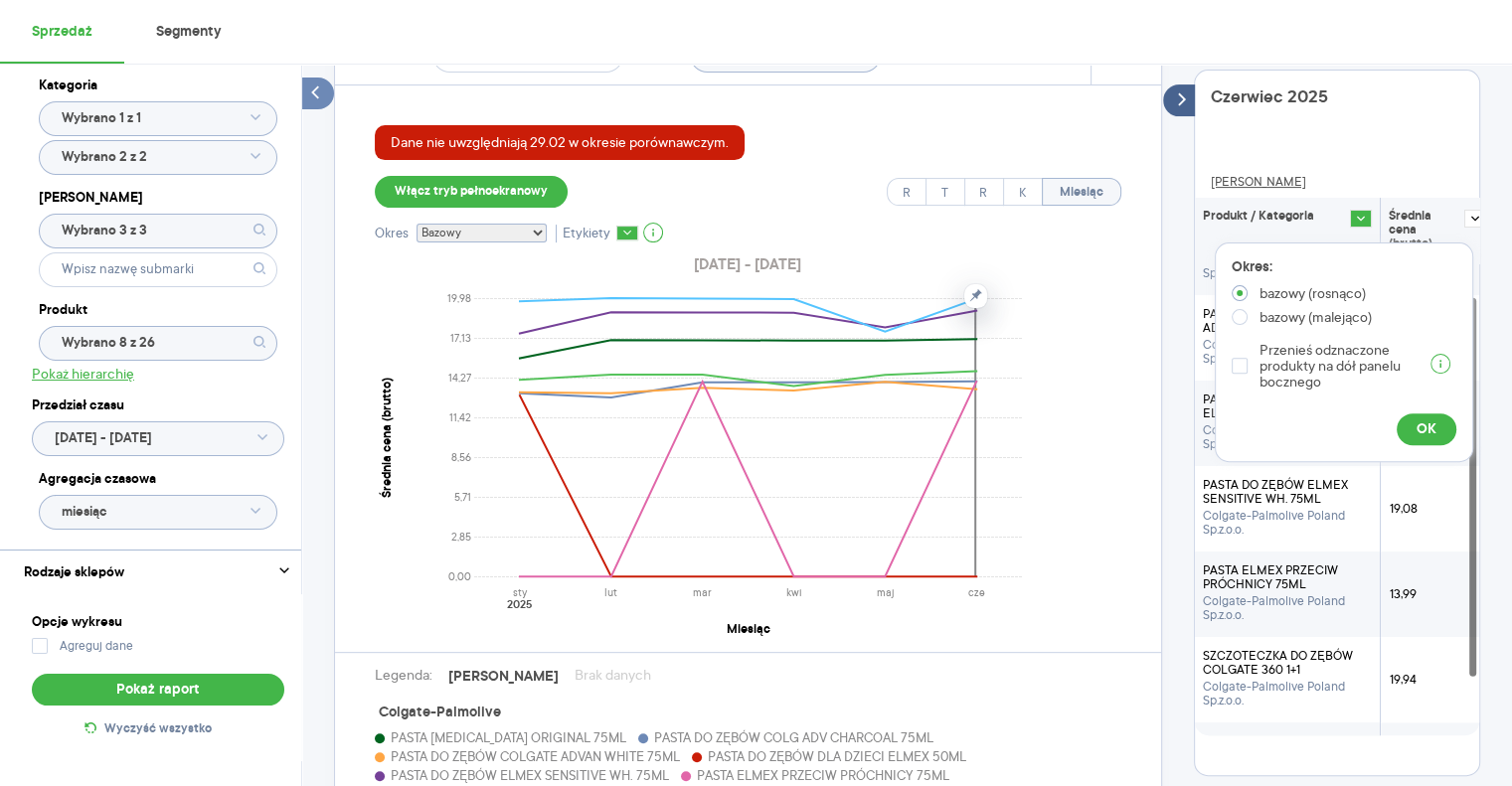 radio on "true" 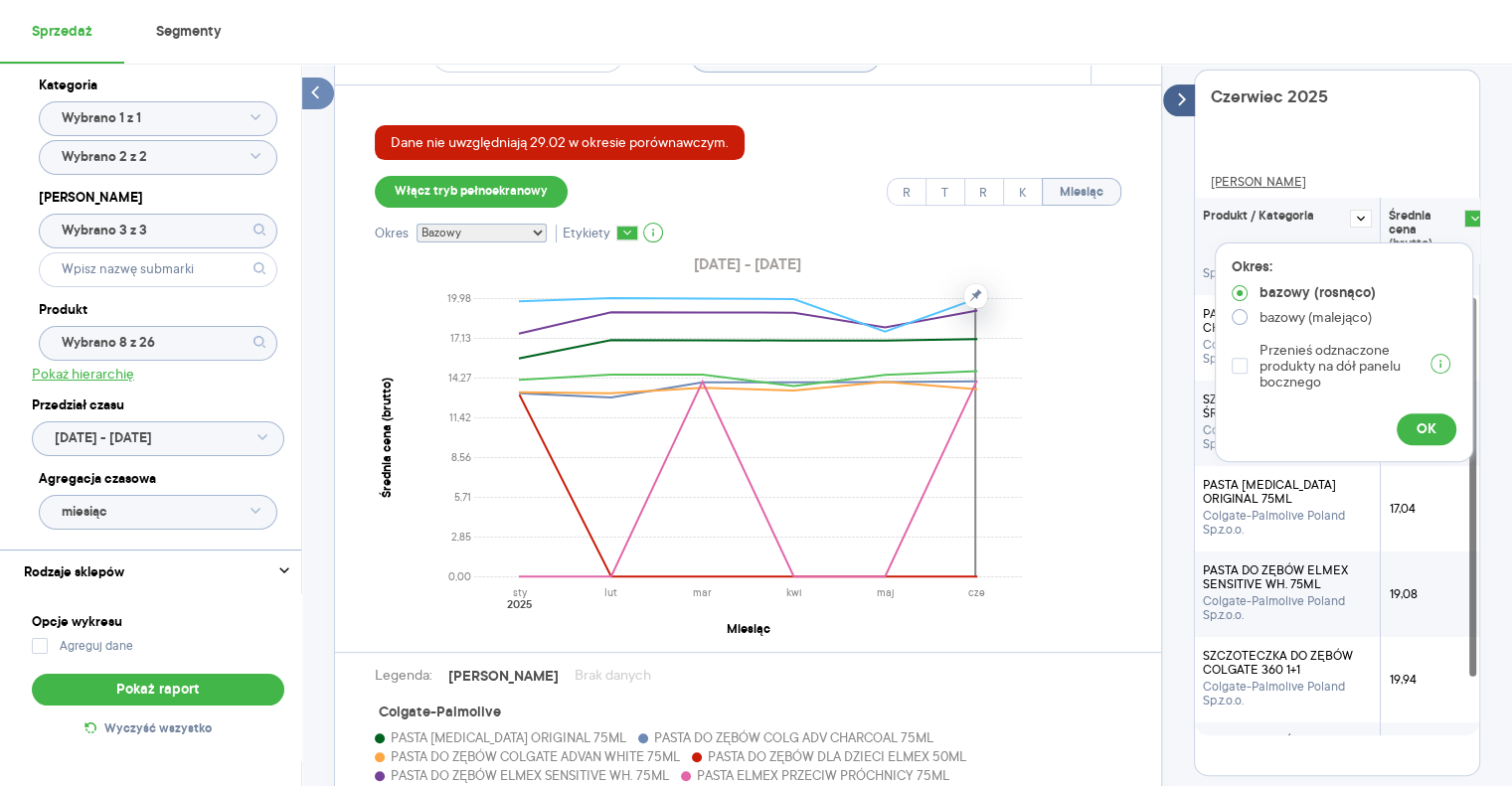 click on "bazowy (malejąco)" at bounding box center [1315, 317] 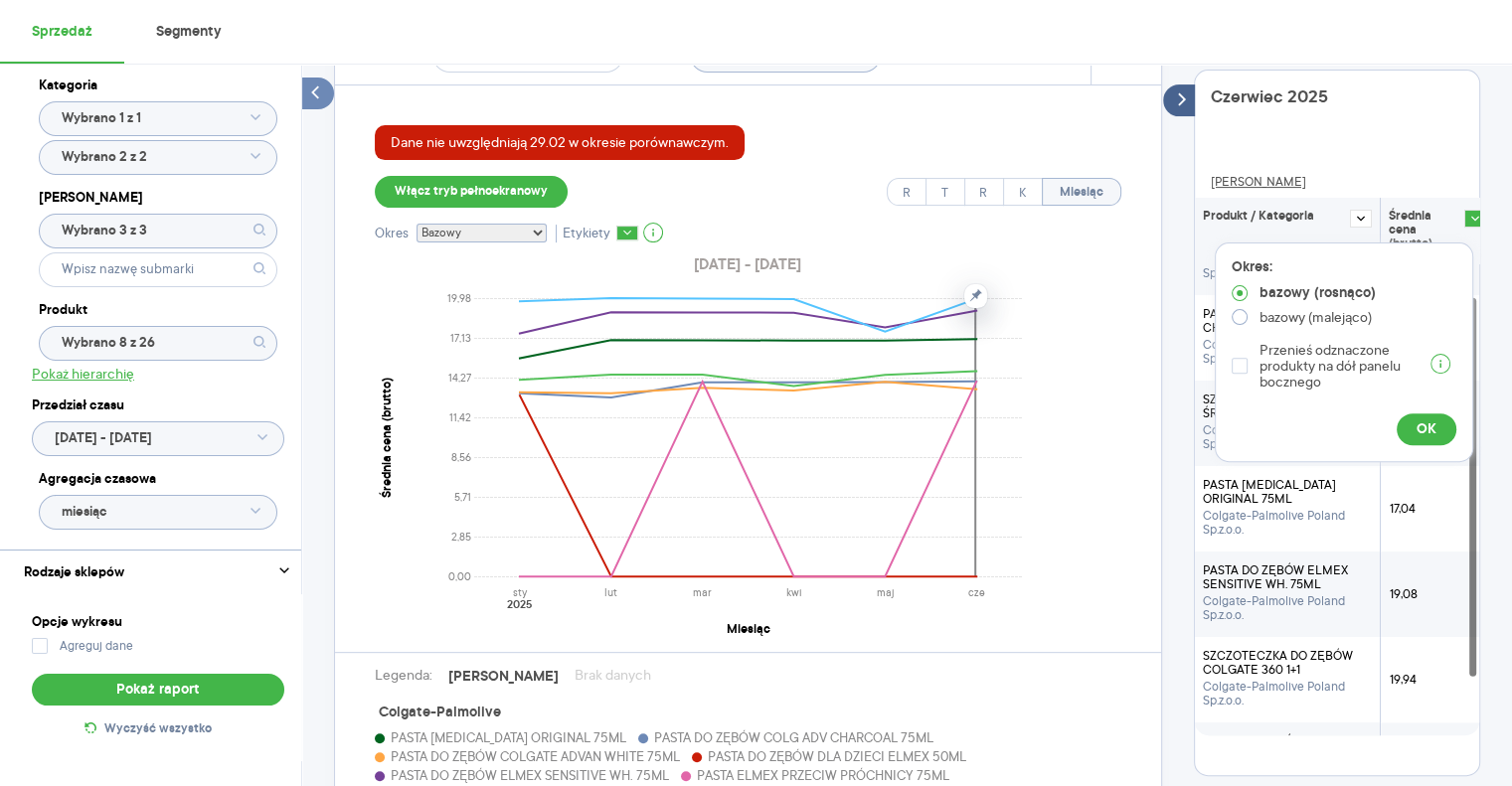 click on "bazowy (malejąco)" at bounding box center [1244, 319] 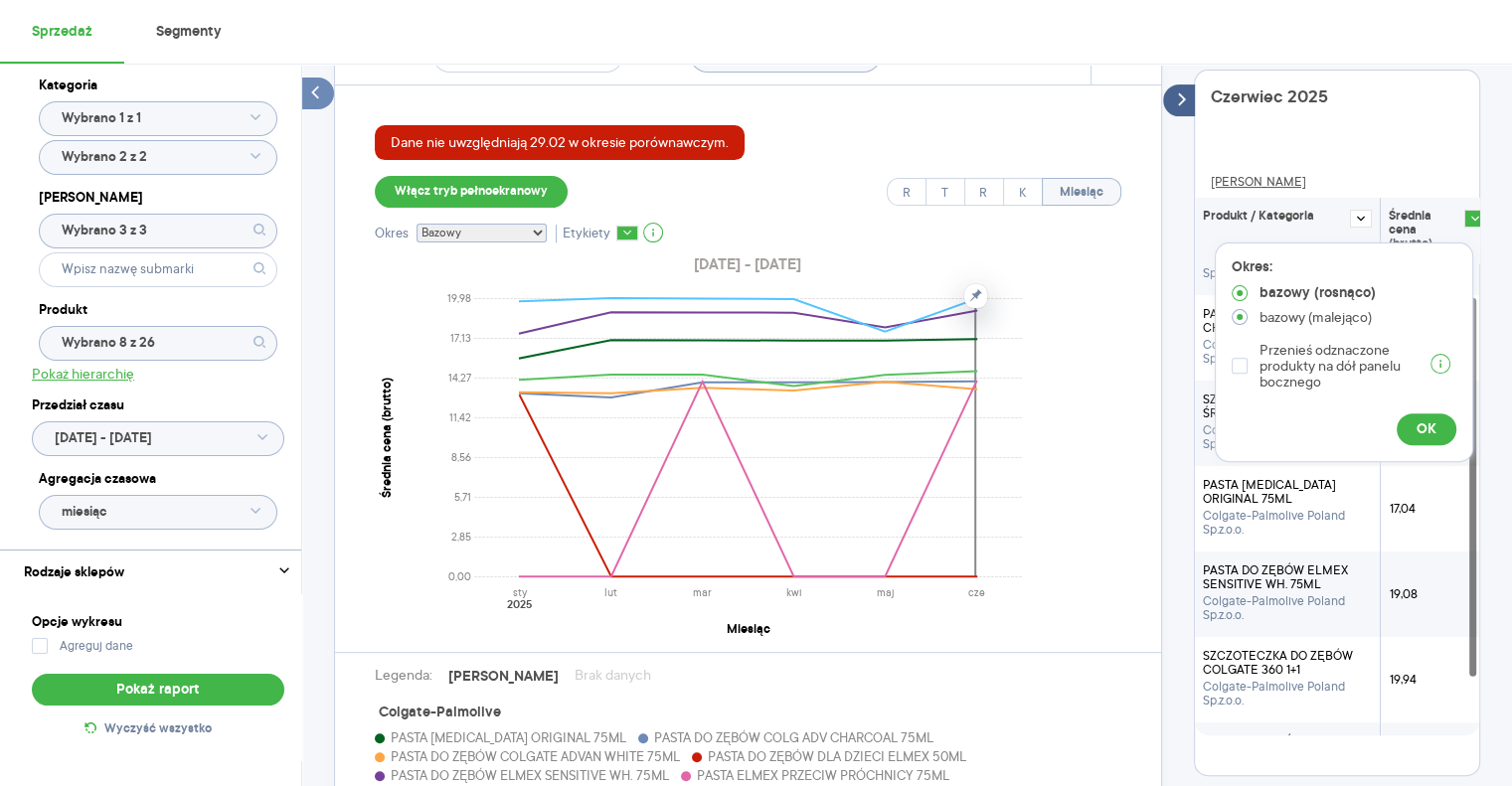 radio on "true" 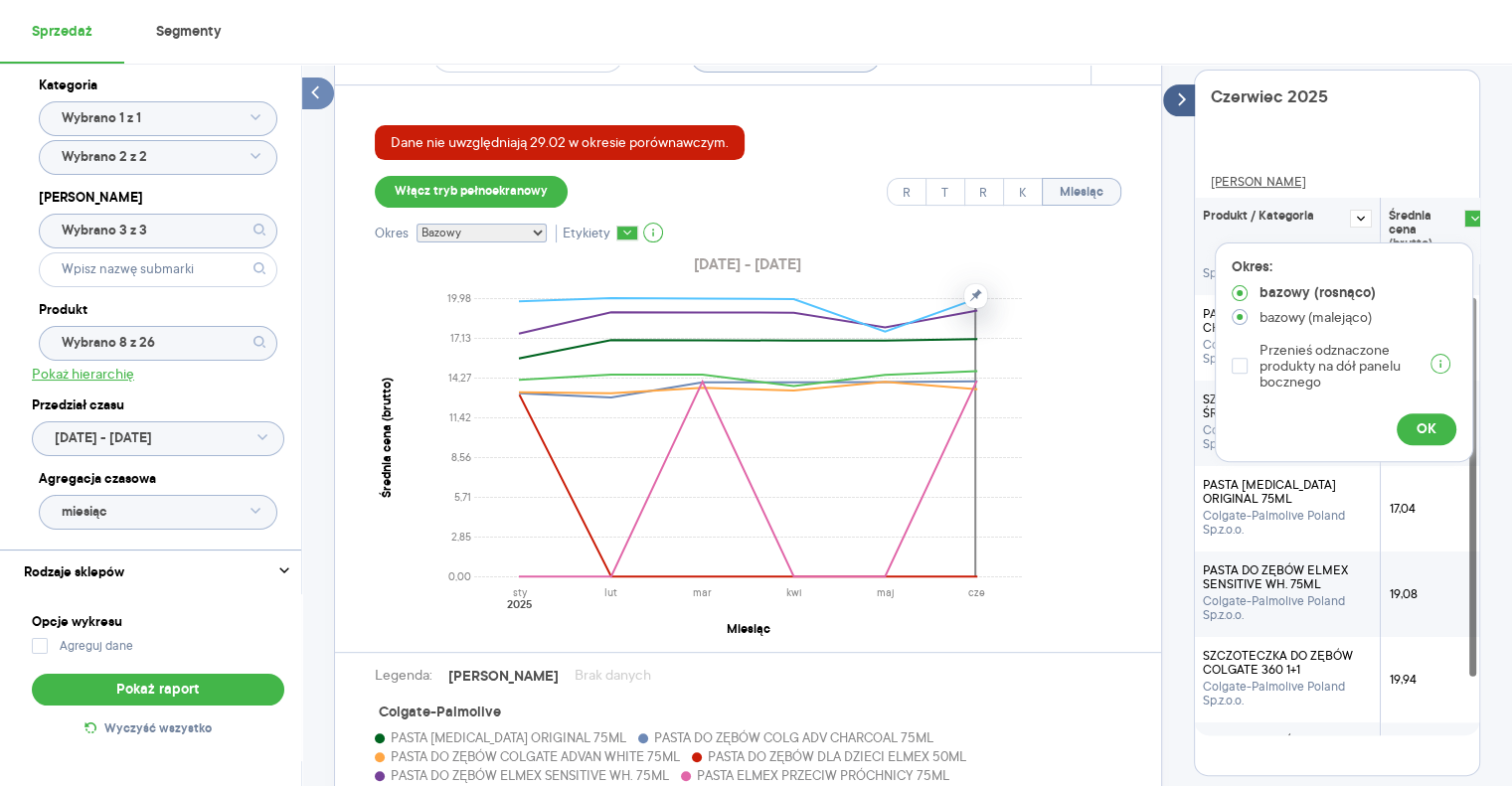 radio on "false" 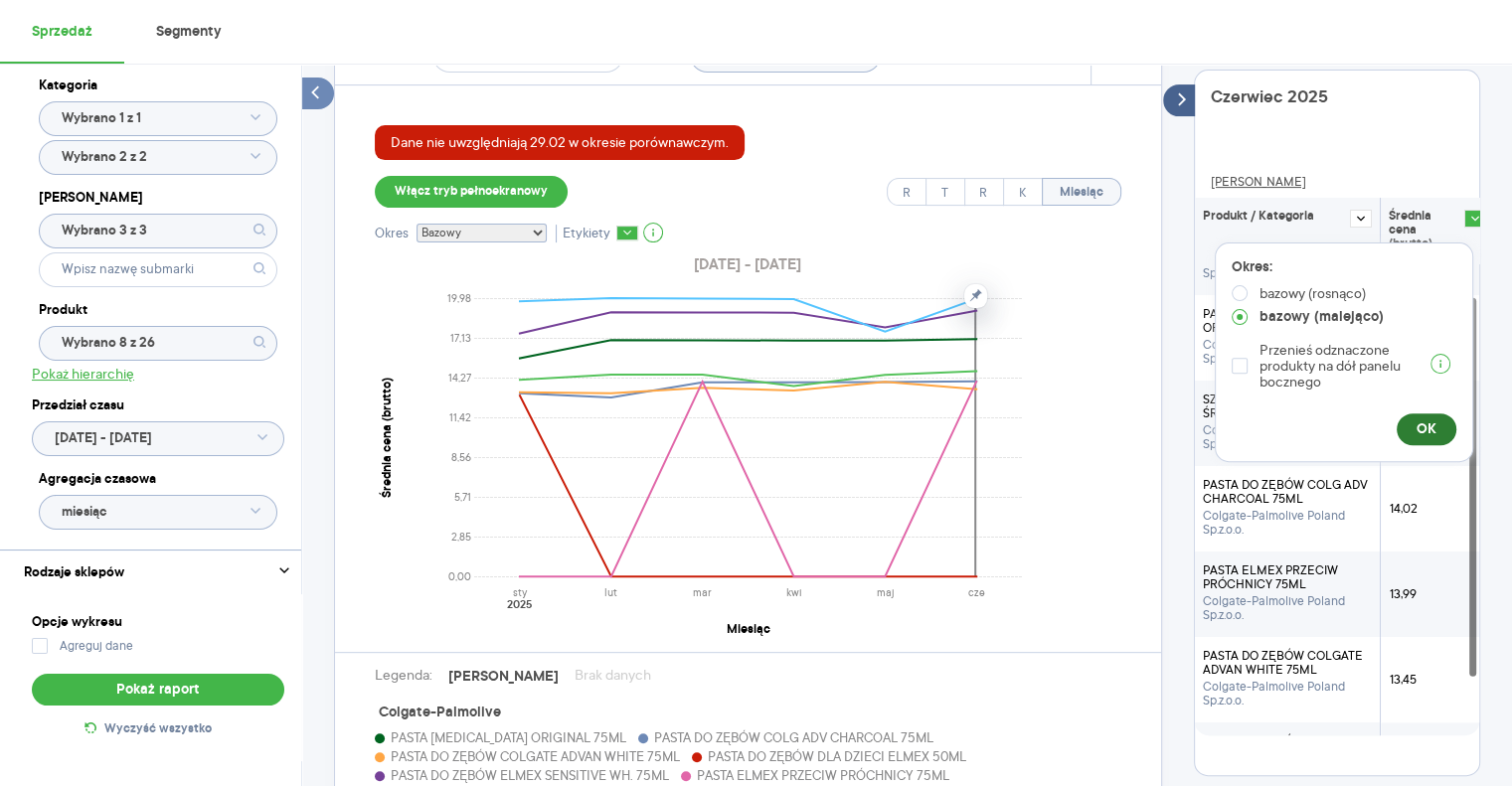 click on "OK" at bounding box center [1427, 429] 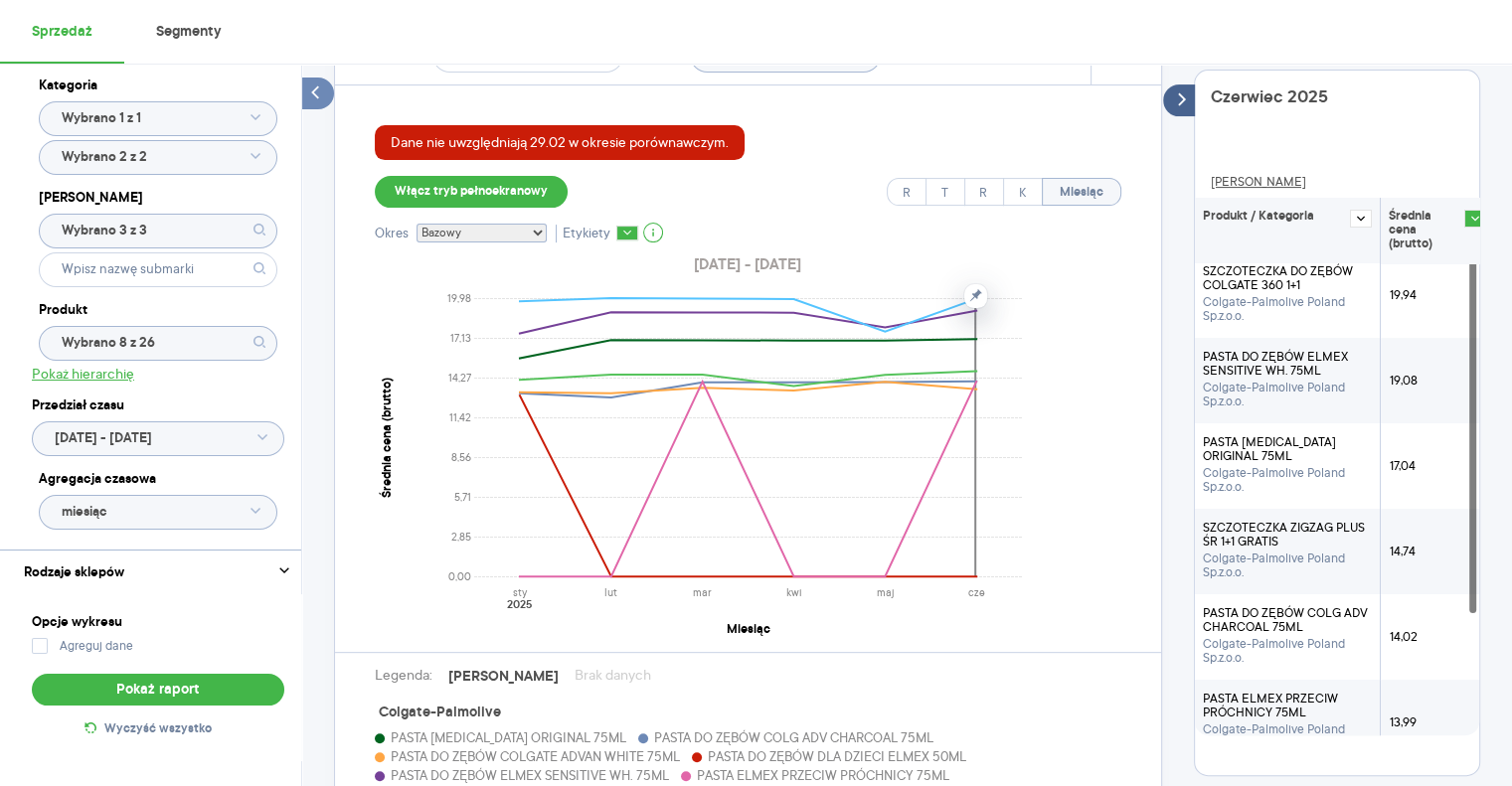 scroll, scrollTop: 0, scrollLeft: 0, axis: both 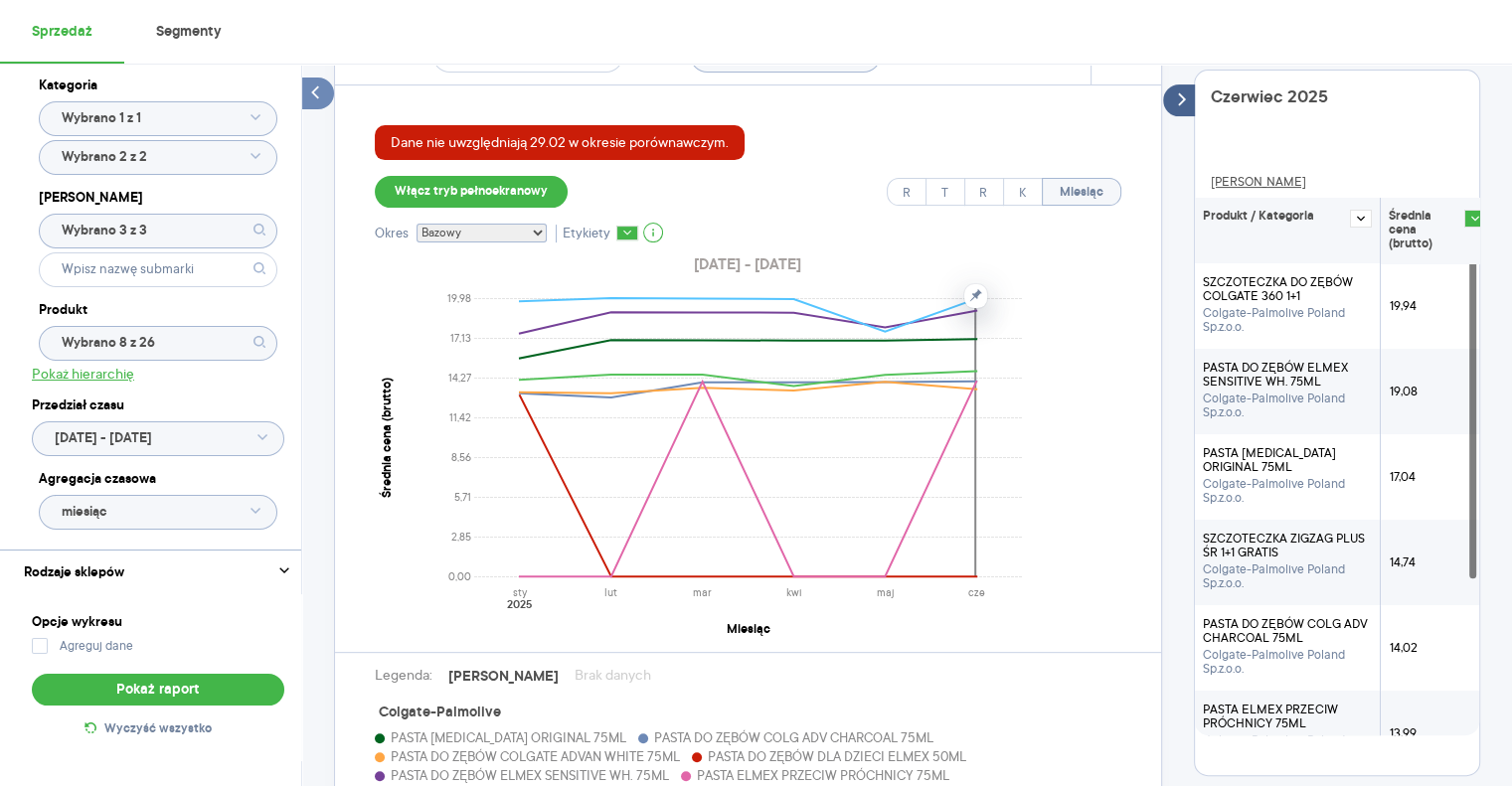 drag, startPoint x: 1475, startPoint y: 374, endPoint x: 1484, endPoint y: 218, distance: 156.2594 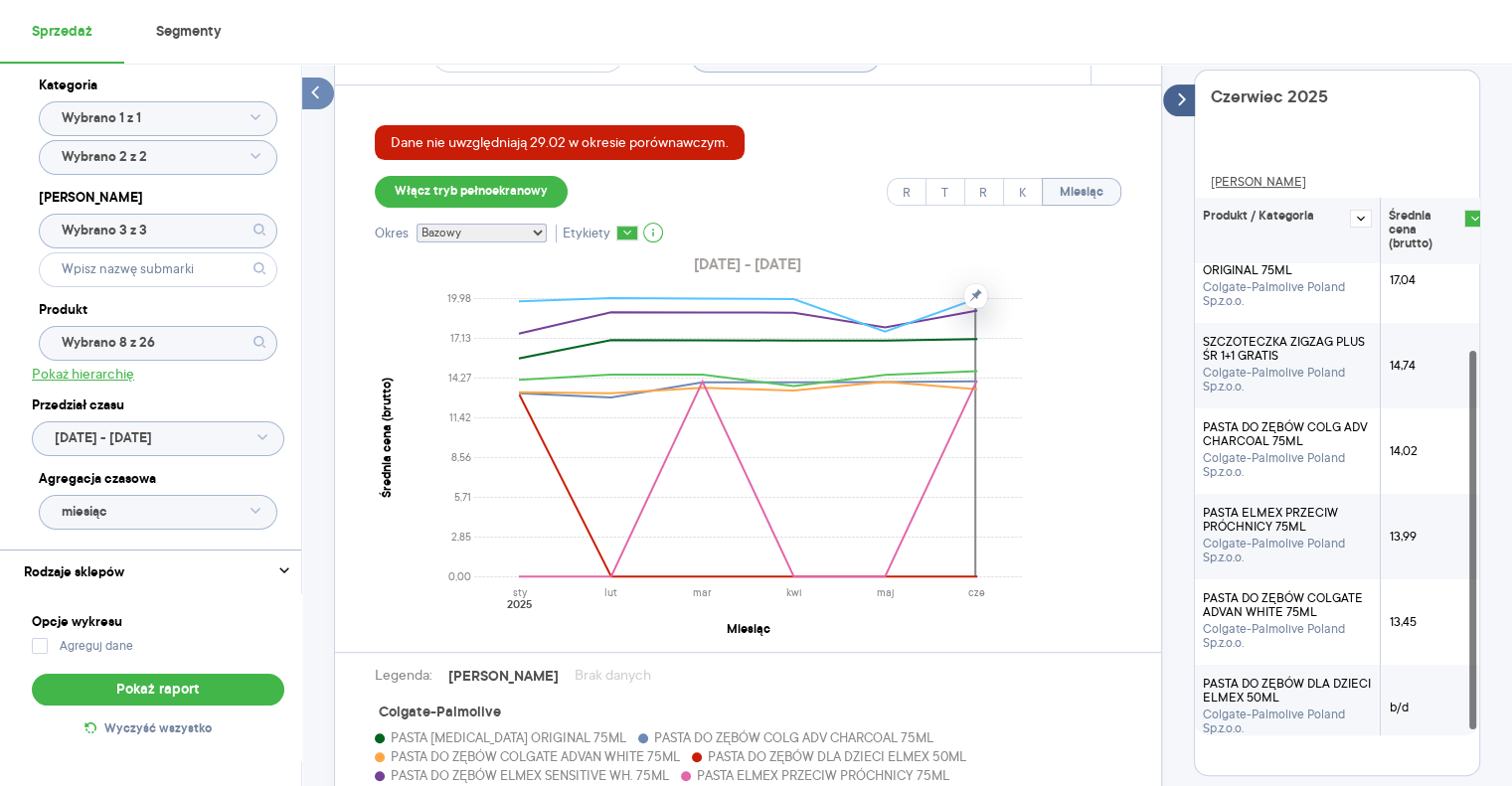 scroll, scrollTop: 225, scrollLeft: 0, axis: vertical 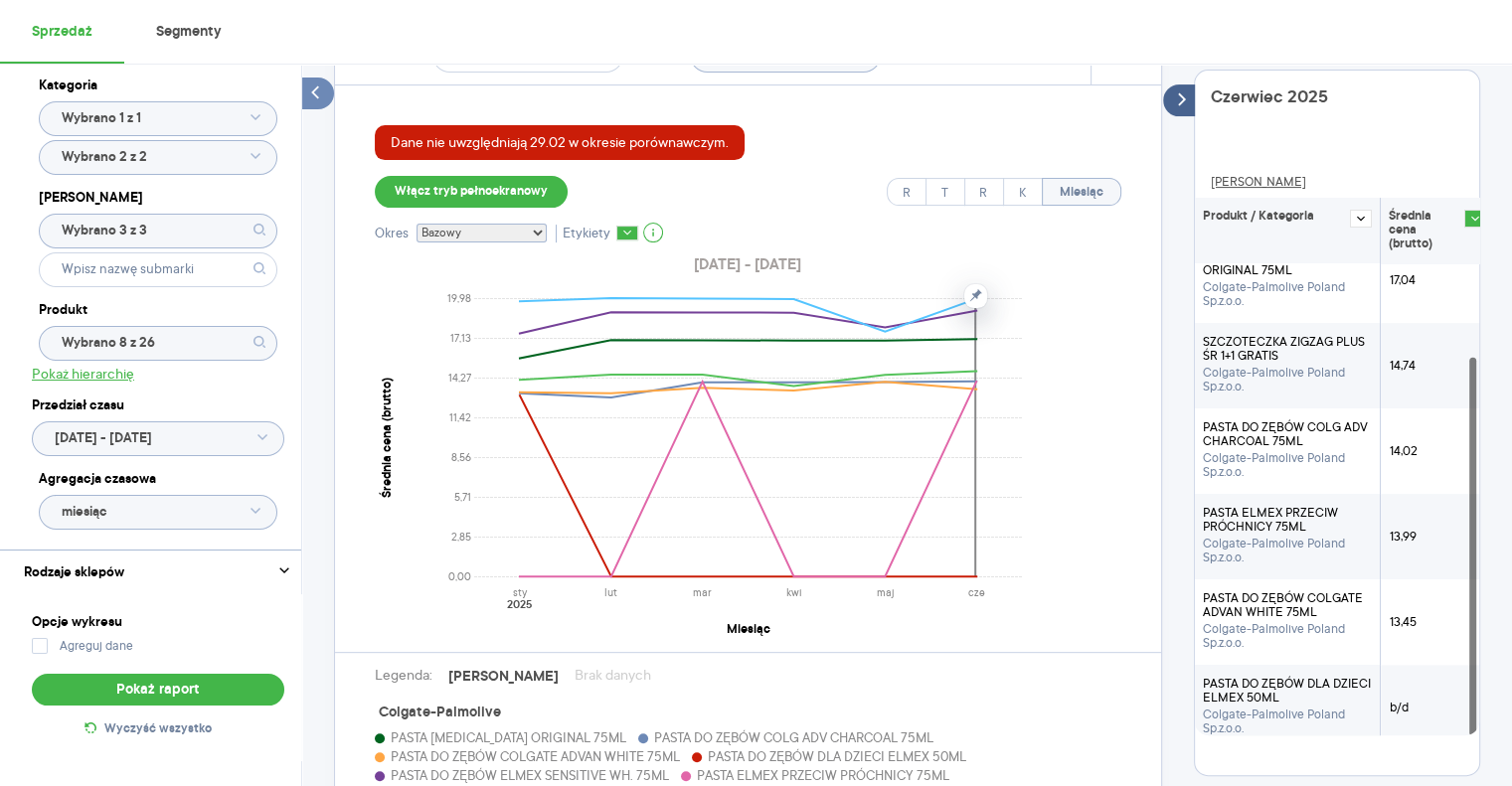 drag, startPoint x: 1471, startPoint y: 393, endPoint x: 1469, endPoint y: 575, distance: 182.01099 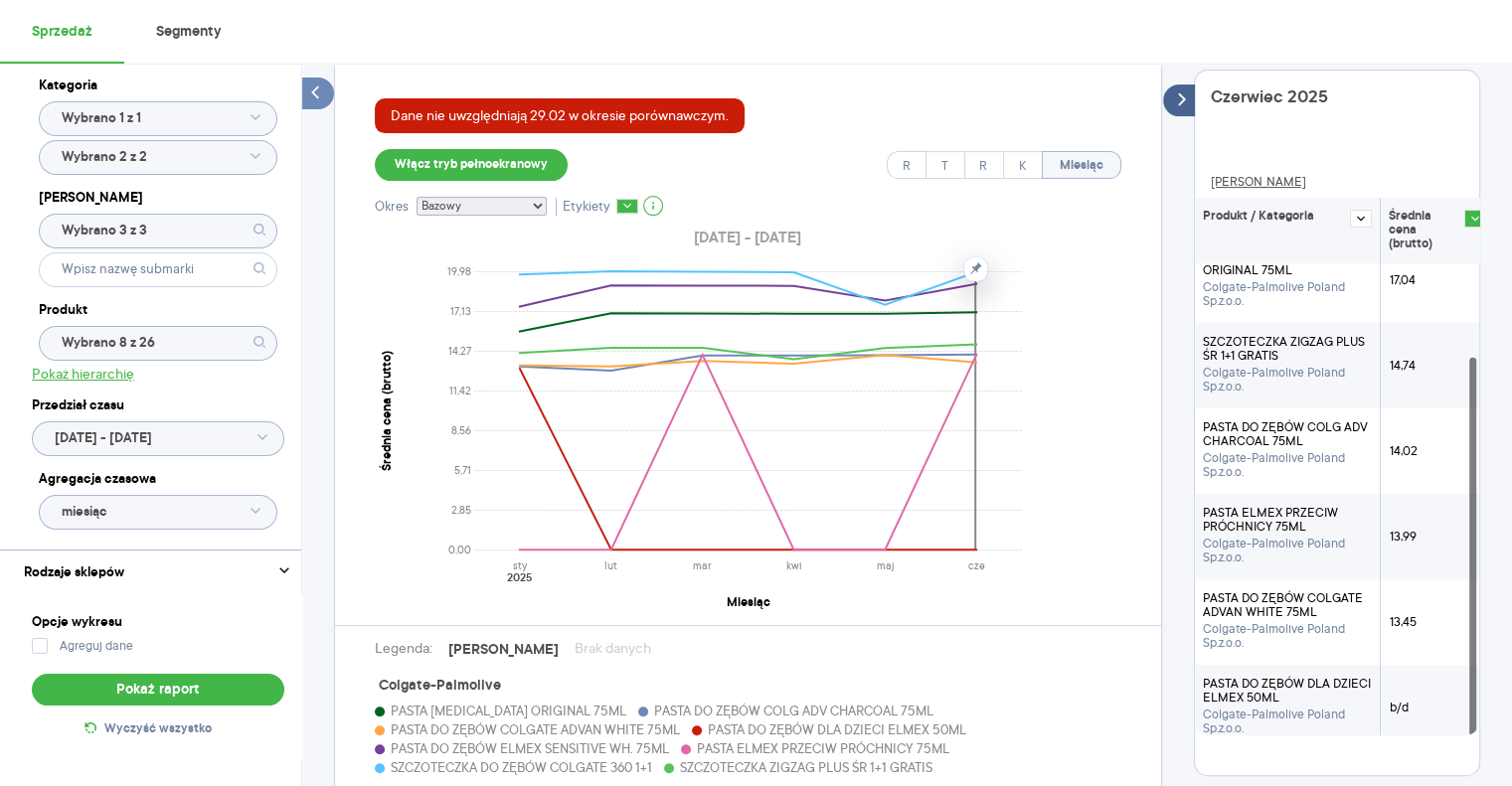 scroll, scrollTop: 887, scrollLeft: 0, axis: vertical 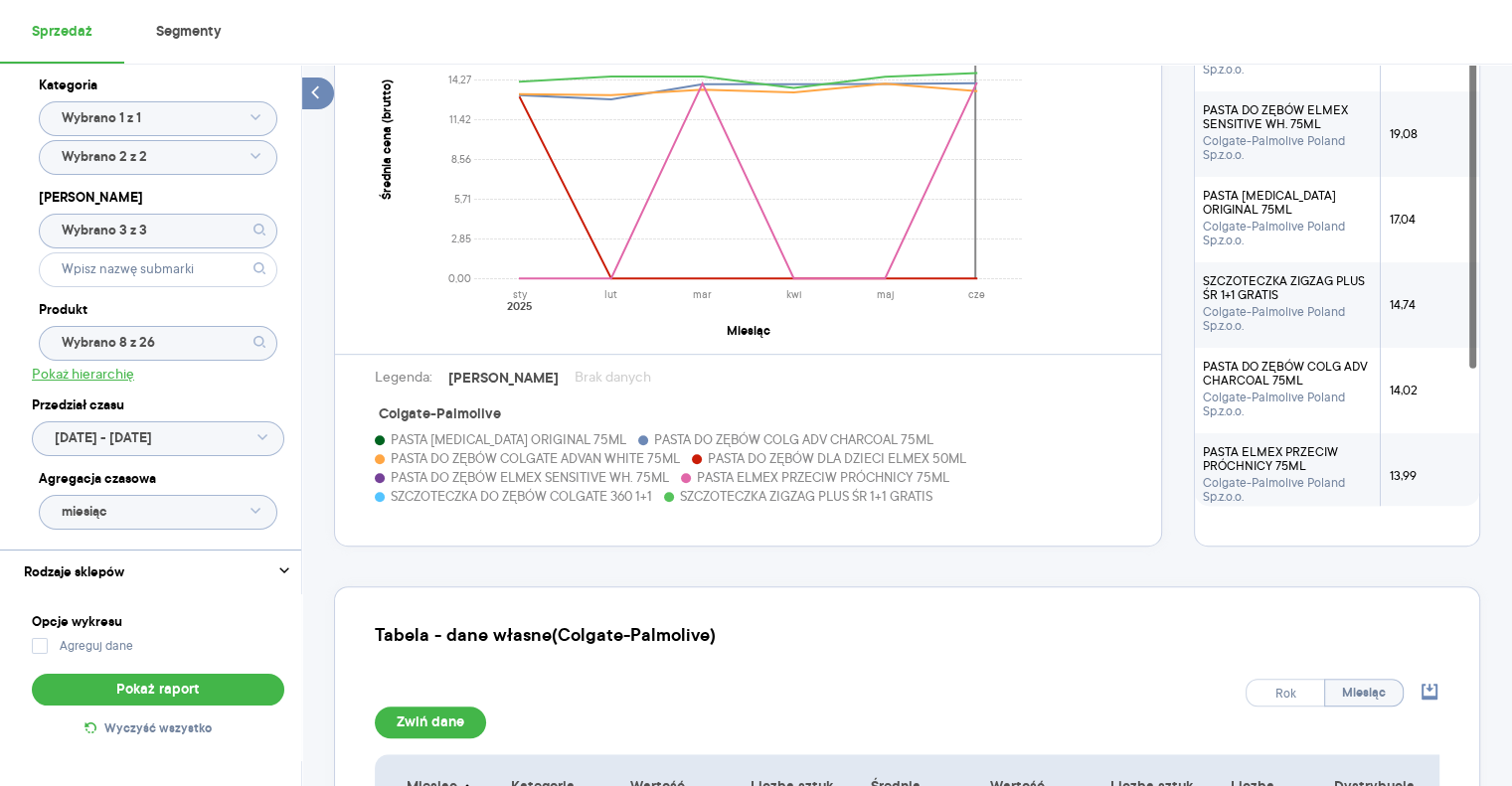 drag, startPoint x: 1472, startPoint y: 399, endPoint x: 1467, endPoint y: 293, distance: 106.11786 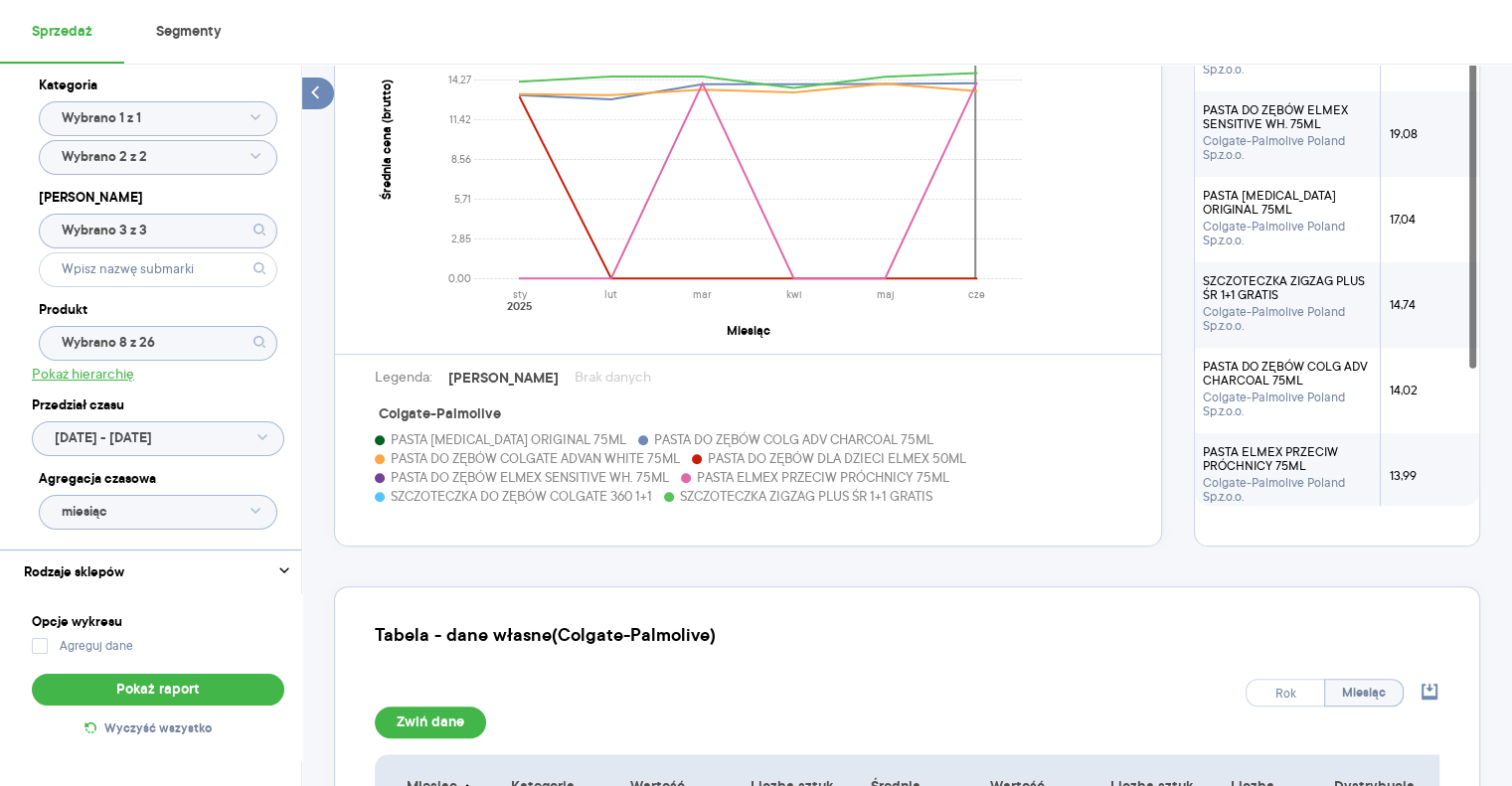 click at bounding box center [1473, 237] 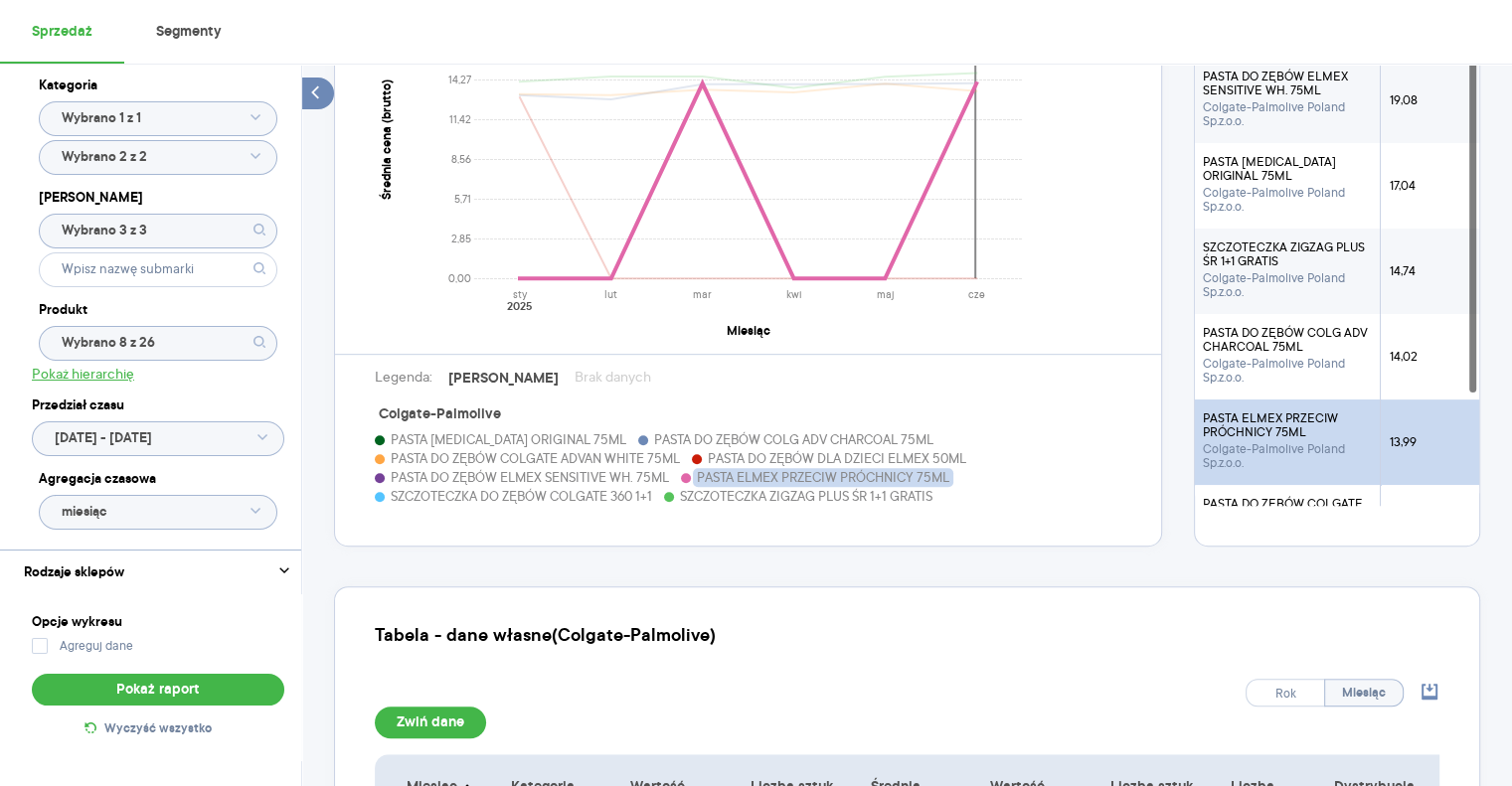 click on "Colgate-Palmolive Poland Sp.z.o.o." at bounding box center (1287, 456) 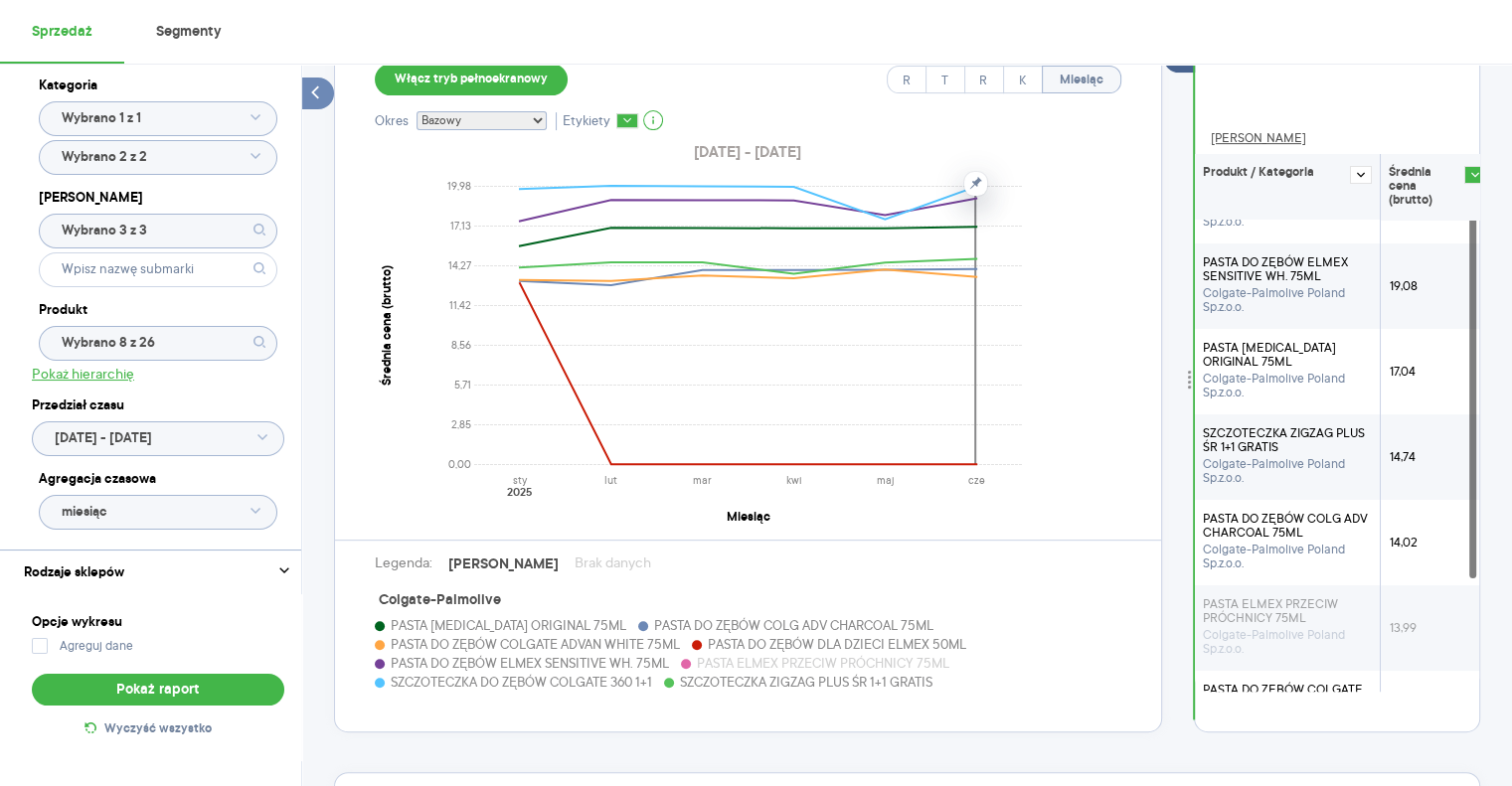 scroll, scrollTop: 689, scrollLeft: 0, axis: vertical 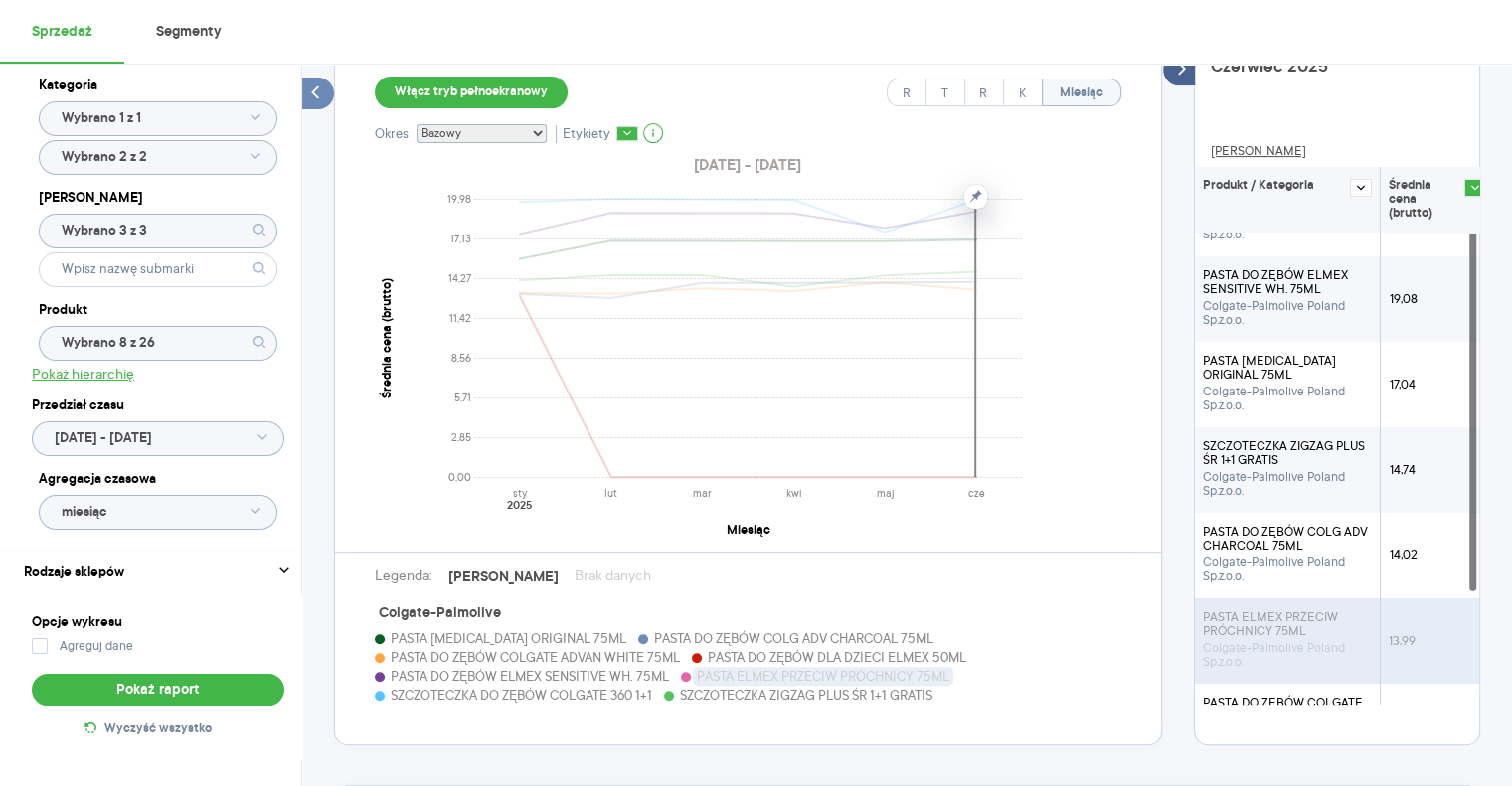 click on "PASTA ELMEX PRZECIW PRÓCHNICY 75ML" at bounding box center (1287, 624) 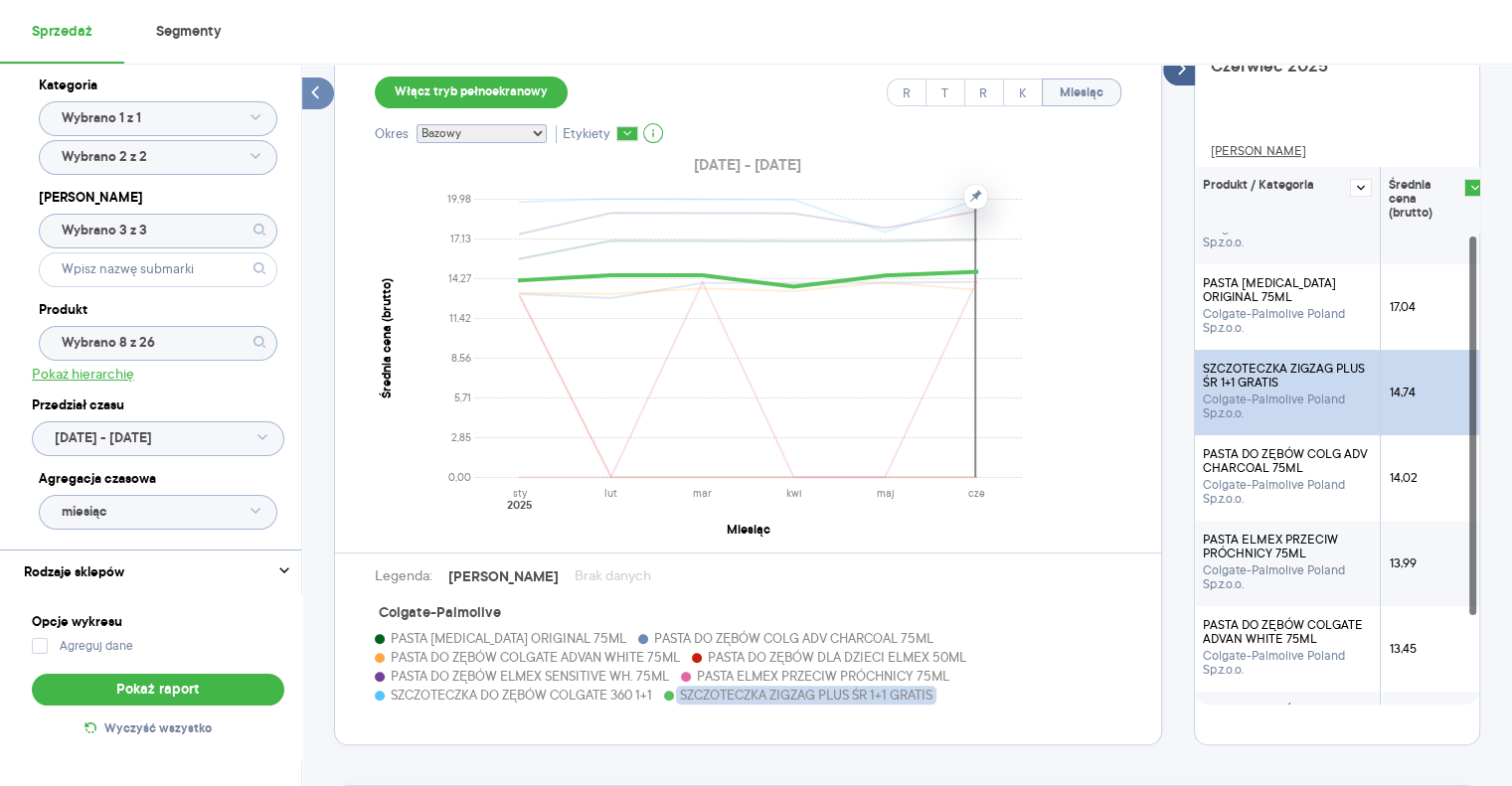 scroll, scrollTop: 0, scrollLeft: 0, axis: both 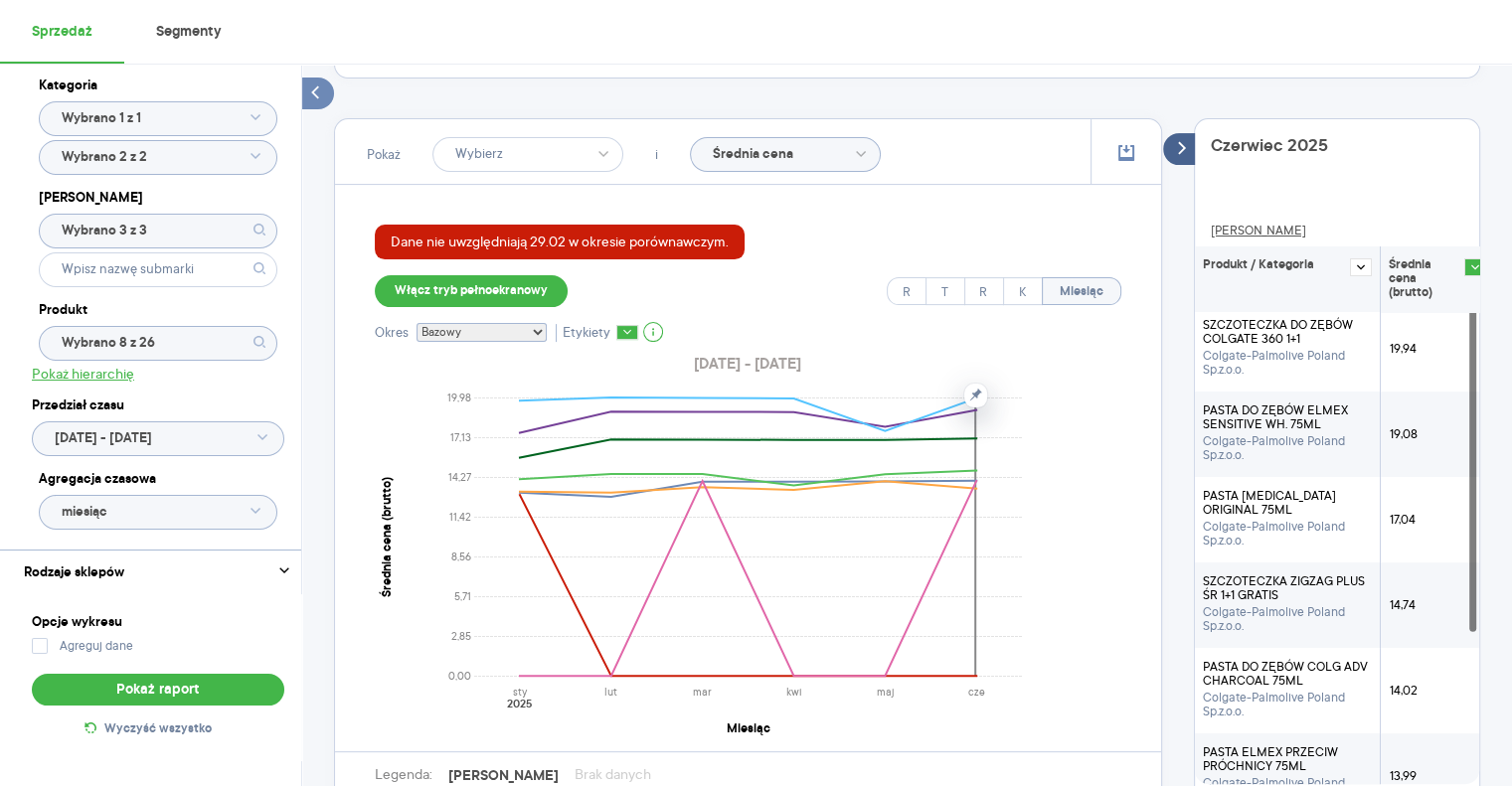 click on "Średnia cena" 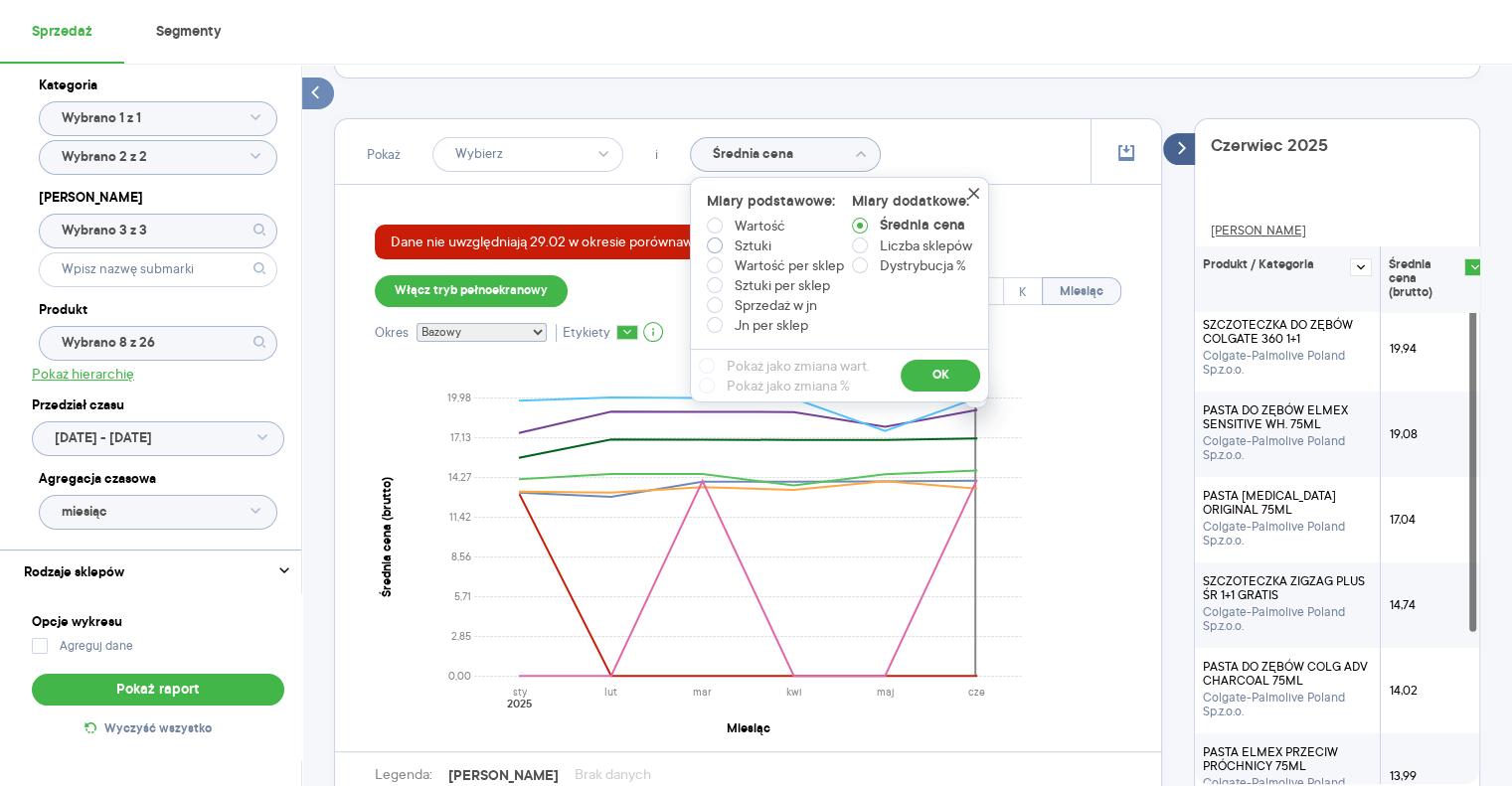 click at bounding box center (715, 245) 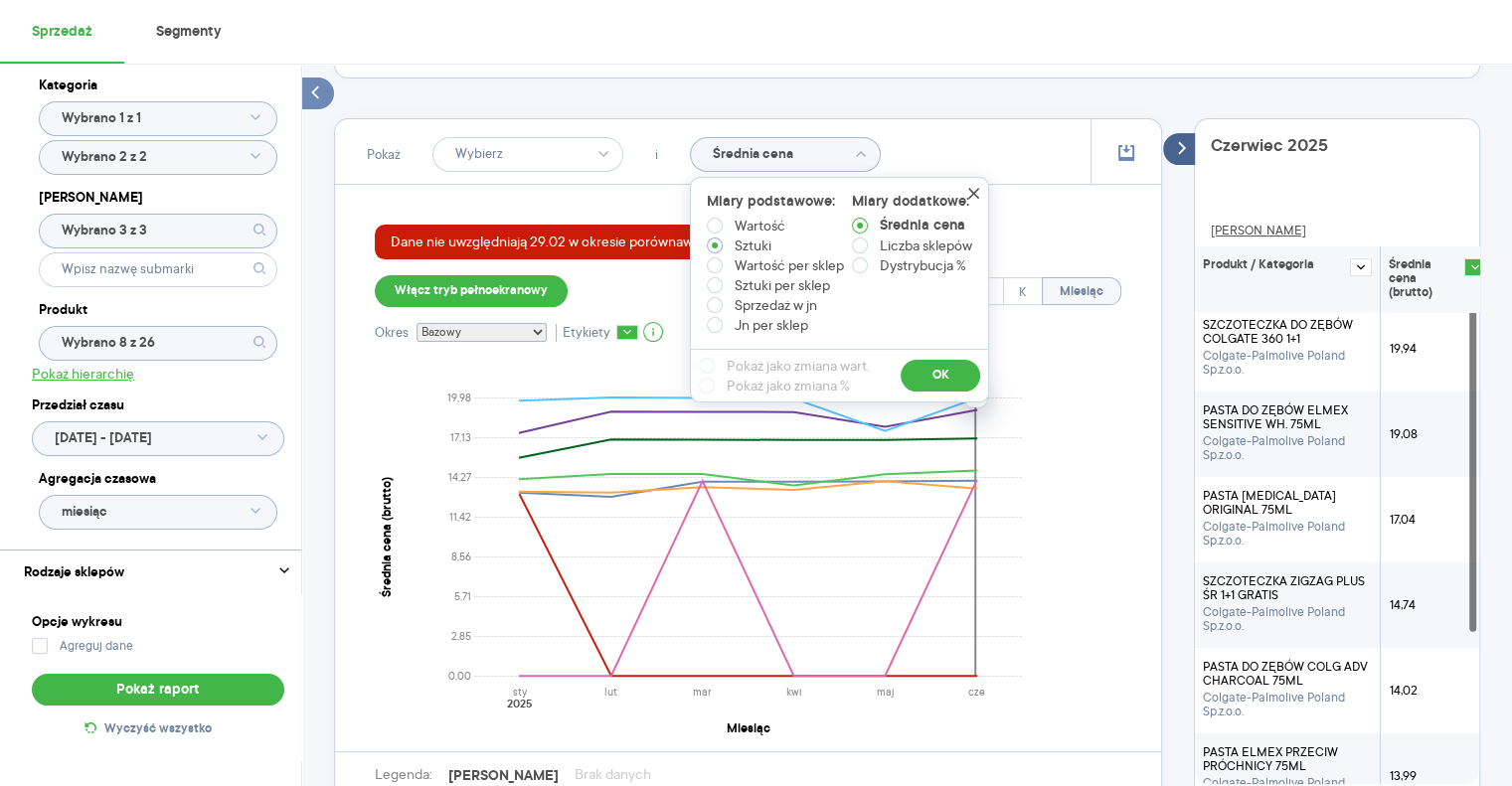 radio on "true" 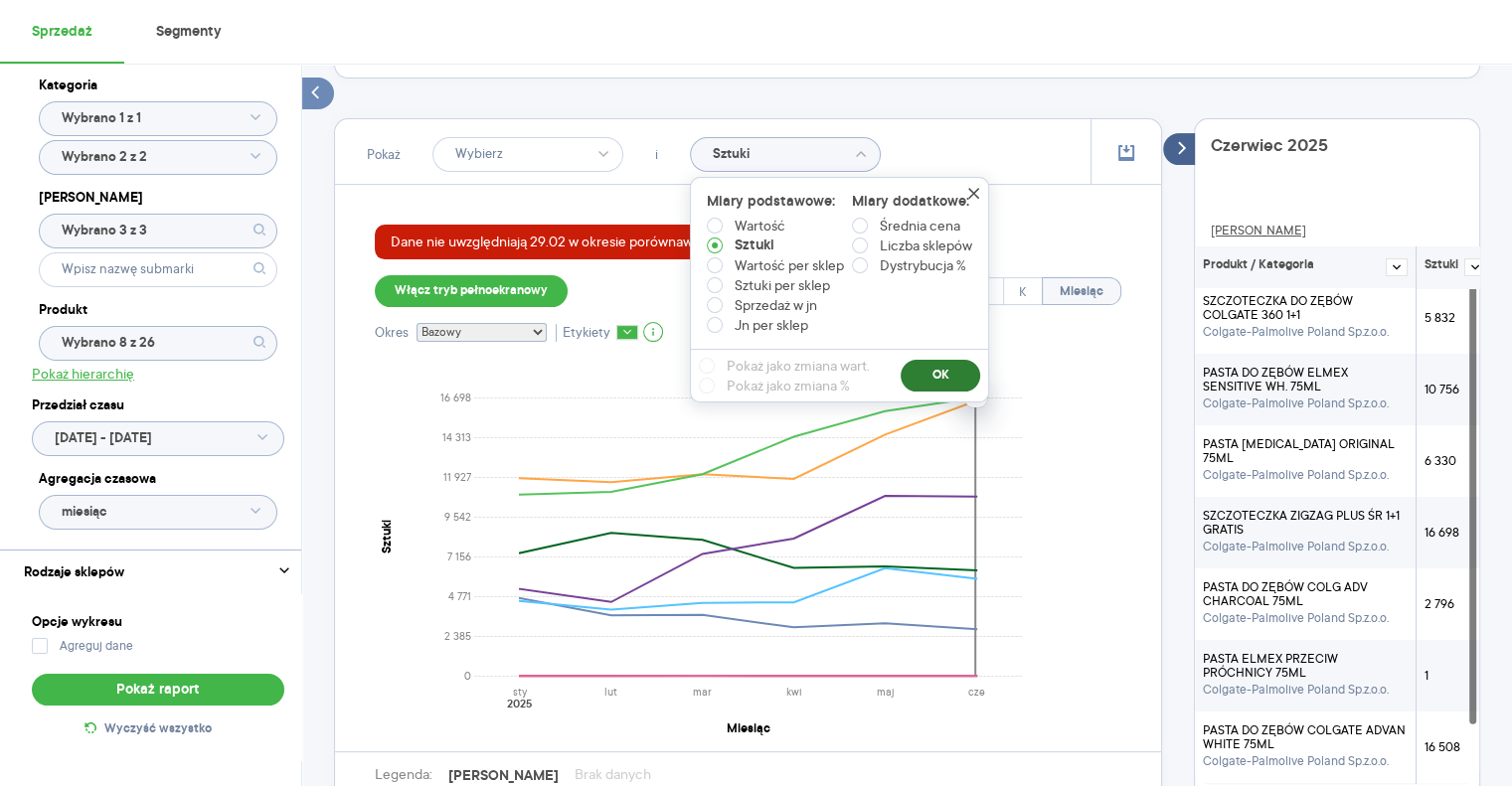 click on "OK" at bounding box center (940, 376) 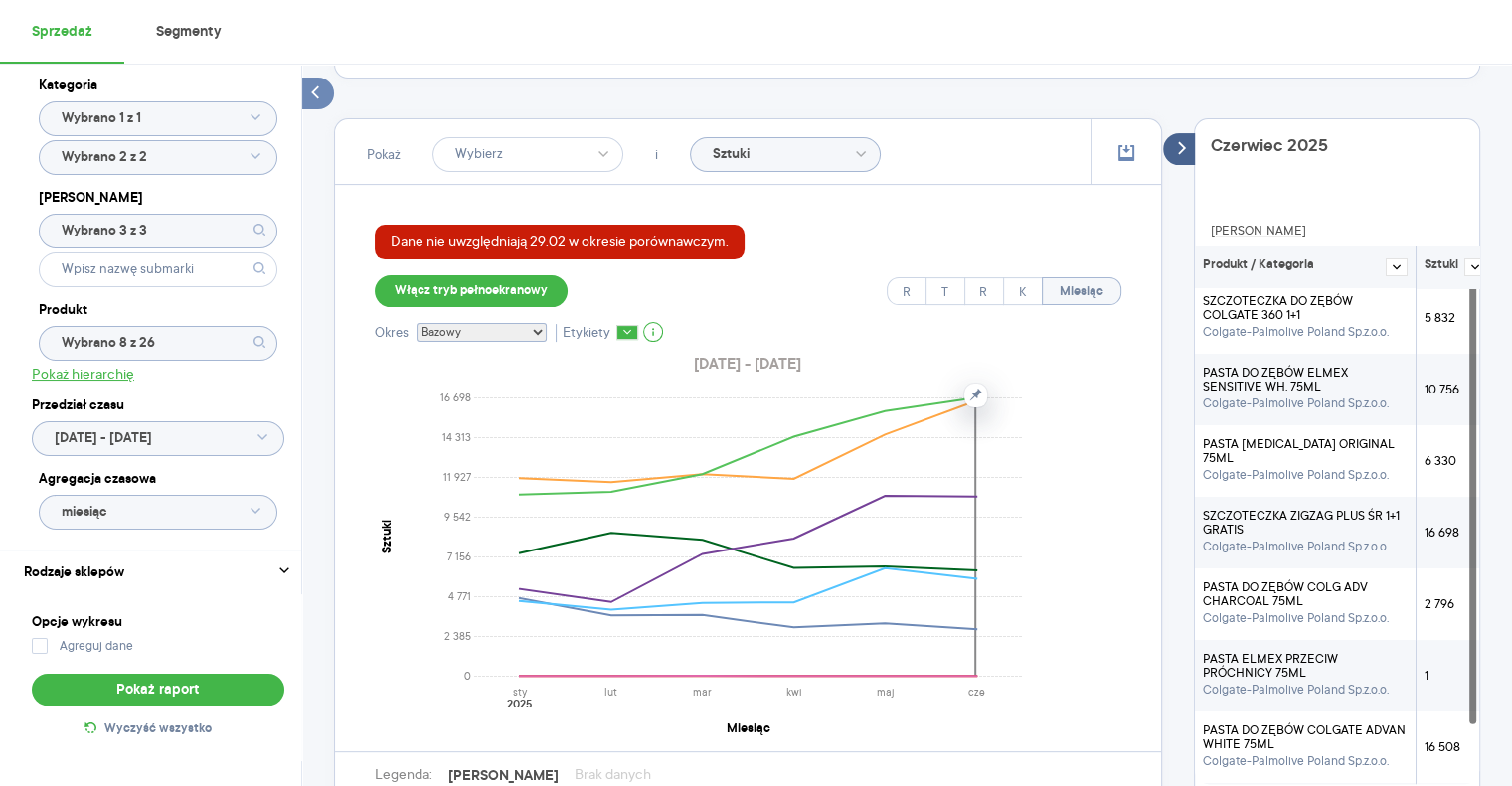 click on "Pokaż i Sztuki Dane nie uwzględniają 29.02 w okresie porównawczym. Włącz tryb pełnoekranowy R T R K Miesiąc Okres Bazowy i historyczny Bazowy Historyczny Etykiety [DATE] - [DATE] 0 2 385 4 771 7 156 9 542 11 927 14 313 16 698 Sztuki sty lut mar kwi maj [DATE] Miesiąc Legenda: Dane Brak danych Colgate-Palmolive PASTA [MEDICAL_DATA] ORIGINAL 75ML PASTA DO ZĘBÓW COLG ADV CHARCOAL 75ML PASTA DO ZĘBÓW COLGATE ADVAN WHITE 75ML PASTA DO ZĘBÓW DLA DZIECI ELMEX 50ML PASTA DO ZĘBÓW ELMEX SENSITIVE WH. 75ML PASTA ELMEX PRZECIW PRÓCHNICY 75ML SZCZOTECZKA DO ZĘBÓW COLGATE 360 1+1 SZCZOTECZKA ZIGZAG PLUS ŚR 1+1 GRATIS [DATE] Dane Produkt / Kategoria Sztuki SZCZOTECZKA DO ZĘBÓW COLGATE 360 1+1 Colgate-Palmolive Poland Sp.z.o.o. 5 832 PASTA DO ZĘBÓW ELMEX SENSITIVE WH. 75ML Colgate-[GEOGRAPHIC_DATA] Poland Sp.z.o.o. 10 756 PASTA [MEDICAL_DATA] ORIGINAL 75ML Colgate-[GEOGRAPHIC_DATA] Poland Sp.z.o.o. 6 330 SZCZOTECZKA ZIGZAG PLUS ŚR 1+1 GRATIS Colgate-Palmolive Poland Sp.z.o.o. 16 698 2 796 1 16 508" at bounding box center [907, 531] 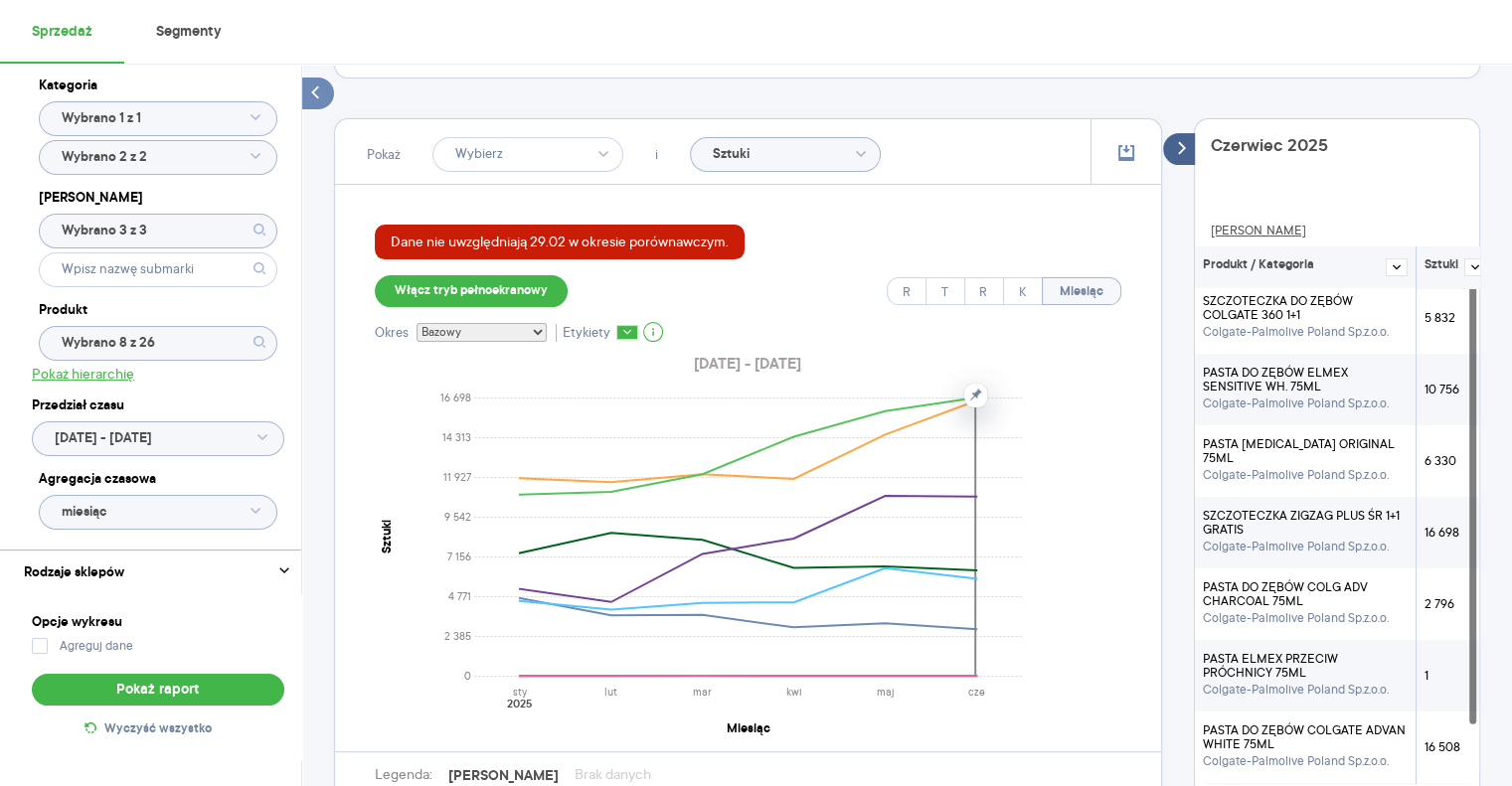 scroll, scrollTop: 291, scrollLeft: 0, axis: vertical 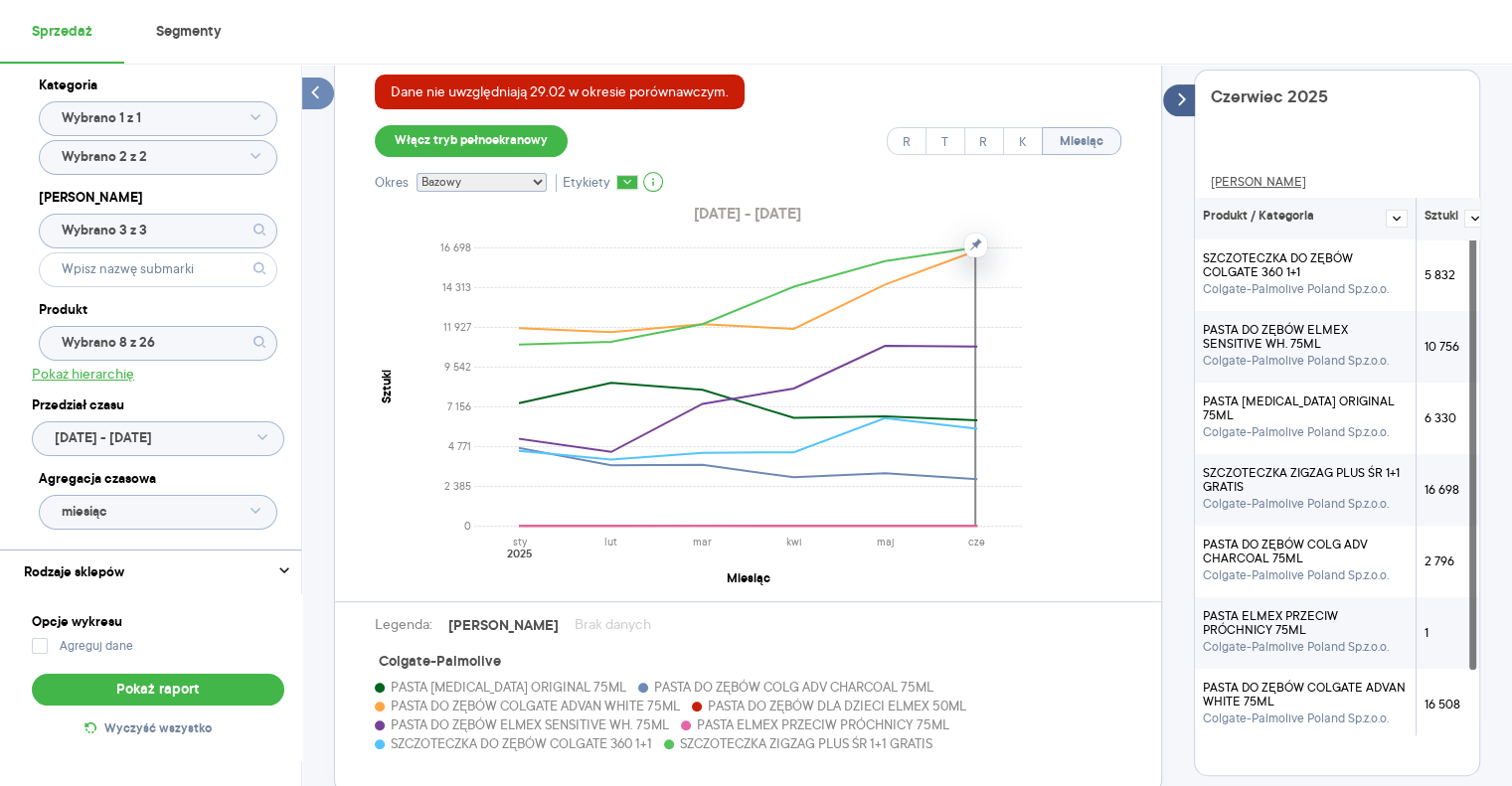 click 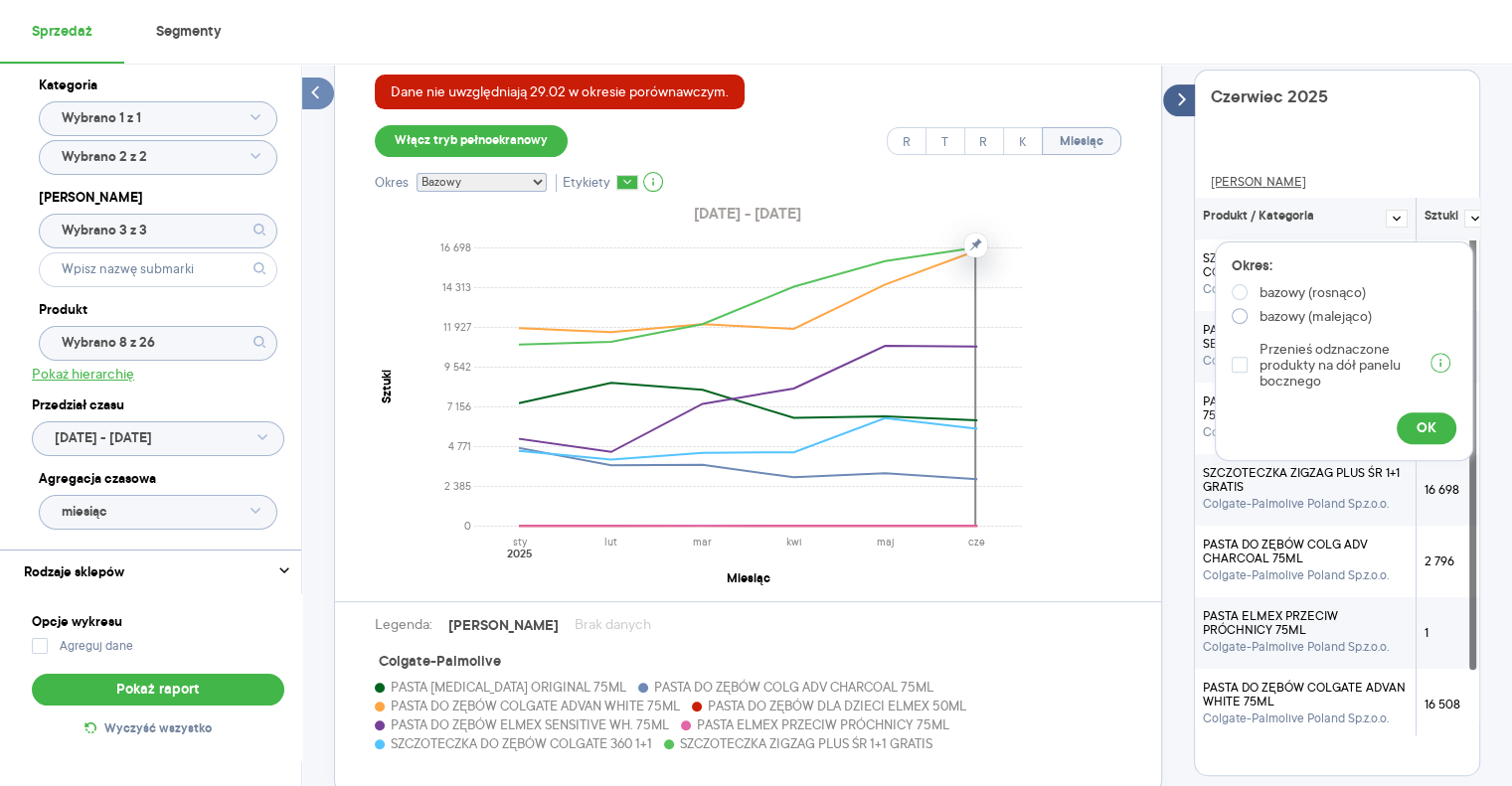click on "bazowy (malejąco)" at bounding box center (1315, 316) 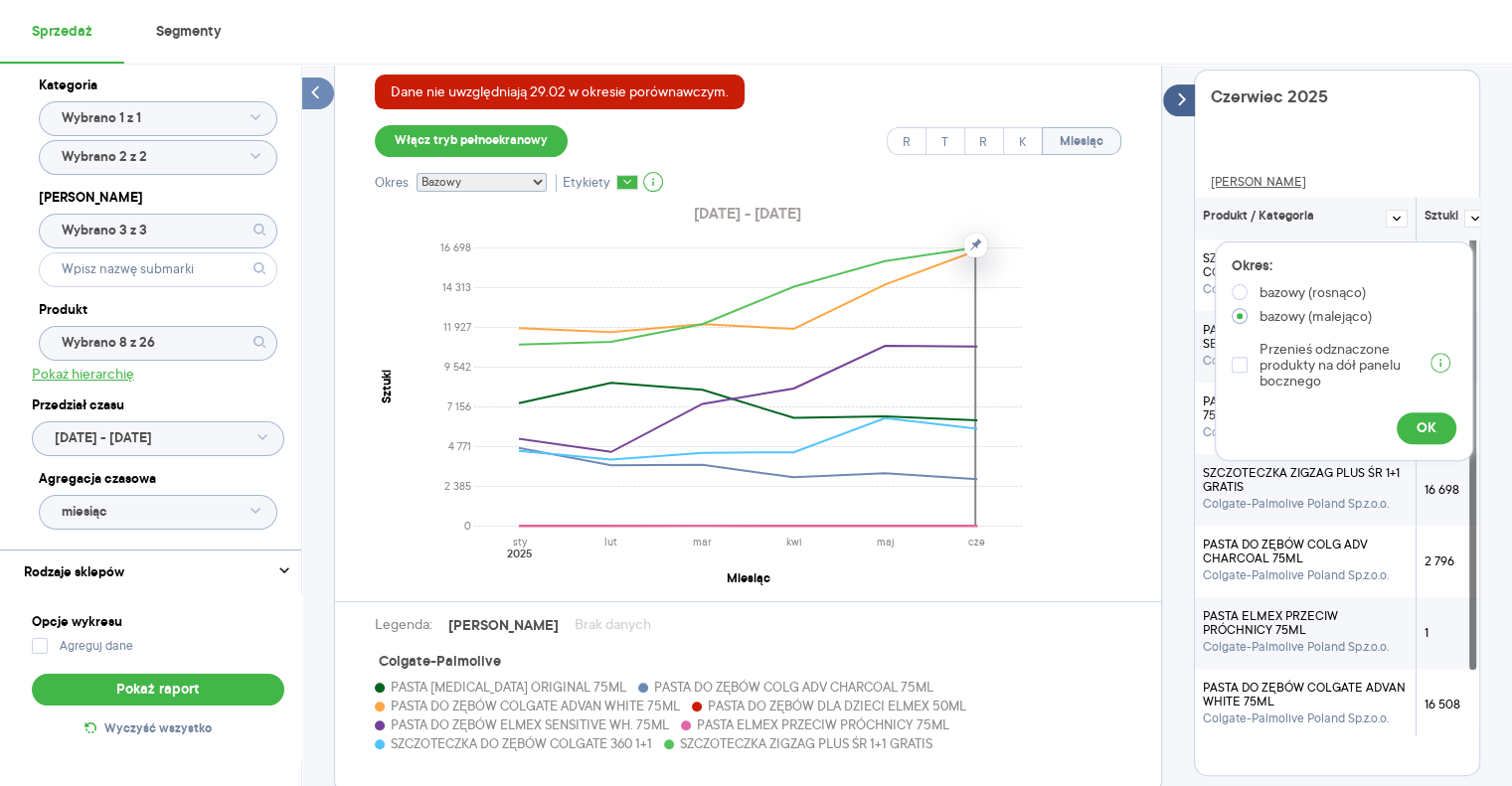 radio on "true" 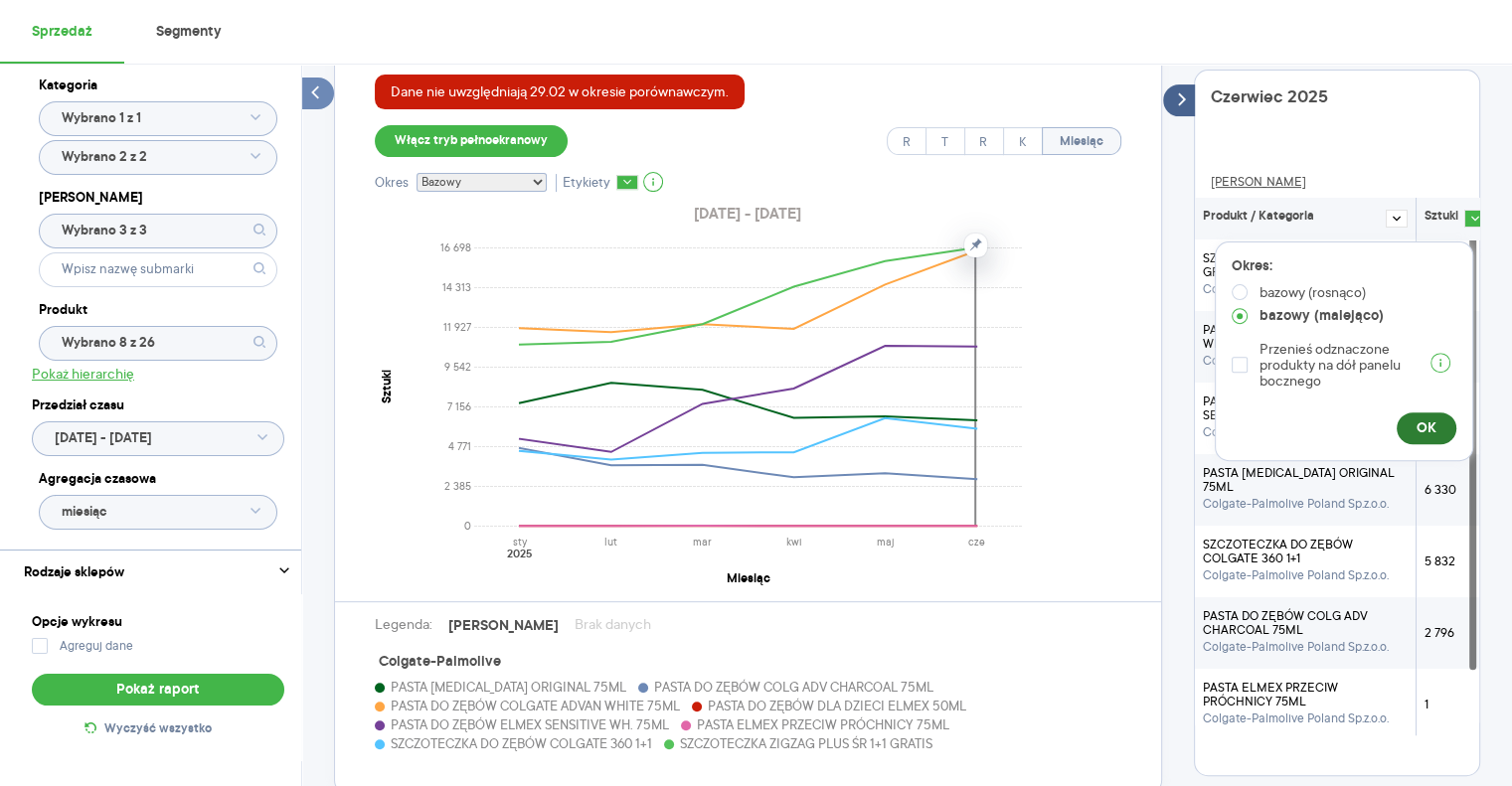 drag, startPoint x: 1427, startPoint y: 432, endPoint x: 1430, endPoint y: 449, distance: 17.262677 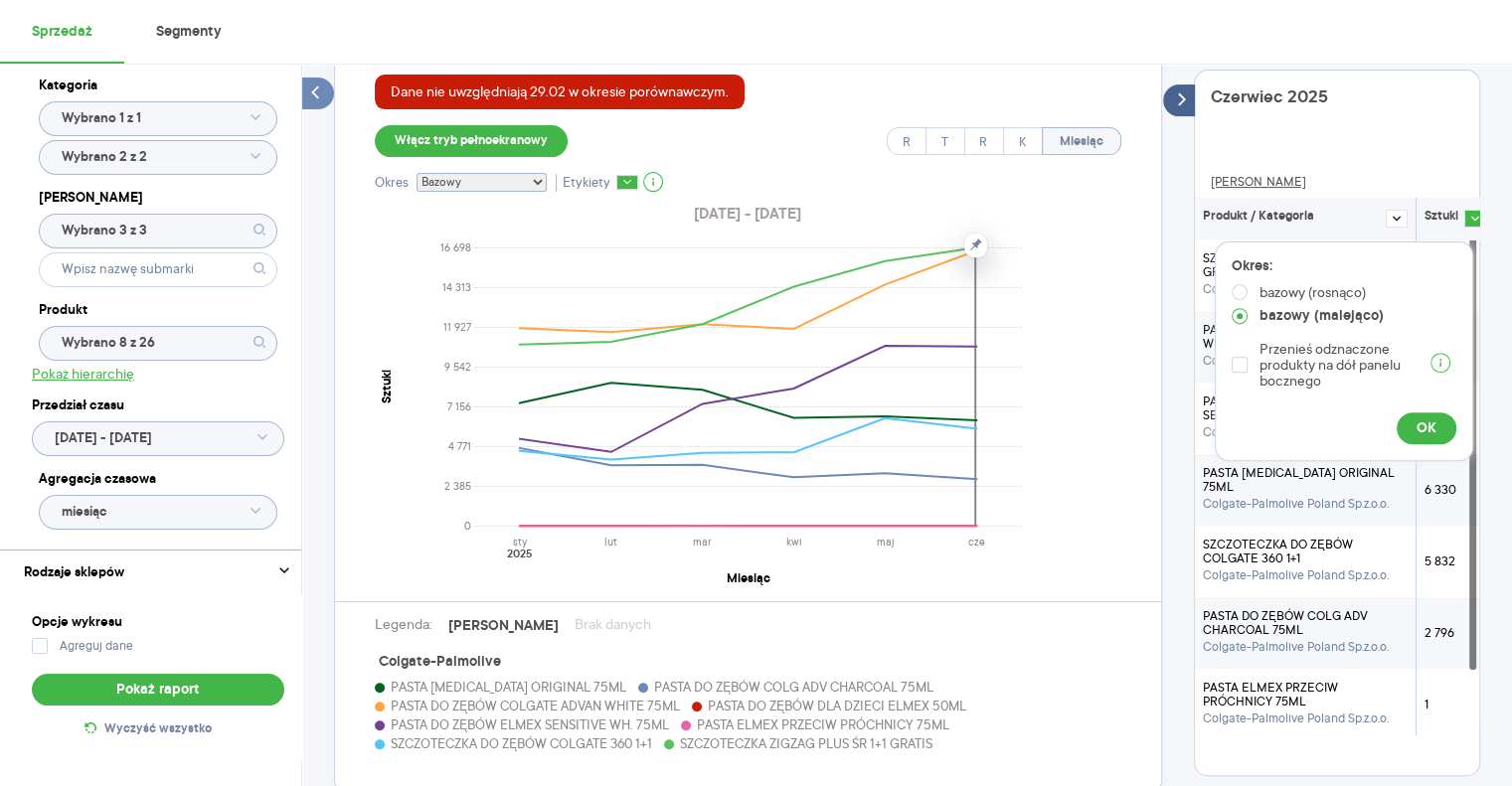 click on "OK" at bounding box center [1427, 428] 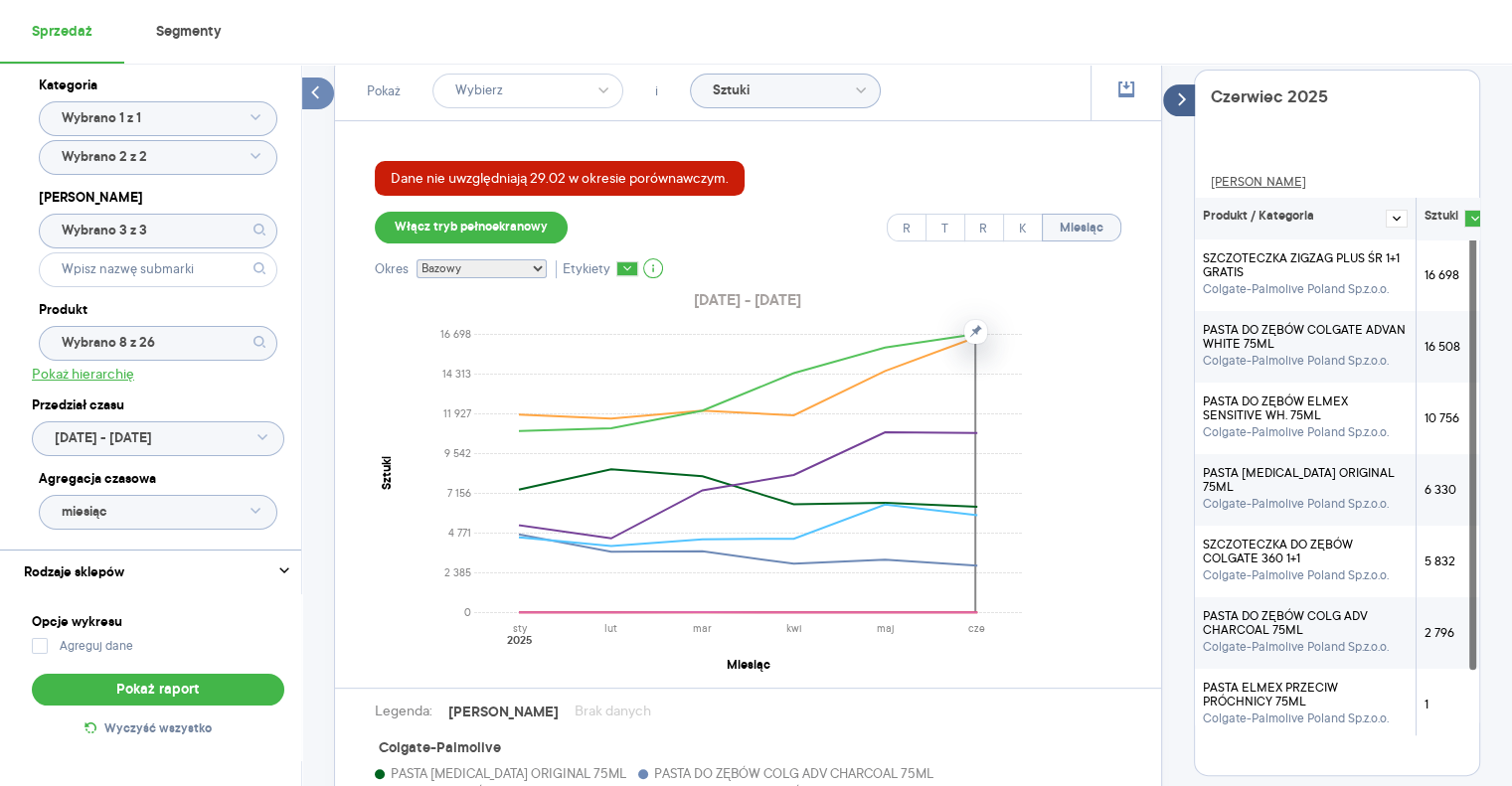 scroll, scrollTop: 640, scrollLeft: 0, axis: vertical 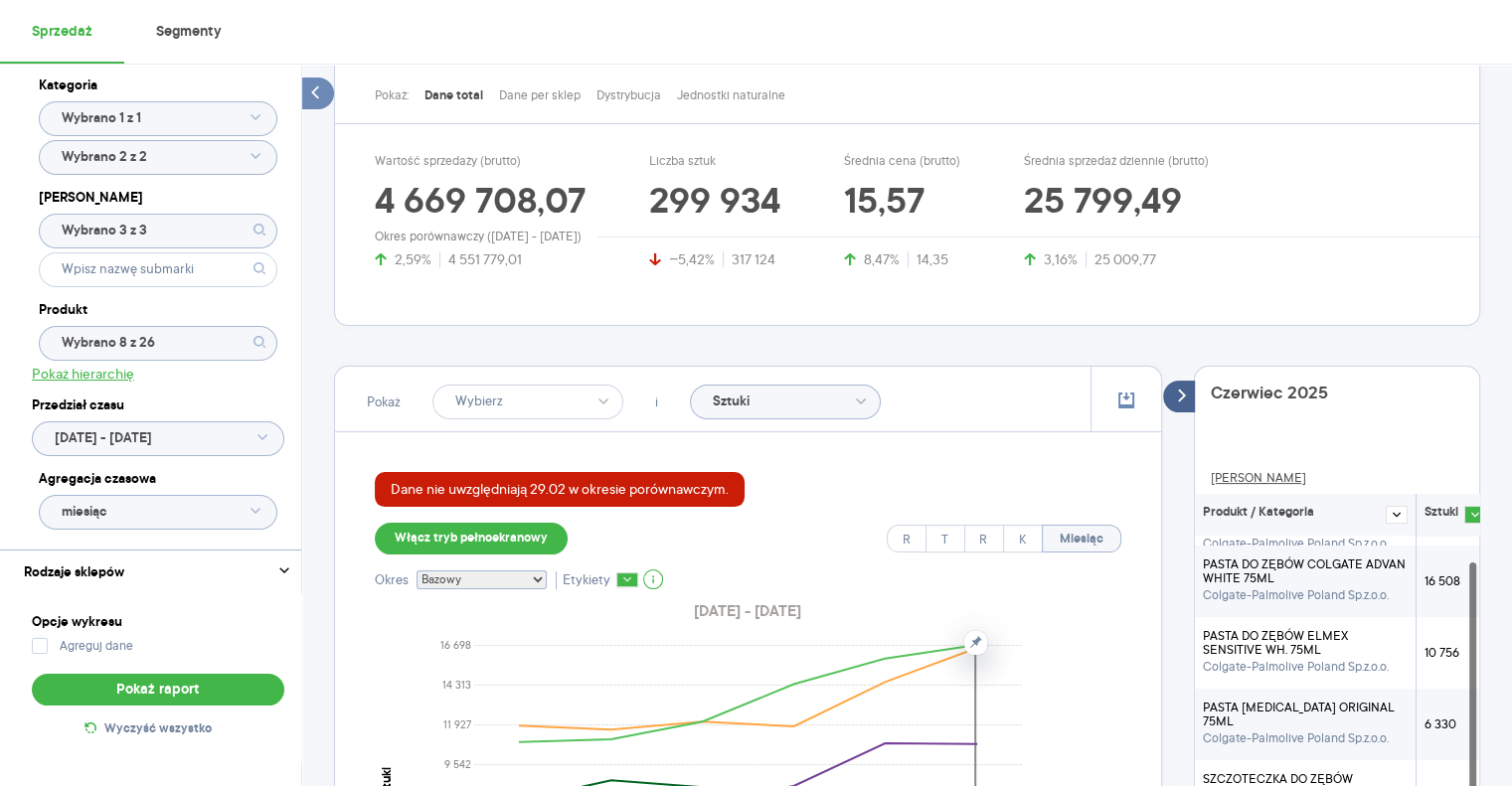 click on "Bazowy i historyczny Bazowy Historyczny" at bounding box center (481, 579) 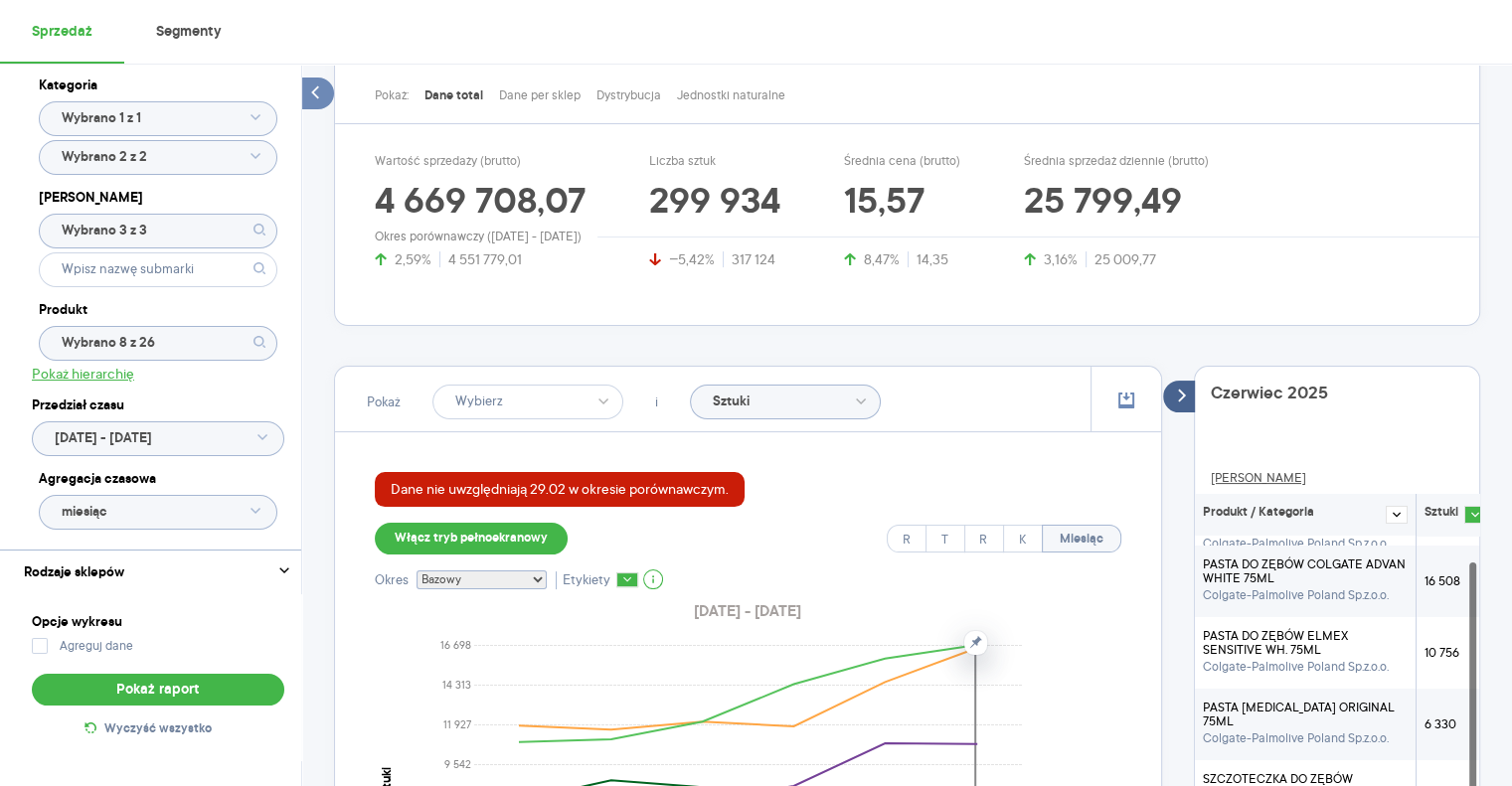 select on "both" 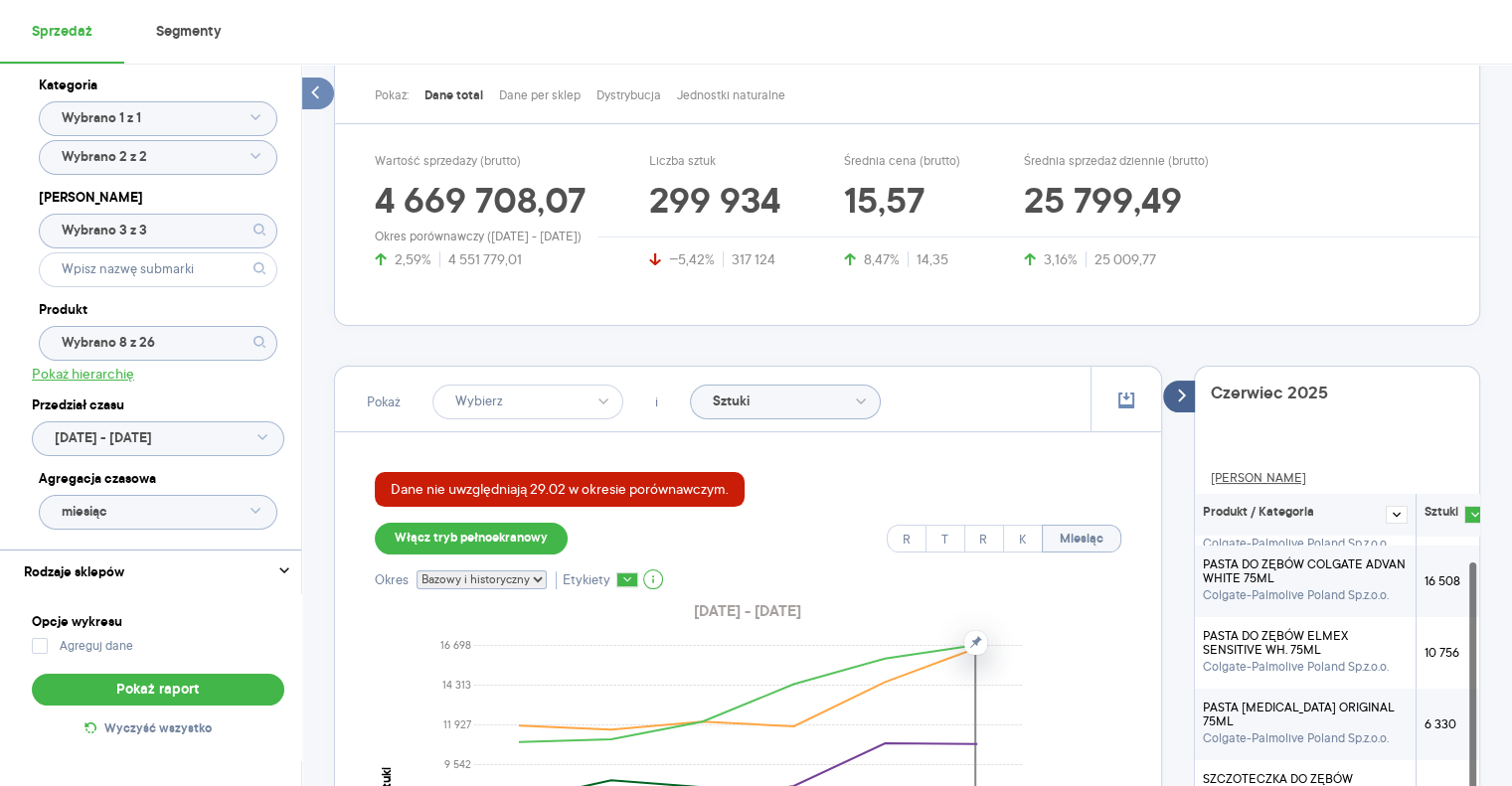click on "Bazowy i historyczny Bazowy Historyczny" at bounding box center [481, 579] 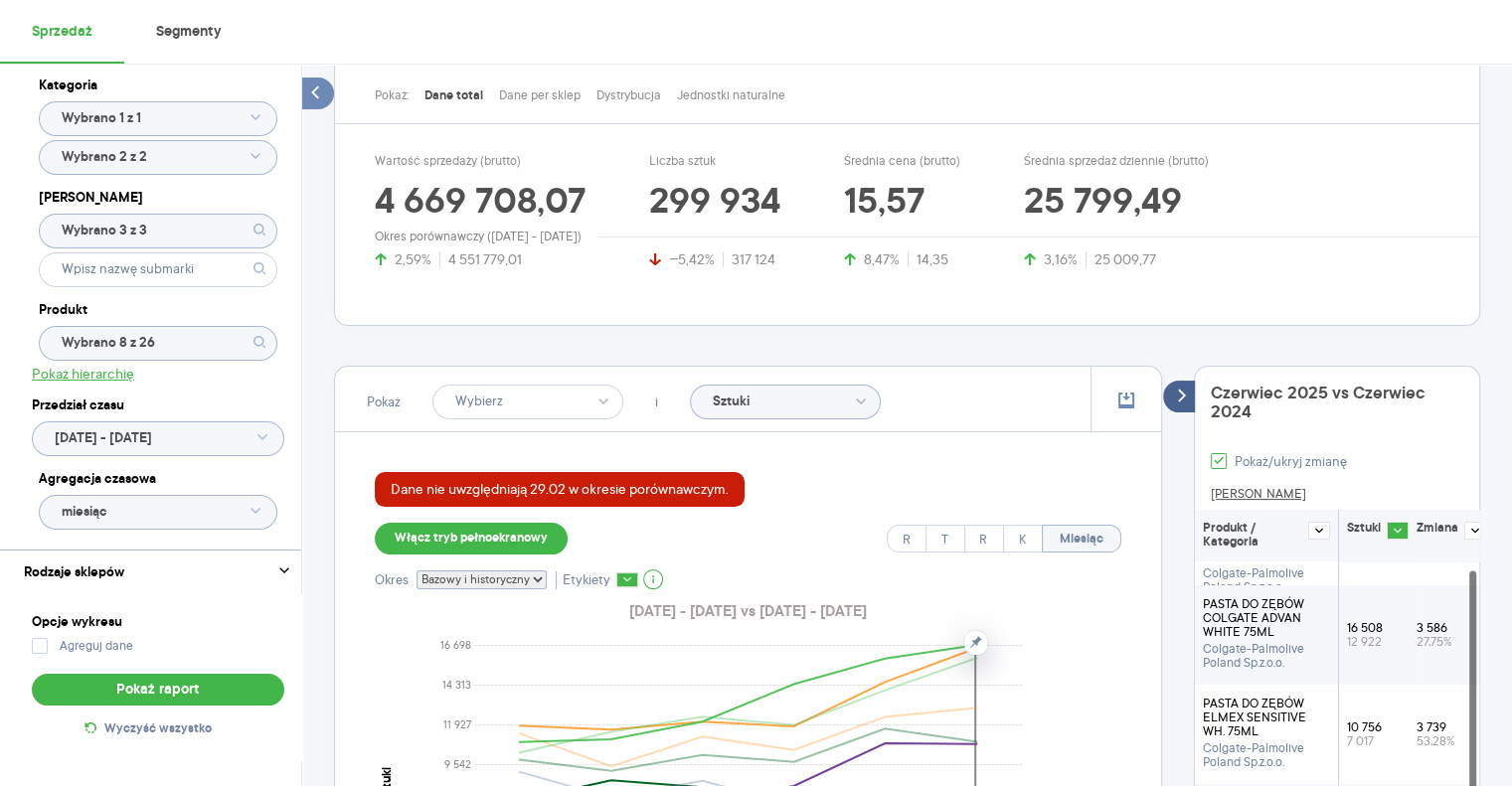 scroll, scrollTop: 92, scrollLeft: 0, axis: vertical 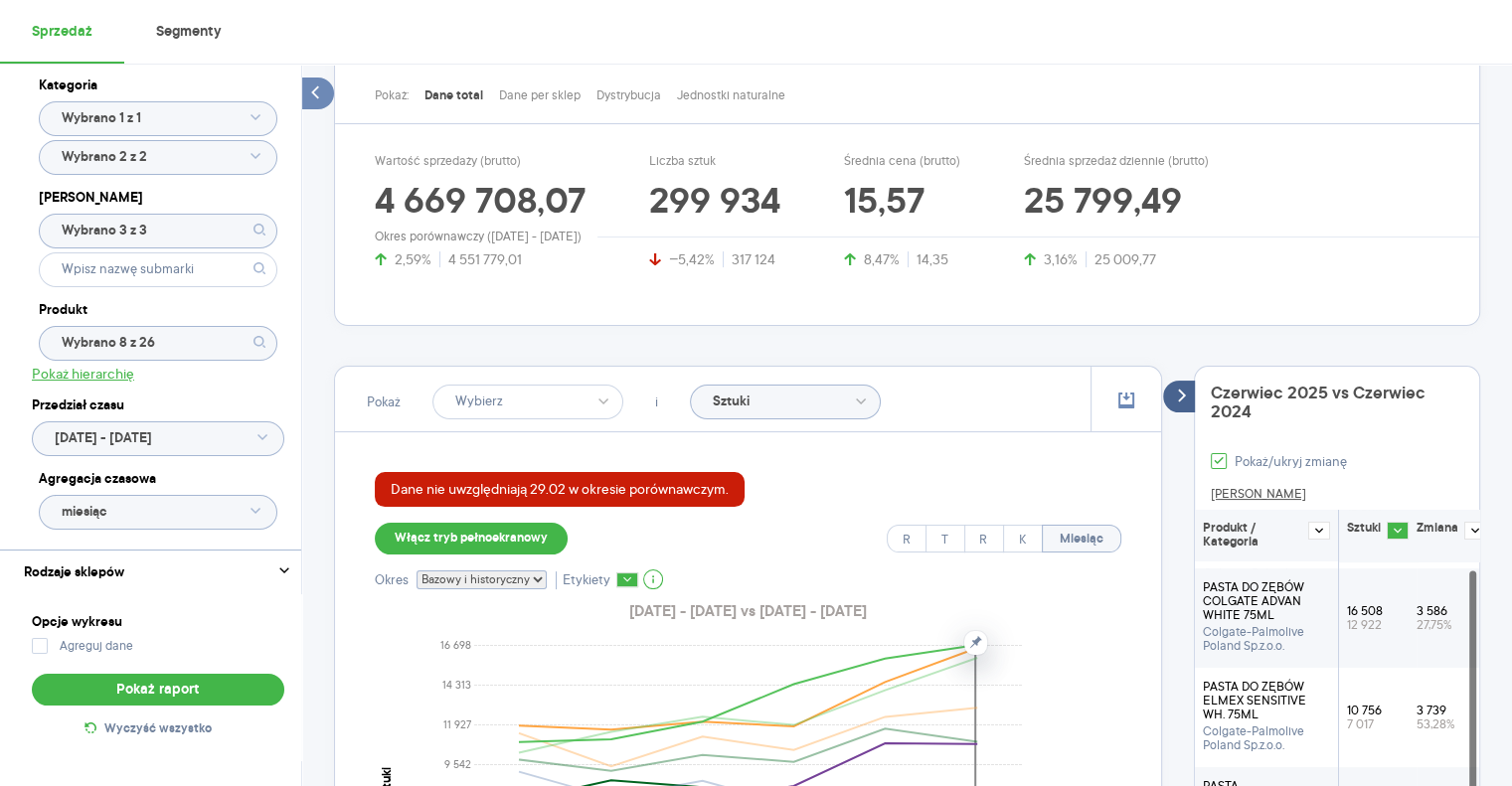 click on "Pokaż i Sztuki" at bounding box center [748, 399] 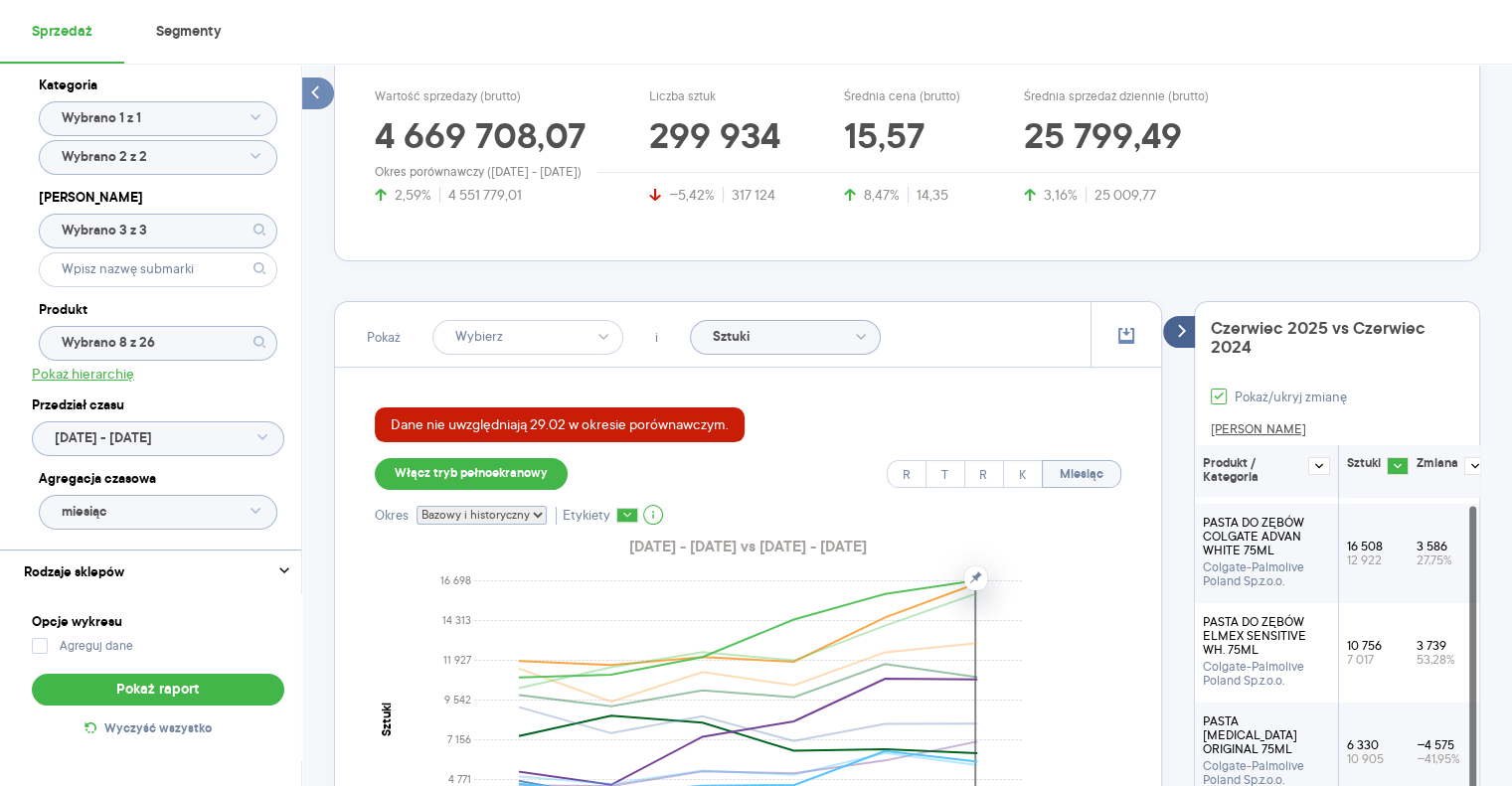 scroll, scrollTop: 342, scrollLeft: 0, axis: vertical 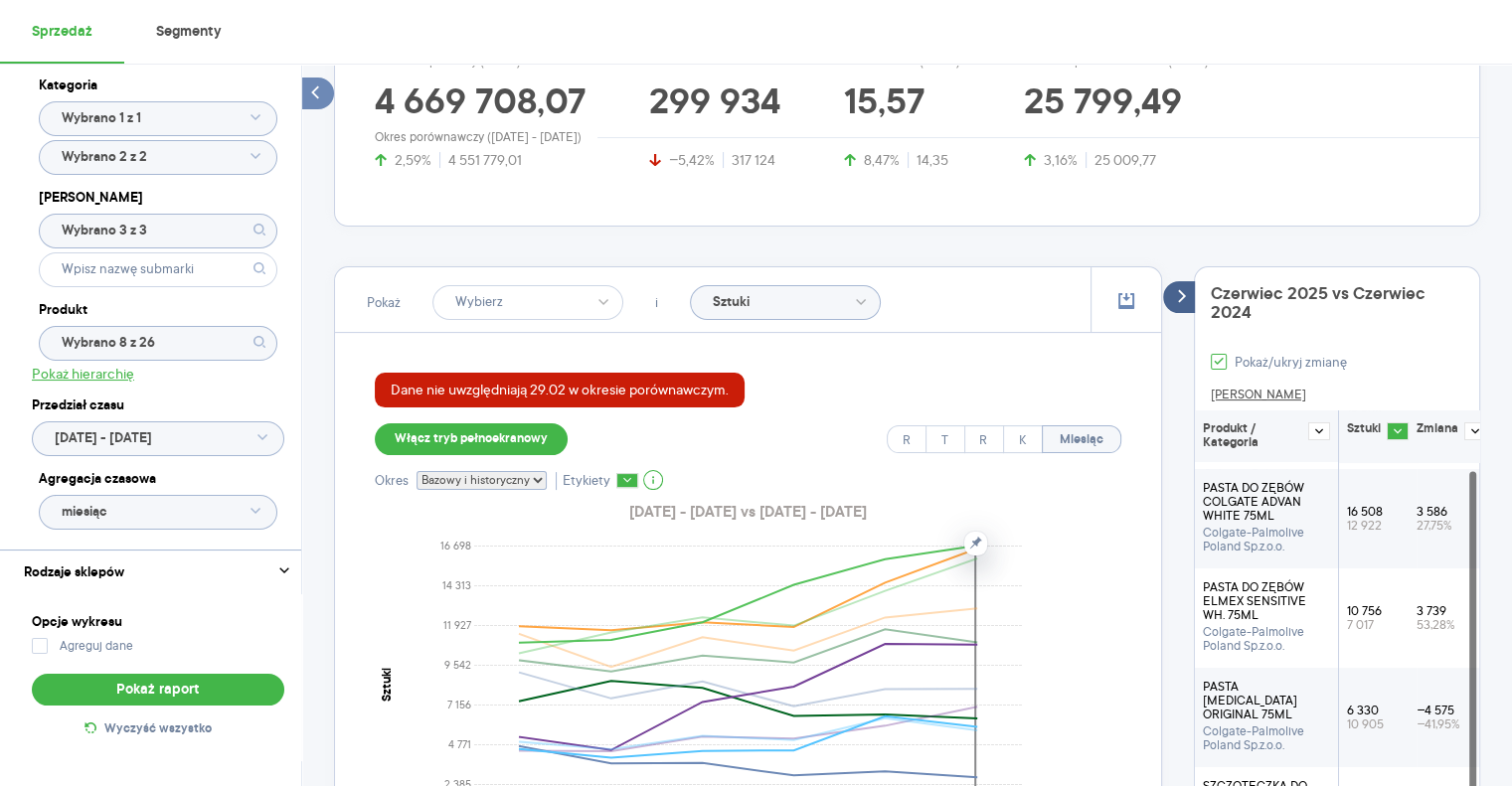 click on "Raporty Eksport danych Baza wiedzy Nowość Aktualności [EMAIL_ADDRESS][DOMAIN_NAME] Wyloguj Sprzedaż Segmenty Kategoria Wybrano 1 z 1 Wybrano 2 z 2 Marka Wybrano 3 z 3 Produkt Wybrano 8 z 26 Pokaż hierarchię Przedział czasu [DATE] - [DATE] Agregacja czasowa miesiąc Rodzaje sklepów Opcje wykresu Agreguj dane Pokaż raport Wyczyść wszystko Sprzedaż Podsumowanie - dane własne  (Colgate-Palmolive) Dane nie uwzględniają 29.02 w okresie porównawczym. Pokaż: Dane total Dane per sklep Dystrybucja Jednostki naturalne Wartość sprzedaży (brutto) 4 669 708,07 2,59% 4 551 779,01 Liczba sztuk 299 934 −5,42% 317 124 Średnia cena (brutto) 15,57 8,47% 14,35 Średnia sprzedaż dziennie (brutto) 25 799,49 3,16% 25 009,77 Okres porównawczy ([DATE] - [DATE]) Pokaż i Sztuki Dane nie uwzględniają 29.02 w okresie porównawczym. Włącz tryb pełnoekranowy R T R K Miesiąc Okres Bazowy i historyczny Bazowy Historyczny Etykiety 0 2 385 4 771 7 156 9 542 11 927 14 313 sty" at bounding box center (756, 51) 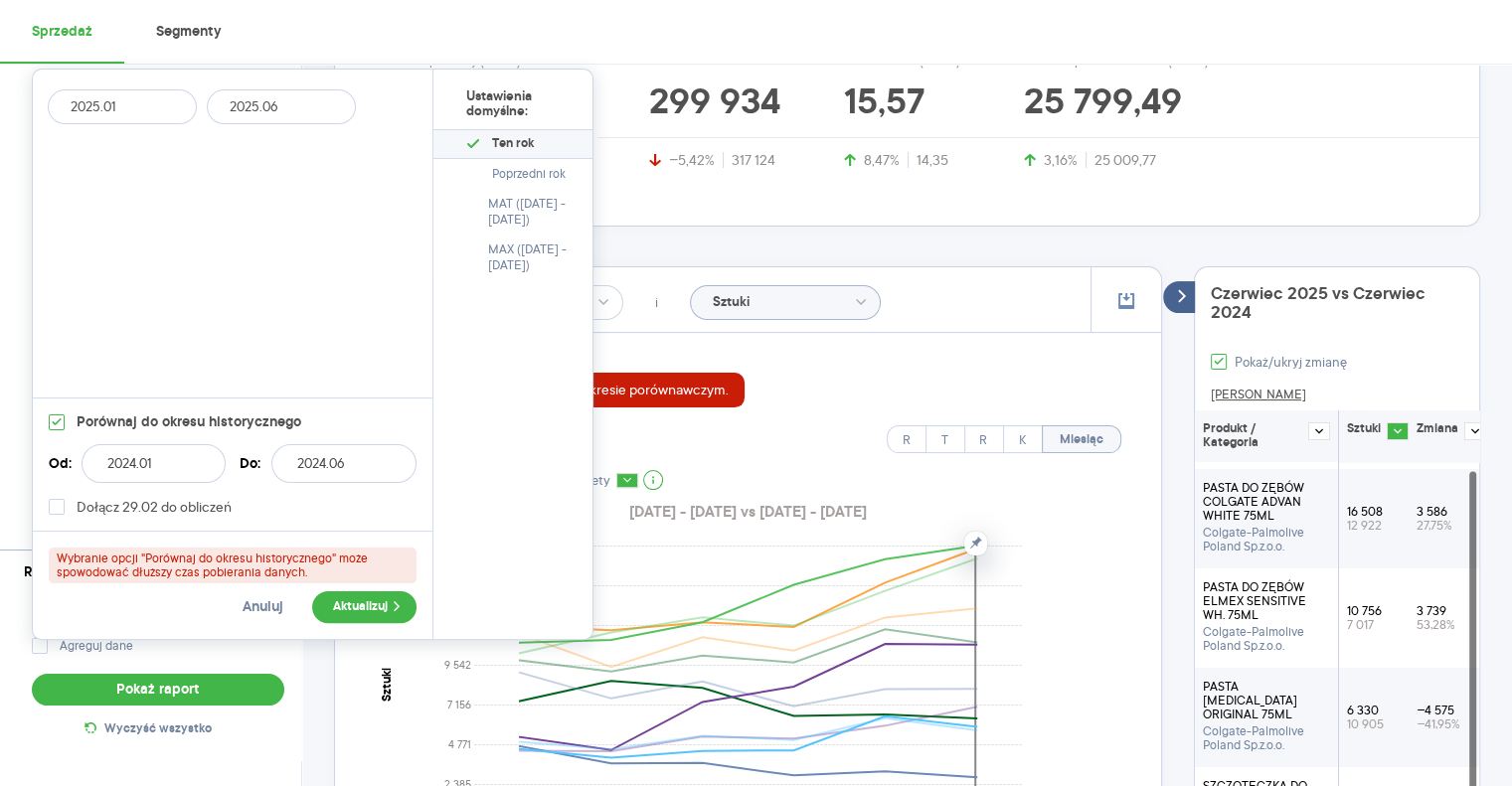click on "2024.06" at bounding box center (344, 463) 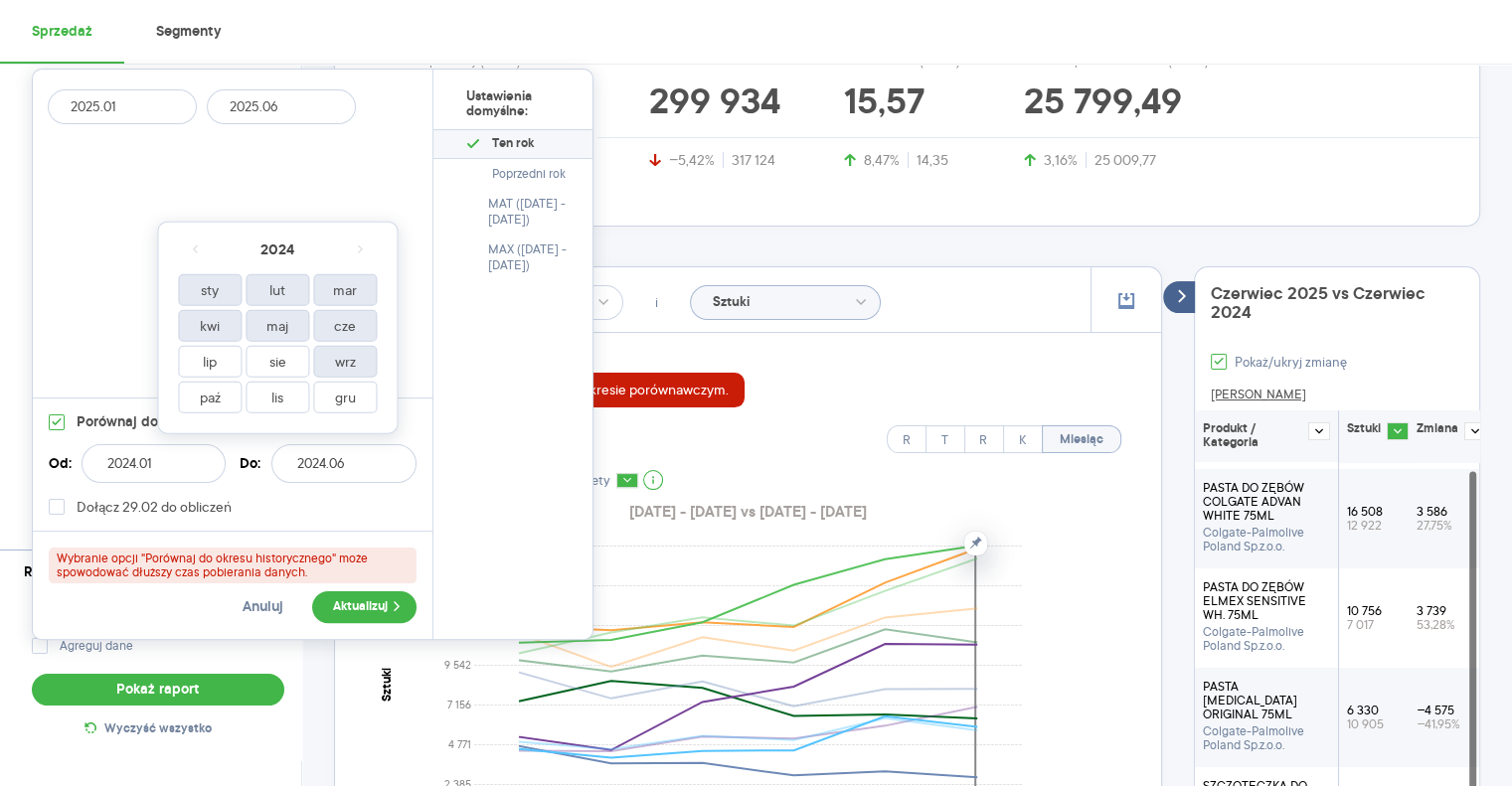 click on "wrz" at bounding box center [345, 362] 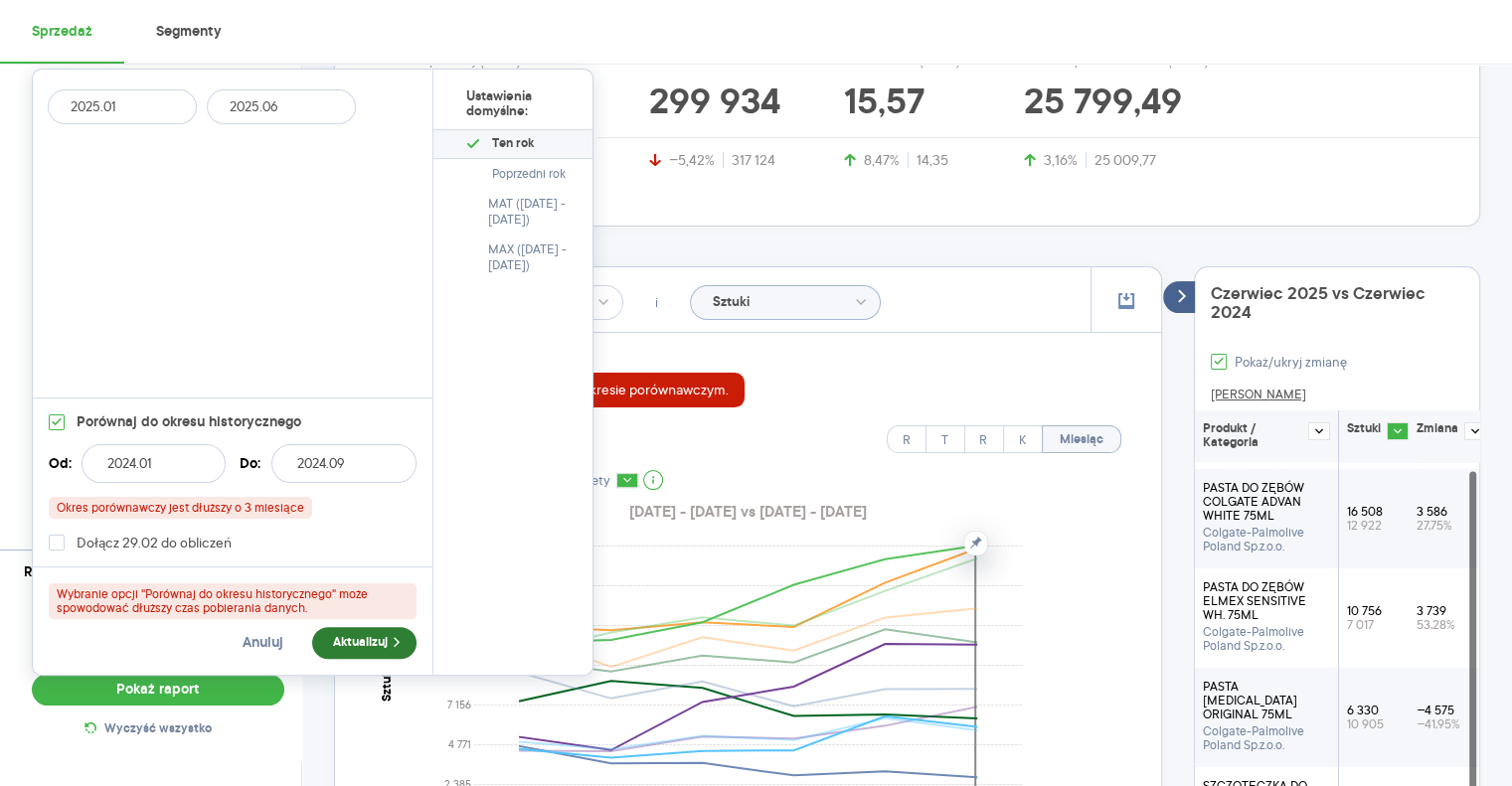 click on "Aktualizuj" at bounding box center (364, 643) 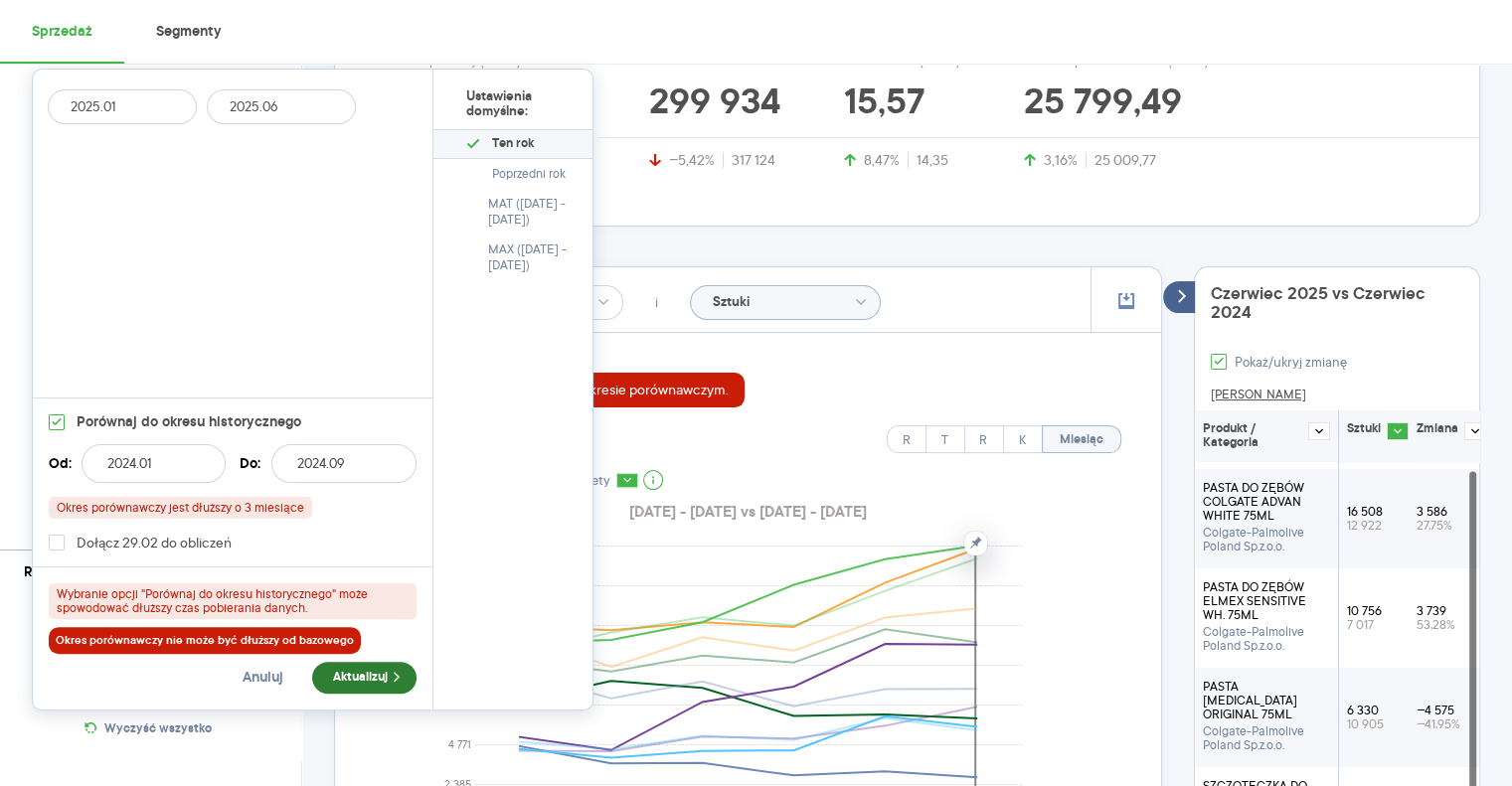 click 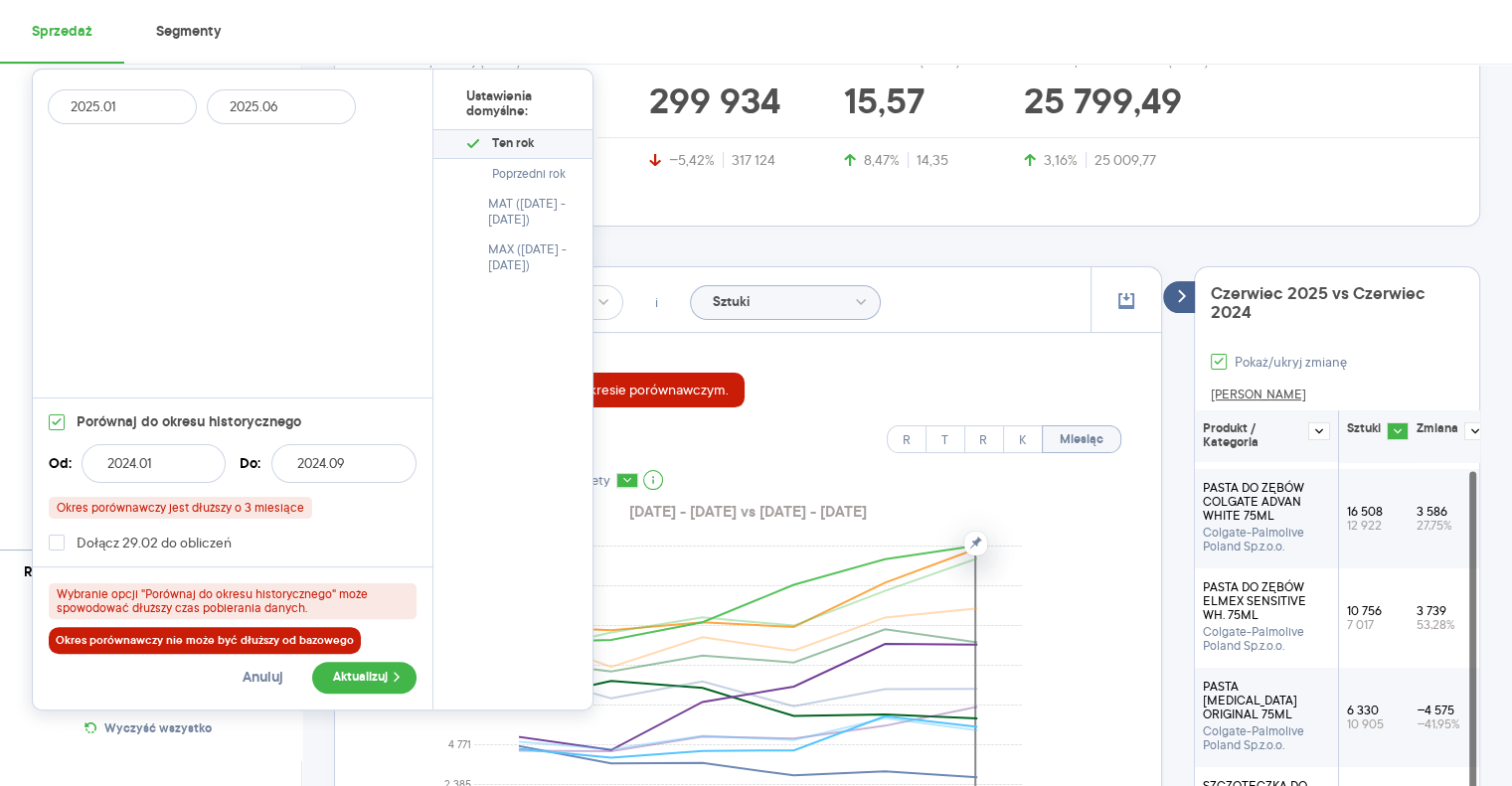 click on "2024.09" at bounding box center (344, 463) 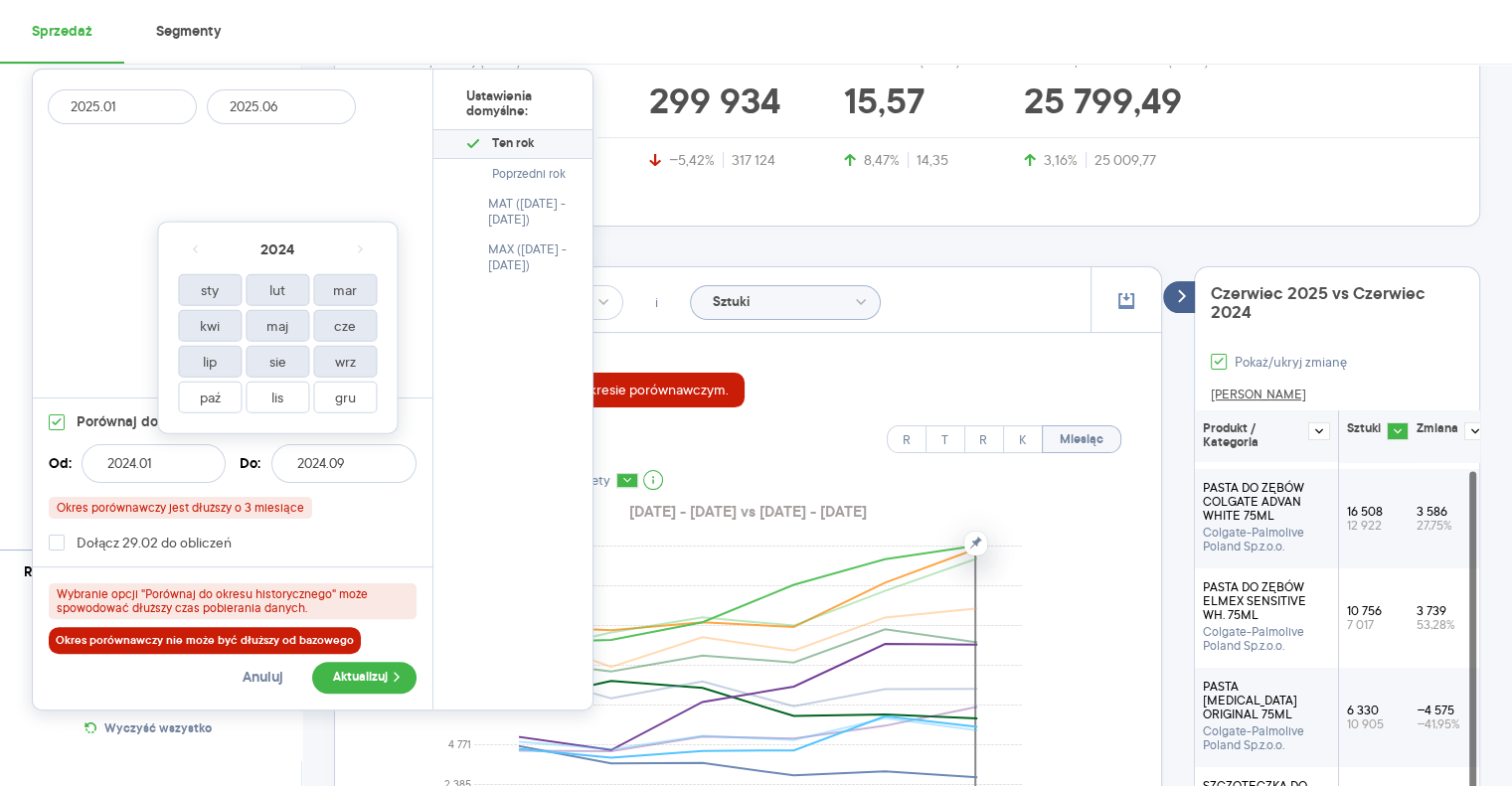 click on "lip" at bounding box center [210, 362] 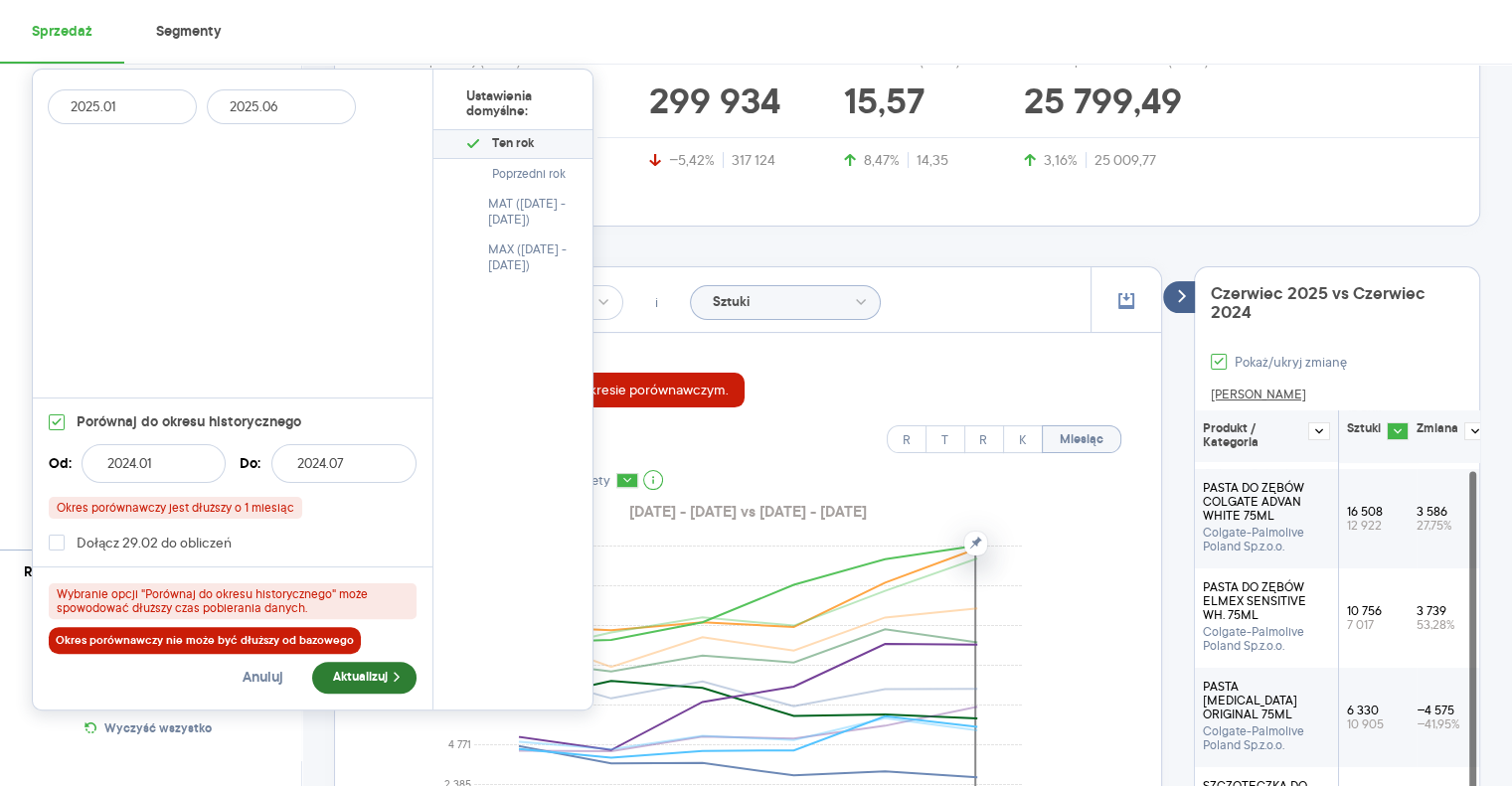 click on "Aktualizuj" at bounding box center (364, 678) 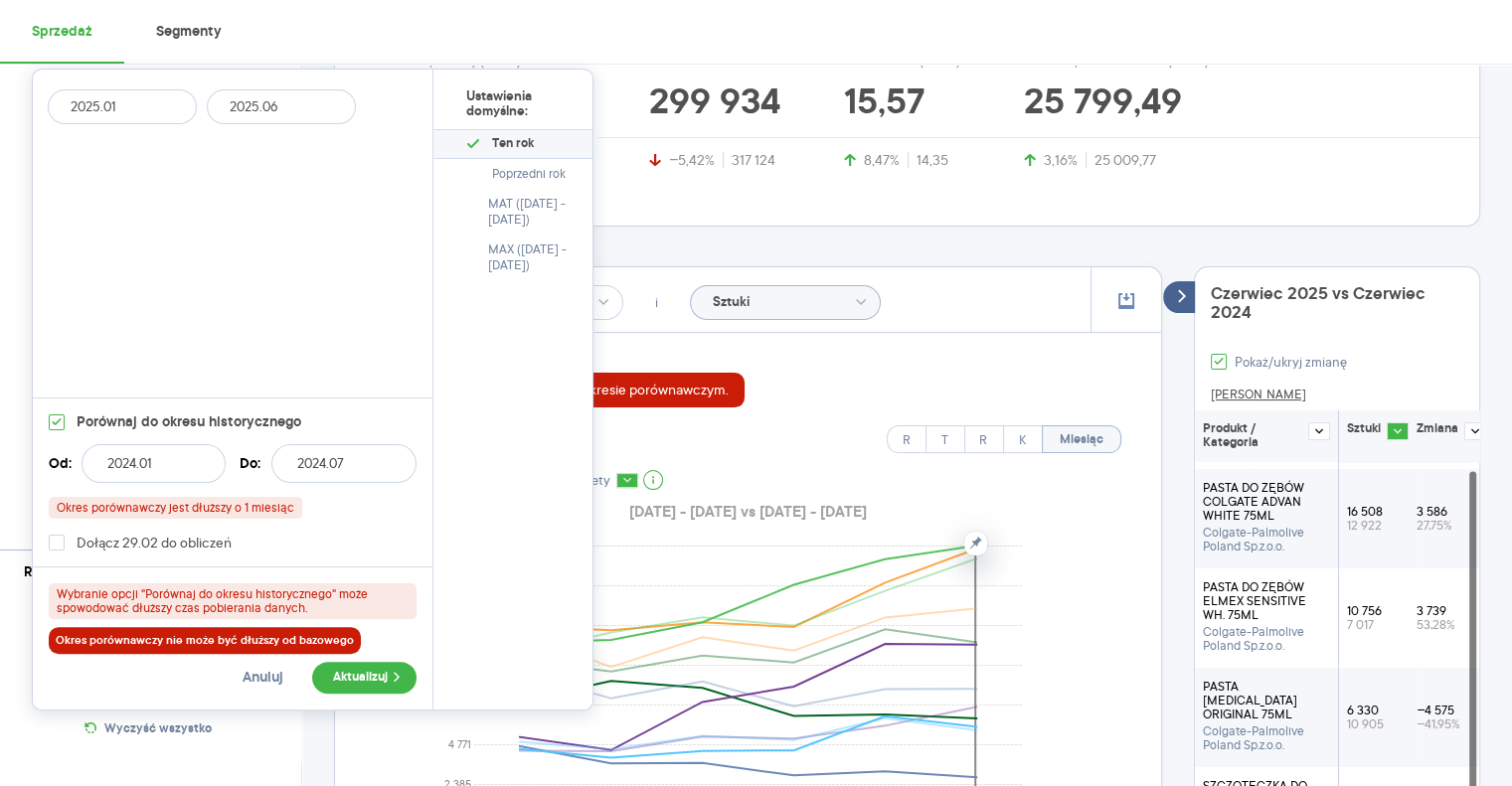 click on "2024.07" at bounding box center (344, 463) 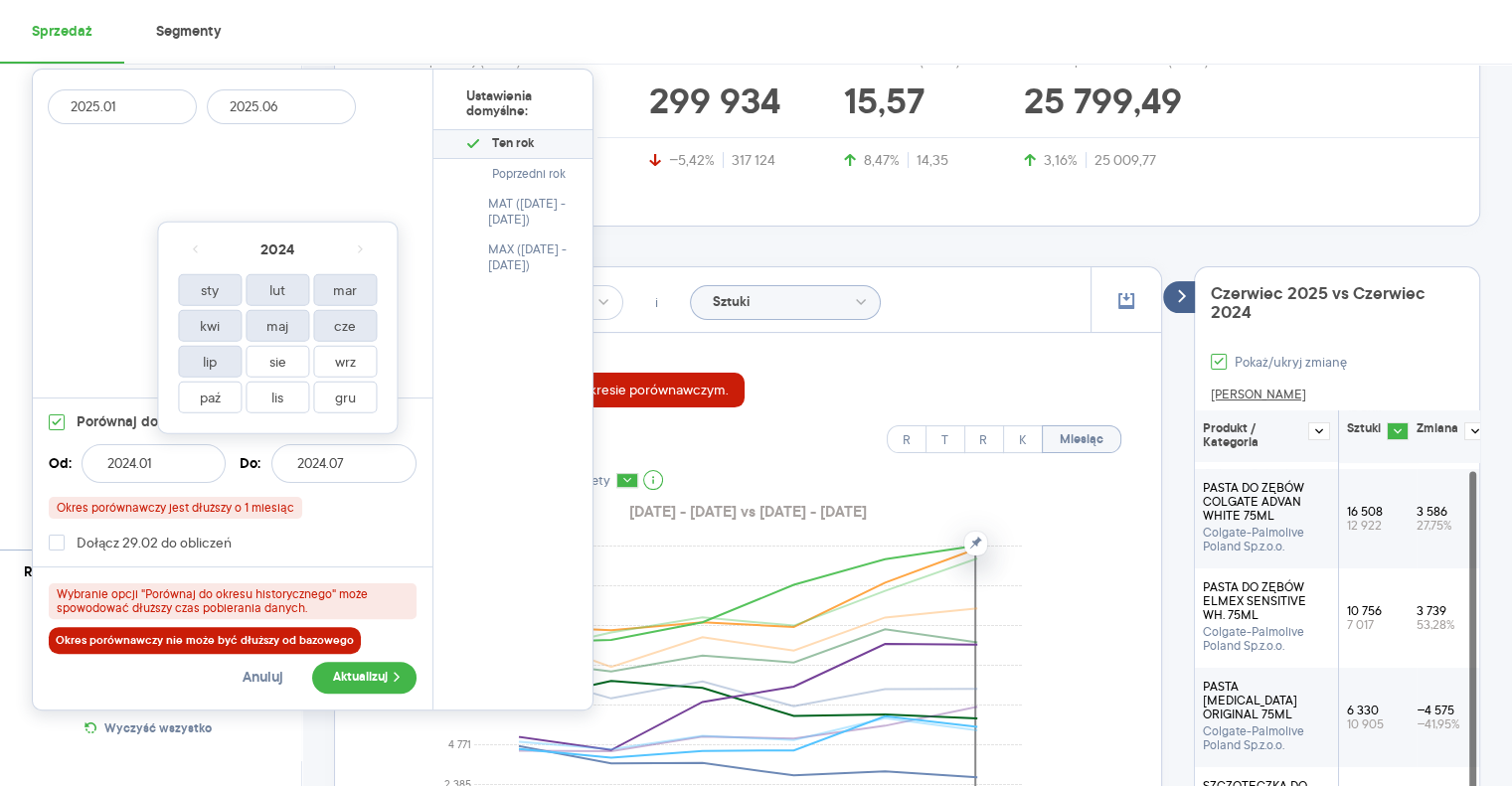 click on "cze" at bounding box center (345, 326) 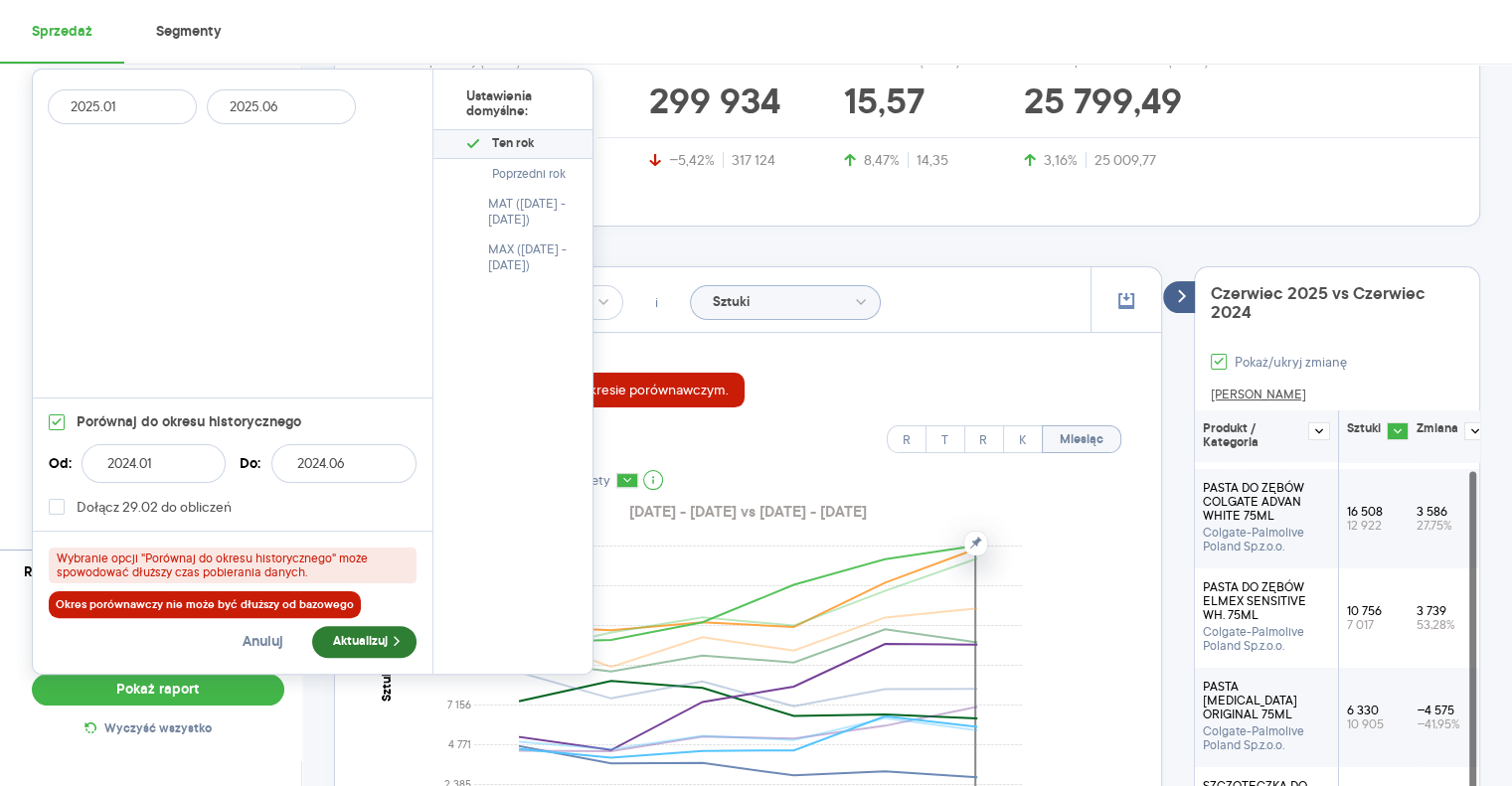 click on "Aktualizuj" at bounding box center (364, 642) 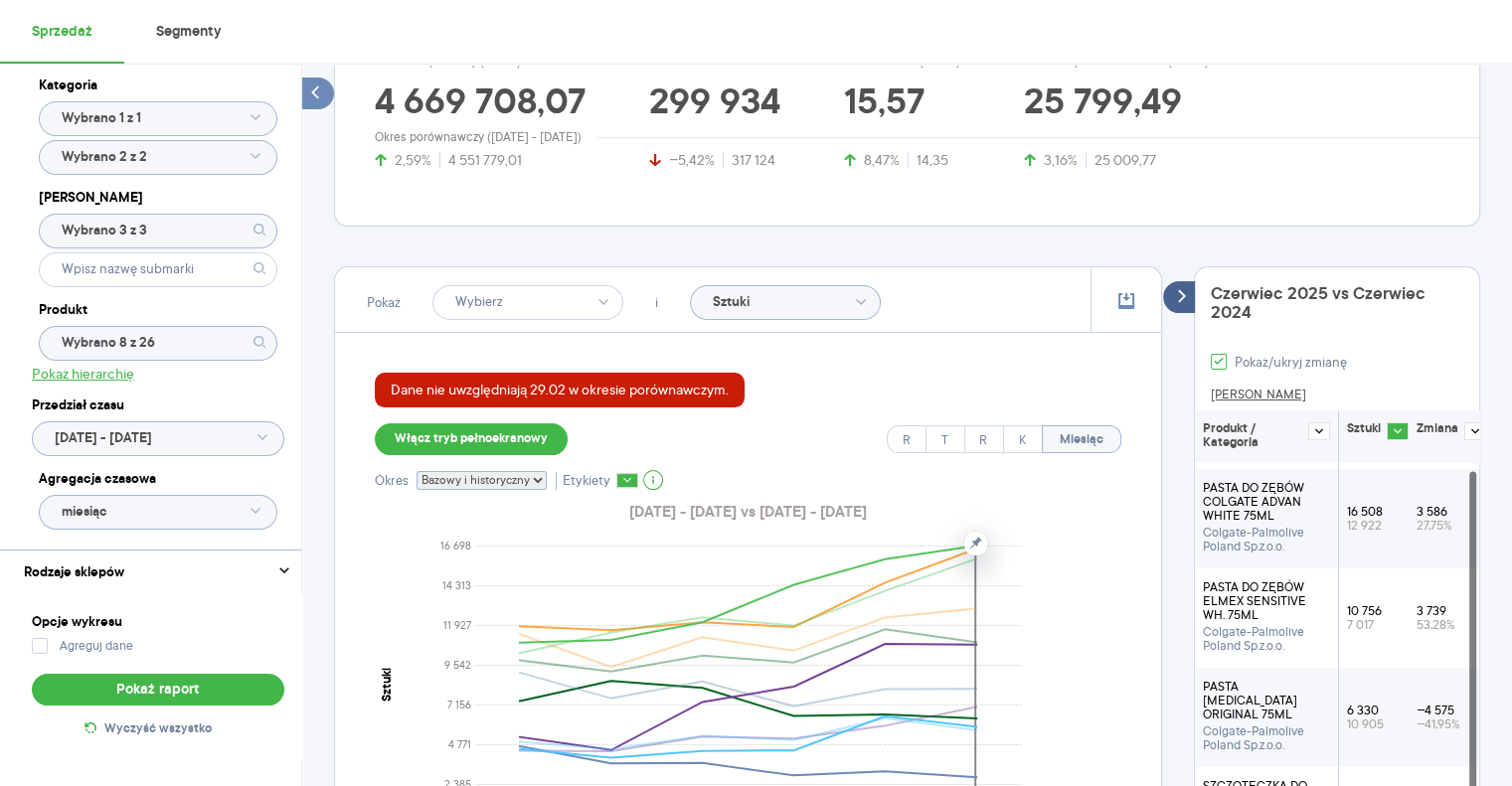 click on "Dane nie uwzględniają 29.02 w okresie porównawczym. Włącz tryb pełnoekranowy R T R K Miesiąc Okres Bazowy i historyczny Bazowy Historyczny Etykiety [DATE] - [DATE] vs [DATE] - [DATE] 0 2 385 4 771 7 156 9 542 11 927 14 313 16 698 Sztuki sty lut mar kwi maj [DATE] Miesiąc Legenda: Dane Brak danych Colgate-Palmolive PASTA [MEDICAL_DATA] ORIGINAL 75ML PASTA DO ZĘBÓW COLG ADV CHARCOAL 75ML PASTA DO ZĘBÓW COLGATE ADVAN WHITE 75ML PASTA DO ZĘBÓW DLA DZIECI ELMEX 50ML PASTA DO ZĘBÓW ELMEX SENSITIVE WH. 75ML PASTA ELMEX PRZECIW PRÓCHNICY 75ML SZCZOTECZKA DO ZĘBÓW COLGATE 360 1+1 SZCZOTECZKA ZIGZAG PLUS ŚR 1+1 GRATIS" at bounding box center (748, 711) 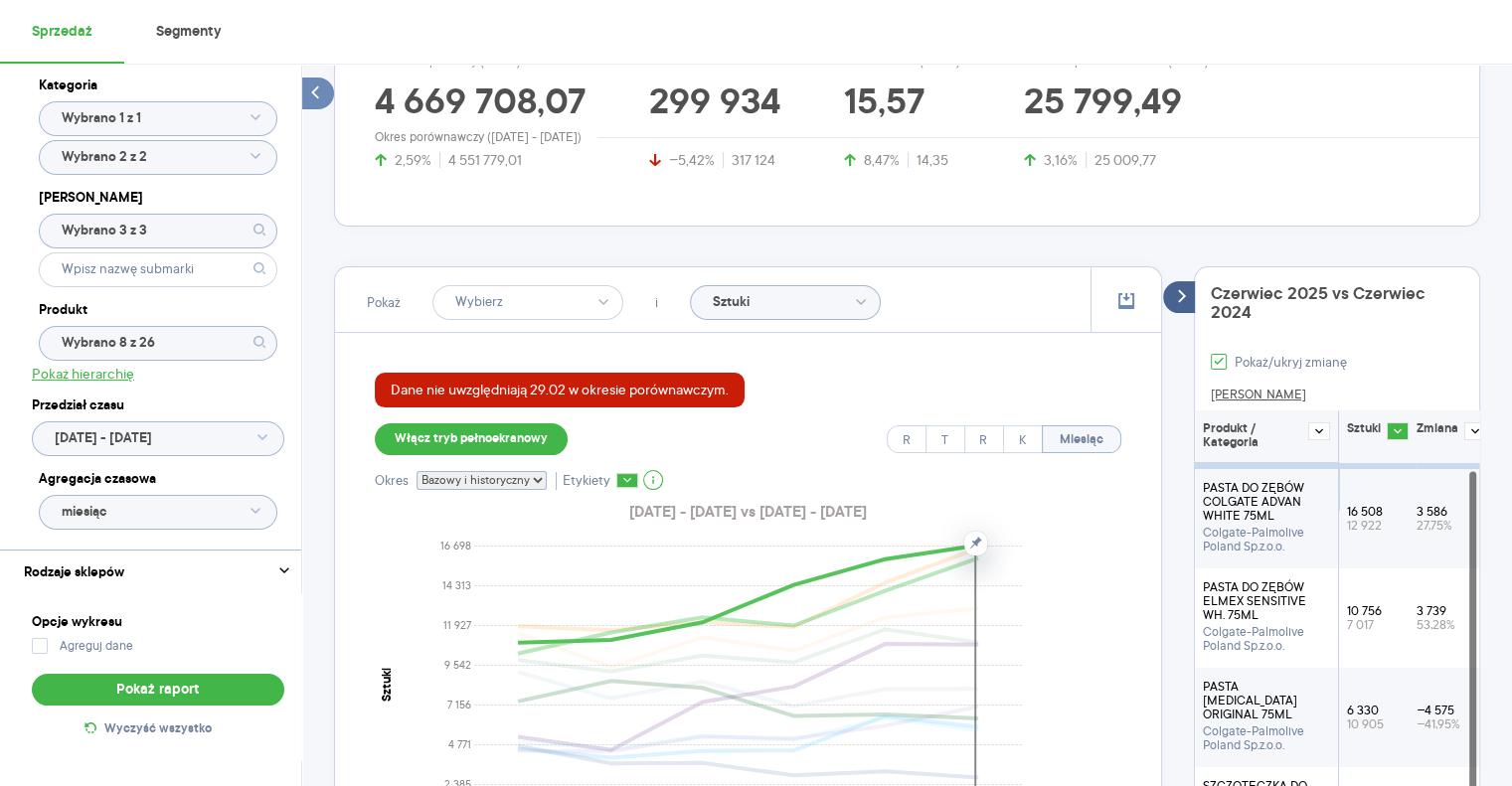 scroll, scrollTop: 52, scrollLeft: 0, axis: vertical 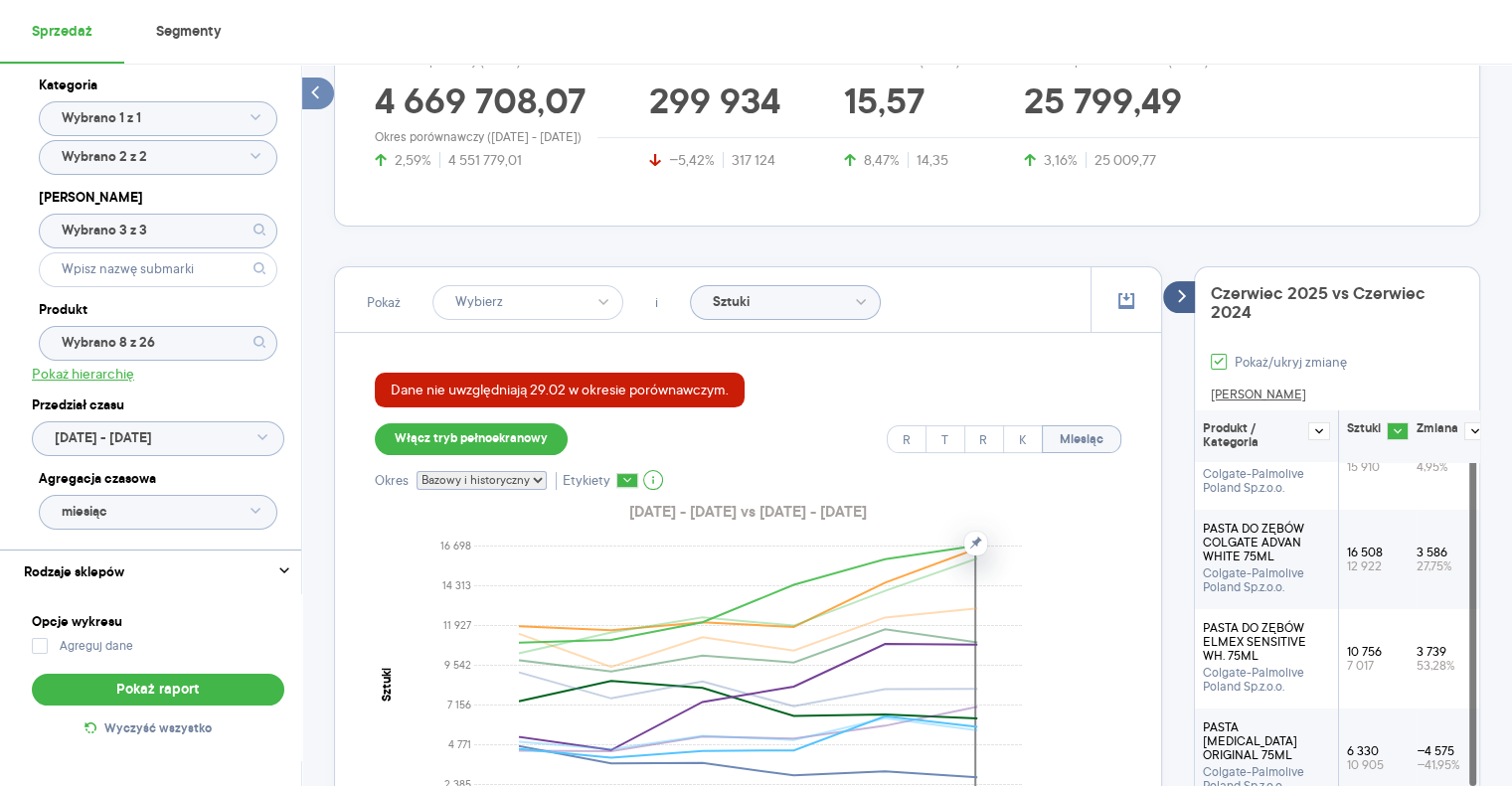 click on "Raporty Eksport danych Baza wiedzy Nowość Aktualności [EMAIL_ADDRESS][DOMAIN_NAME] Wyloguj Sprzedaż Segmenty Kategoria Wybrano 1 z 1 Wybrano 2 z 2 Marka Wybrano 3 z 3 Produkt Wybrano 8 z 26 Pokaż hierarchię Przedział czasu [DATE] - [DATE] Agregacja czasowa miesiąc Rodzaje sklepów Opcje wykresu Agreguj dane Pokaż raport Wyczyść wszystko Sprzedaż Podsumowanie - dane własne  (Colgate-Palmolive) Dane nie uwzględniają 29.02 w okresie porównawczym. Pokaż: Dane total Dane per sklep Dystrybucja Jednostki naturalne Wartość sprzedaży (brutto) 4 669 708,07 2,59% 4 551 779,01 Liczba sztuk 299 934 −5,42% 317 124 Średnia cena (brutto) 15,57 8,47% 14,35 Średnia sprzedaż dziennie (brutto) 25 799,49 3,16% 25 009,77 Okres porównawczy ([DATE] - [DATE]) Pokaż i Sztuki Dane nie uwzględniają 29.02 w okresie porównawczym. Włącz tryb pełnoekranowy R T R K Miesiąc Okres Bazowy i historyczny Bazowy Historyczny Etykiety 0 2 385 4 771 7 156 9 542 11 927 14 313 sty" at bounding box center (756, 51) 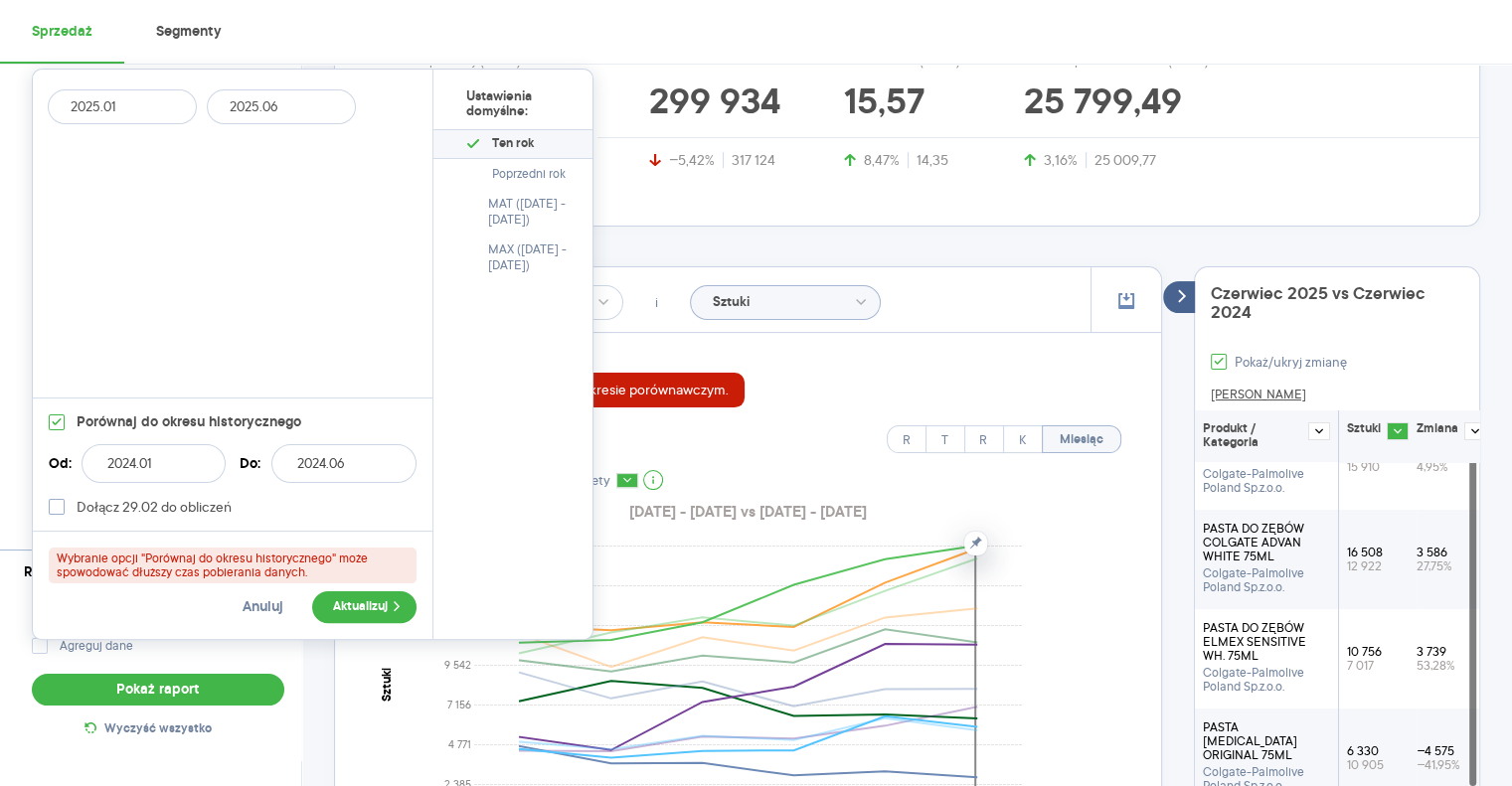 click 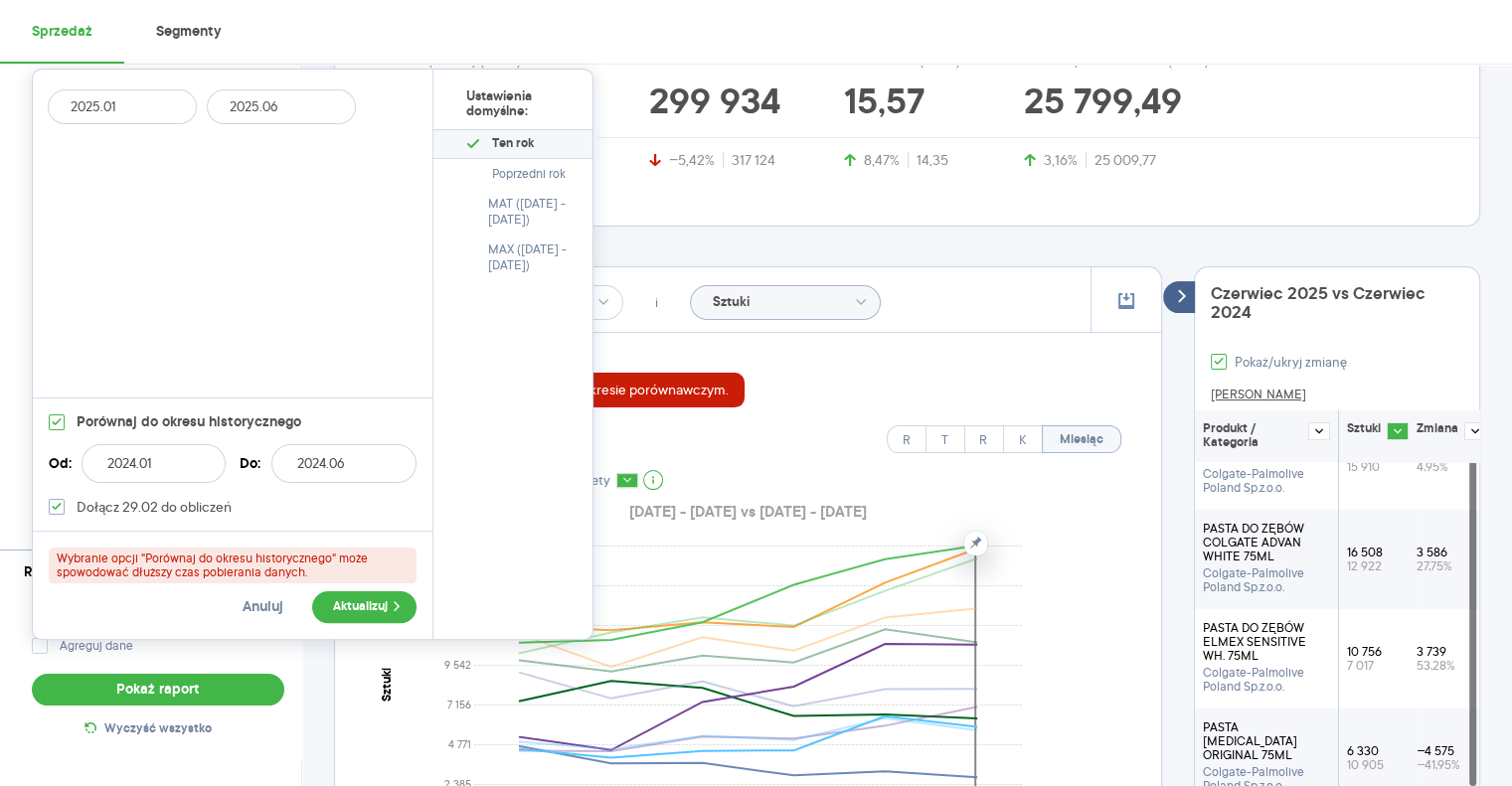 checkbox on "true" 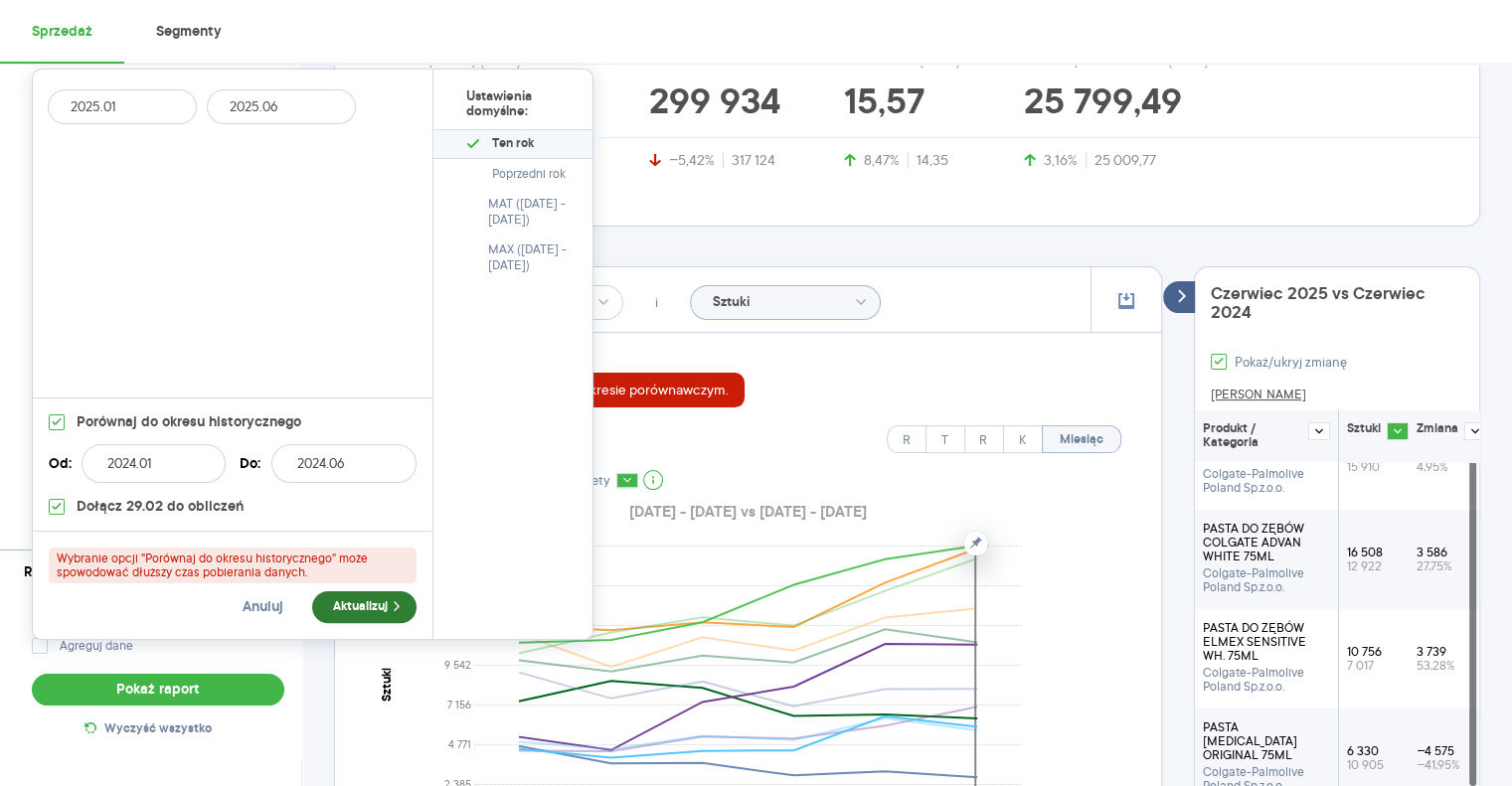 click on "Aktualizuj" at bounding box center (364, 607) 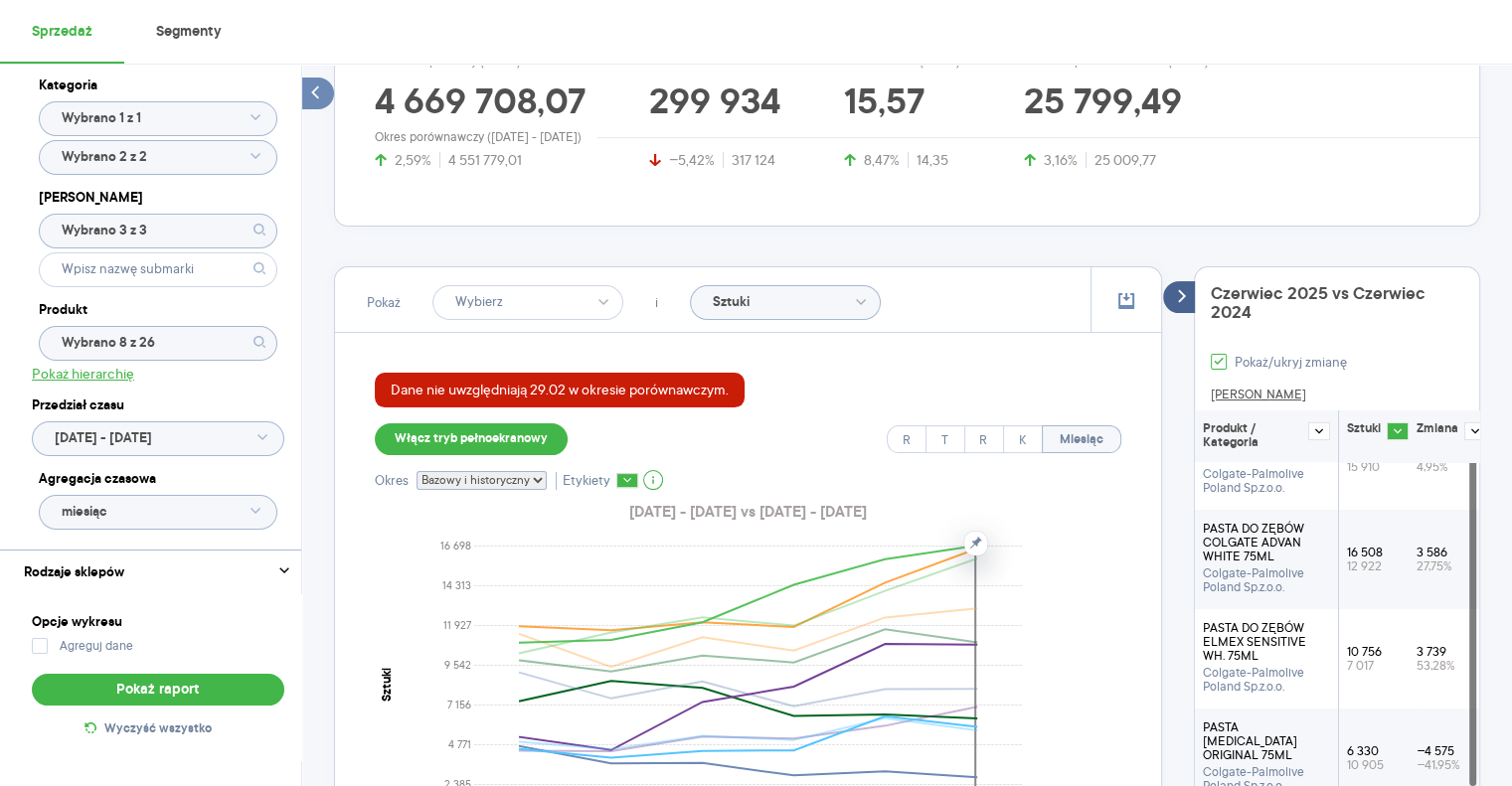 click on "Sprzedaż Podsumowanie - dane własne  (Colgate-Palmolive) Dane nie uwzględniają 29.02 w okresie porównawczym. Pokaż: Dane total Dane per sklep Dystrybucja Jednostki naturalne Wartość sprzedaży (brutto) 4 669 708,07 2,59% 4 551 779,01 Liczba sztuk 299 934 −5,42% 317 124 Średnia cena (brutto) 15,57 8,47% 14,35 Średnia sprzedaż dziennie (brutto) 25 799,49 3,16% 25 009,77 Okres porównawczy ([DATE] - [DATE]) Pokaż i Sztuki Dane nie uwzględniają 29.02 w okresie porównawczym. Włącz tryb pełnoekranowy R T R K Miesiąc Okres Bazowy i historyczny Bazowy Historyczny Etykiety [DATE] - [DATE] vs [DATE] - [DATE] 0 2 385 4 771 7 156 9 542 11 927 14 313 16 698 Sztuki sty lut mar kwi maj [DATE] Miesiąc Legenda: Dane Brak danych Colgate-Palmolive PASTA [MEDICAL_DATA] ORIGINAL 75ML PASTA DO ZĘBÓW COLG ADV CHARCOAL 75ML PASTA DO ZĘBÓW COLGATE ADVAN WHITE 75ML PASTA DO ZĘBÓW DLA DZIECI ELMEX 50ML PASTA DO ZĘBÓW ELMEX SENSITIVE WH. 75ML PASTA ELMEX PRZECIW PRÓCHNICY 75ML Dane" at bounding box center (907, 887) 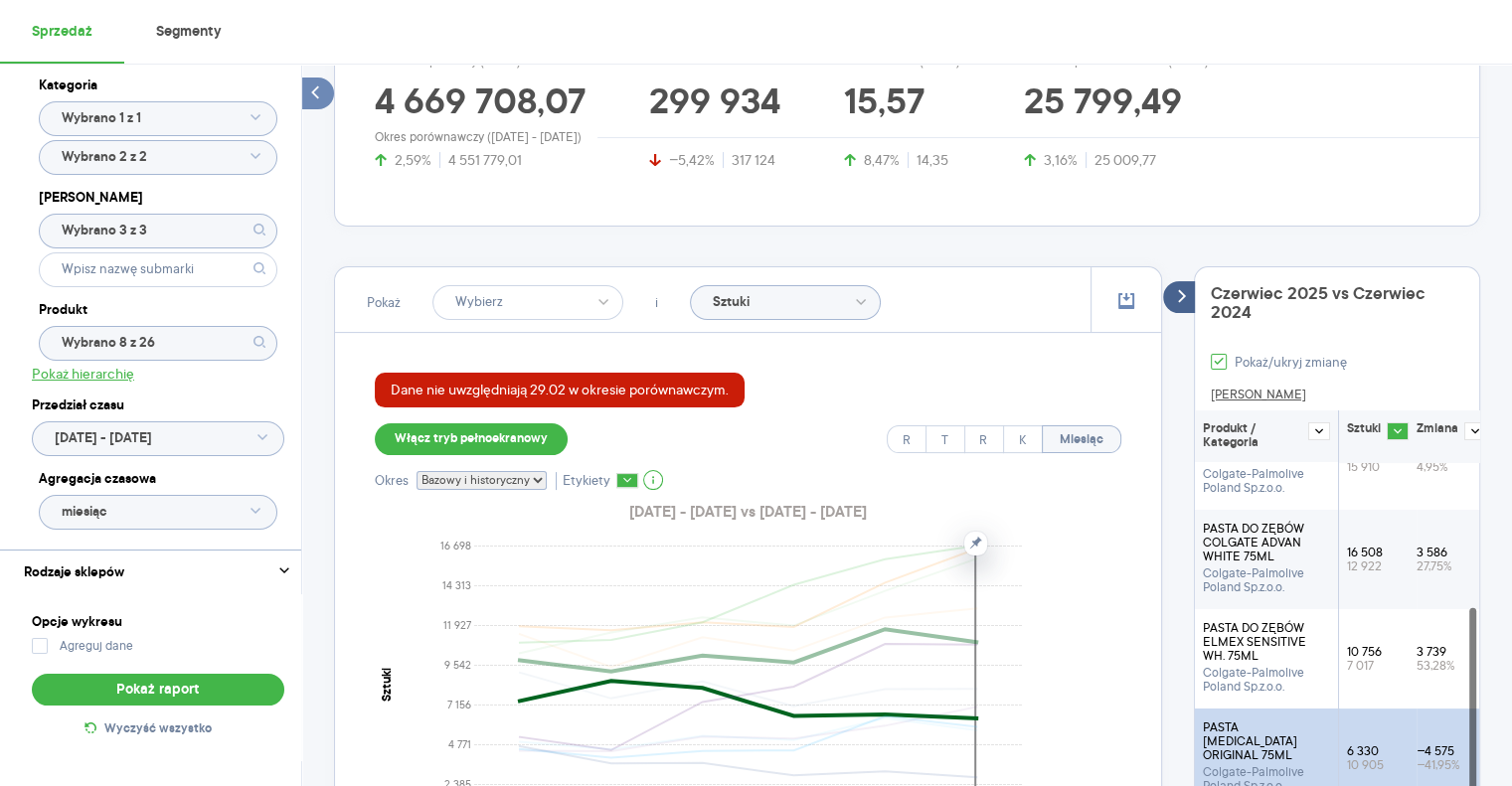 scroll, scrollTop: 308, scrollLeft: 0, axis: vertical 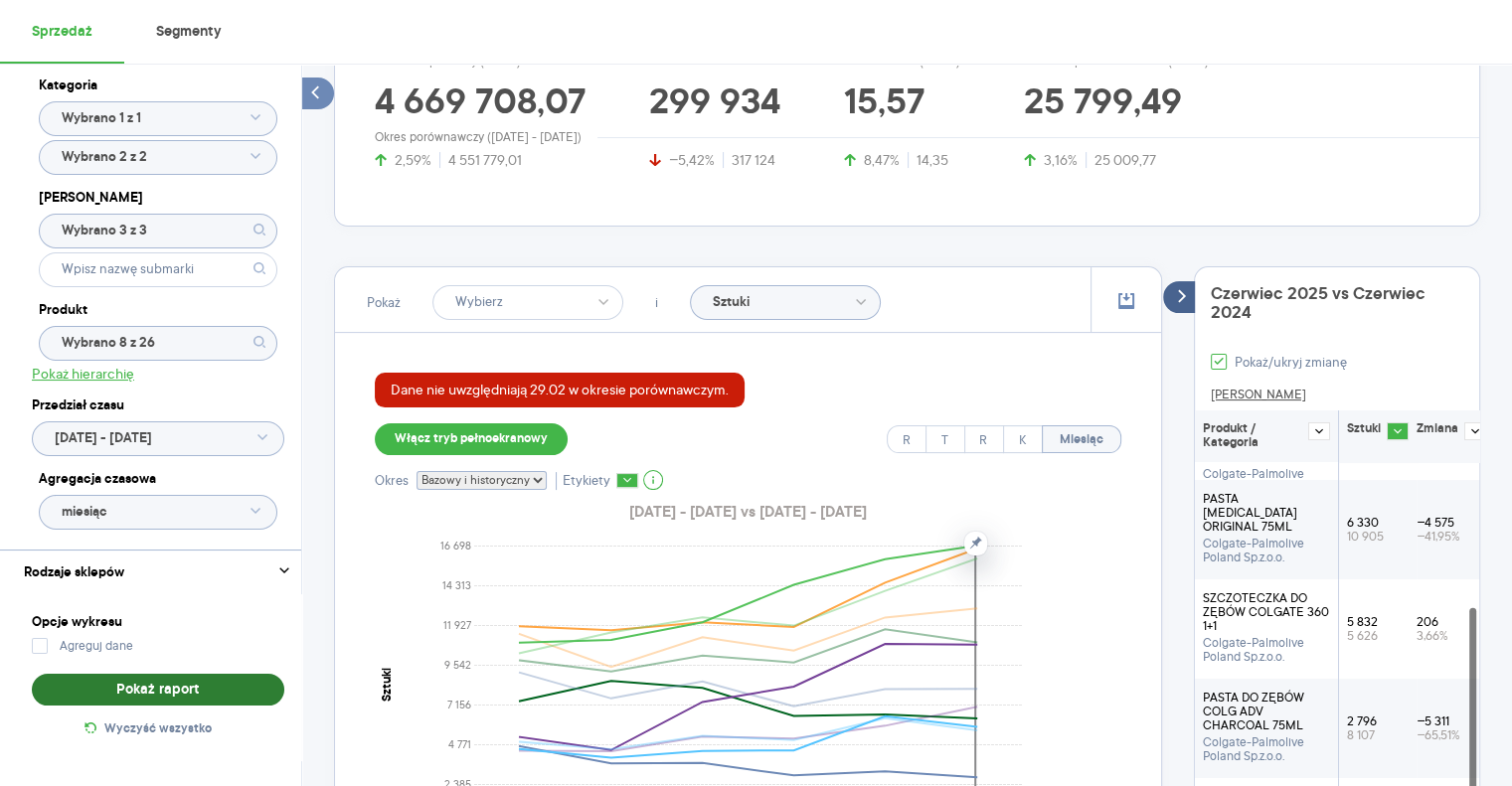 click on "Pokaż raport" at bounding box center [158, 690] 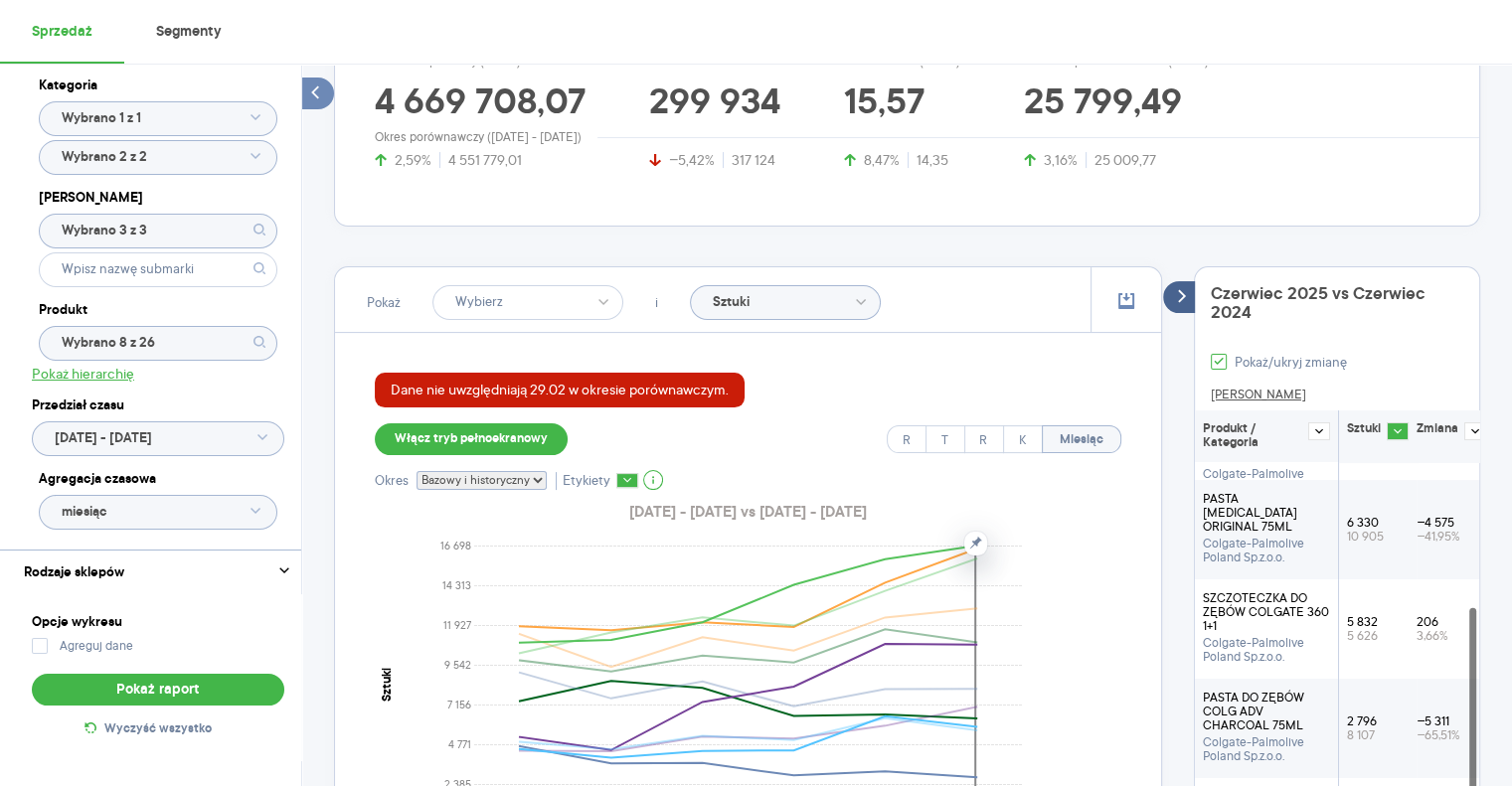 type on "Wartość" 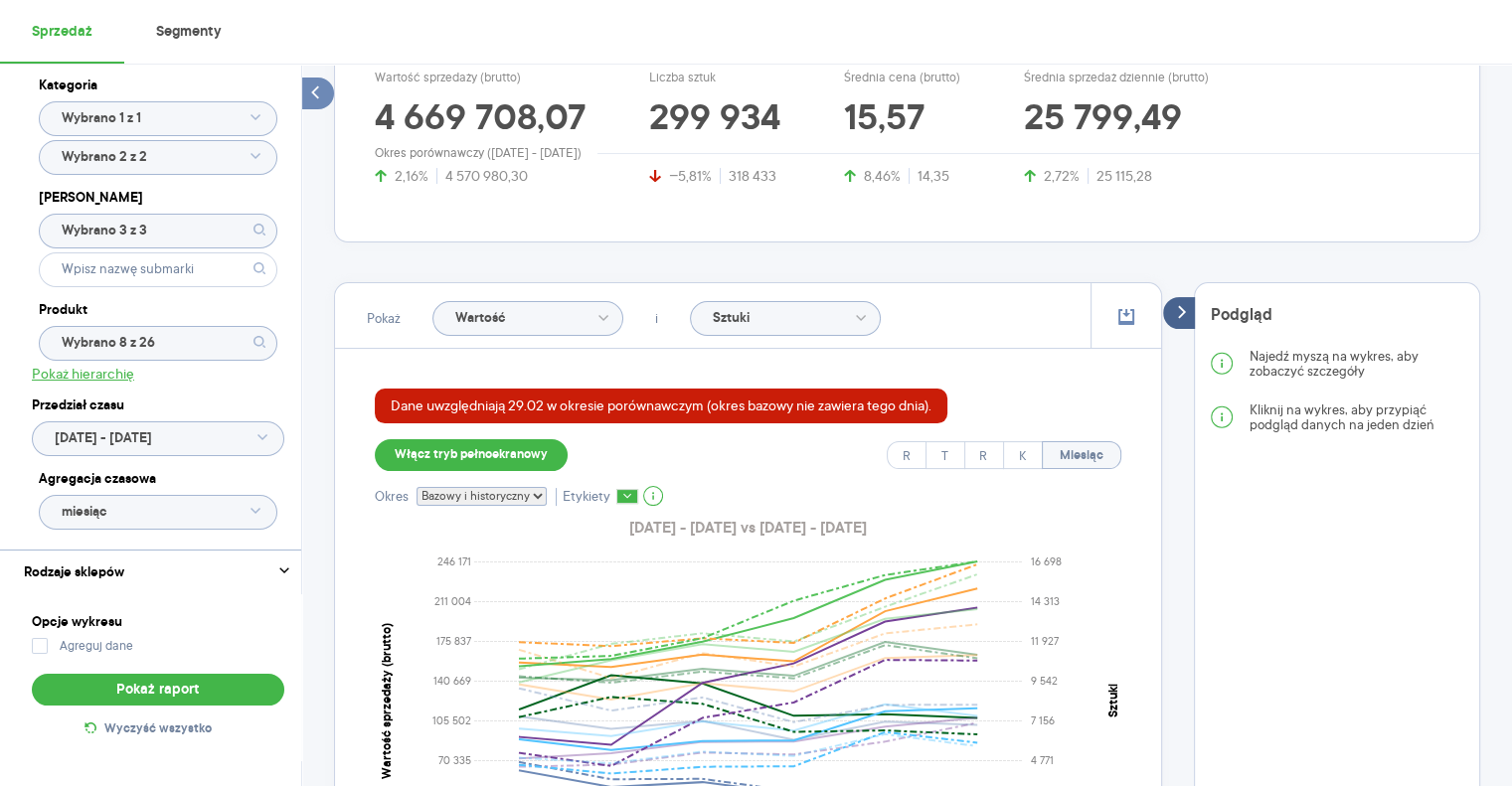 scroll, scrollTop: 342, scrollLeft: 0, axis: vertical 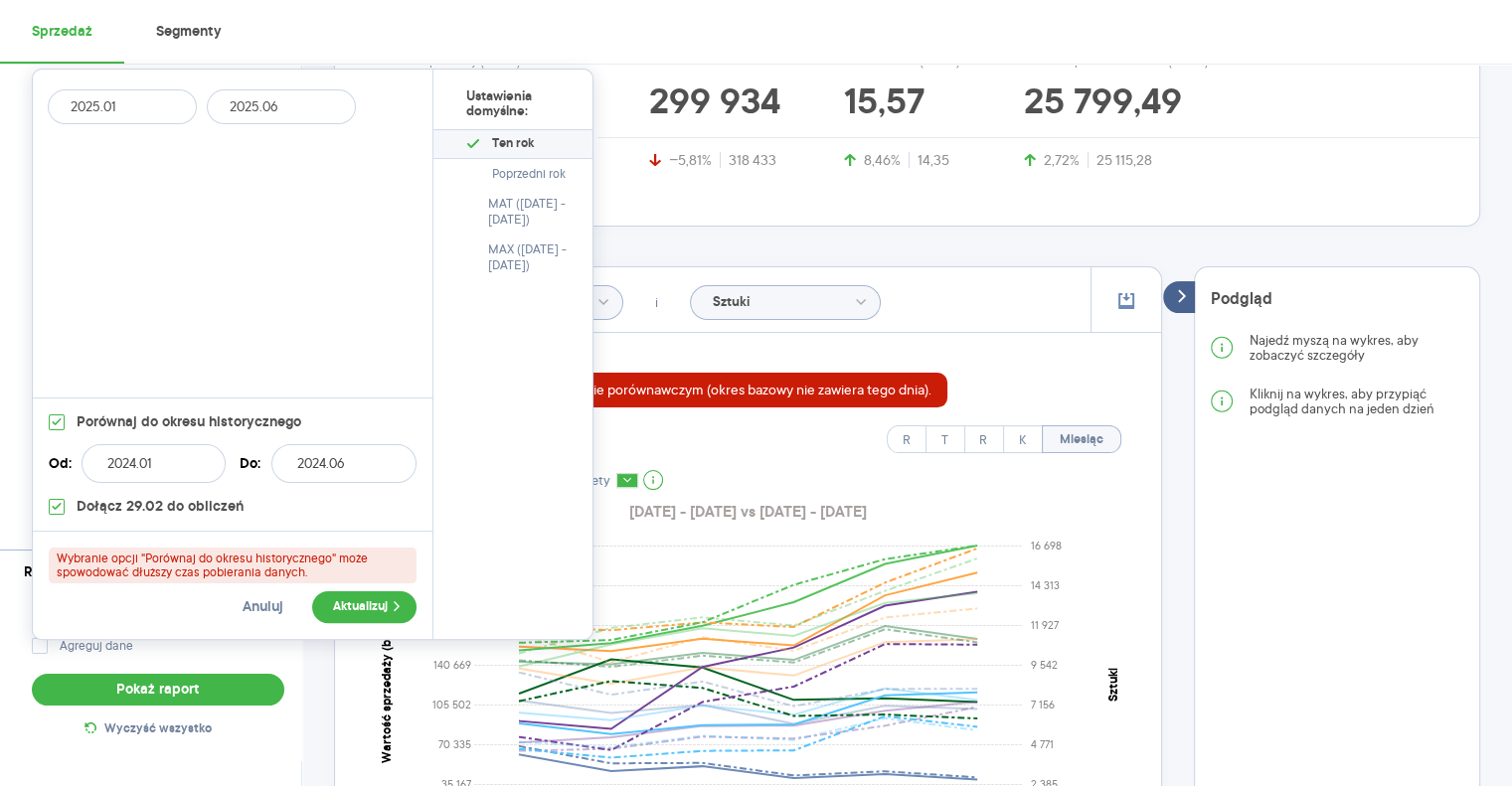 click on "Raporty Eksport danych Baza wiedzy Nowość Aktualności [EMAIL_ADDRESS][DOMAIN_NAME] Wyloguj Sprzedaż Segmenty Kategoria Wybrano 1 z 1 Wybrano 2 z 2 Marka Wybrano 3 z 3 Produkt Wybrano 8 z 26 Pokaż hierarchię Przedział czasu [DATE] - [DATE] Agregacja czasowa miesiąc Rodzaje sklepów Opcje wykresu Agreguj dane Pokaż raport Wyczyść wszystko Sprzedaż Podsumowanie - dane własne  (Colgate-Palmolive) Dane uwzględniają 29.02 w okresie porównawczym (okres bazowy nie zawiera tego dnia). Pokaż: Dane total Dane per sklep Dystrybucja Jednostki naturalne Wartość sprzedaży (brutto) 4 669 708,07 2,16% 4 570 980,30 Liczba sztuk 299 934 −5,81% 318 433 Średnia cena (brutto) 15,57 8,46% 14,35 Średnia sprzedaż dziennie (brutto) 25 799,49 2,72% 25 115,28 Okres porównawczy ([DATE] - [DATE]) Pokaż Wartość i Sztuki Dane uwzględniają 29.02 w okresie porównawczym (okres bazowy nie zawiera tego dnia). Włącz tryb pełnoekranowy R T R K Miesiąc Okres Bazowy Etykiety 0" at bounding box center [756, 51] 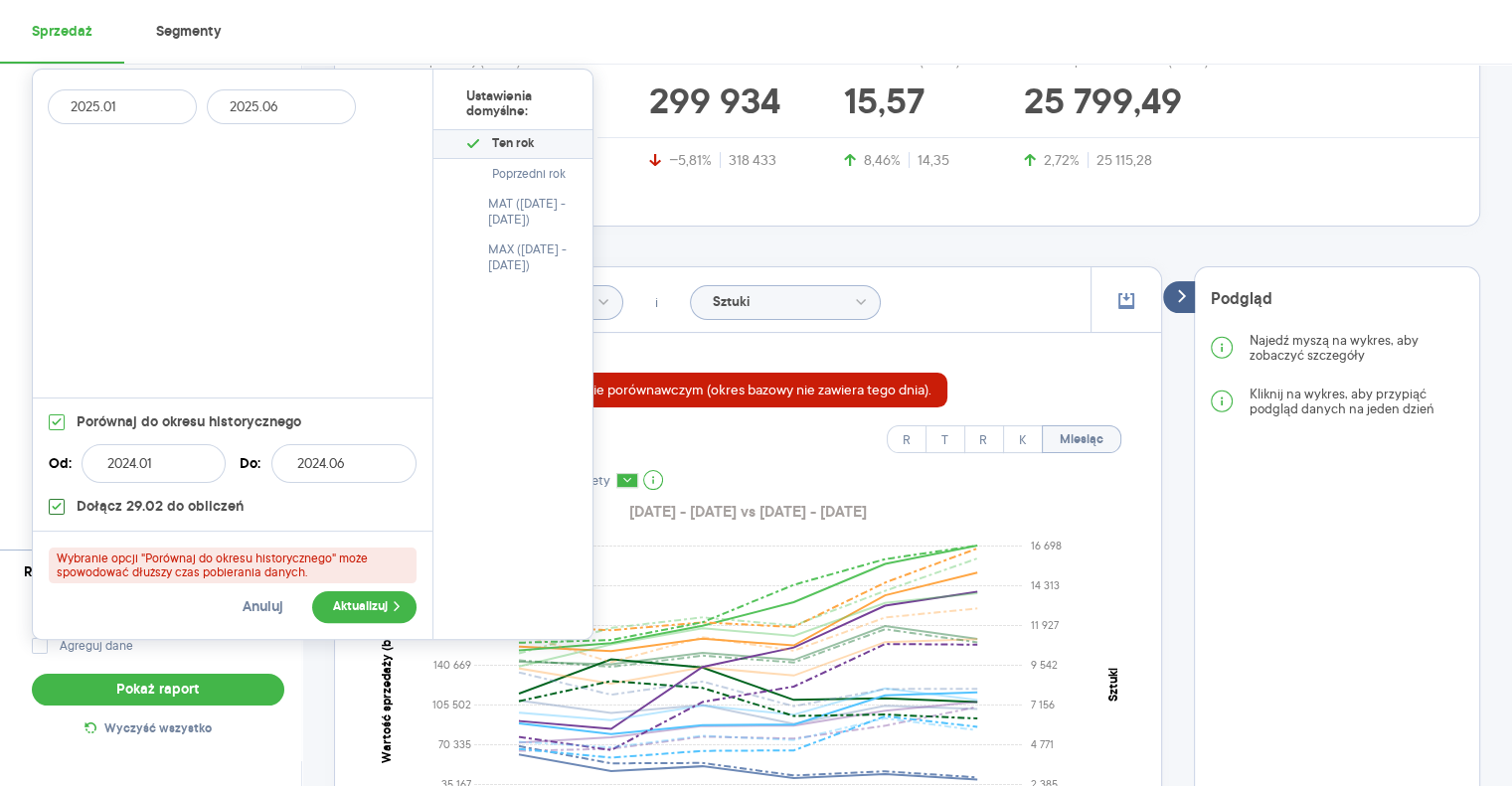 click 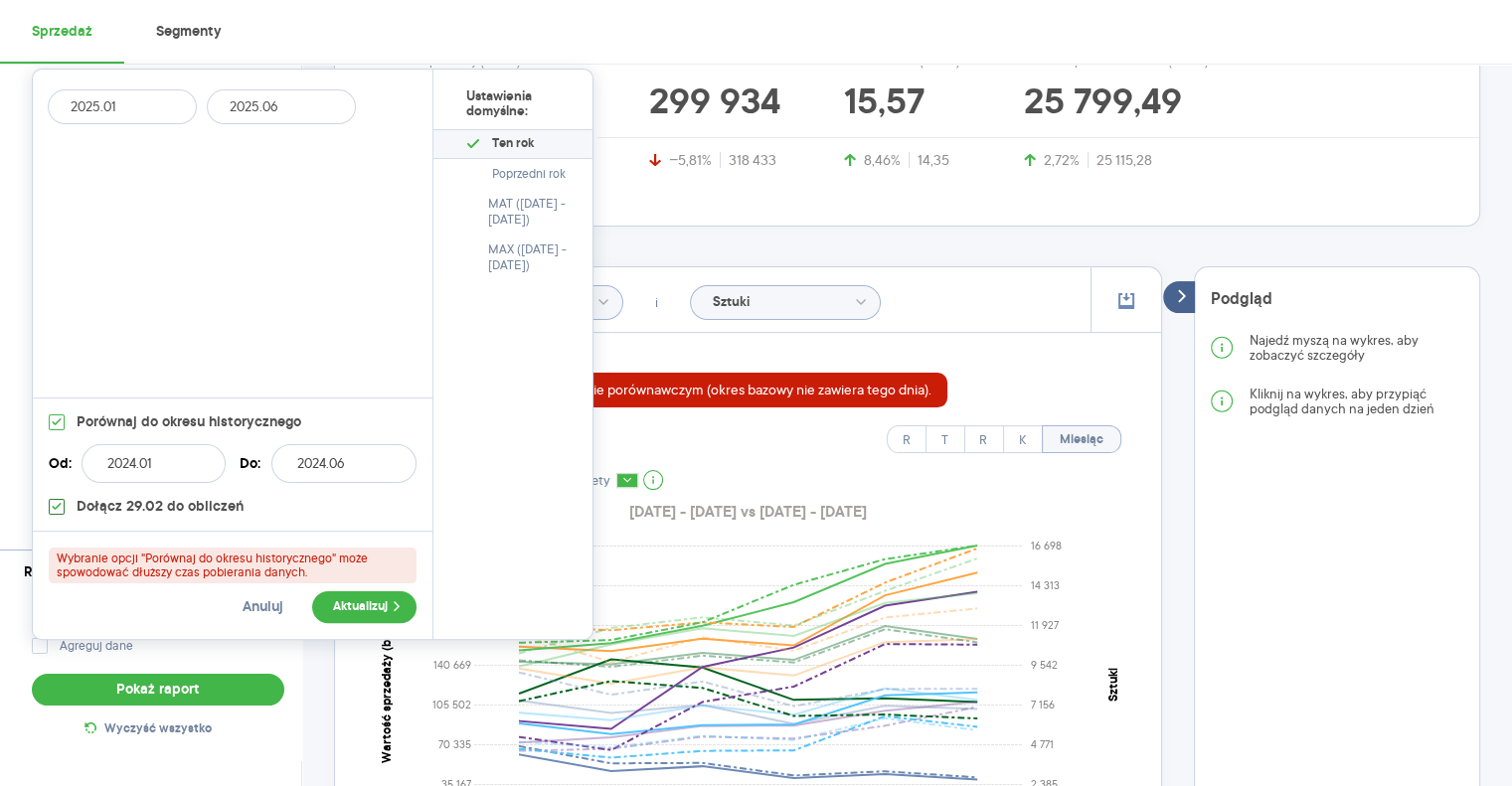 click on "Dołącz 29.02 do obliczeń" at bounding box center [60, 509] 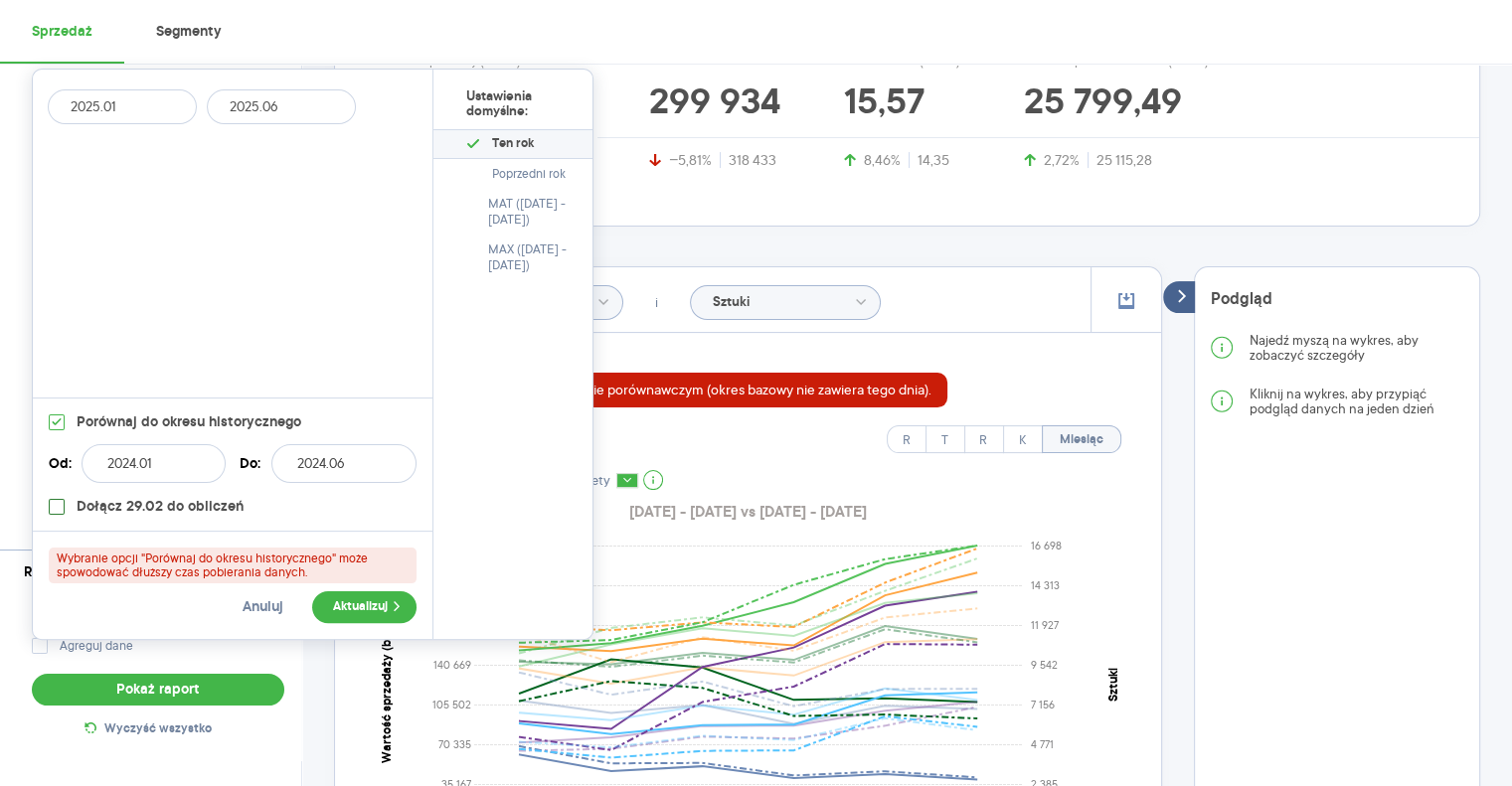 checkbox on "false" 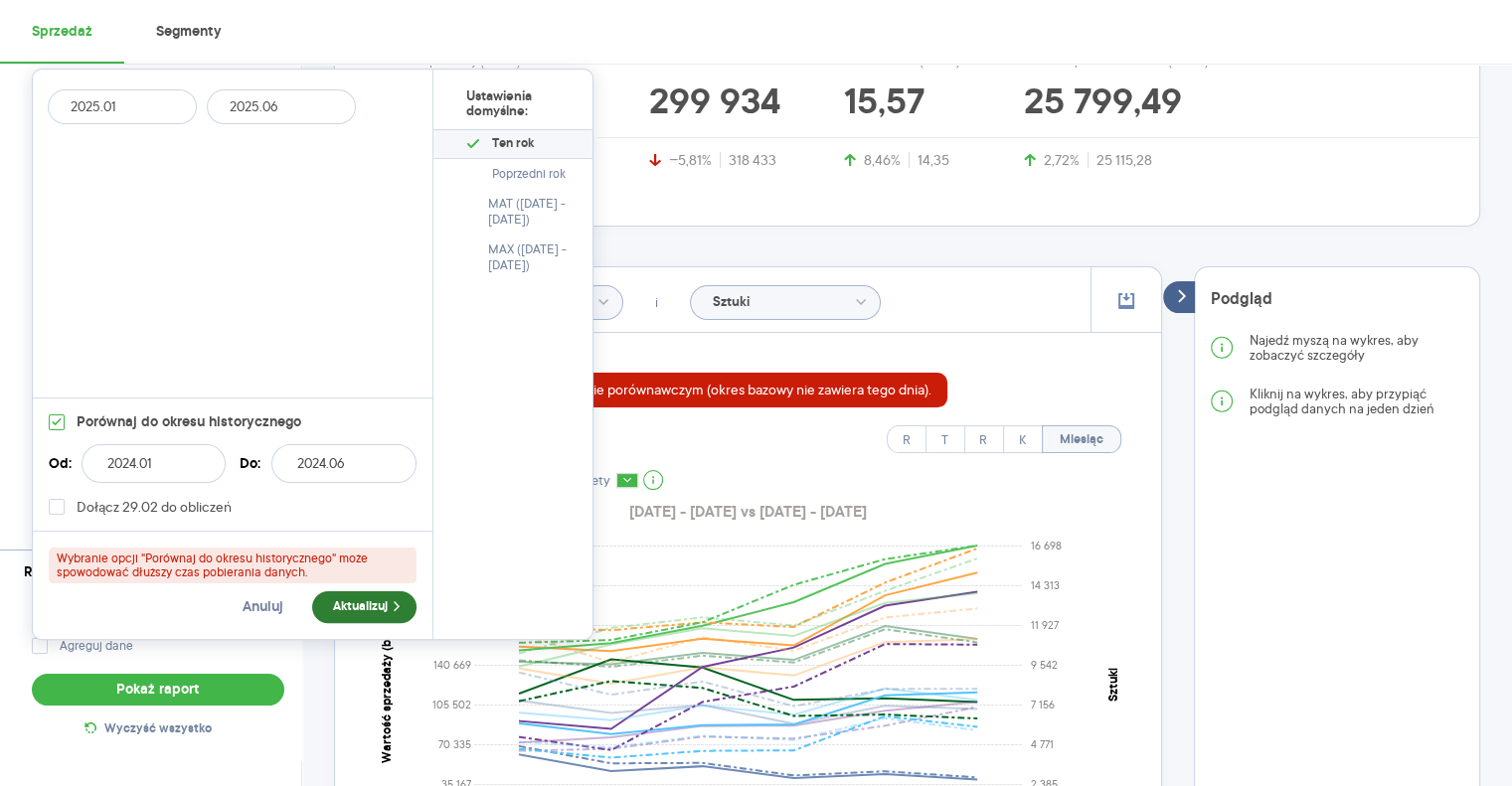 click on "Aktualizuj" at bounding box center [364, 607] 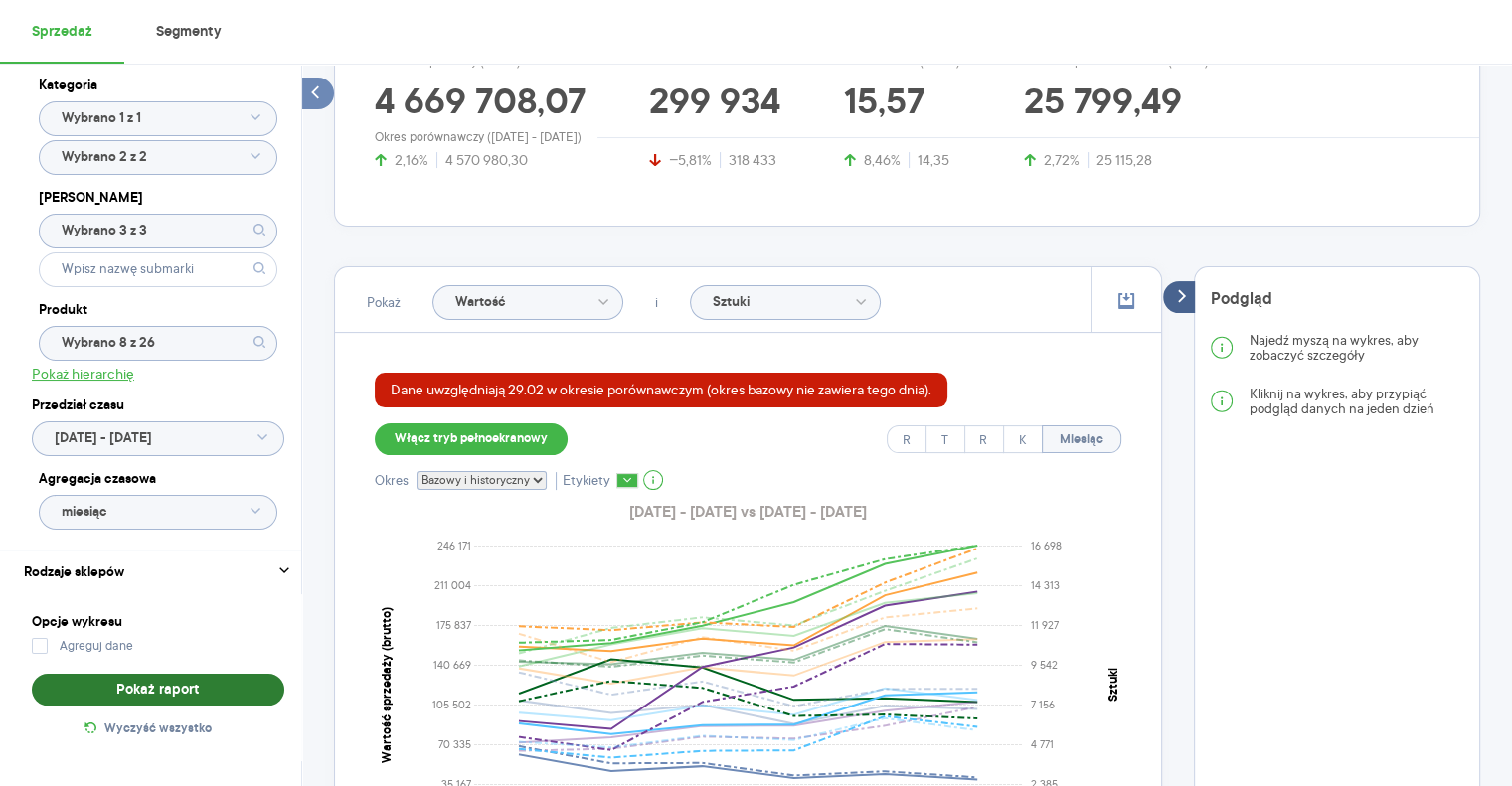 click on "Pokaż raport" at bounding box center (158, 690) 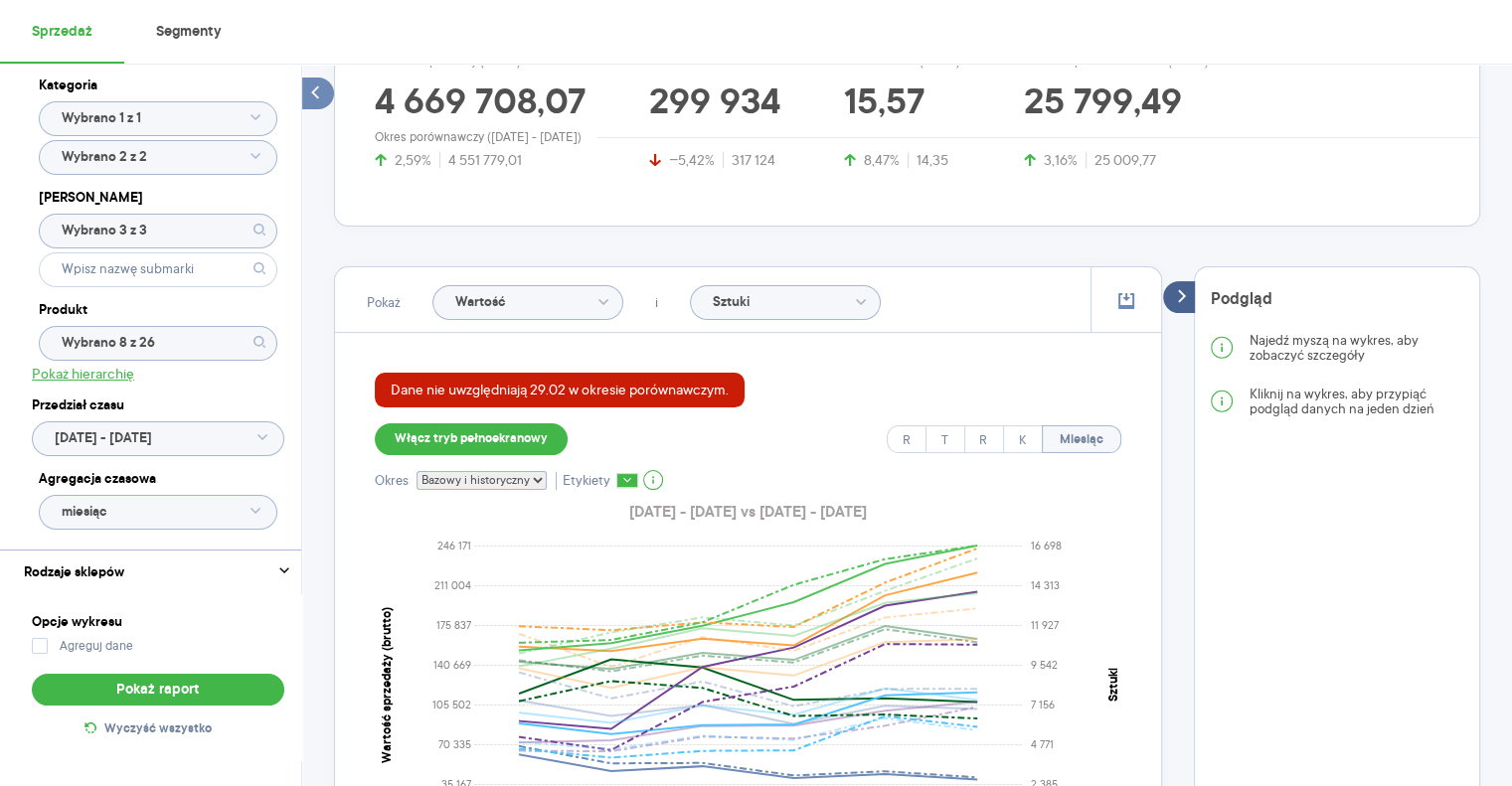 click on "Pokaż Wartość i Sztuki Dane nie uwzględniają 29.02 w okresie porównawczym. Włącz tryb pełnoekranowy R T R K Miesiąc Okres Bazowy i historyczny Bazowy Historyczny Etykiety [DATE] - [DATE] vs [DATE] - [DATE] 0 35 167 70 335 105 502 140 669 175 837 211 004 246 171 Wartość sprzedaży (brutto) sty lut mar kwi maj [DATE] Miesiąc 0 2 385 4 771 7 156 9 542 11 927 14 313 16 698 Sztuki Wartość Sztuki Legenda: Dane Brak danych Colgate-Palmolive PASTA [MEDICAL_DATA] ORIGINAL 75ML PASTA DO ZĘBÓW COLG ADV CHARCOAL 75ML PASTA DO ZĘBÓW COLGATE ADVAN WHITE 75ML PASTA DO ZĘBÓW DLA DZIECI ELMEX 50ML PASTA DO ZĘBÓW ELMEX SENSITIVE WH. 75ML PASTA ELMEX PRZECIW PRÓCHNICY 75ML SZCZOTECZKA DO ZĘBÓW COLGATE 360 1+1 SZCZOTECZKA ZIGZAG PLUS ŚR 1+1 GRATIS Podgląd Najedź myszą na wykres, aby zobaczyć szczegóły Kliknij na wykres, aby przypiąć podgląd danych na jeden dzień" at bounding box center (907, 695) 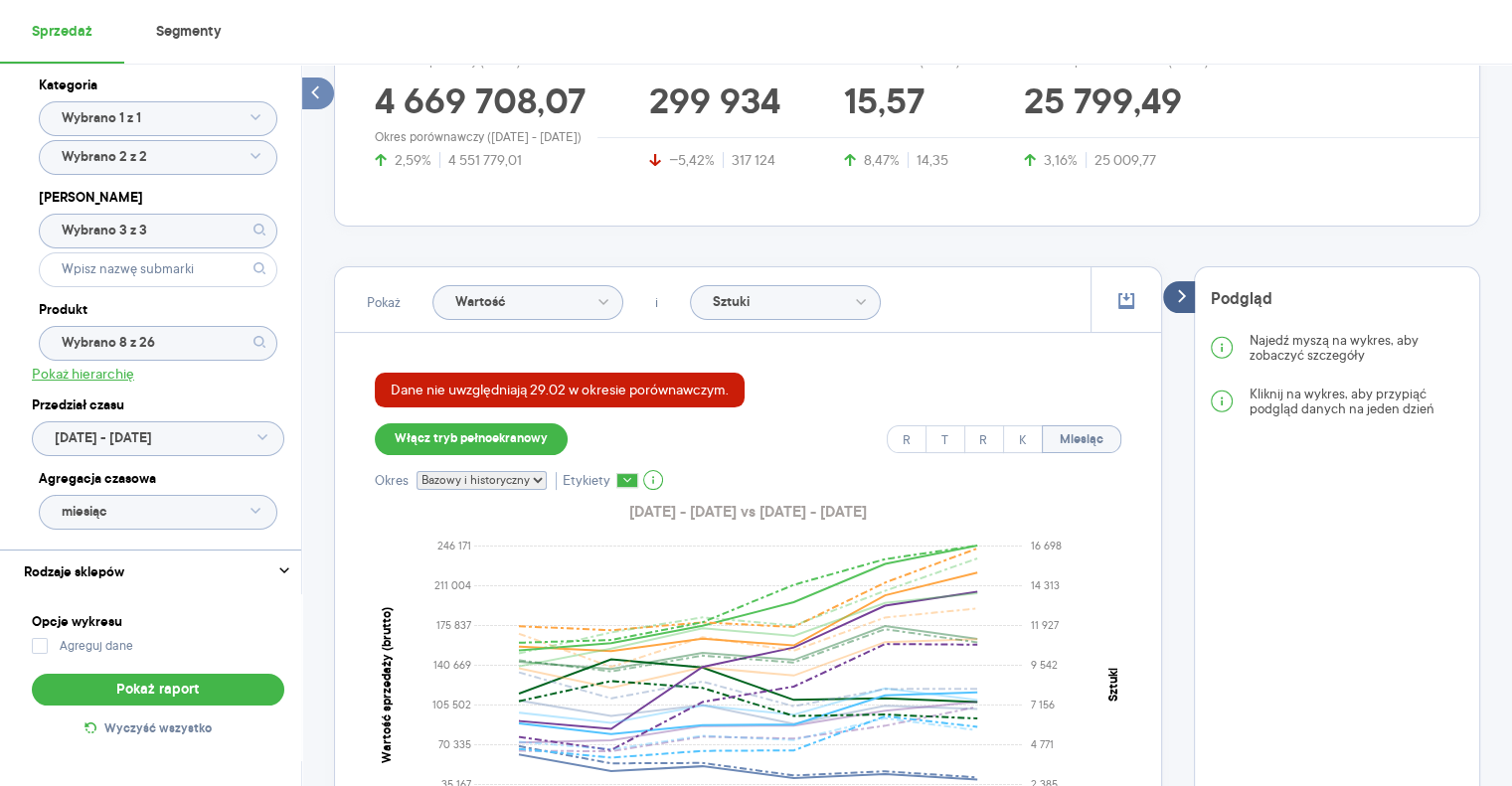 scroll, scrollTop: 541, scrollLeft: 0, axis: vertical 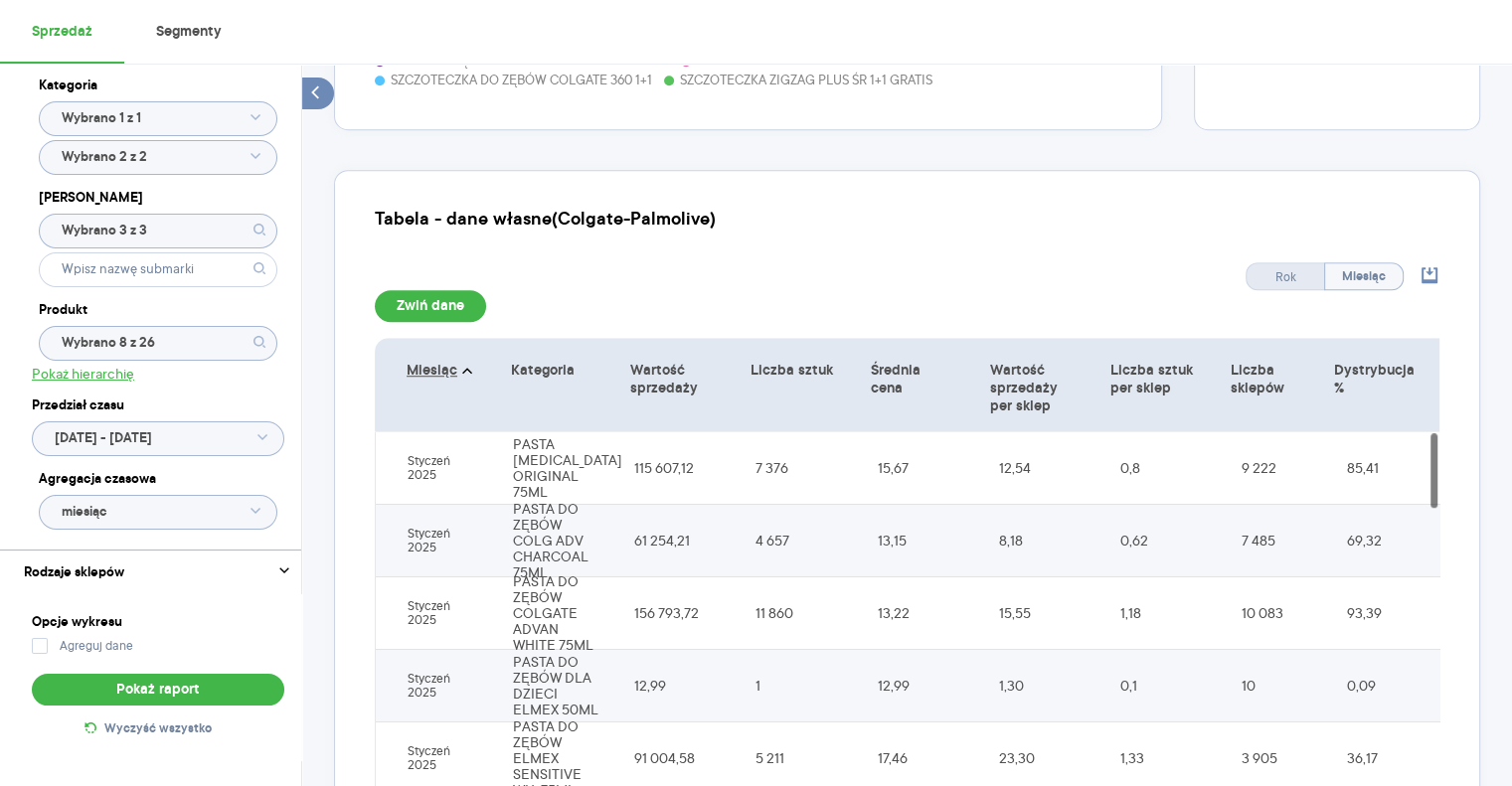 click on "Rok" at bounding box center [1285, 277] 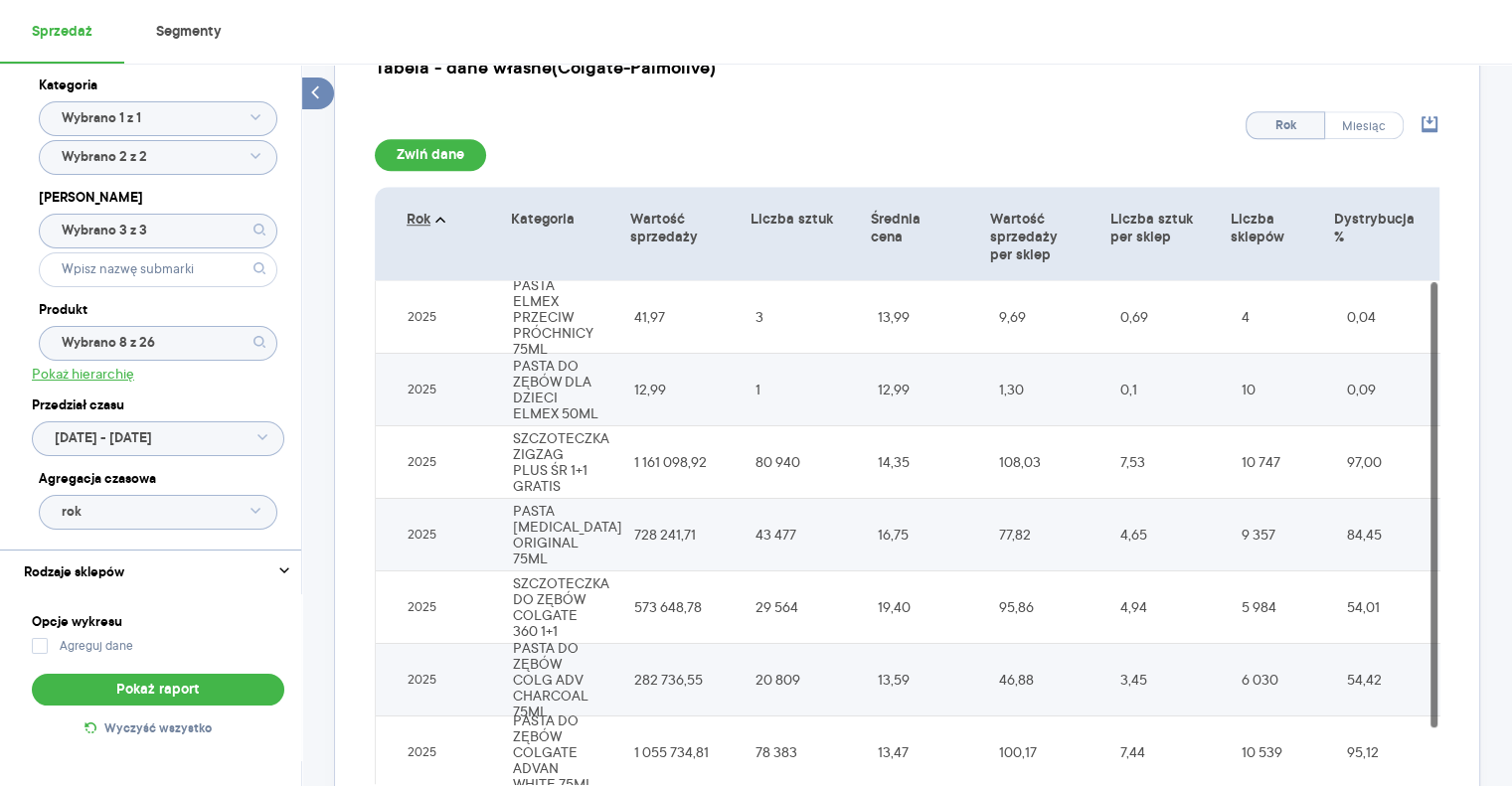 scroll, scrollTop: 1423, scrollLeft: 0, axis: vertical 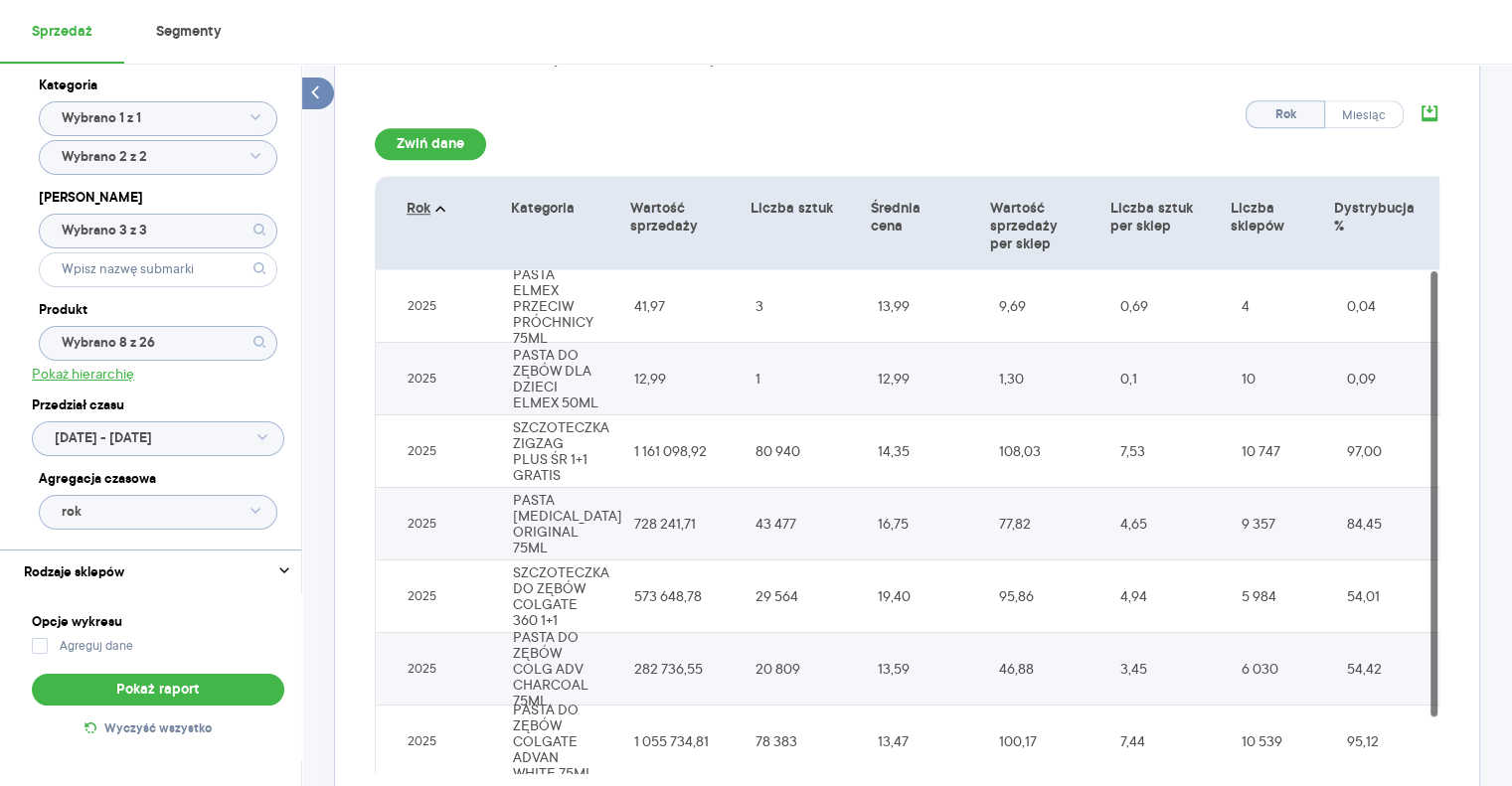 click 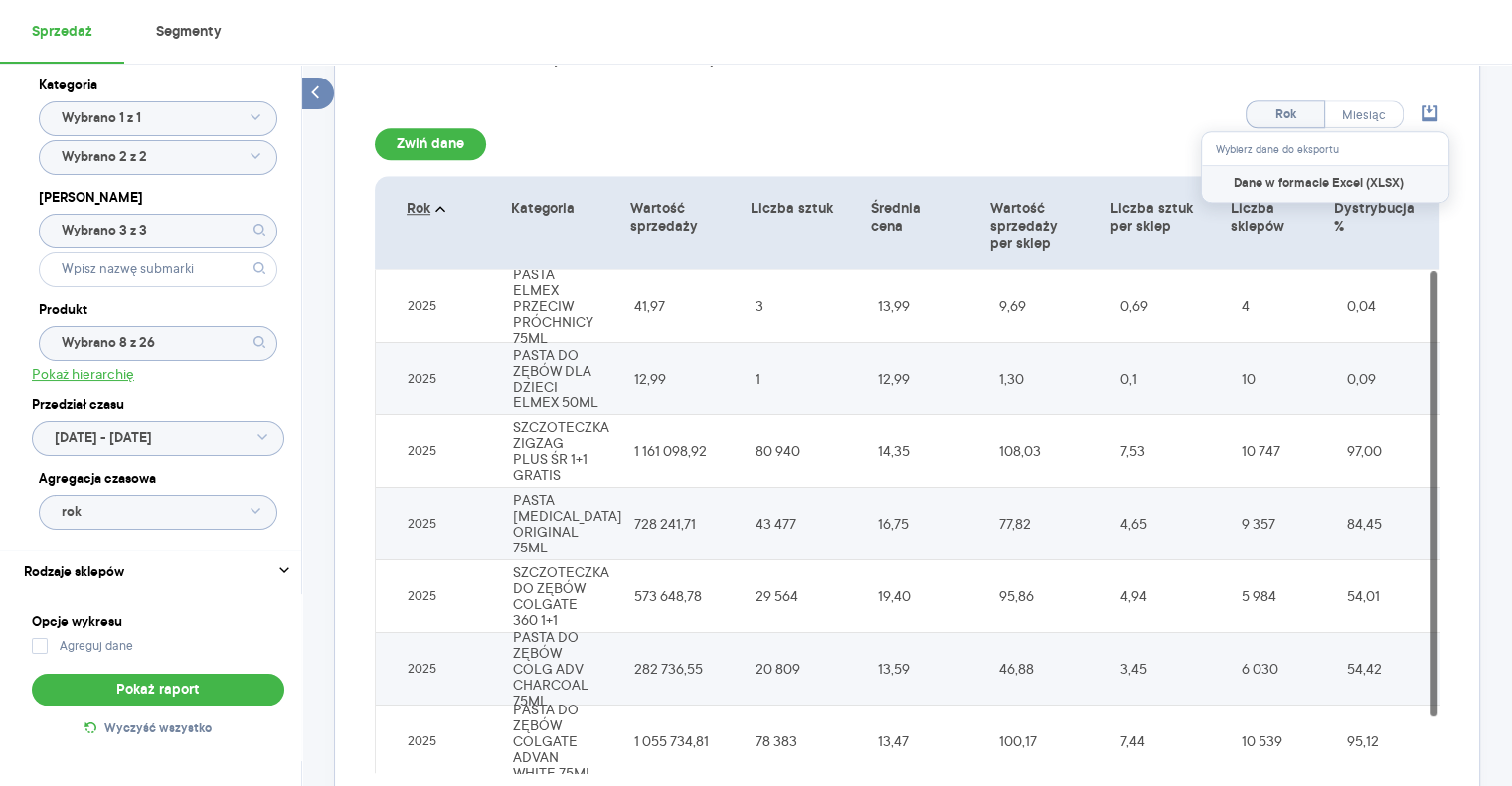 click on "Dane w formacie Excel (XLSX)" at bounding box center [1318, 184] 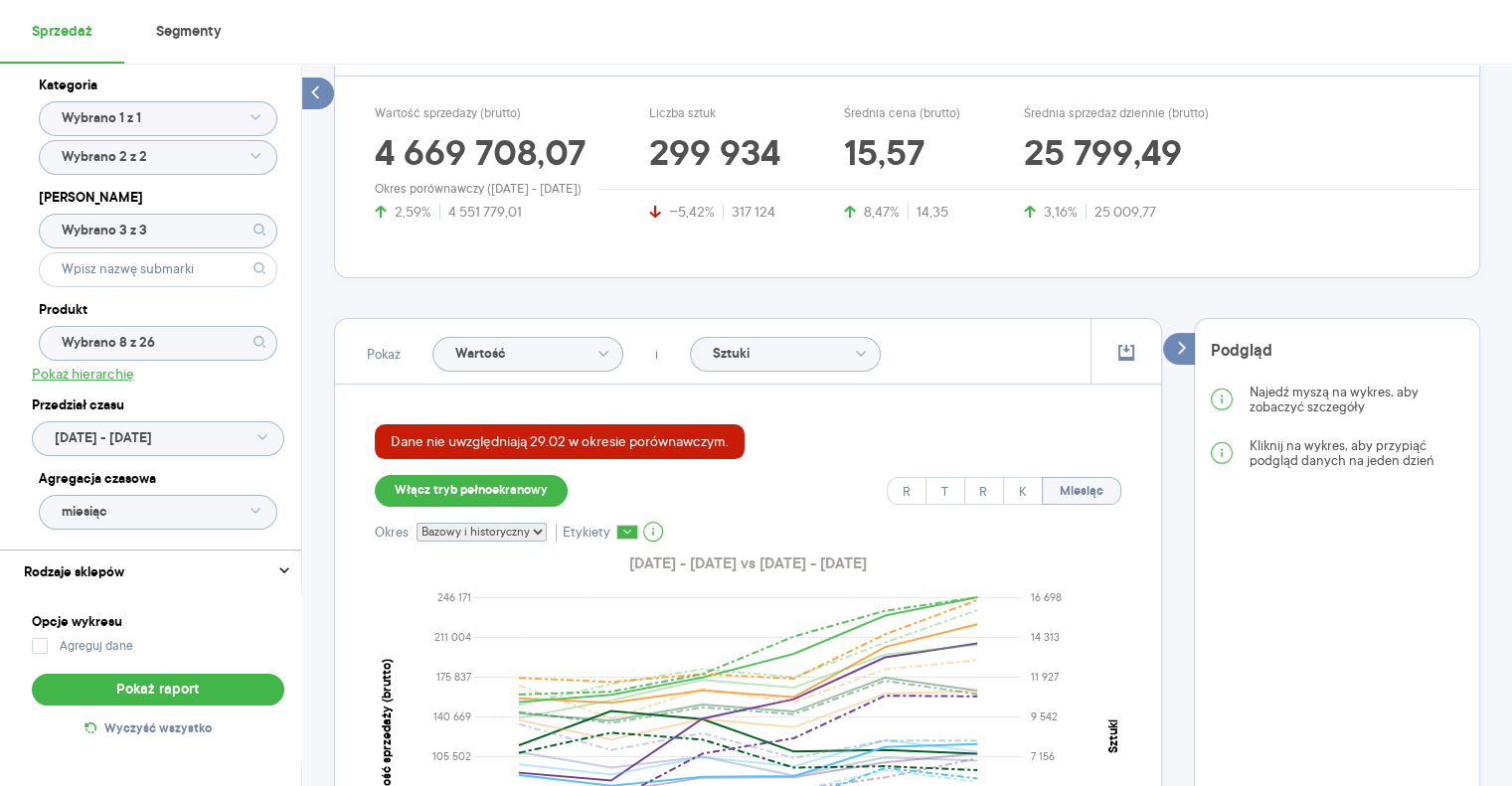 scroll, scrollTop: 397, scrollLeft: 0, axis: vertical 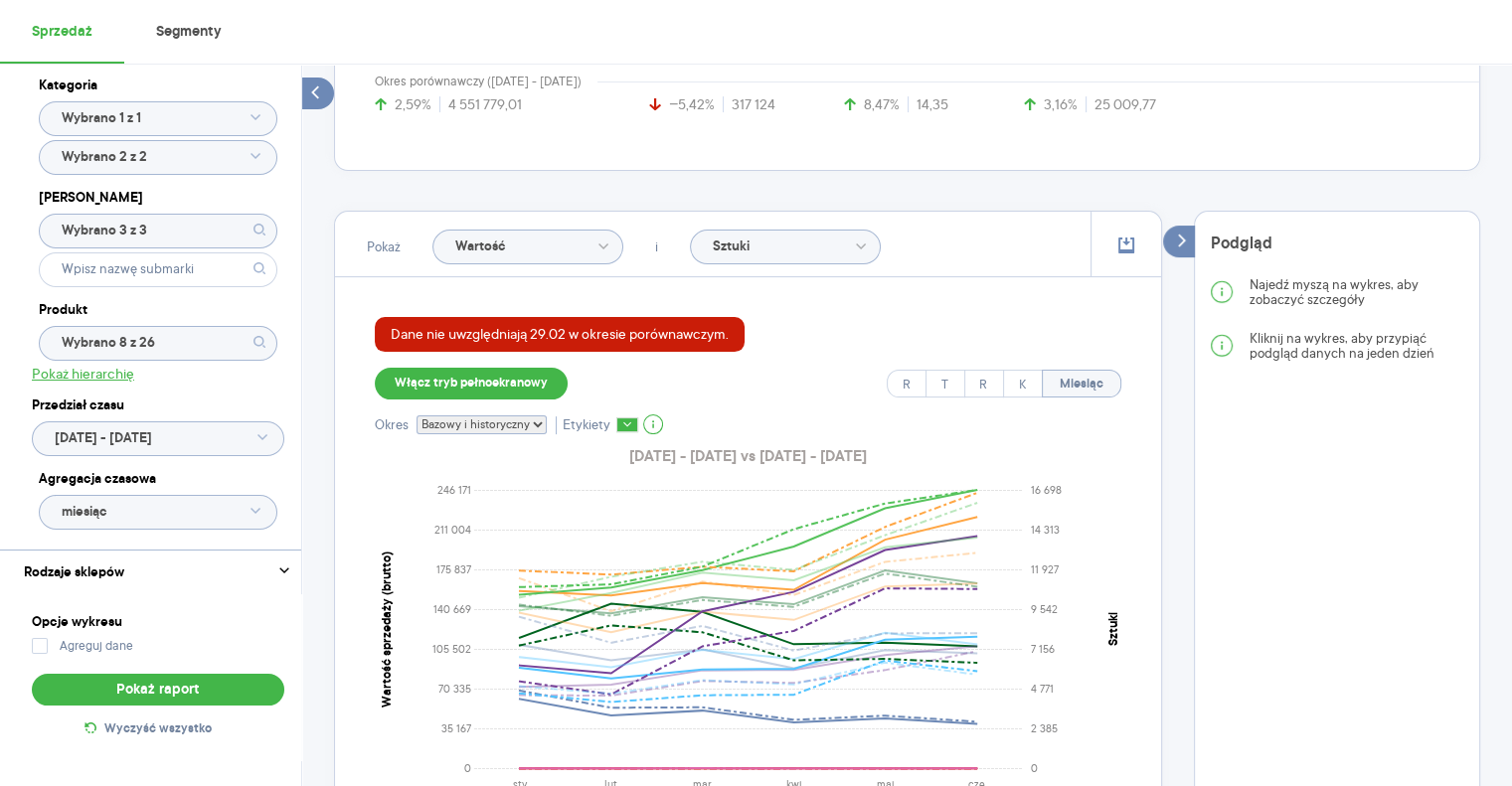 click on "Sztuki" 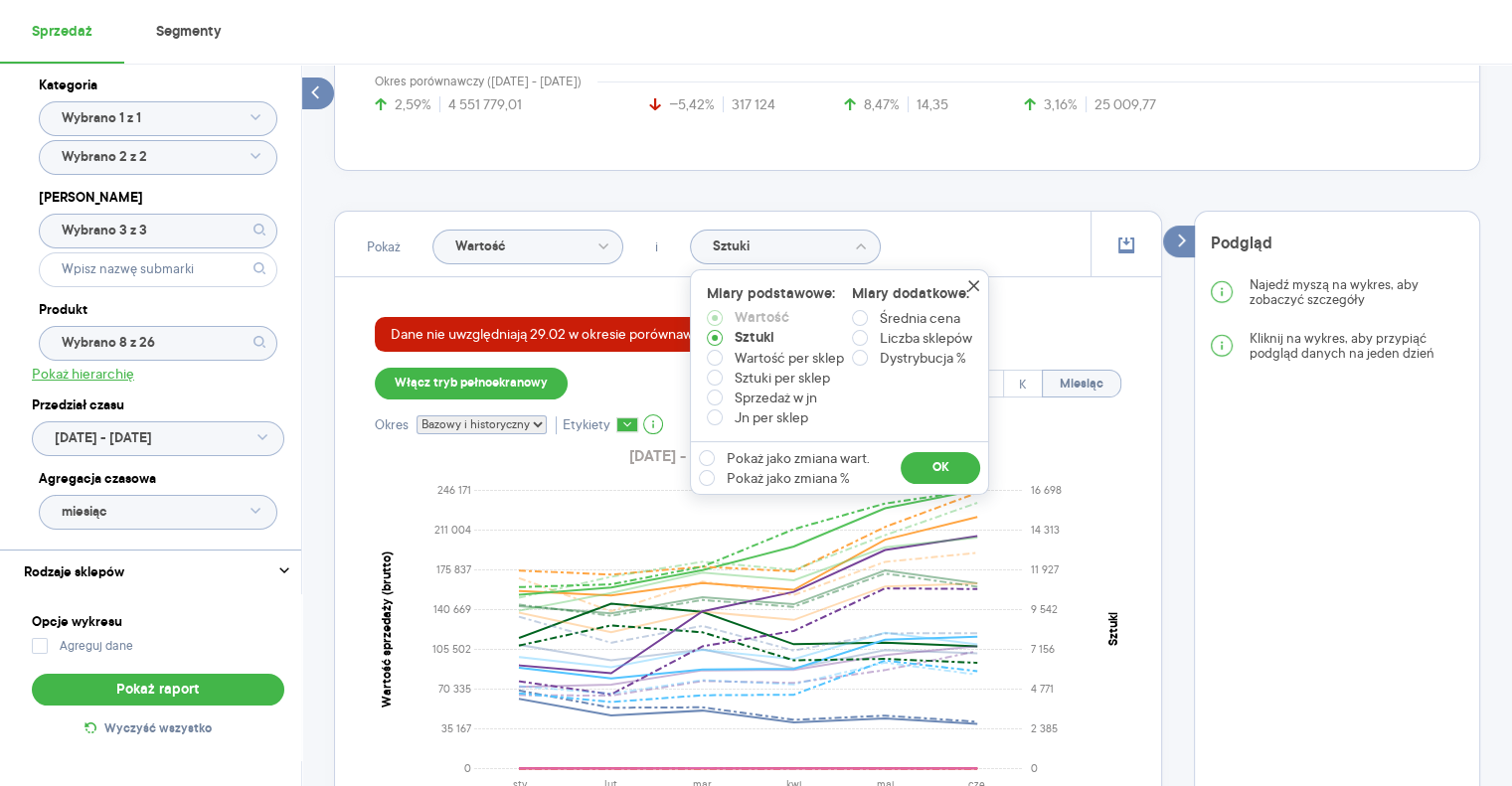click at bounding box center (715, 338) 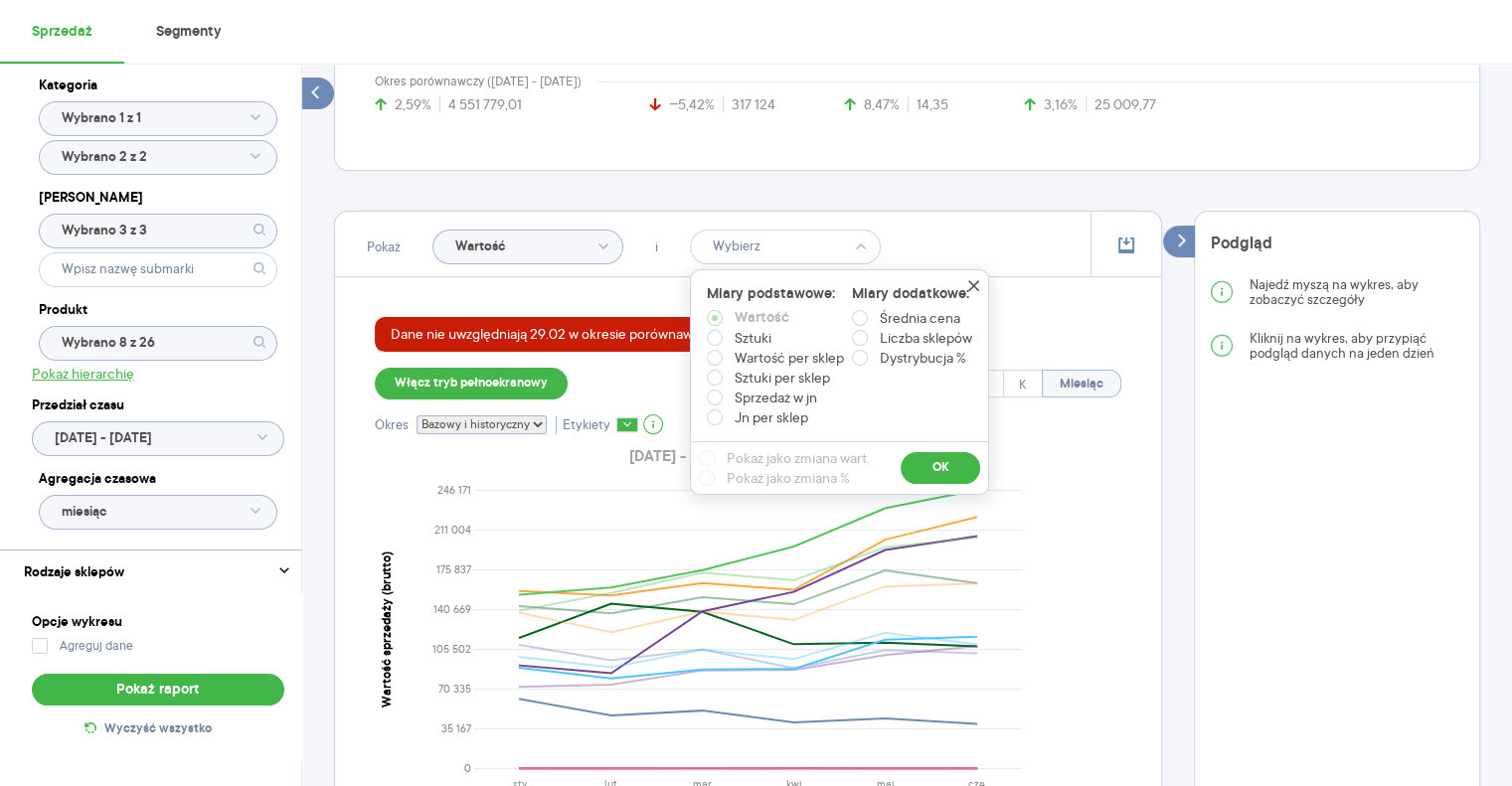 click on "Pokaż Wartość i Miary podstawowe: Wartość Sztuki Wartość per sklep Sztuki per sklep Sprzedaż w jn Jn per sklep Miary dodatkowe: Średnia cena Liczba sklepów Dystrybucja % Pokaż jako zmiana wart. Pokaż jako zmiana % OK" at bounding box center (748, 244) 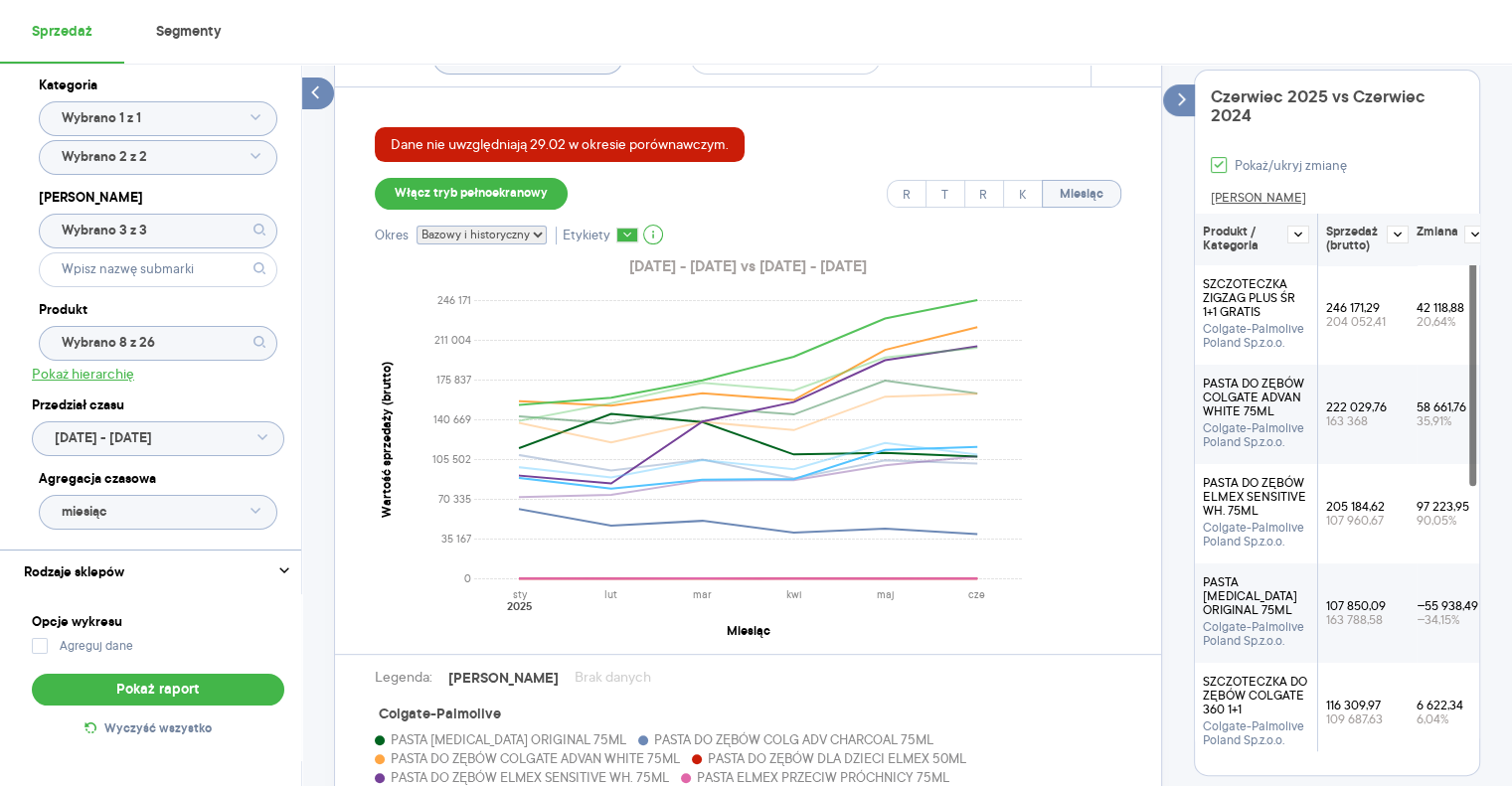 scroll, scrollTop: 696, scrollLeft: 0, axis: vertical 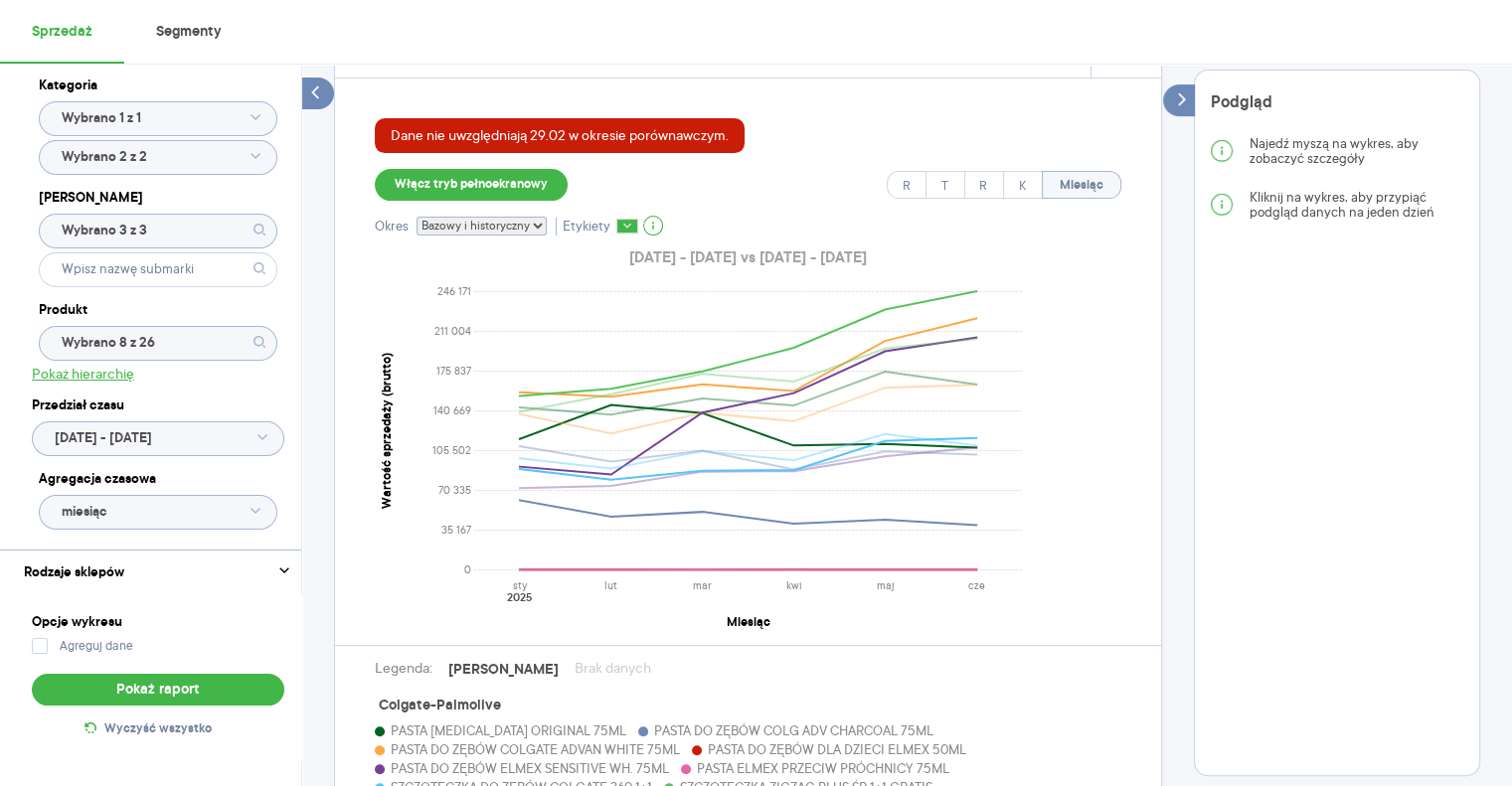 drag, startPoint x: 541, startPoint y: 223, endPoint x: 531, endPoint y: 228, distance: 11.18034 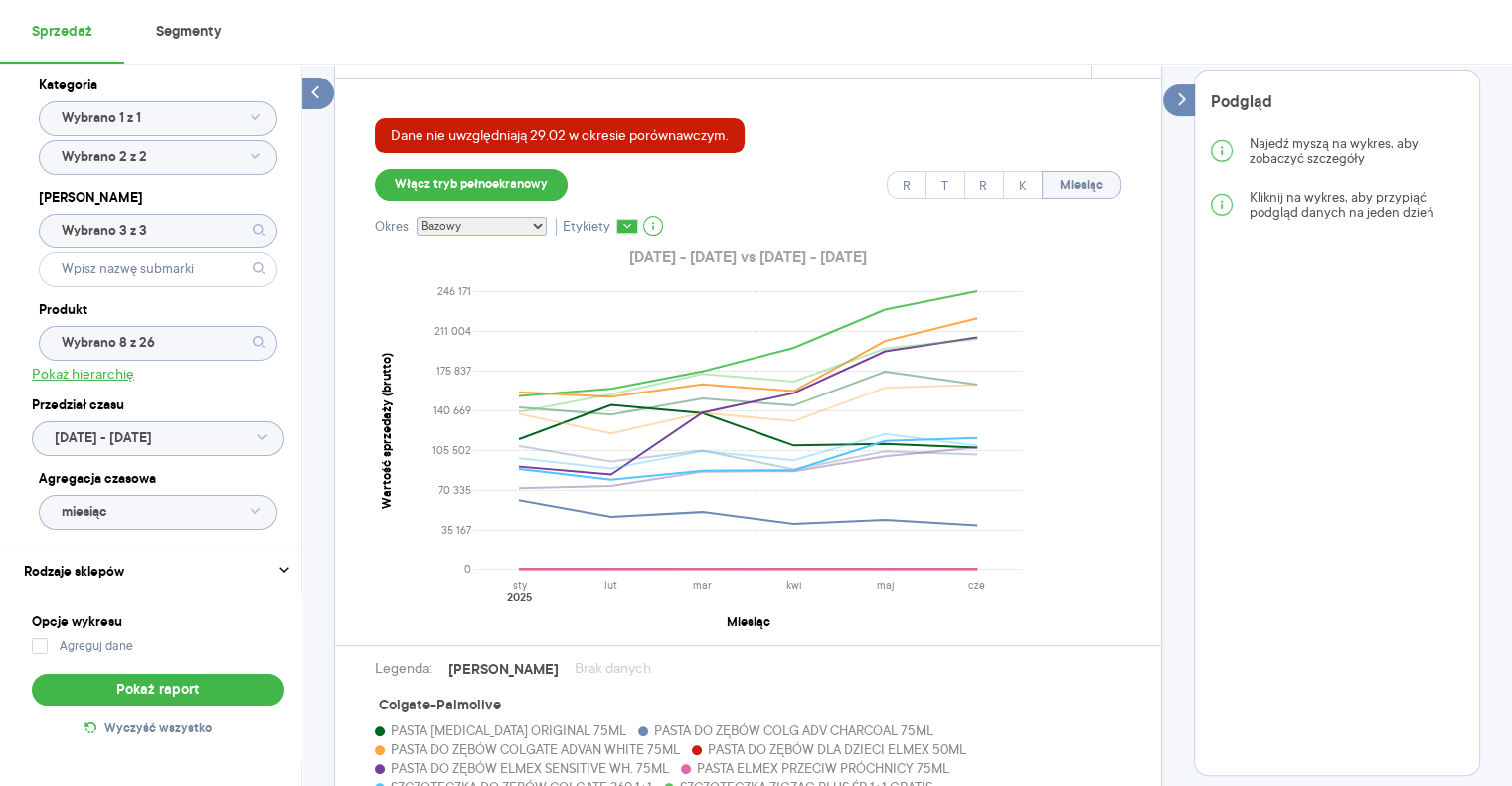 click on "Bazowy i historyczny Bazowy Historyczny" at bounding box center [481, 226] 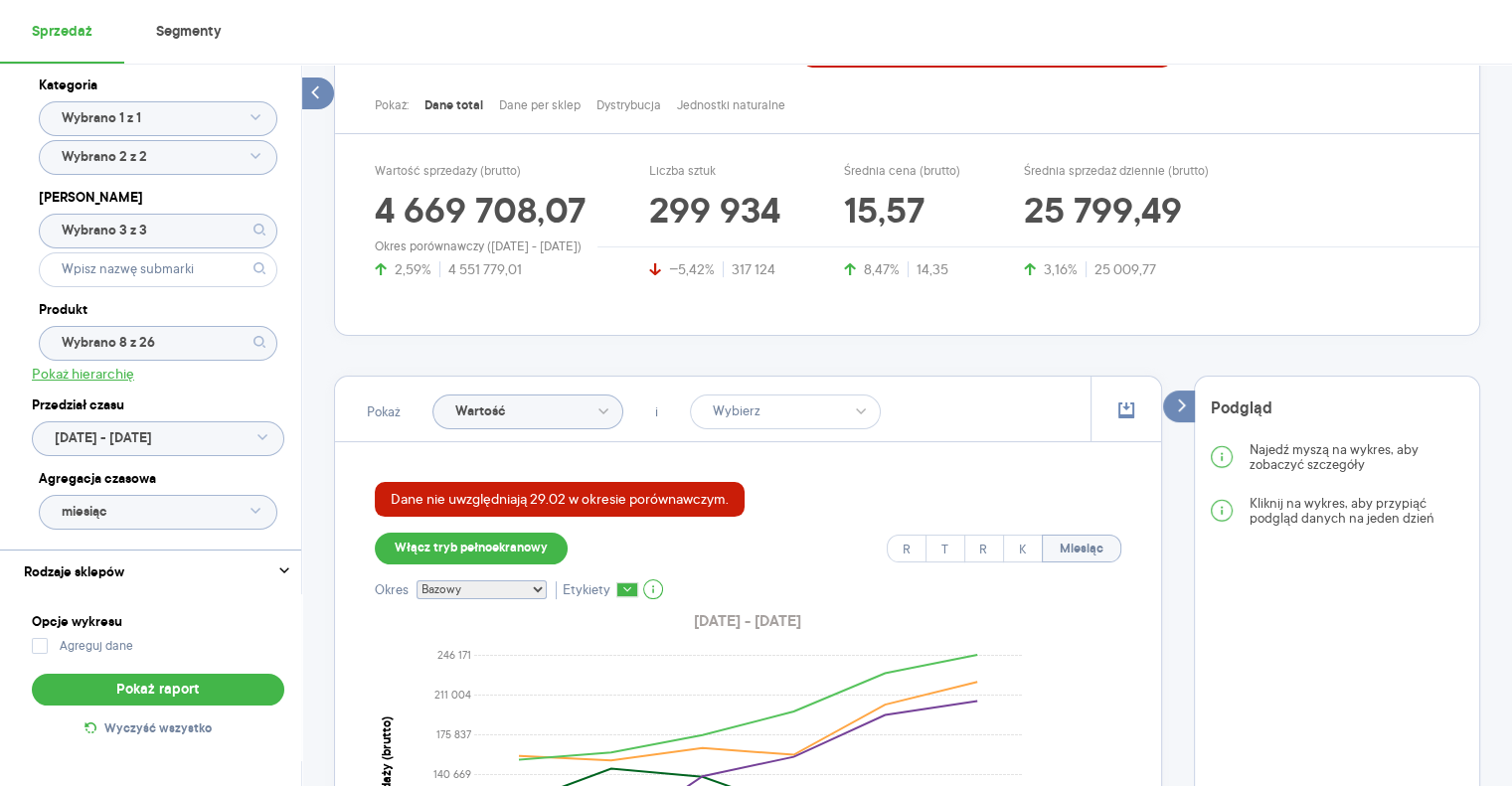 scroll, scrollTop: 199, scrollLeft: 0, axis: vertical 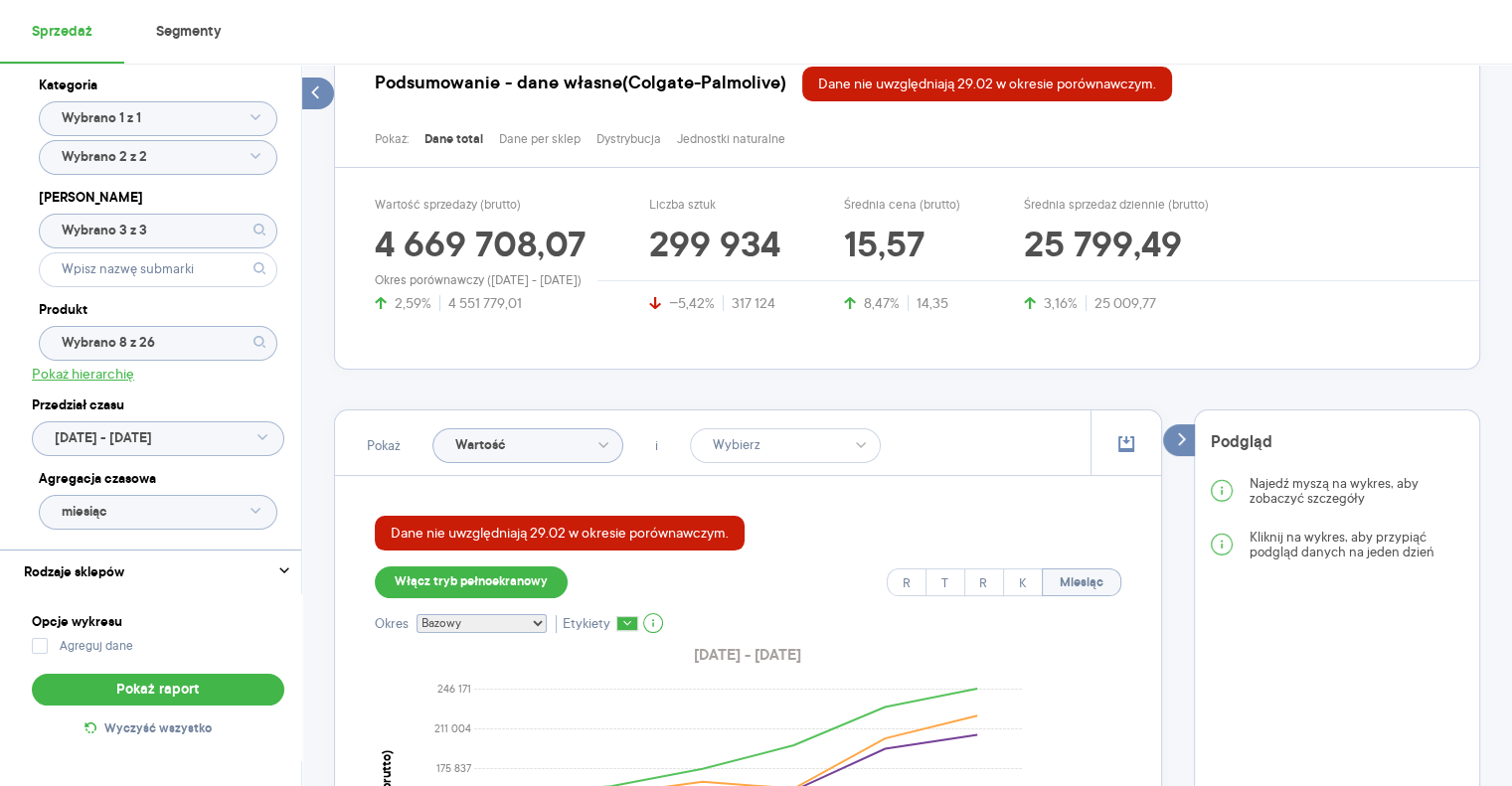 click on "Kategoria Wybrano 1 z 1 Wybrano 2 z 2 Marka Wybrano 3 z 3 Produkt Wybrano 8 z 26 Pokaż hierarchię Przedział czasu 2025.01.01 - 2025.06.30 Agregacja czasowa miesiąc Rodzaje sklepów Opcje wykresu Agreguj dane Pokaż raport Wyczyść wszystko Sprzedaż Podsumowanie - dane własne  (Colgate-Palmolive) Dane nie uwzględniają 29.02 w okresie porównawczym. Pokaż: Dane total Dane per sklep Dystrybucja Jednostki naturalne Wartość sprzedaży (brutto) 4 669 708,07 2,59% 4 551 779,01 Liczba sztuk 299 934 −5,42% 317 124 Średnia cena (brutto) 15,57 8,47% 14,35 Średnia sprzedaż dziennie (brutto) 25 799,49 3,16% 25 009,77 Okres porównawczy (2024.01.01 - 2024.06.30) Pokaż Wartość i Dane nie uwzględniają 29.02 w okresie porównawczym. Włącz tryb pełnoekranowy R T R K Miesiąc Okres Bazowy i historyczny Bazowy Historyczny Etykiety 2025.01.01 - 2025.06.30 0 35 167 70 335 105 502 140 669 175 837 211 004 246 171 Wartość sprzedaży (brutto) sty lut mar kwi maj cze 2025 Miesiąc Legenda: Dane Brak danych 3" at bounding box center [907, 1059] 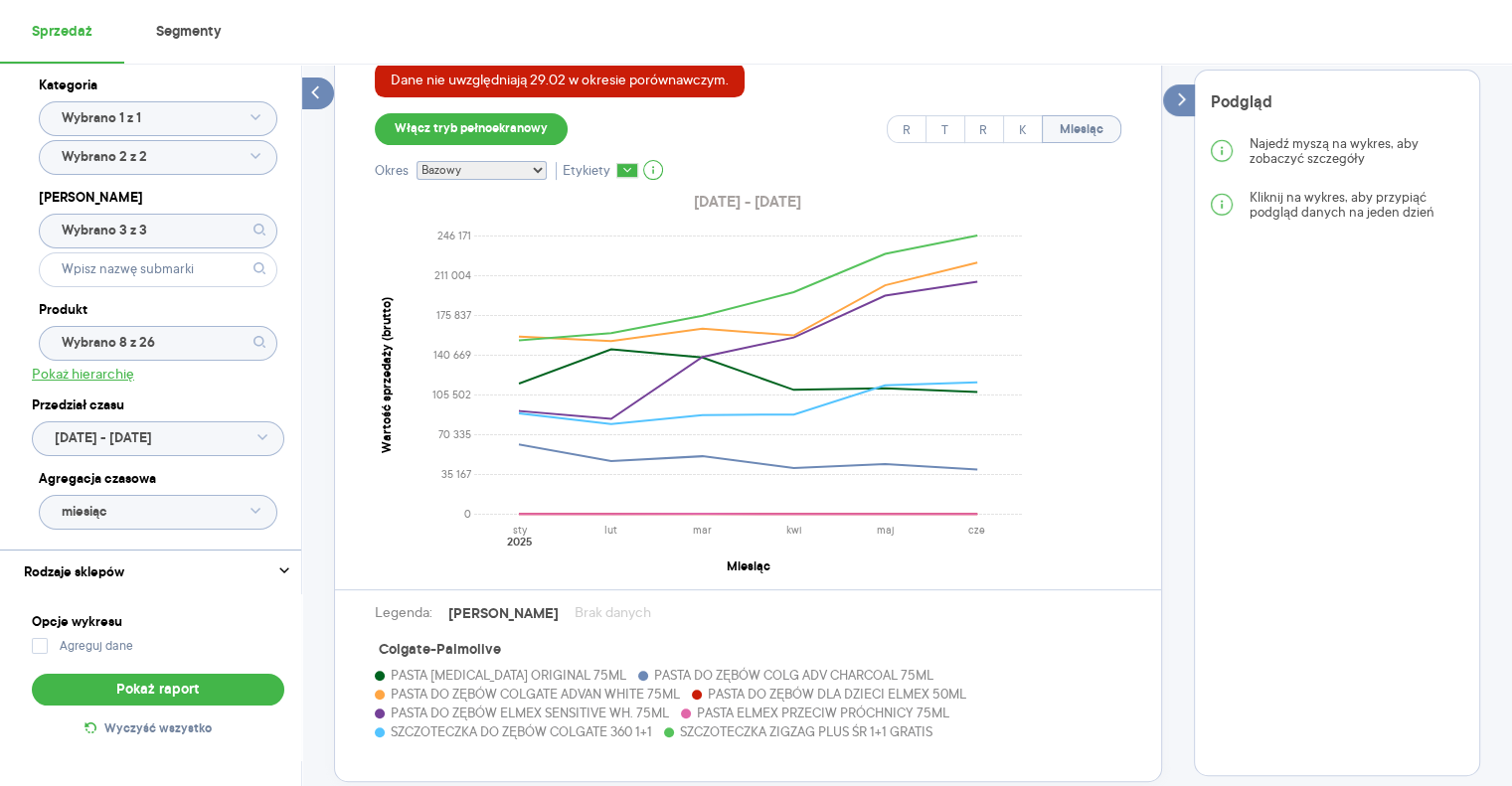 scroll, scrollTop: 696, scrollLeft: 0, axis: vertical 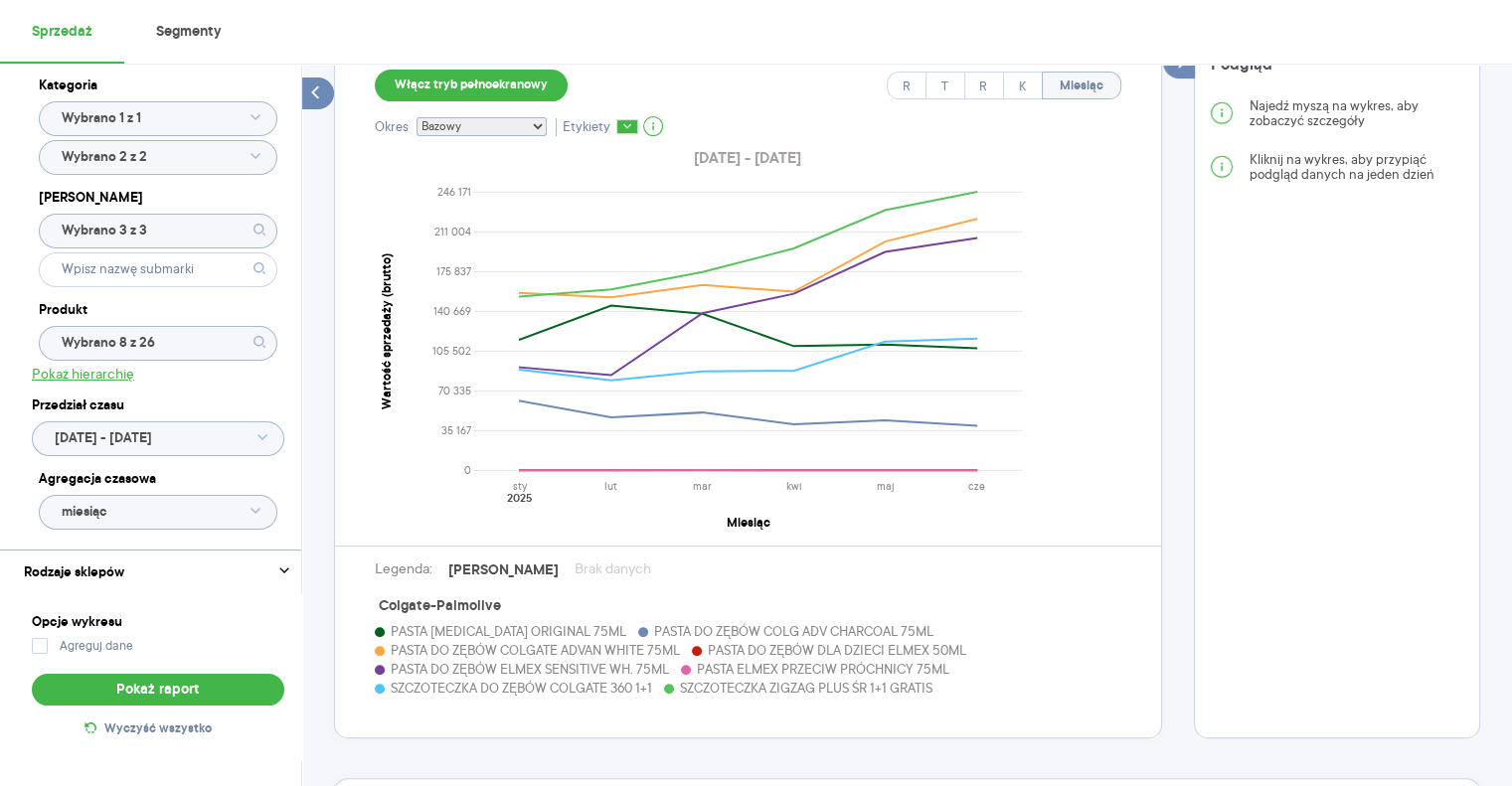 drag, startPoint x: 1506, startPoint y: 166, endPoint x: 1496, endPoint y: 157, distance: 13.453624 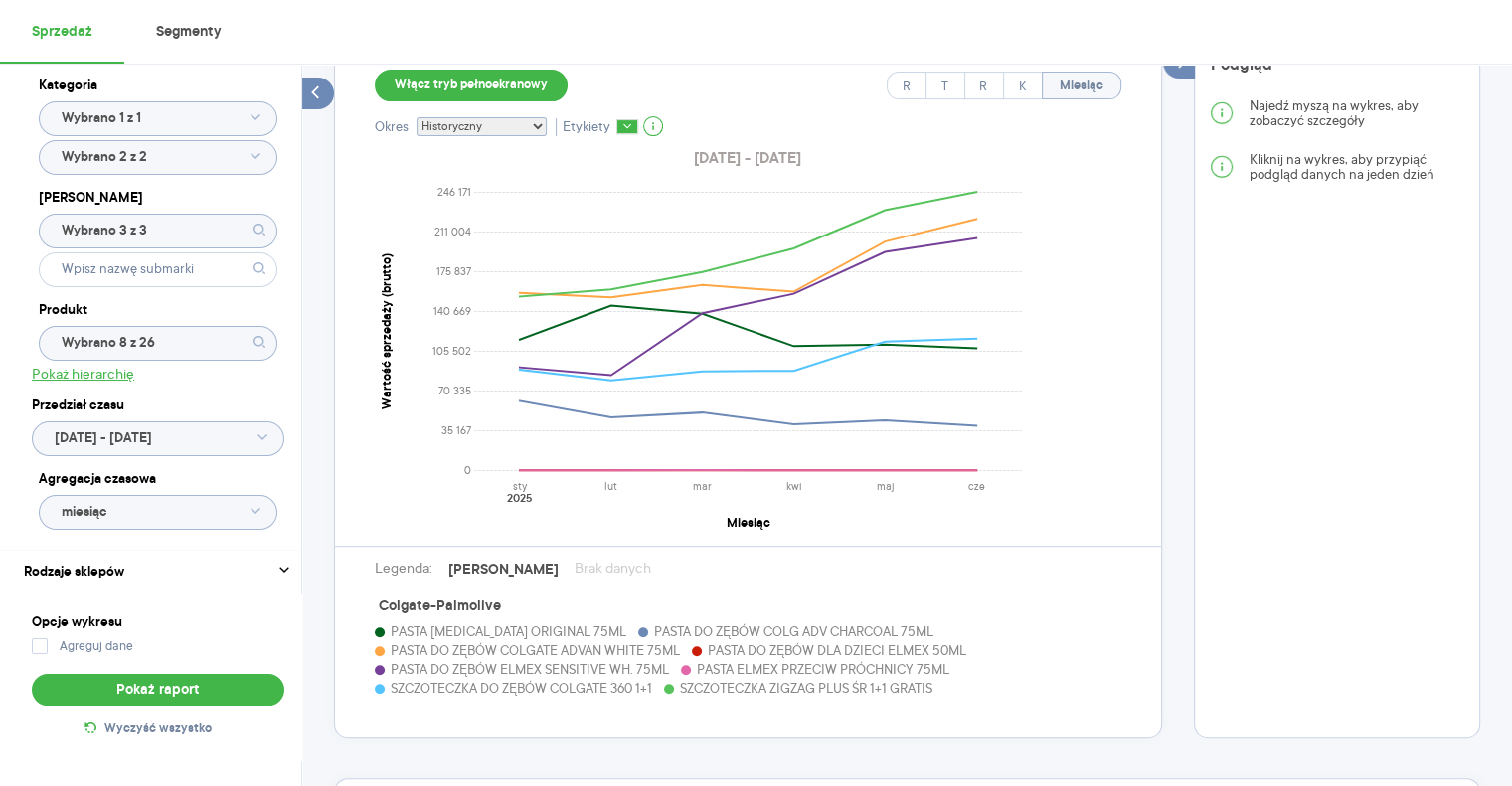 click on "Bazowy i historyczny Bazowy Historyczny" at bounding box center (481, 126) 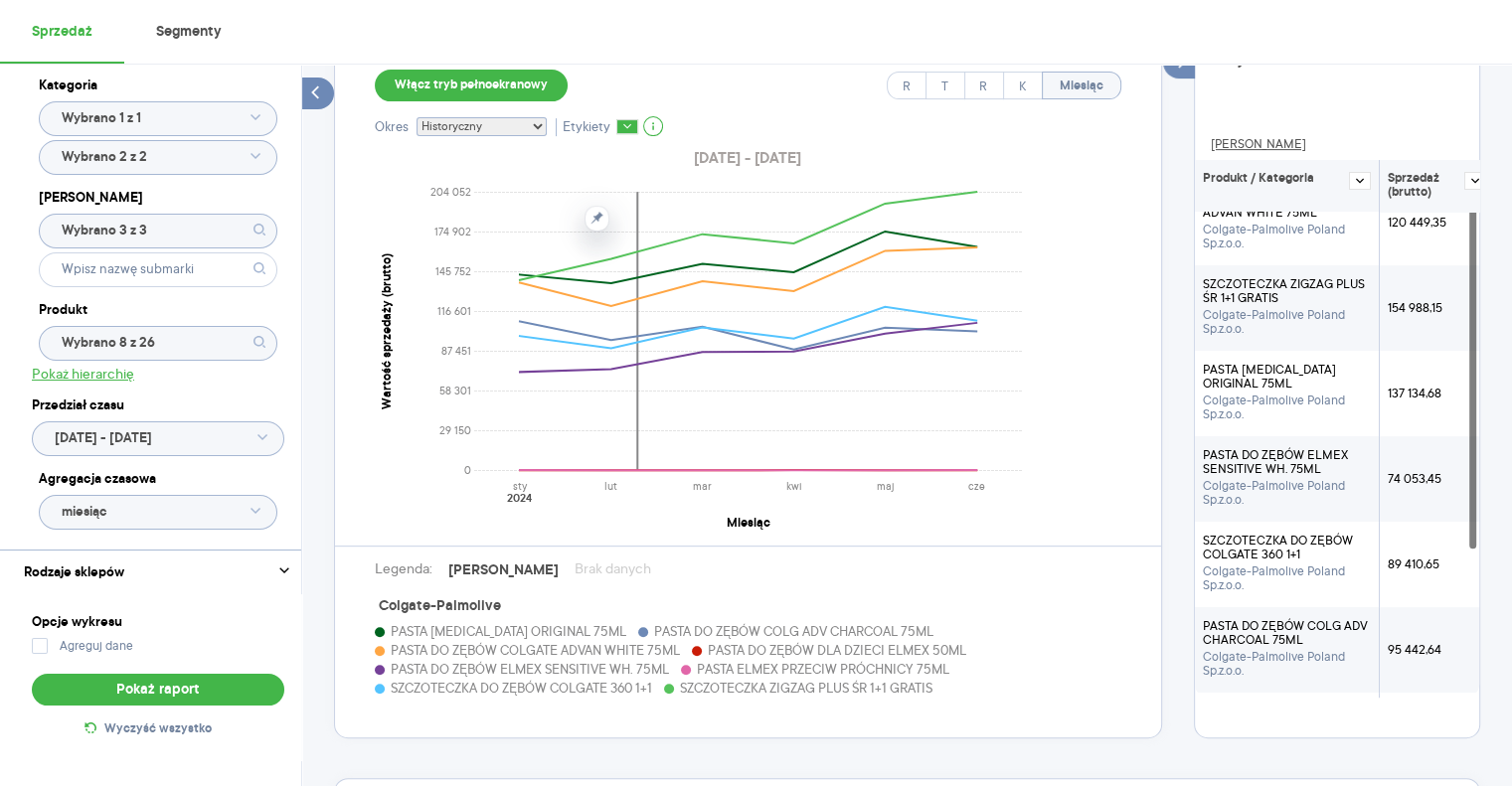 scroll, scrollTop: 40, scrollLeft: 0, axis: vertical 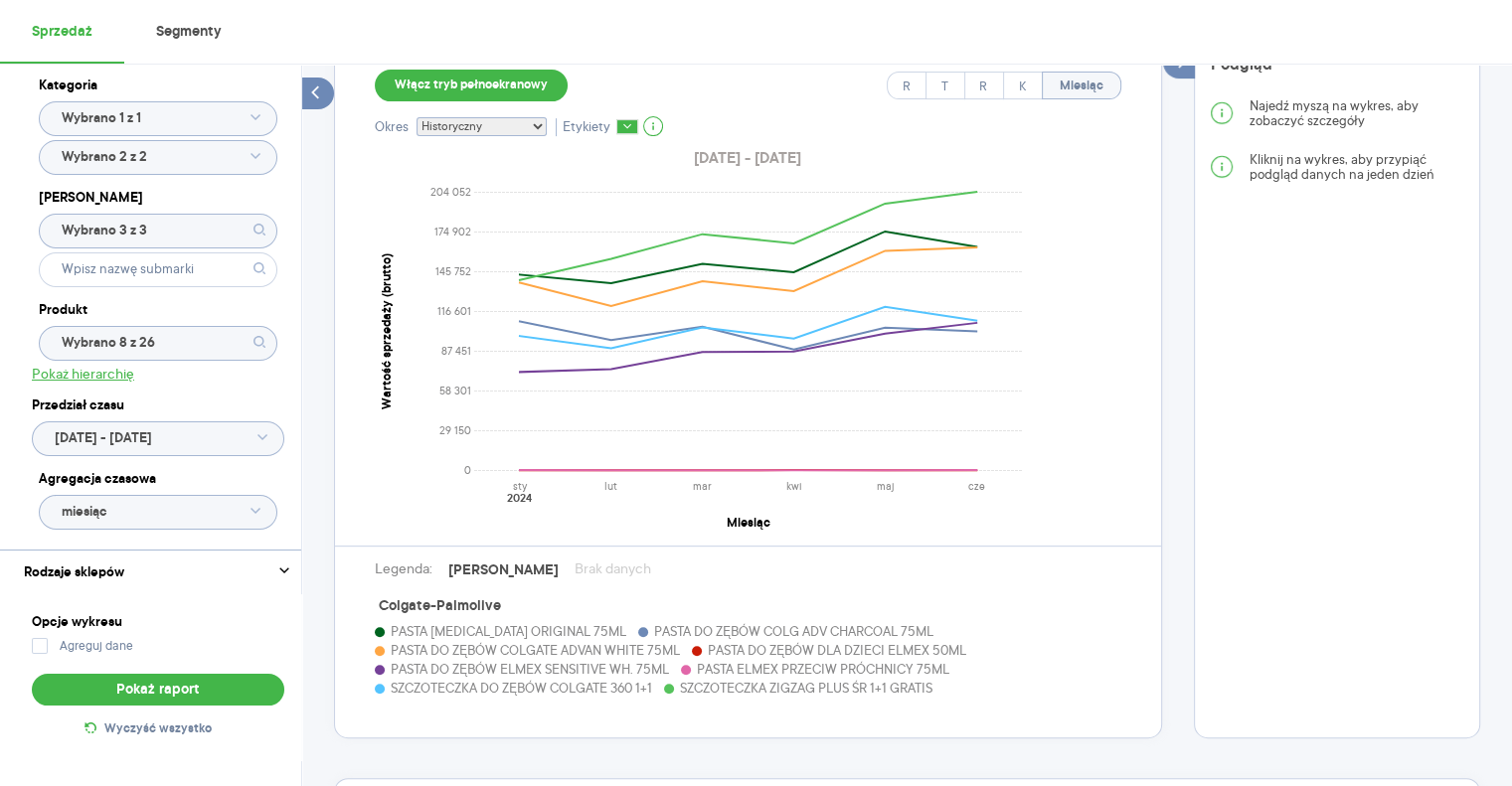 click on "Bazowy i historyczny Bazowy Historyczny" at bounding box center (481, 126) 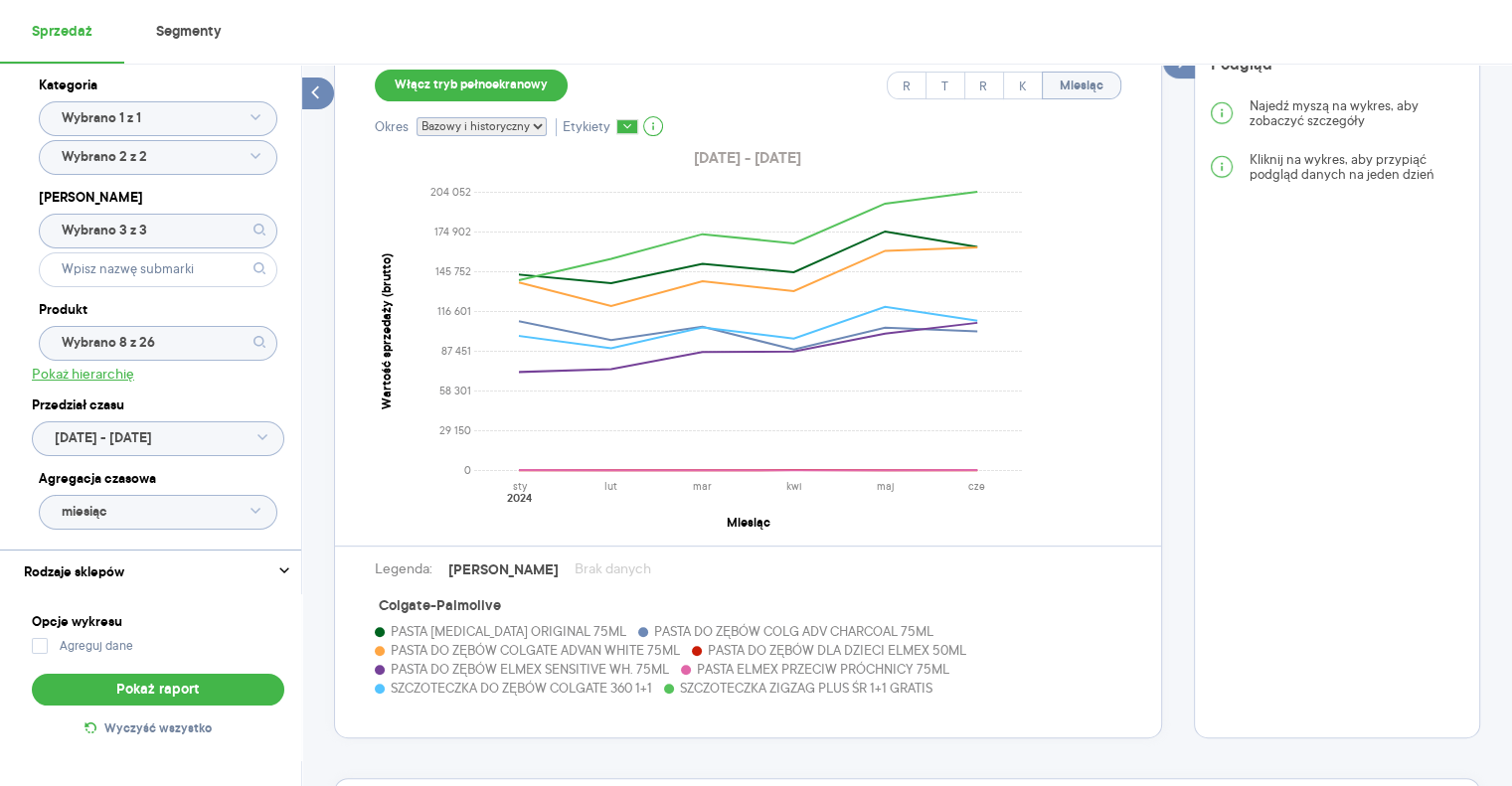 click on "Bazowy i historyczny Bazowy Historyczny" at bounding box center [481, 126] 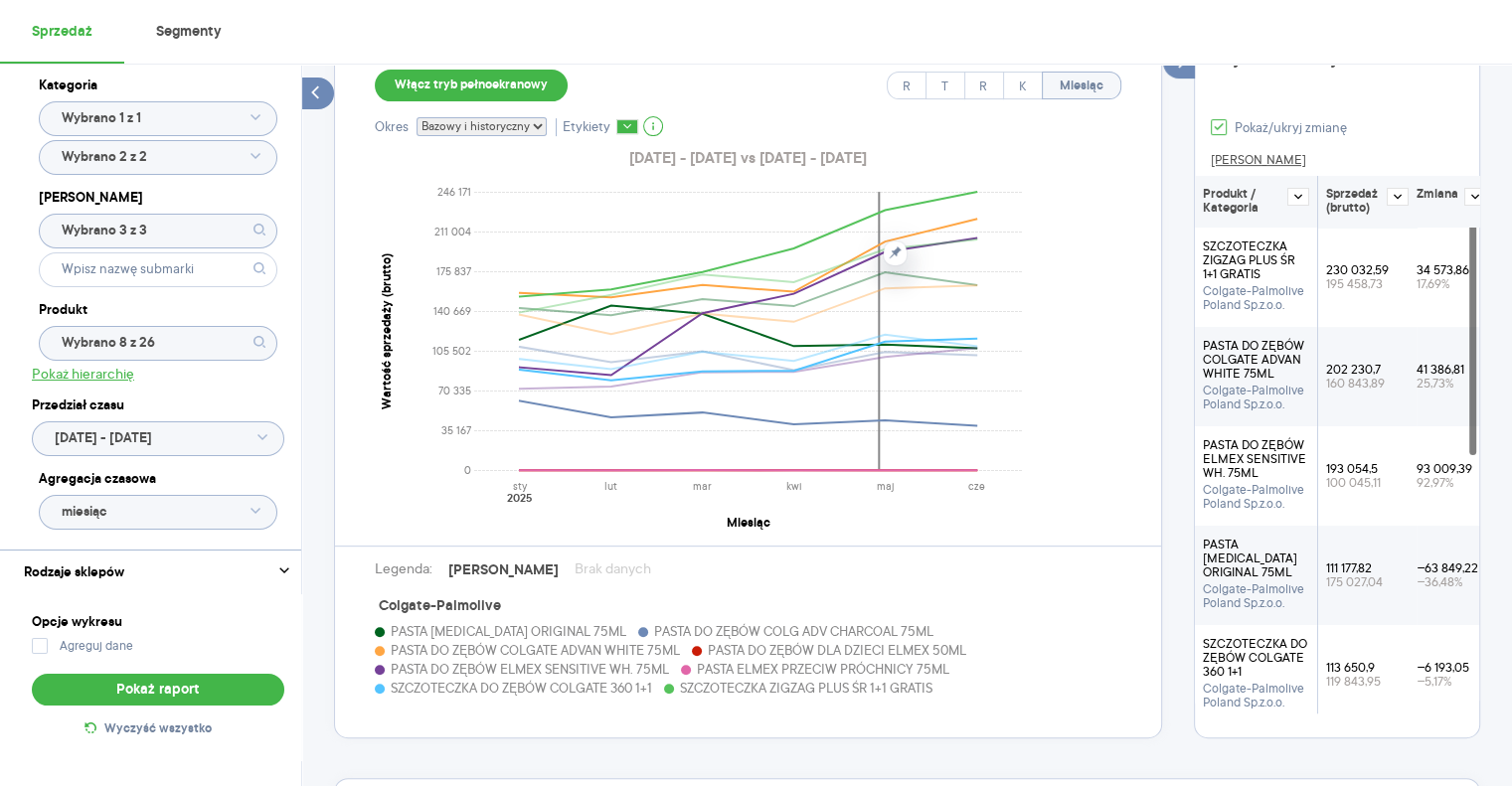 scroll, scrollTop: 22, scrollLeft: 0, axis: vertical 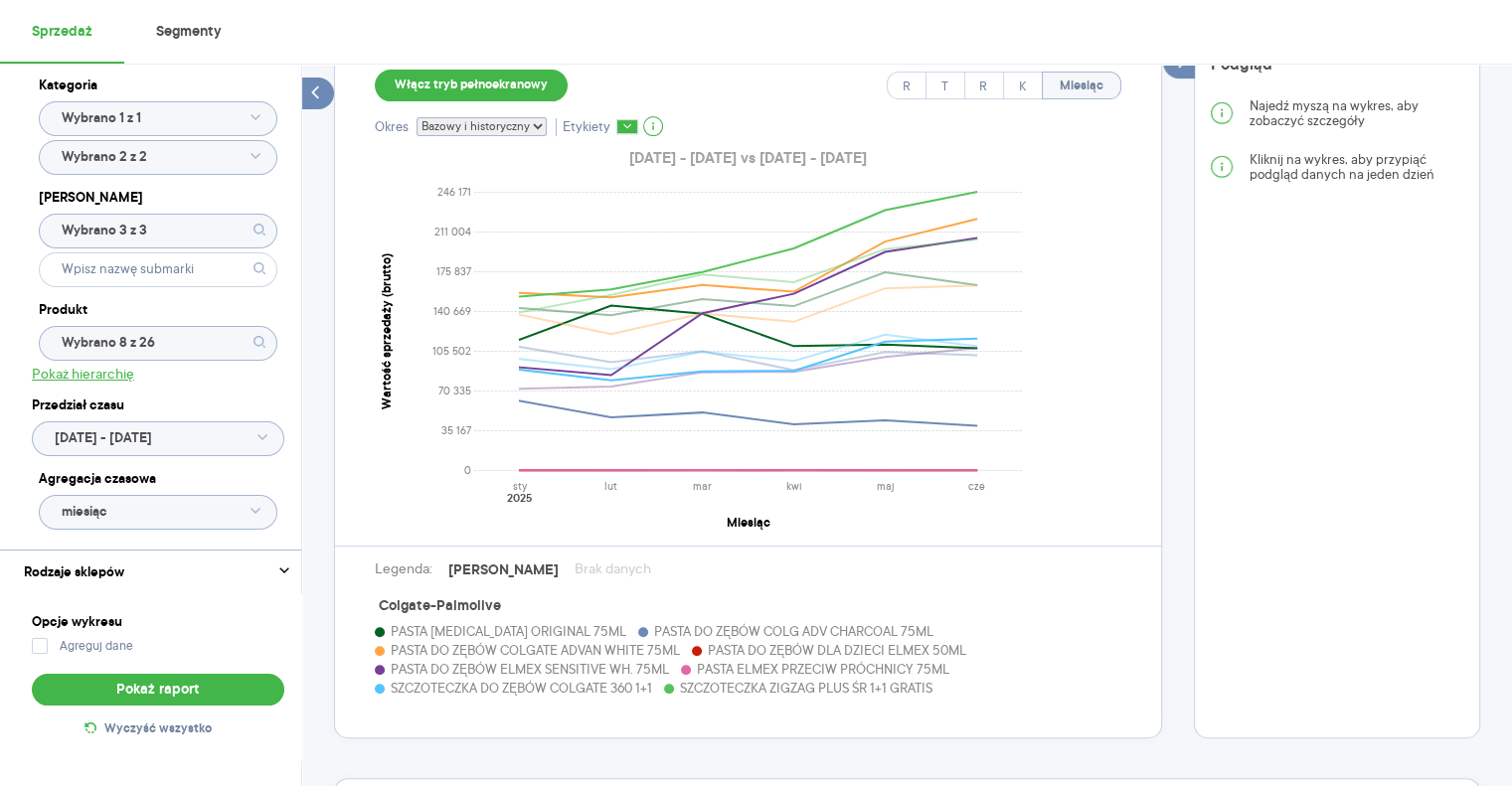 click on "Pokaż Wartość i Dane nie uwzględniają 29.02 w okresie porównawczym. Włącz tryb pełnoekranowy R T R K Miesiąc Okres Bazowy i historyczny Bazowy Historyczny Etykiety 2025.01.01 - 2025.06.30 vs 2024.01.01 - 2024.06.30 0 35 167 70 335 105 502 140 669 175 837 211 004 246 171 Wartość sprzedaży (brutto) sty lut mar kwi maj cze 2025 Miesiąc Legenda: Dane Brak danych Colgate-Palmolive PASTA COLGATE TOTAL ORIGINAL 75ML PASTA DO ZĘBÓW COLG ADV CHARCOAL 75ML PASTA DO ZĘBÓW COLGATE ADVAN WHITE 75ML PASTA DO ZĘBÓW DLA DZIECI ELMEX 50ML PASTA DO ZĘBÓW ELMEX SENSITIVE WH. 75ML PASTA ELMEX PRZECIW PRÓCHNICY 75ML SZCZOTECZKA DO ZĘBÓW COLGATE 360 1+1 SZCZOTECZKA ZIGZAG PLUS ŚR 1+1 GRATIS Podgląd Najedź myszą na wykres, aby zobaczyć szczegóły Kliknij na wykres, aby przypiąć podgląd danych na jeden dzień" at bounding box center [907, 325] 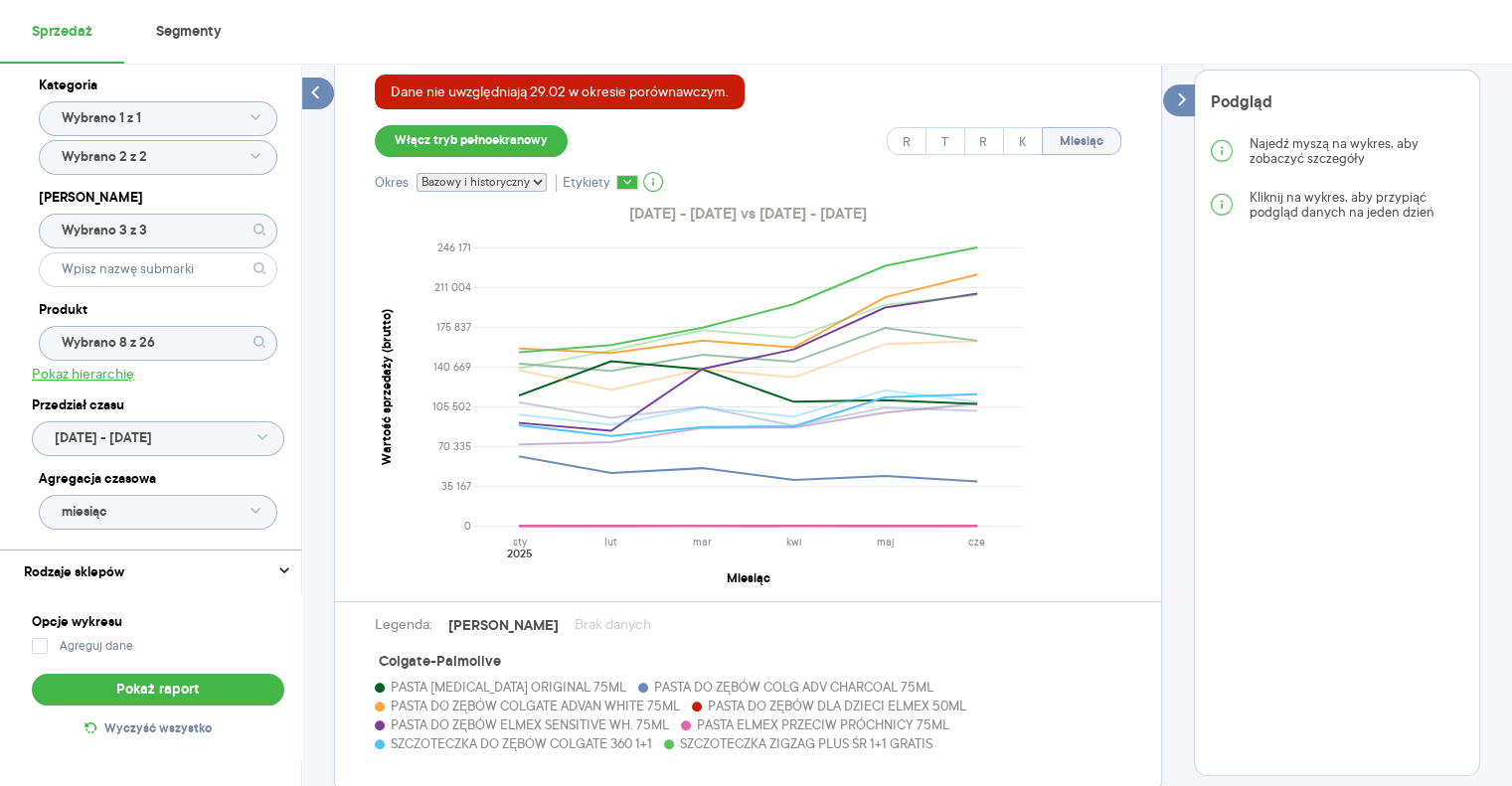 scroll, scrollTop: 596, scrollLeft: 0, axis: vertical 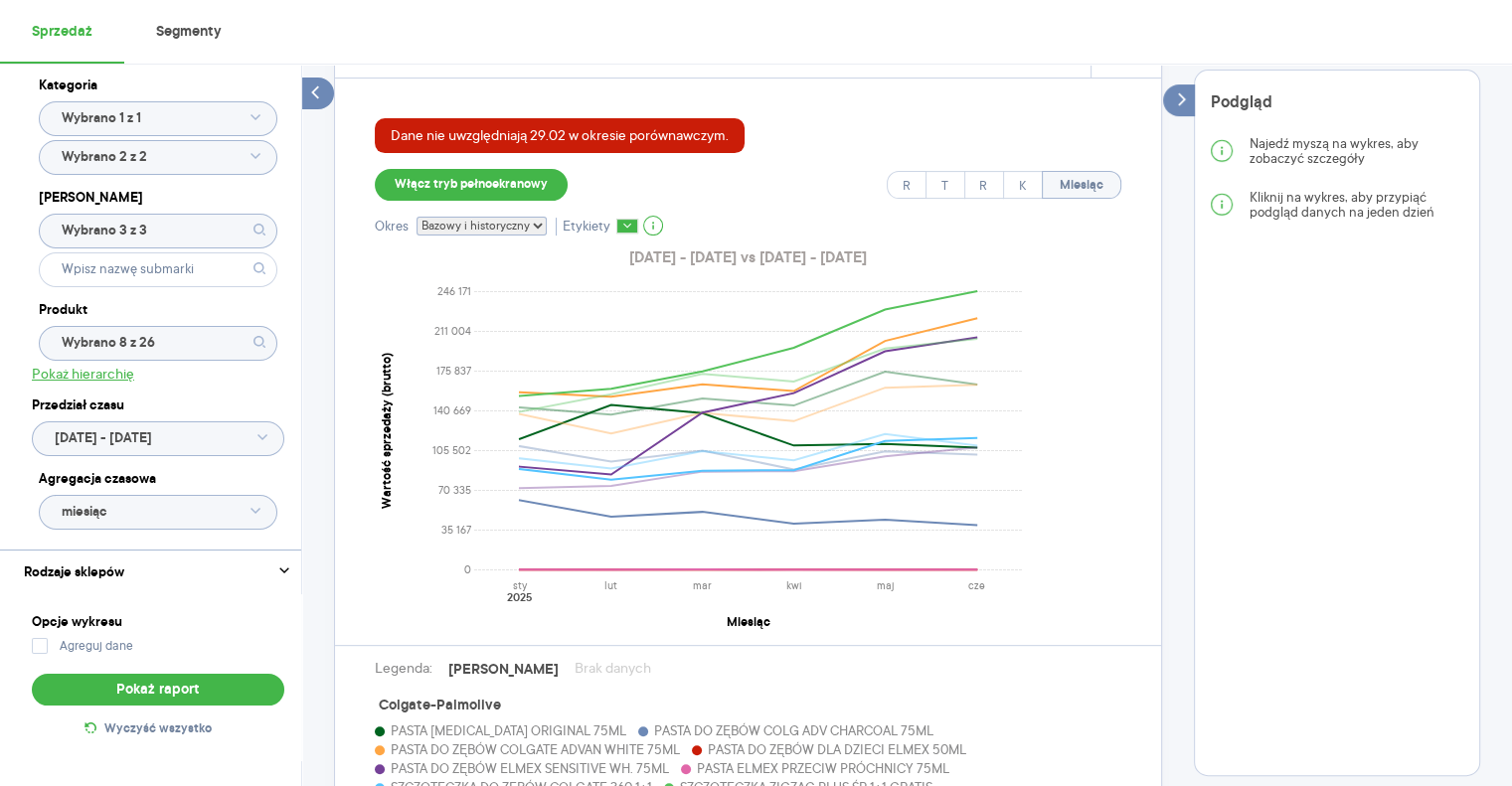 click 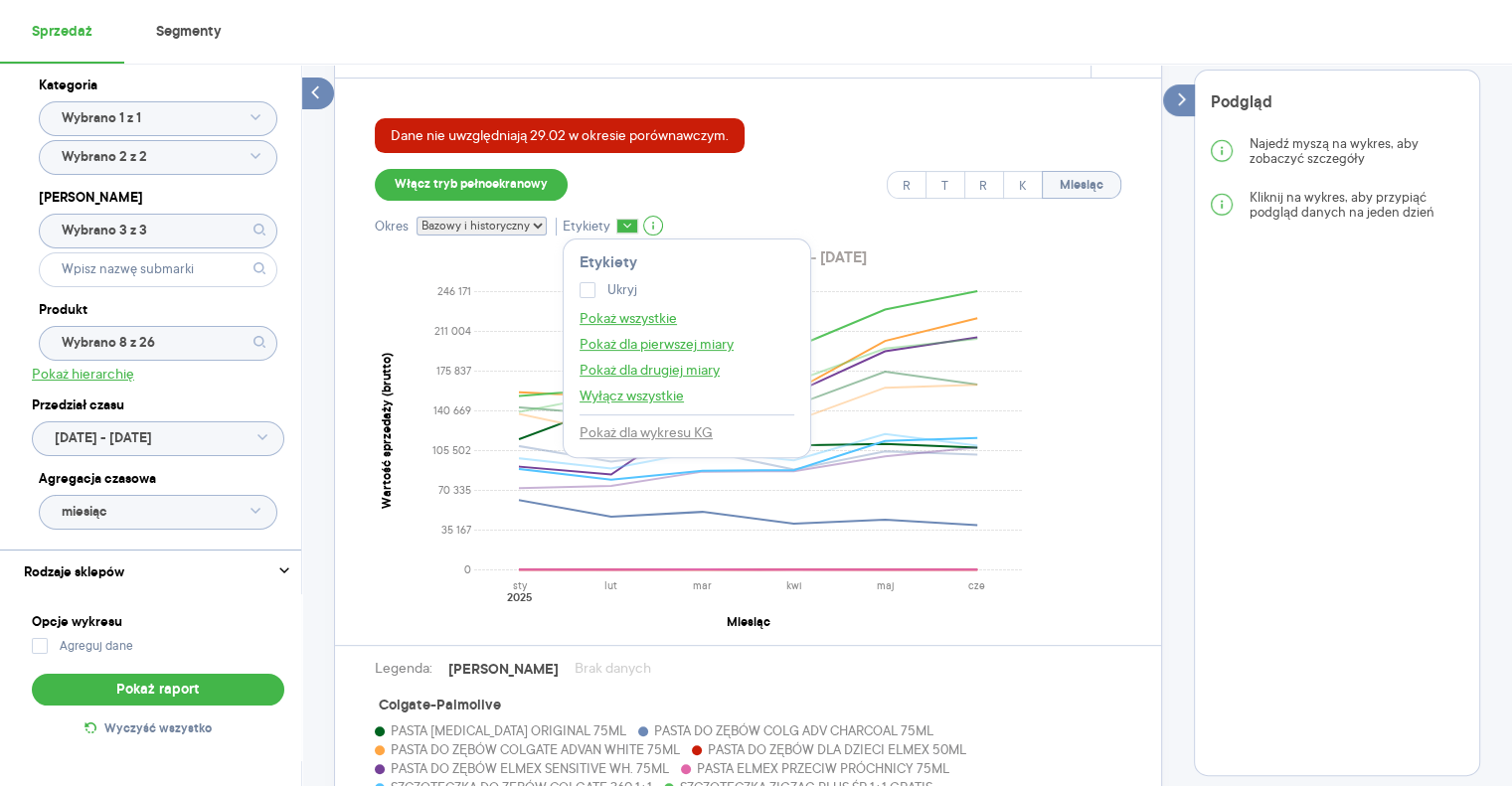 click on "Dane nie uwzględniają 29.02 w okresie porównawczym. Włącz tryb pełnoekranowy R T R K Miesiąc Okres Bazowy i historyczny Bazowy Historyczny Etykiety Etykiety Ukryj Pokaż wszystkie Pokaż dla pierwszej miary Pokaż dla drugiej miary Wyłącz wszystkie Pokaż dla wykresu KG 2025.01.01 - 2025.06.30 vs 2024.01.01 - 2024.06.30 0 35 167 70 335 105 502 140 669 175 837 211 004 246 171 Wartość sprzedaży (brutto) sty lut mar kwi maj cze 2025 Miesiąc Legenda: Dane Brak danych Colgate-Palmolive PASTA COLGATE TOTAL ORIGINAL 75ML PASTA DO ZĘBÓW COLG ADV CHARCOAL 75ML PASTA DO ZĘBÓW COLGATE ADVAN WHITE 75ML PASTA DO ZĘBÓW DLA DZIECI ELMEX 50ML PASTA DO ZĘBÓW ELMEX SENSITIVE WH. 75ML PASTA ELMEX PRZECIW PRÓCHNICY 75ML SZCZOTECZKA DO ZĘBÓW COLGATE 360 1+1 SZCZOTECZKA ZIGZAG PLUS ŚR 1+1 GRATIS" at bounding box center [748, 457] 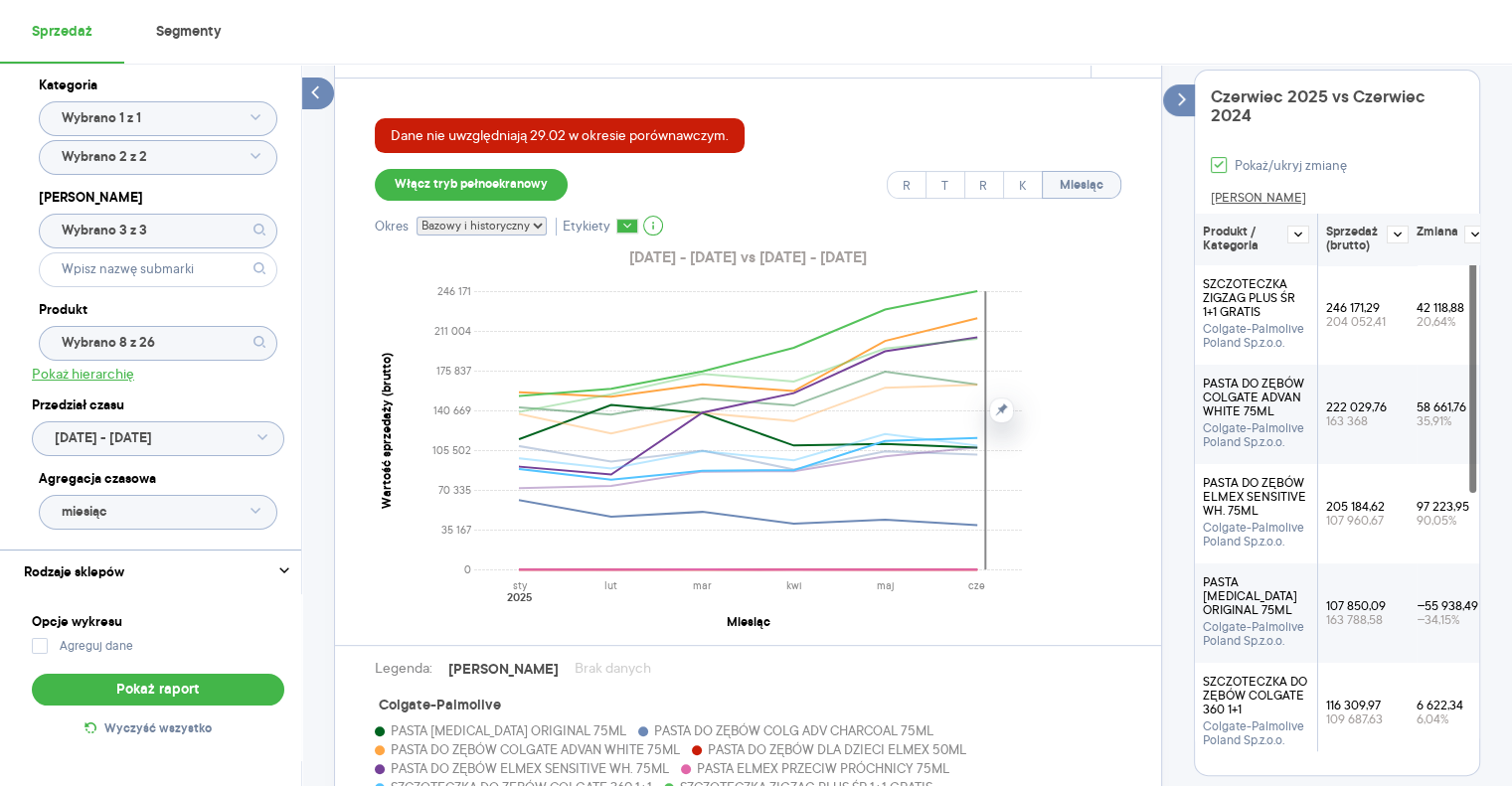 scroll, scrollTop: 22, scrollLeft: 0, axis: vertical 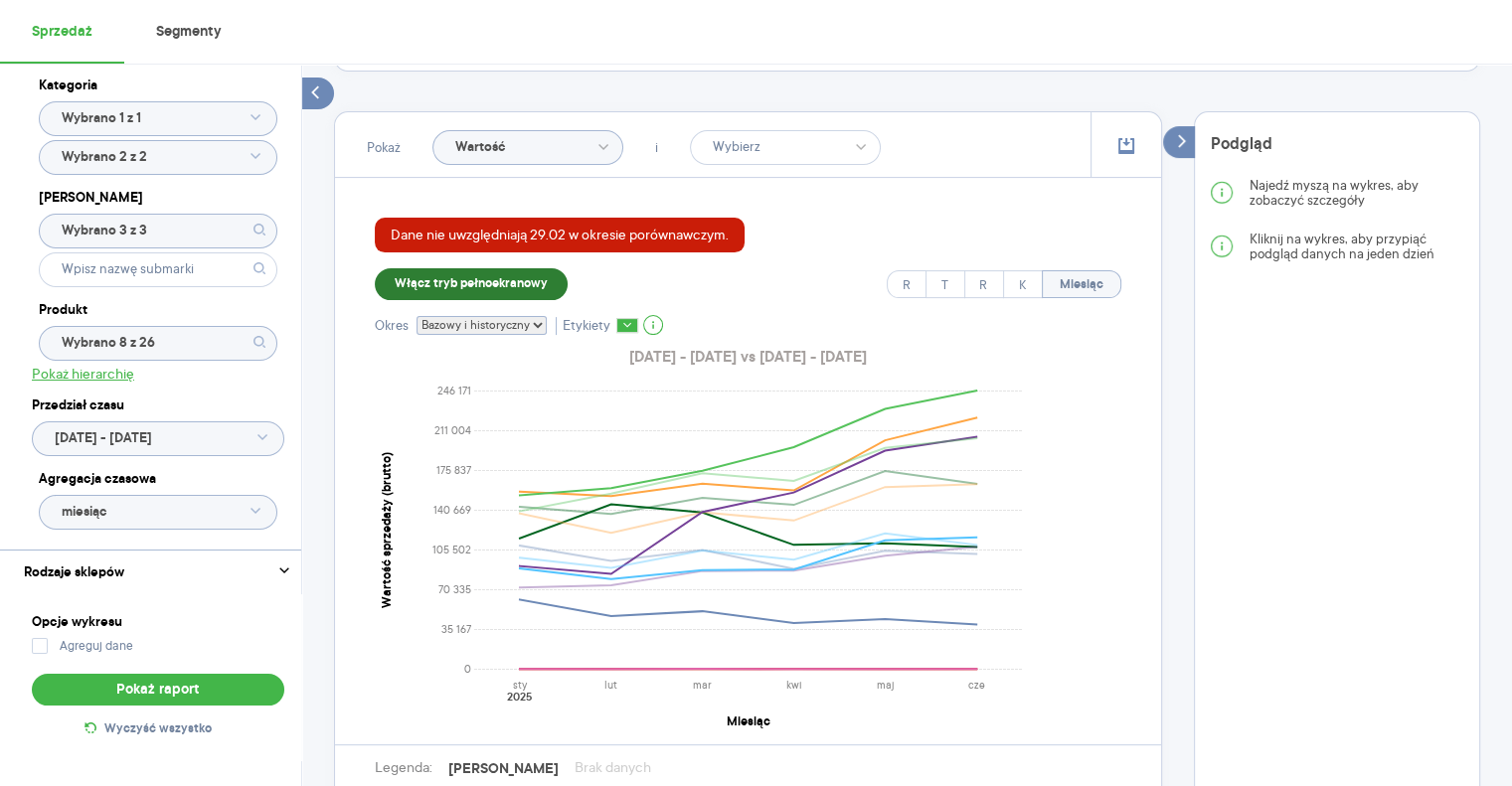 click on "Włącz tryb pełnoekranowy" at bounding box center (471, 284) 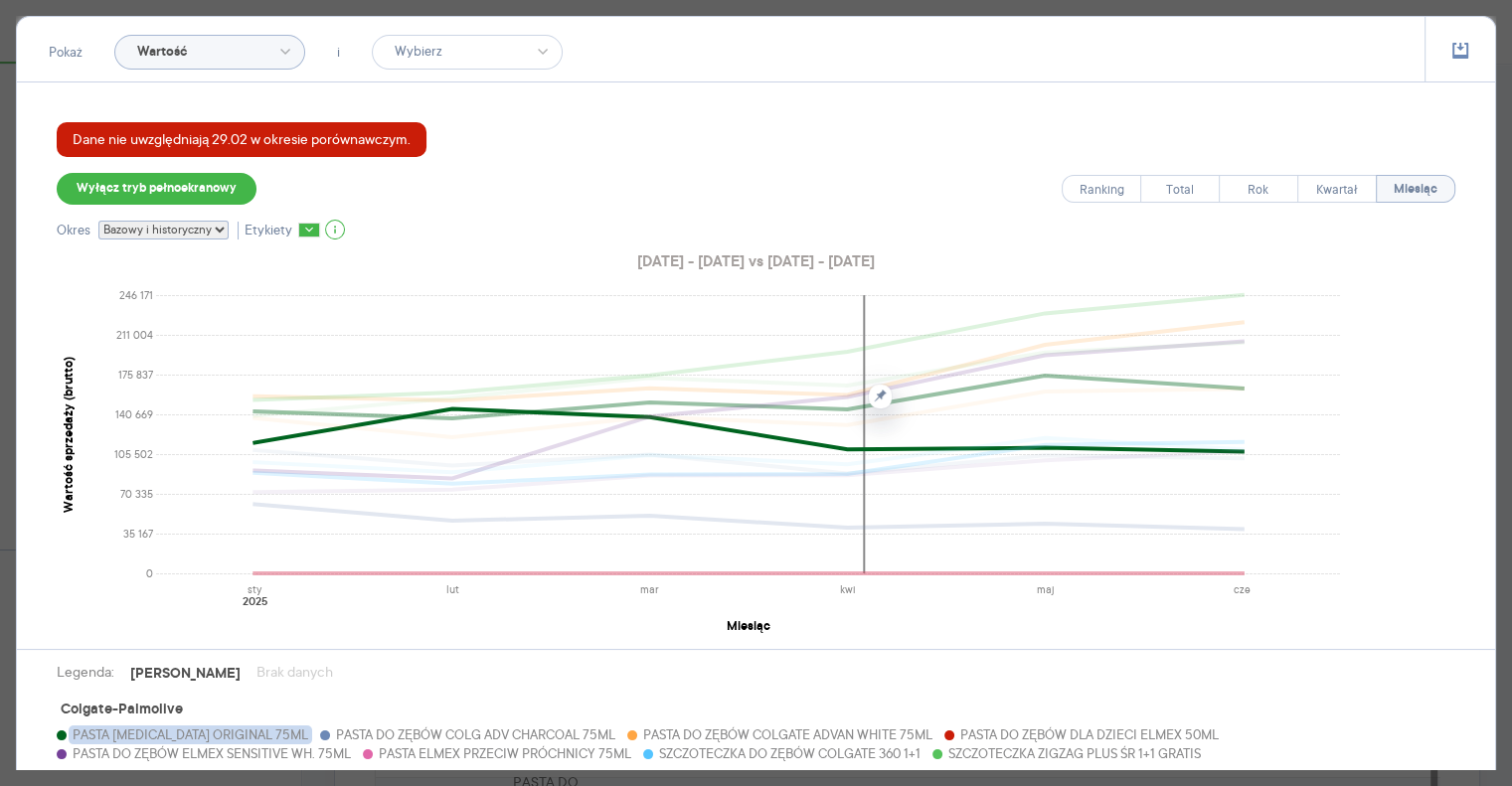 scroll, scrollTop: 433, scrollLeft: 0, axis: vertical 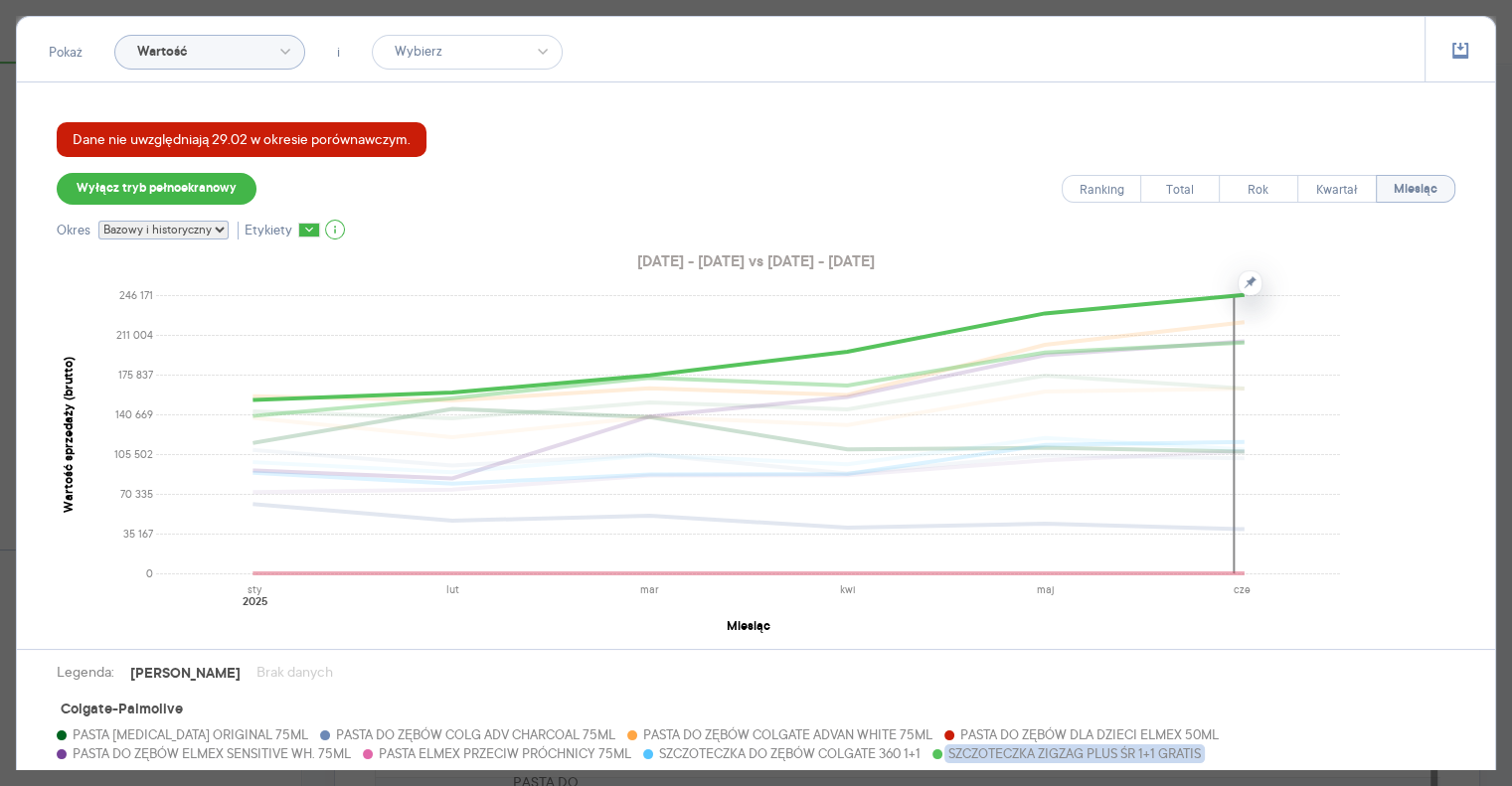 click 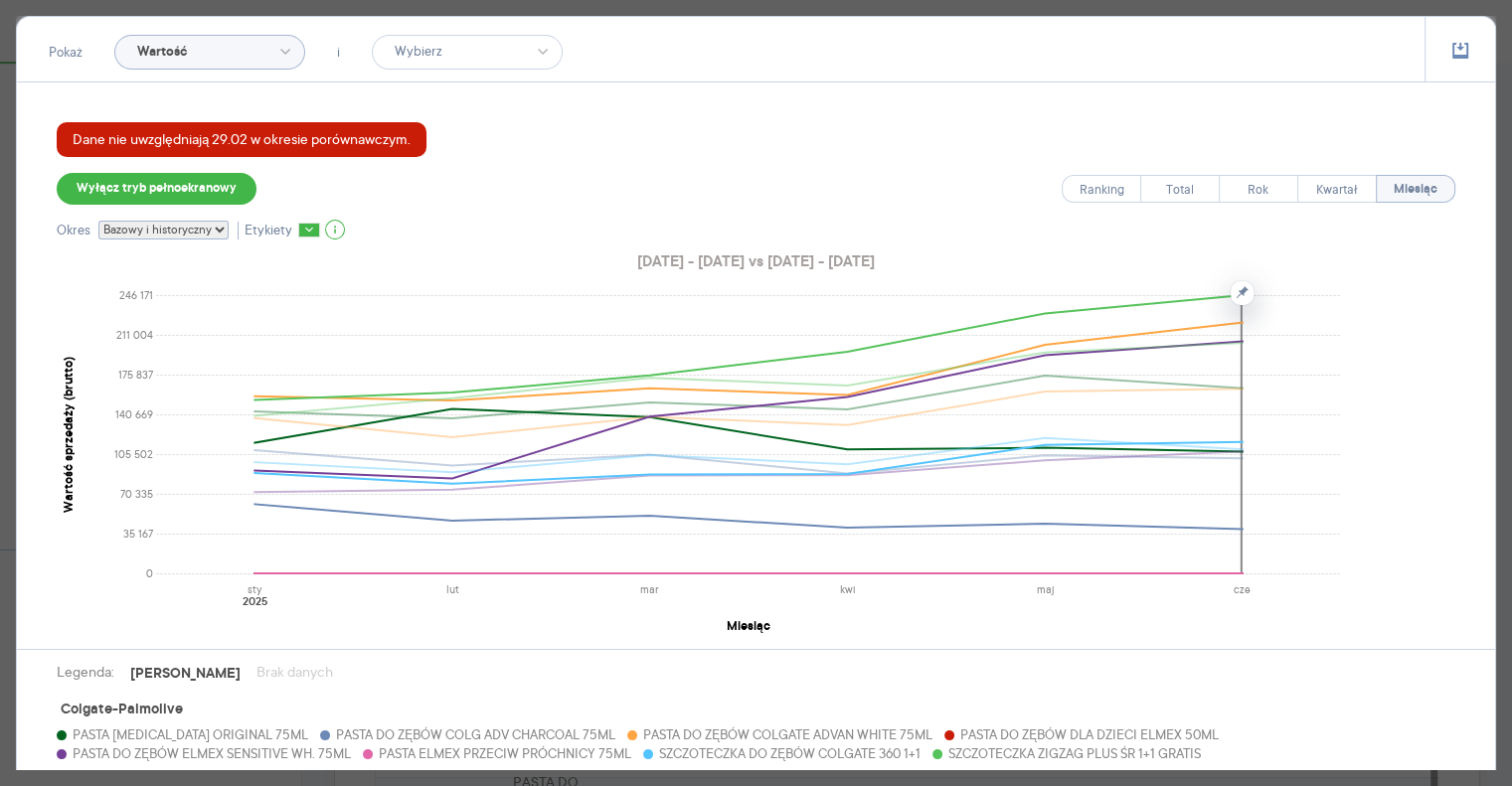 scroll, scrollTop: 164, scrollLeft: 0, axis: vertical 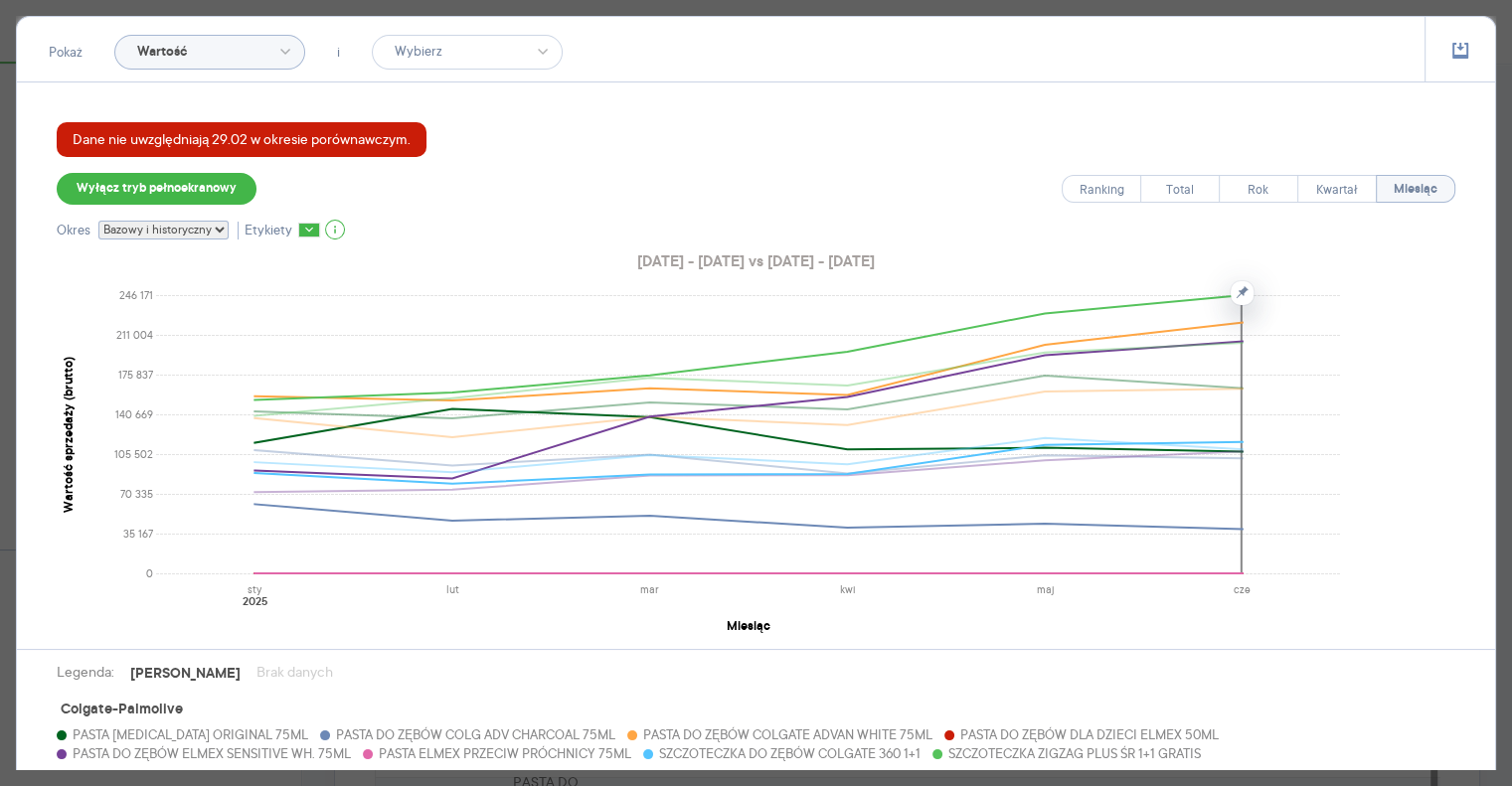 click on "Bazowy i historyczny Bazowy Historyczny" at bounding box center (163, 230) 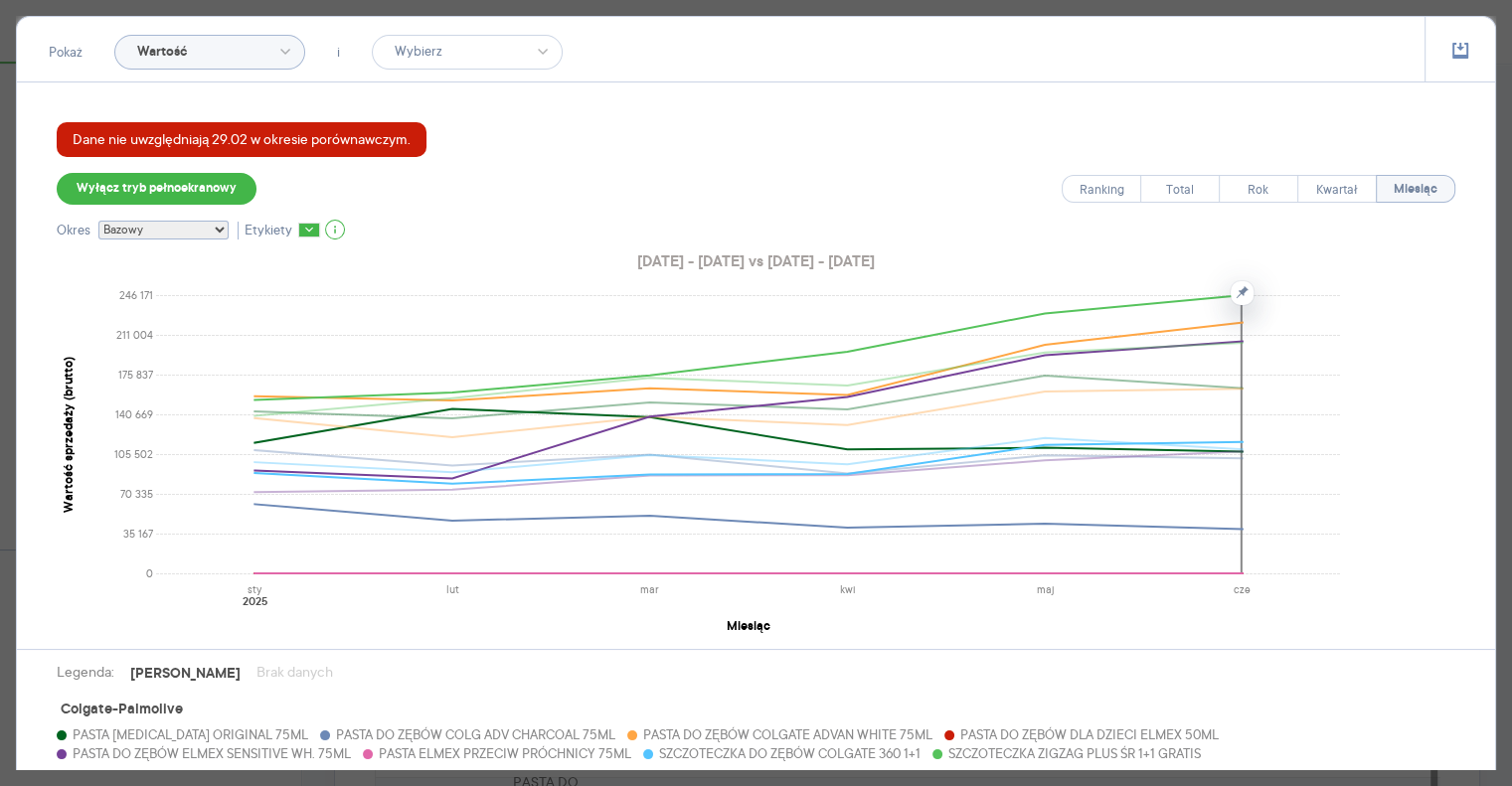click on "Bazowy i historyczny Bazowy Historyczny" at bounding box center [163, 230] 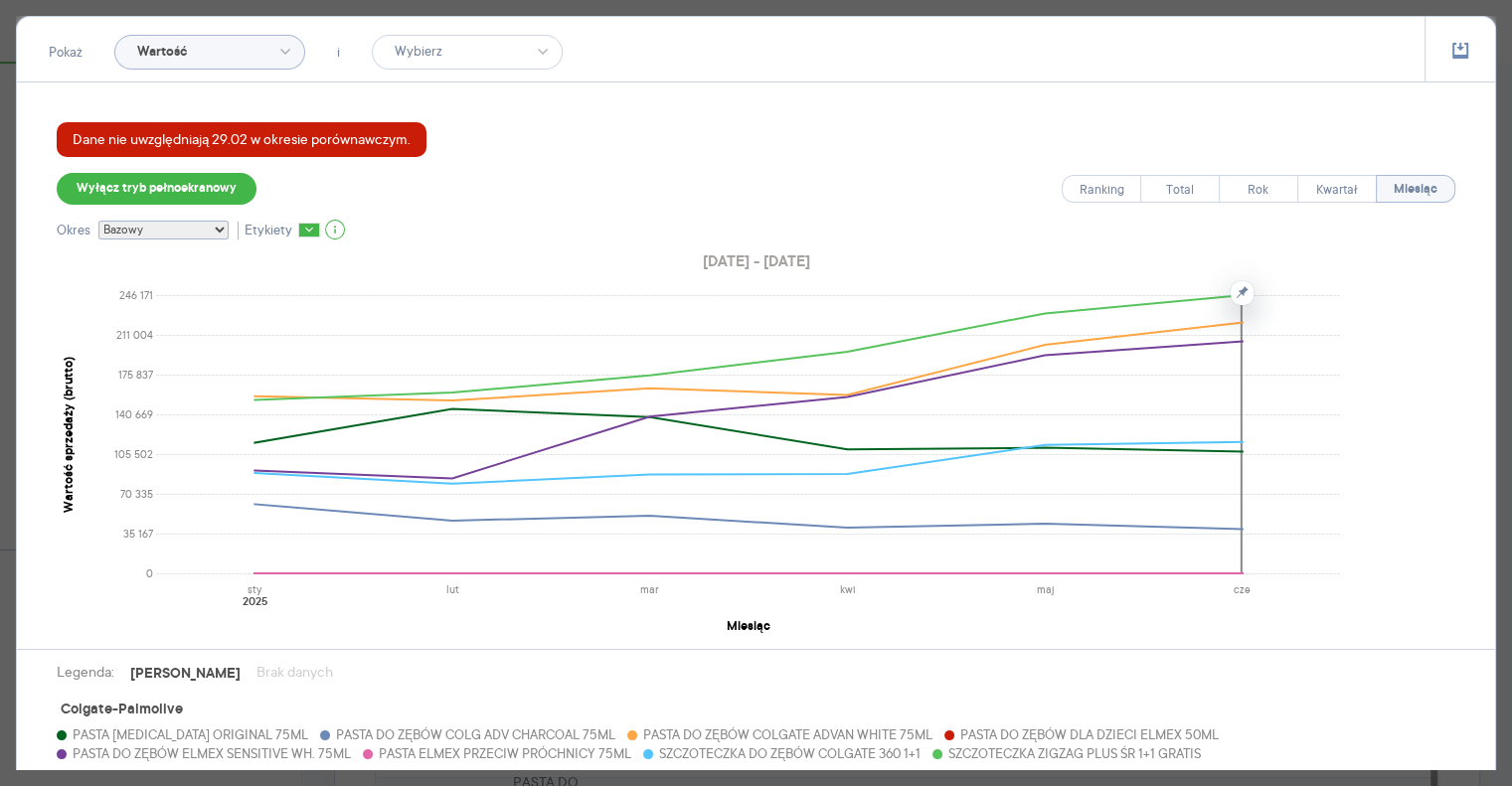 click on "Bazowy i historyczny Bazowy Historyczny" at bounding box center (163, 230) 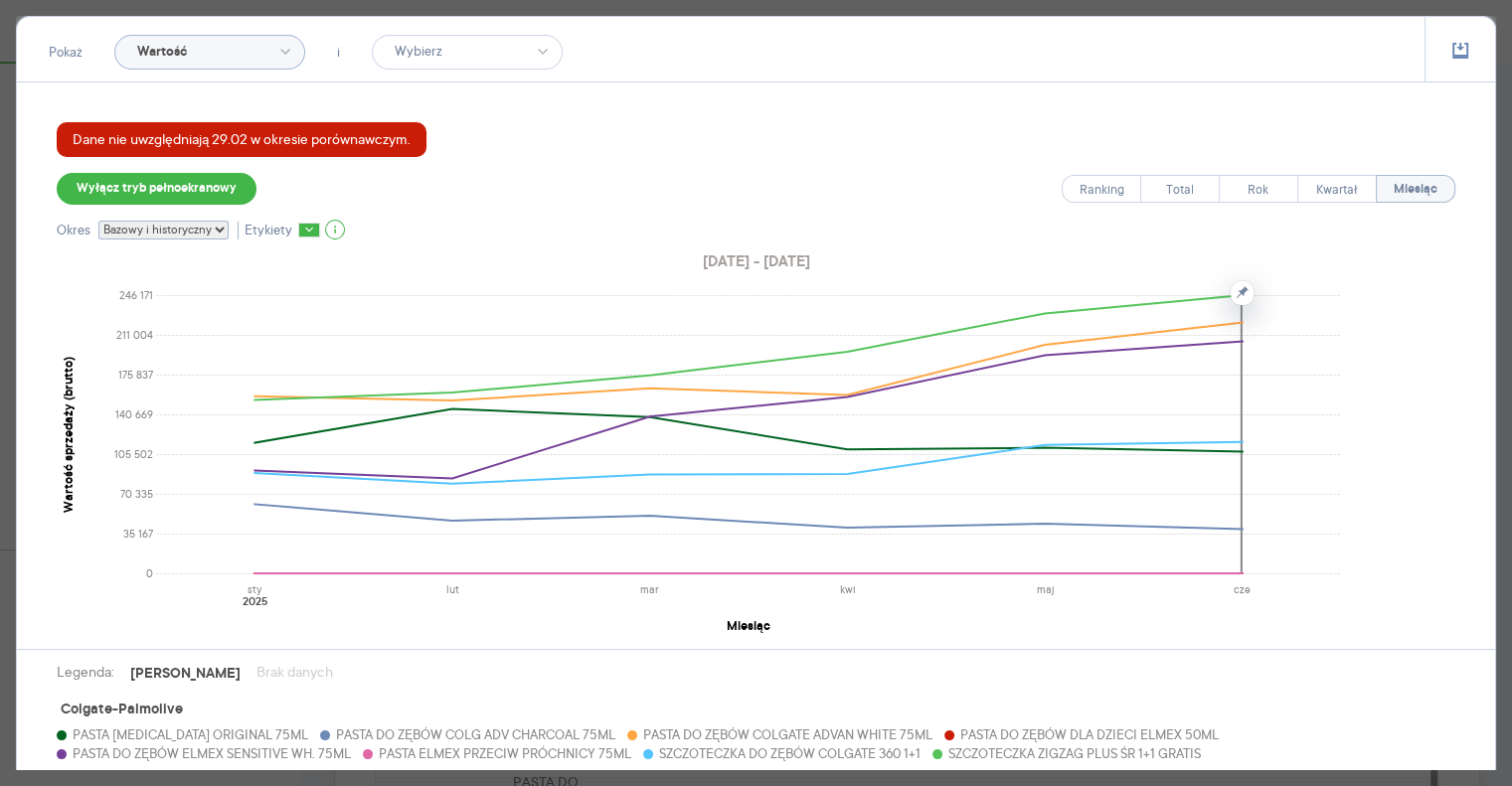 click on "Bazowy i historyczny Bazowy Historyczny" at bounding box center [163, 230] 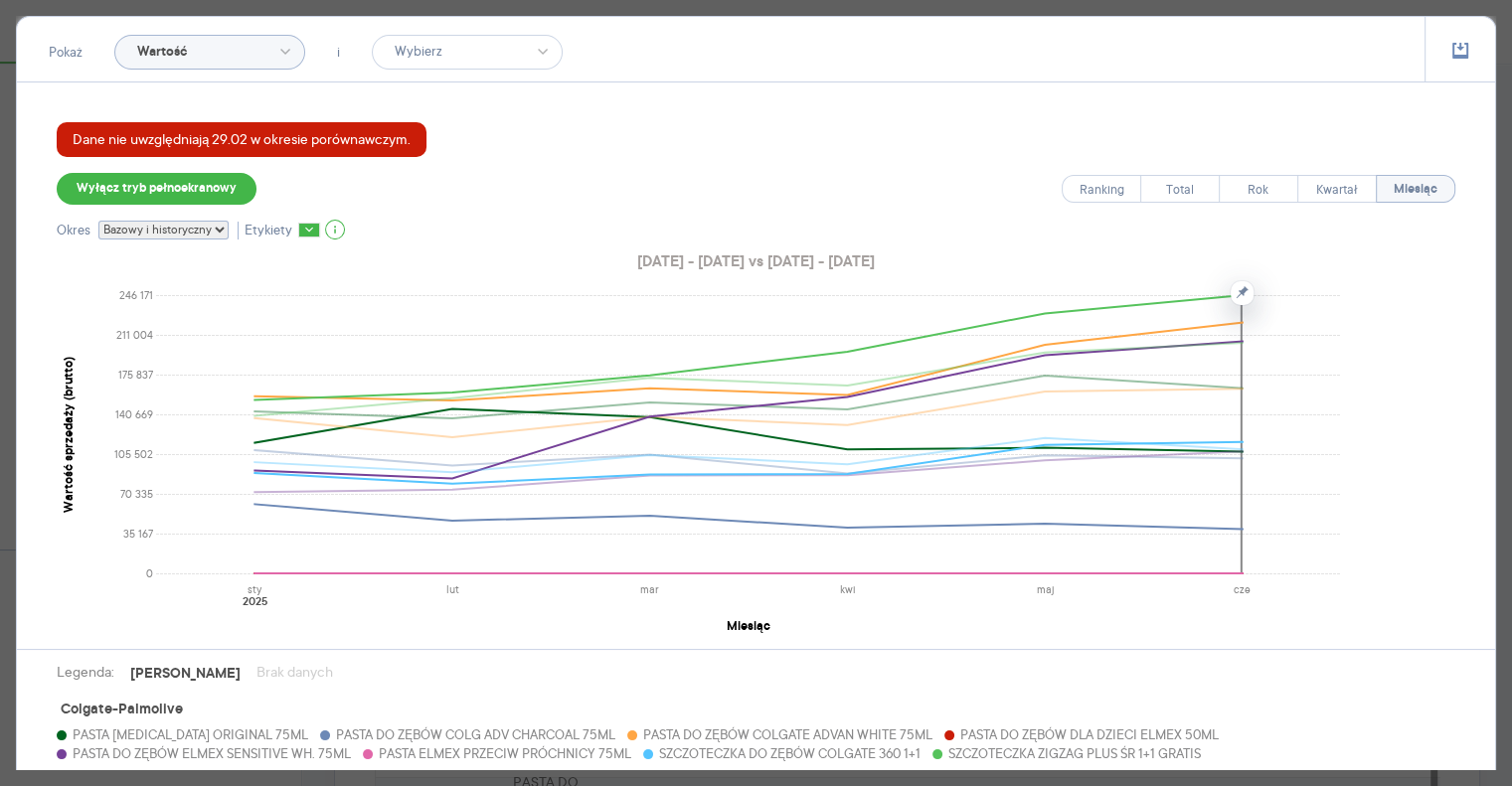 click on "0 35 167 70 335 105 502 140 669 175 837 211 004 246 171 Wartość sprzedaży (brutto) sty lut mar kwi maj cze 2025 Miesiąc" 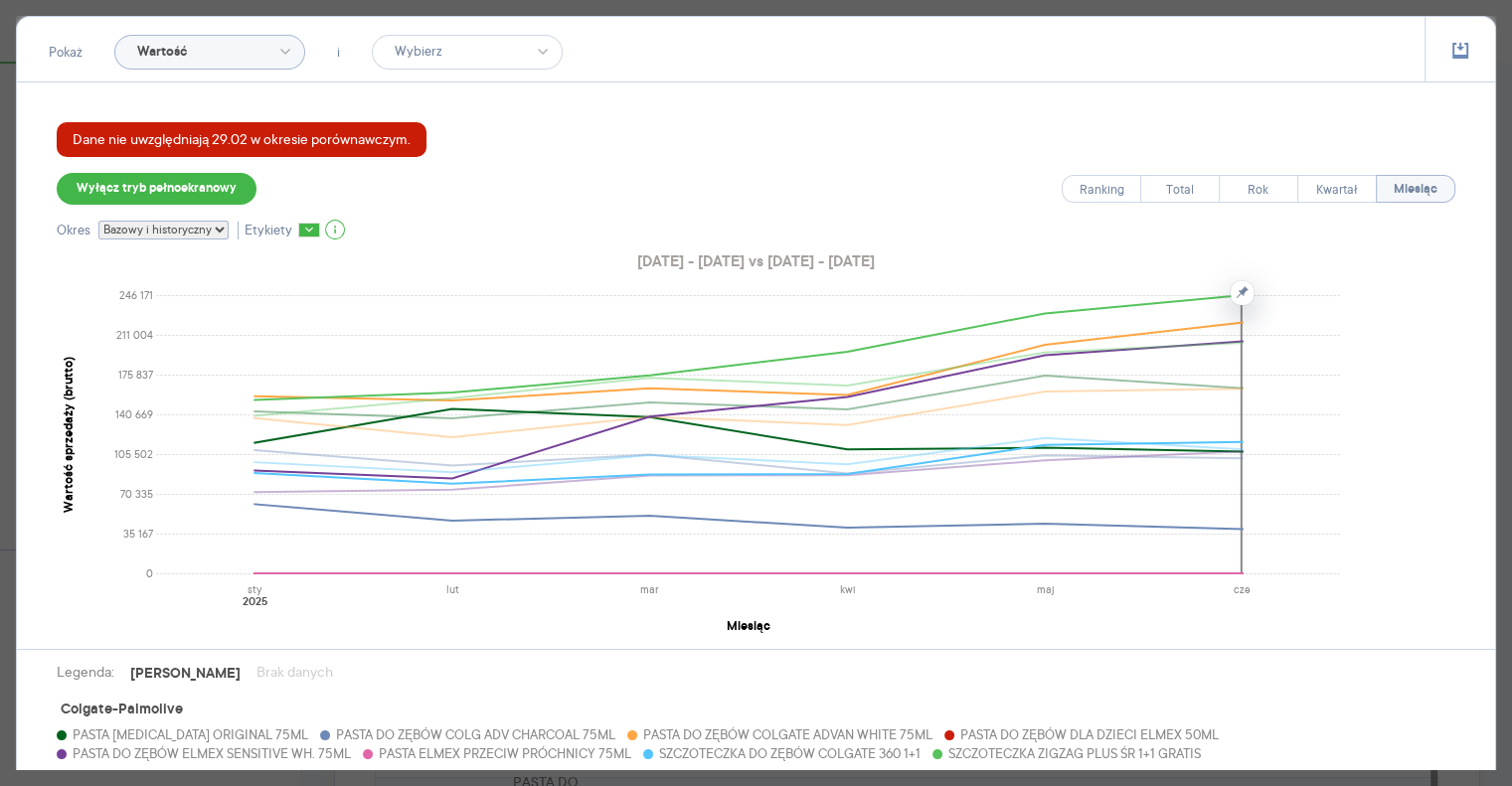 scroll, scrollTop: 164, scrollLeft: 0, axis: vertical 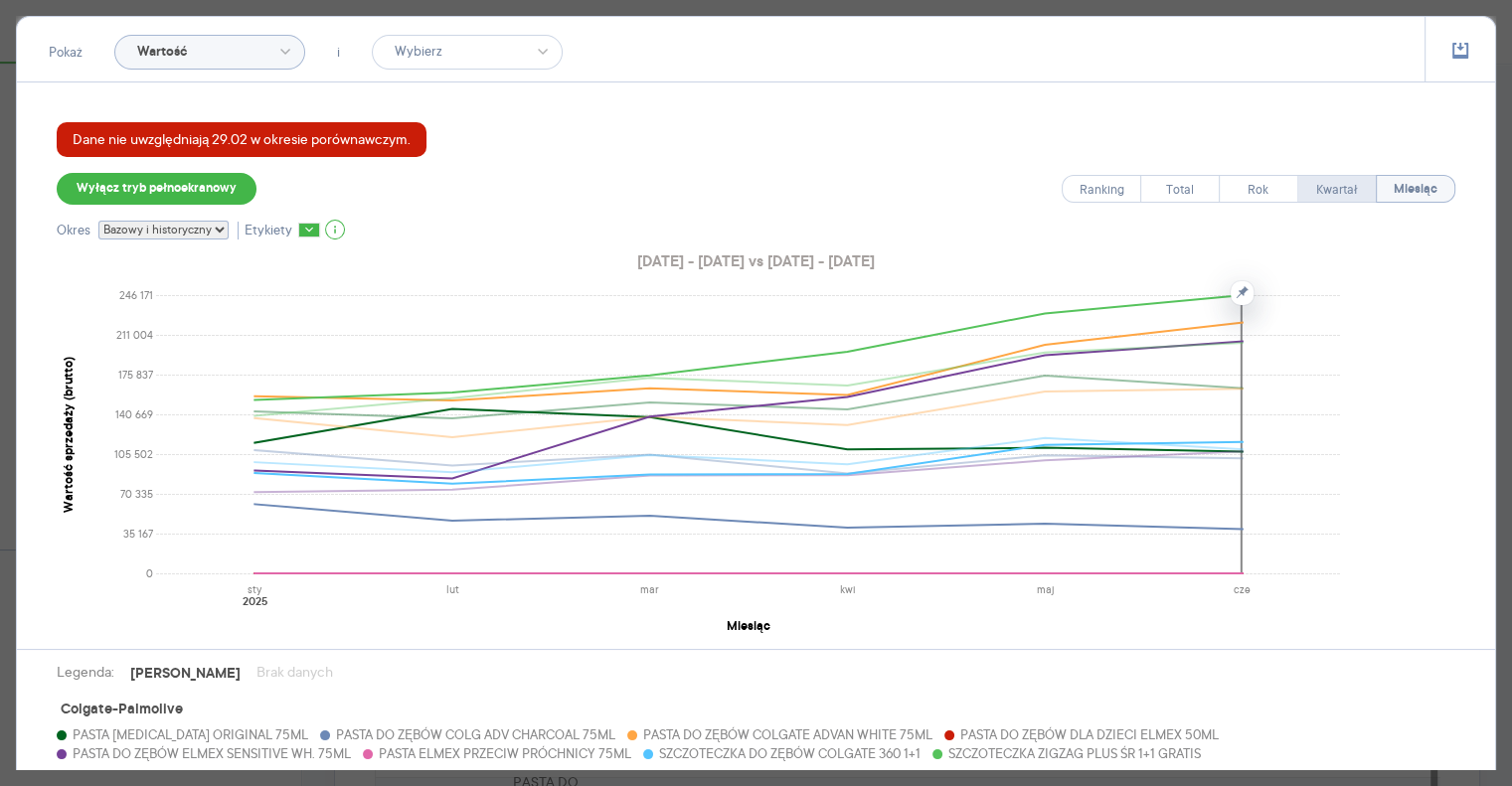 click on "Kwartał" at bounding box center (1337, 190) 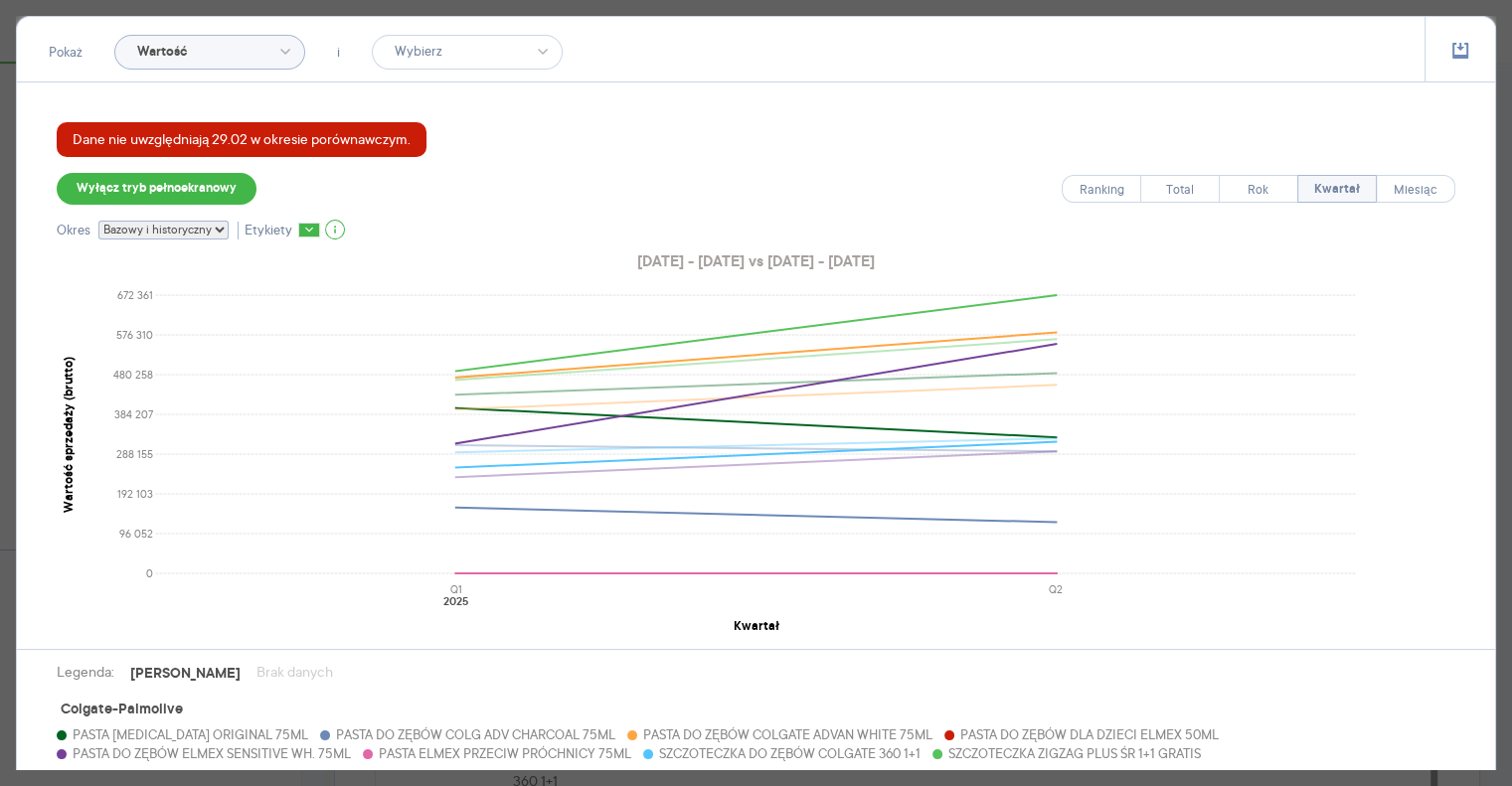 scroll, scrollTop: 497, scrollLeft: 0, axis: vertical 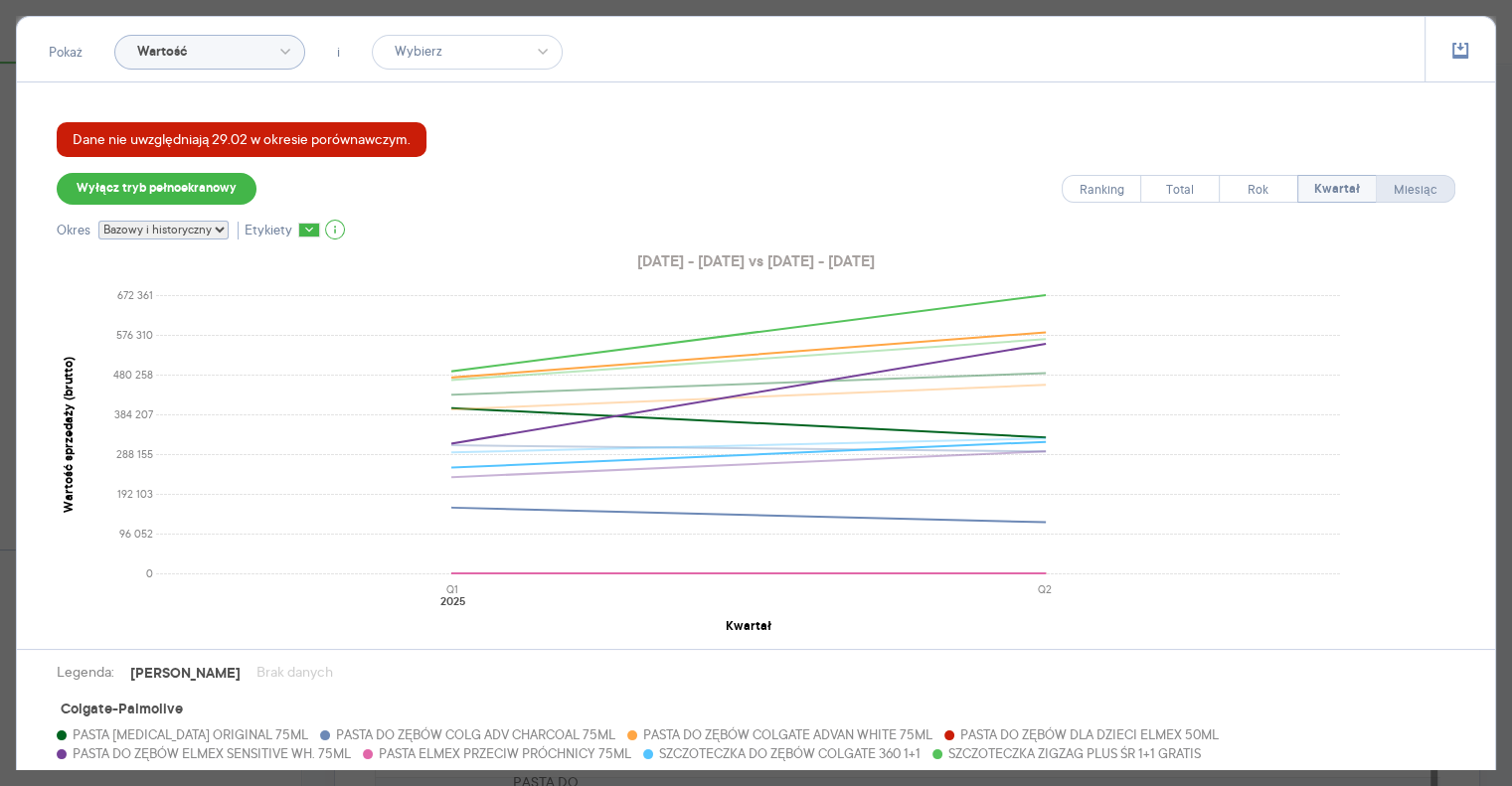 click on "Miesiąc" at bounding box center (1415, 189) 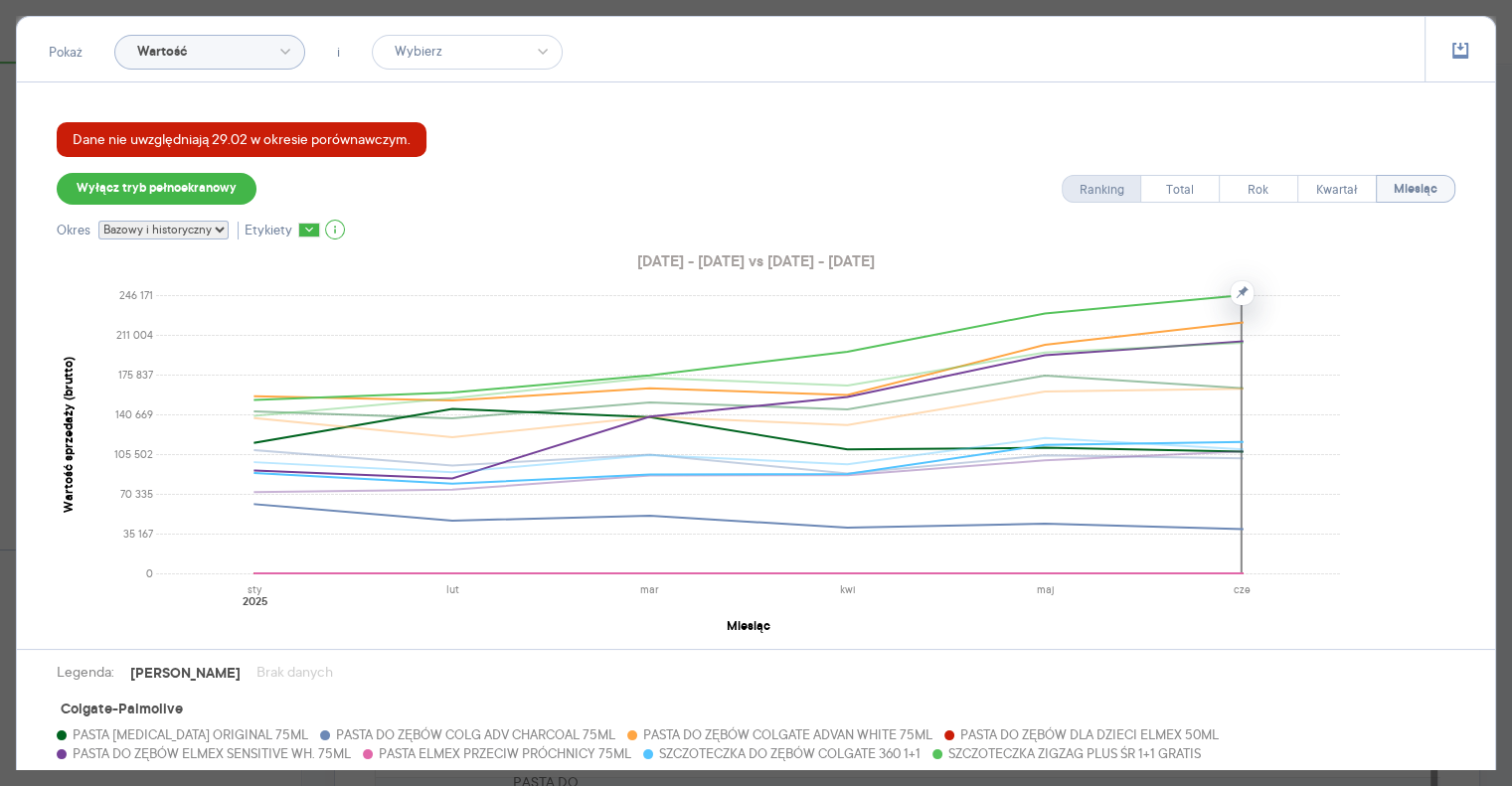 scroll, scrollTop: 52, scrollLeft: 0, axis: vertical 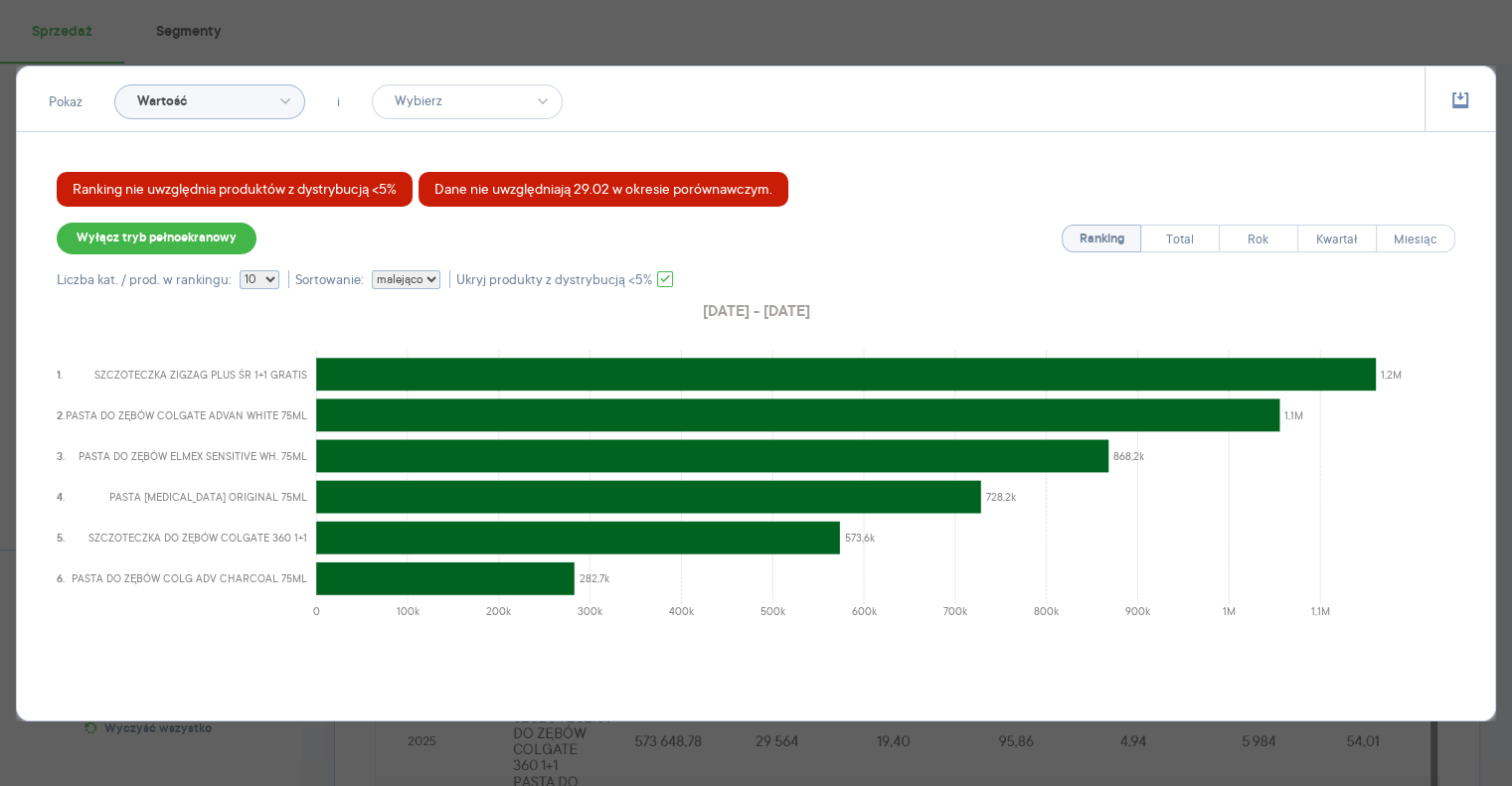 click on "Pokaż Wartość i Ranking nie uwzględnia produktów z dystrybucją <5% Dane nie uwzględniają 29.02 w okresie porównawczym. Wyłącz tryb pełnoekranowy Ranking Total Rok Kwartał Miesiąc Liczba kat. / prod. w rankingu: 10 20 30 50 100 Sortowanie: rosnąco malejąco Ukryj produkty z dystrybucją <5% 2025.01.01 - 2025.06.30 1. 2. 3. 4. 5. 6. 0 100k 200k 300k 400k 500k 600k 700k 800k 900k 1M 1,1M SZCZOTECZKA ZIGZAG PLUS ŚR 1+1 GRATIS PASTA DO ZĘBÓW COLGATE ADVAN WHITE 75ML PASTA DO ZĘBÓW ELMEX SENSITIVE WH. 75ML PASTA COLGATE TOTAL ORIGINAL 75ML SZCZOTECZKA DO ZĘBÓW COLGATE 360 1+1 PASTA DO ZĘBÓW COLG ADV CHARCOAL 75ML 1,2M 1,1M 868,2k 728,2k 573,6k 282,7k" at bounding box center (756, 393) 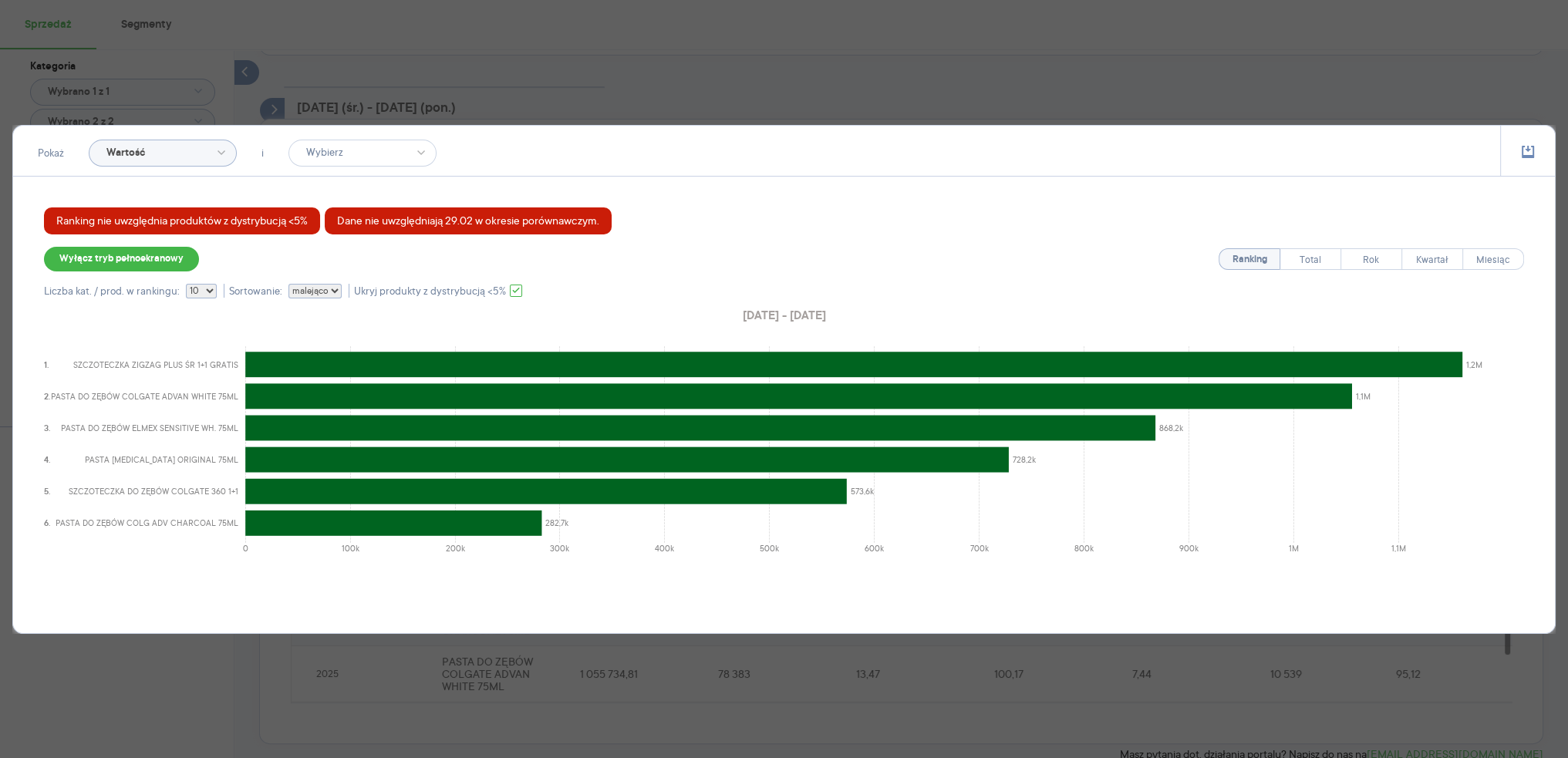 click on "Pokaż Wartość i Ranking nie uwzględnia produktów z dystrybucją <5% Dane nie uwzględniają 29.02 w okresie porównawczym. Wyłącz tryb pełnoekranowy Ranking Total Rok Kwartał Miesiąc Liczba kat. / prod. w rankingu: 10 20 30 50 100 Sortowanie: rosnąco malejąco Ukryj produkty z dystrybucją <5% 2025.01.01 - 2025.06.30 1. 2. 3. 4. 5. 6. 0 100k 200k 300k 400k 500k 600k 700k 800k 900k 1M 1,1M SZCZOTECZKA ZIGZAG PLUS ŚR 1+1 GRATIS PASTA DO ZĘBÓW COLGATE ADVAN WHITE 75ML PASTA DO ZĘBÓW ELMEX SENSITIVE WH. 75ML PASTA COLGATE TOTAL ORIGINAL 75ML SZCZOTECZKA DO ZĘBÓW COLGATE 360 1+1 PASTA DO ZĘBÓW COLG ADV CHARCOAL 75ML 1,2M 1,1M 868,2k 728,2k 573,6k 282,7k" at bounding box center [784, 379] 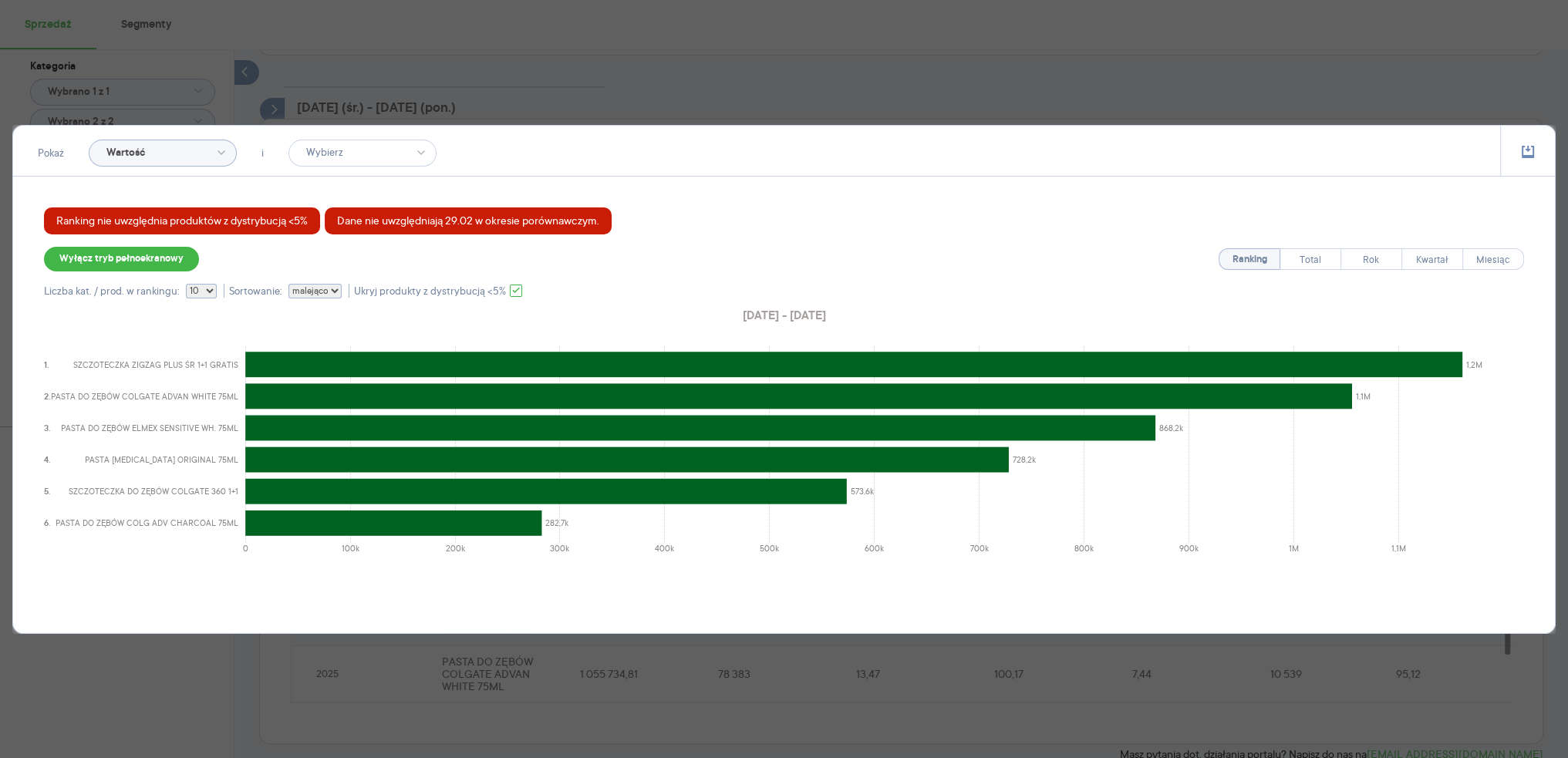 click on "Pokaż Wartość i Ranking nie uwzględnia produktów z dystrybucją <5% Dane nie uwzględniają 29.02 w okresie porównawczym. Wyłącz tryb pełnoekranowy Ranking Total Rok Kwartał Miesiąc Liczba kat. / prod. w rankingu: 10 20 30 50 100 Sortowanie: rosnąco malejąco Ukryj produkty z dystrybucją <5% 2025.01.01 - 2025.06.30 1. 2. 3. 4. 5. 6. 0 100k 200k 300k 400k 500k 600k 700k 800k 900k 1M 1,1M SZCZOTECZKA ZIGZAG PLUS ŚR 1+1 GRATIS PASTA DO ZĘBÓW COLGATE ADVAN WHITE 75ML PASTA DO ZĘBÓW ELMEX SENSITIVE WH. 75ML PASTA COLGATE TOTAL ORIGINAL 75ML SZCZOTECZKA DO ZĘBÓW COLGATE 360 1+1 PASTA DO ZĘBÓW COLG ADV CHARCOAL 75ML 1,2M 1,1M 868,2k 728,2k 573,6k 282,7k" at bounding box center [784, 379] 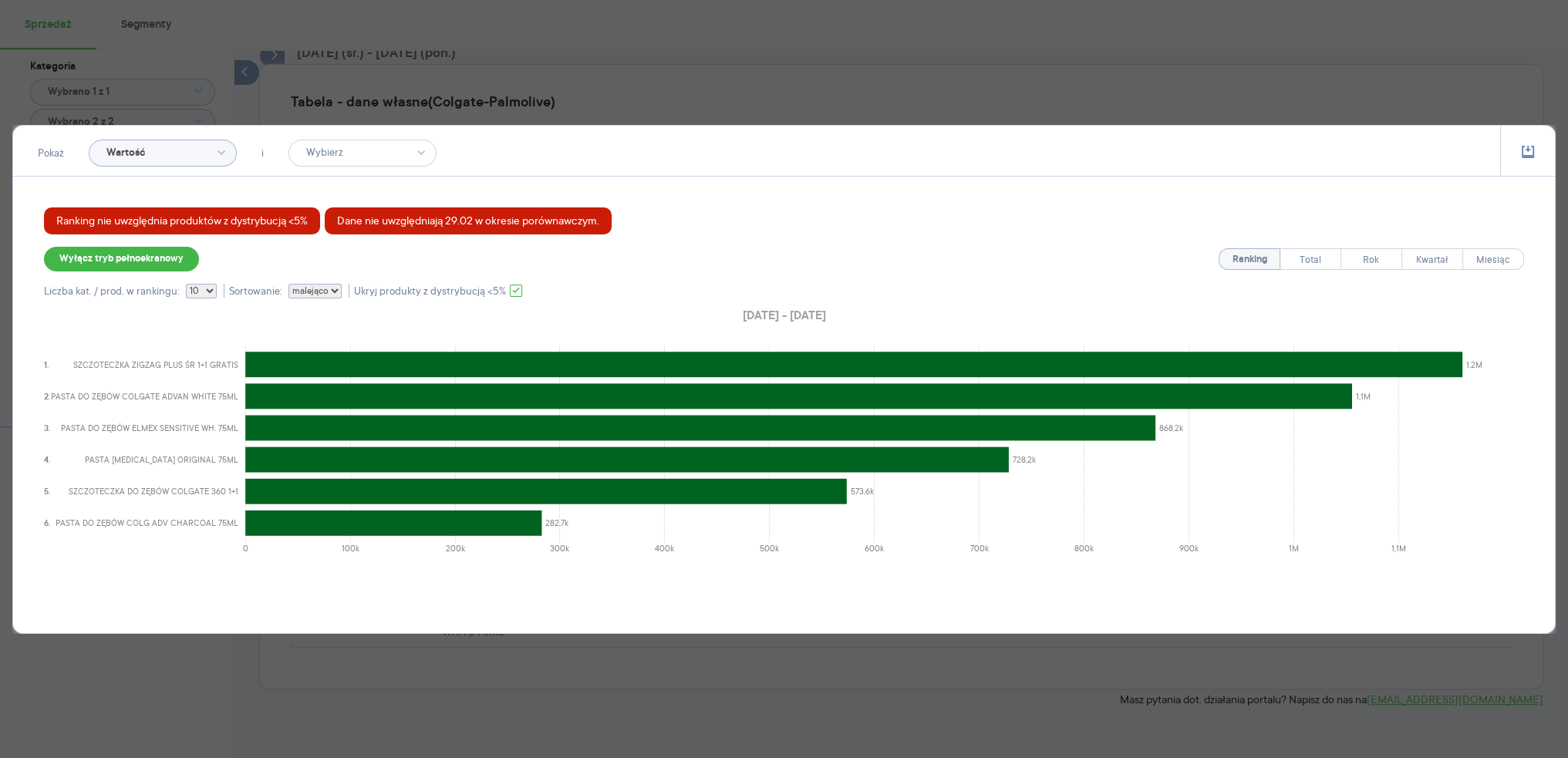 scroll, scrollTop: 0, scrollLeft: 0, axis: both 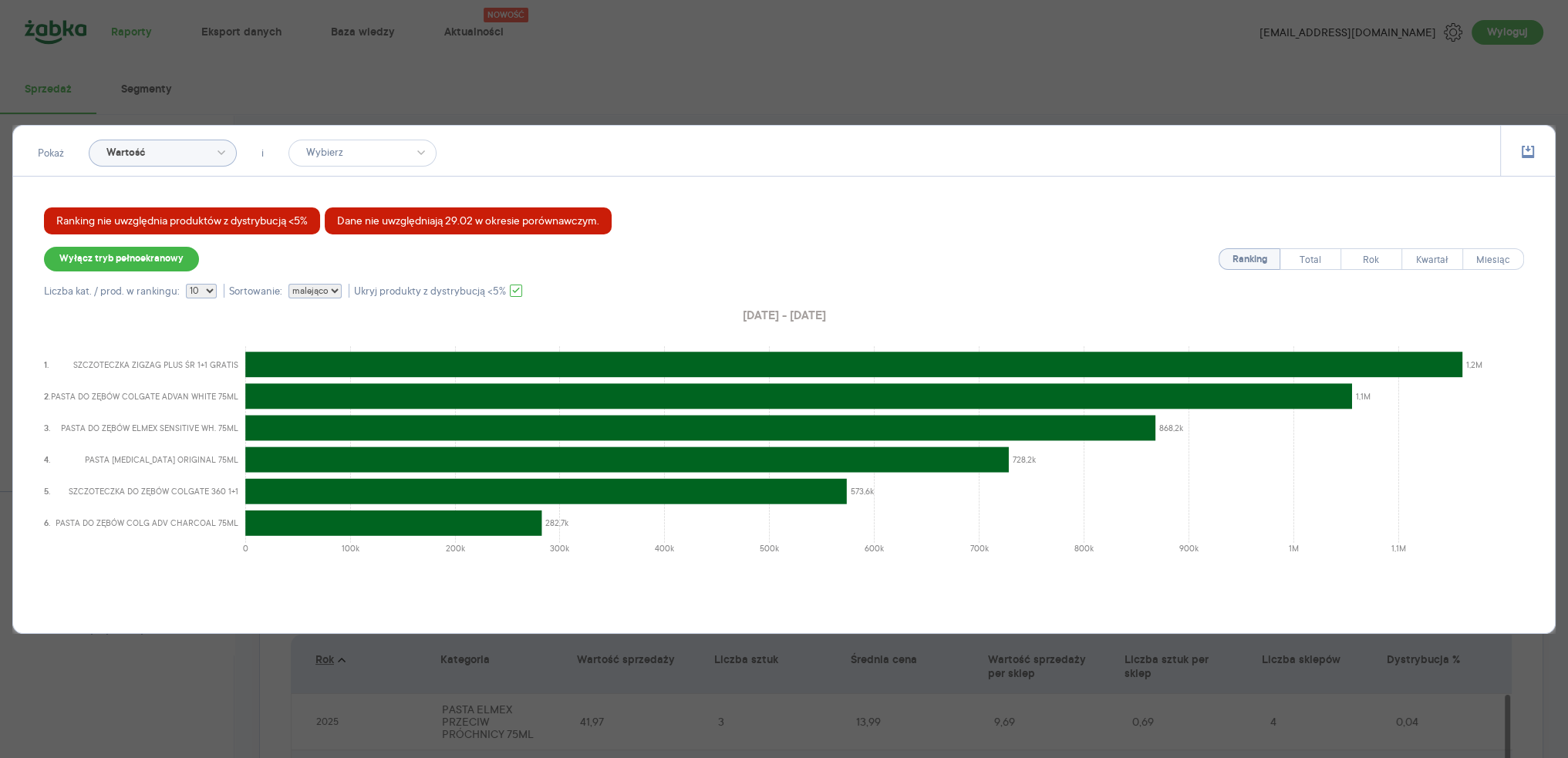 click on "Pokaż Wartość i Ranking nie uwzględnia produktów z dystrybucją <5% Dane nie uwzględniają 29.02 w okresie porównawczym. Wyłącz tryb pełnoekranowy Ranking Total Rok Kwartał Miesiąc Liczba kat. / prod. w rankingu: 10 20 30 50 100 Sortowanie: rosnąco malejąco Ukryj produkty z dystrybucją <5% 2025.01.01 - 2025.06.30 1. 2. 3. 4. 5. 6. 0 100k 200k 300k 400k 500k 600k 700k 800k 900k 1M 1,1M SZCZOTECZKA ZIGZAG PLUS ŚR 1+1 GRATIS PASTA DO ZĘBÓW COLGATE ADVAN WHITE 75ML PASTA DO ZĘBÓW ELMEX SENSITIVE WH. 75ML PASTA COLGATE TOTAL ORIGINAL 75ML SZCZOTECZKA DO ZĘBÓW COLGATE 360 1+1 PASTA DO ZĘBÓW COLG ADV CHARCOAL 75ML 1,2M 1,1M 868,2k 728,2k 573,6k 282,7k" at bounding box center [784, 379] 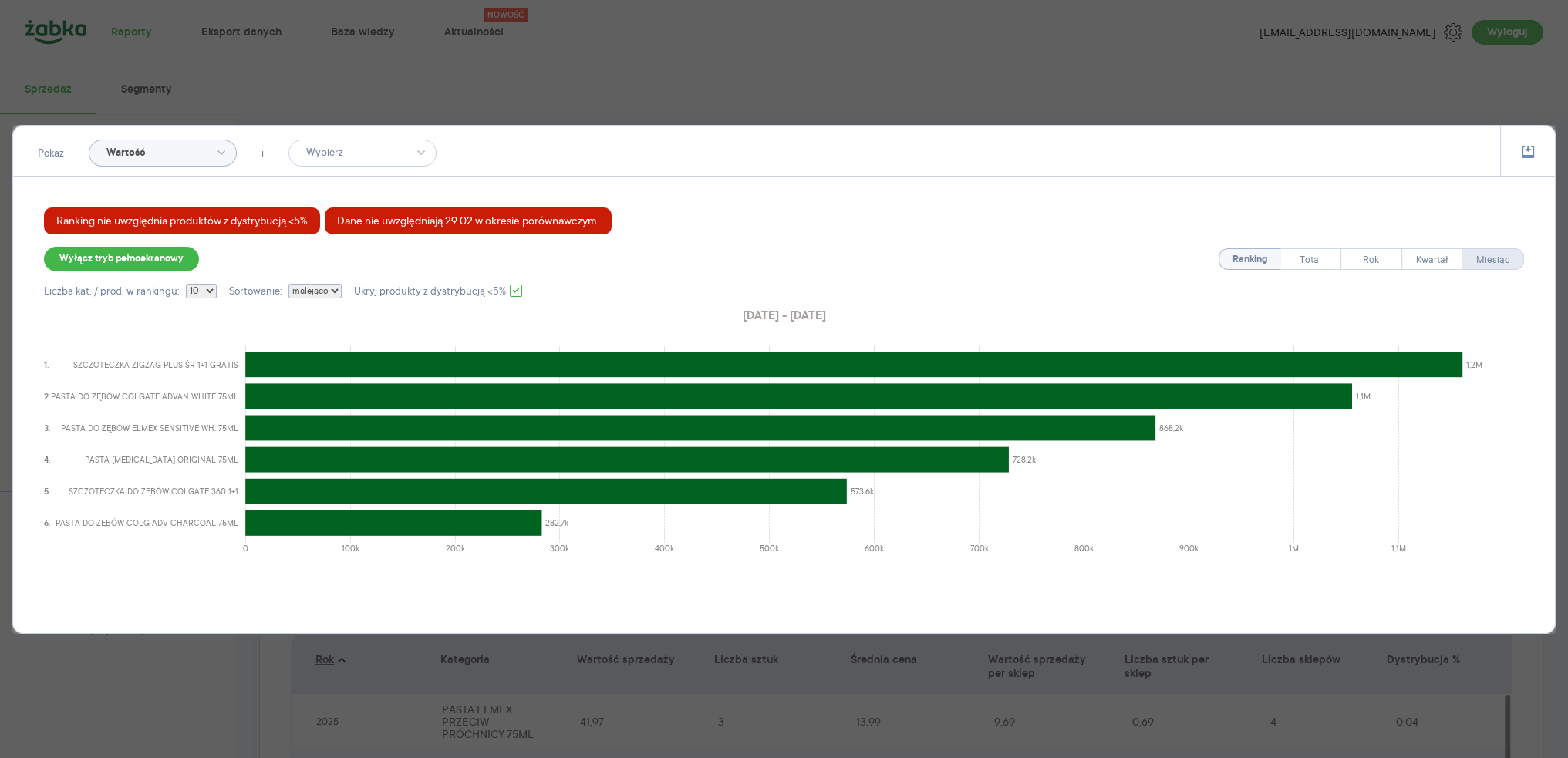 click on "Miesiąc" at bounding box center (1493, 260) 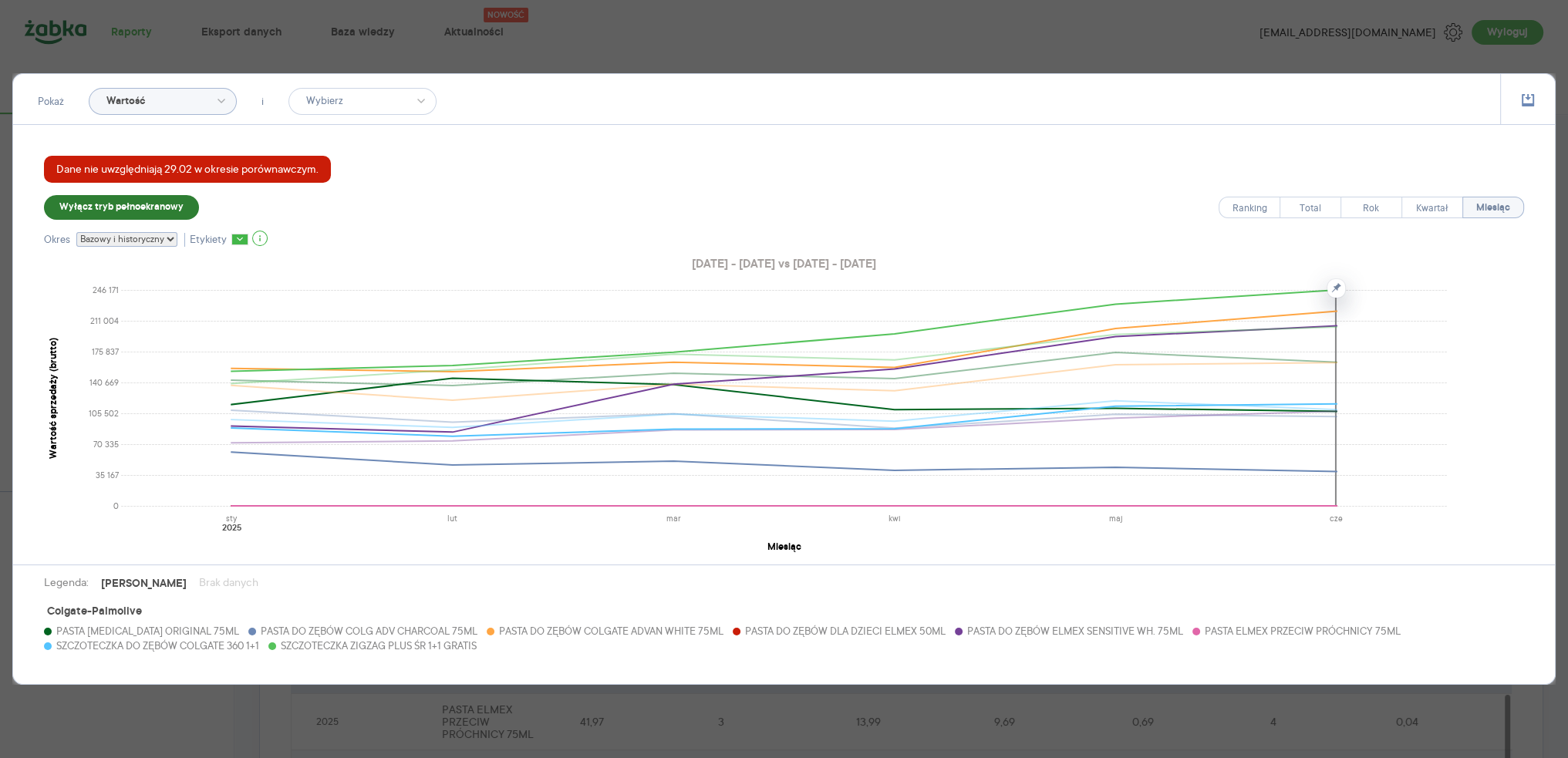 click on "Wyłącz tryb pełnoekranowy" at bounding box center [121, 207] 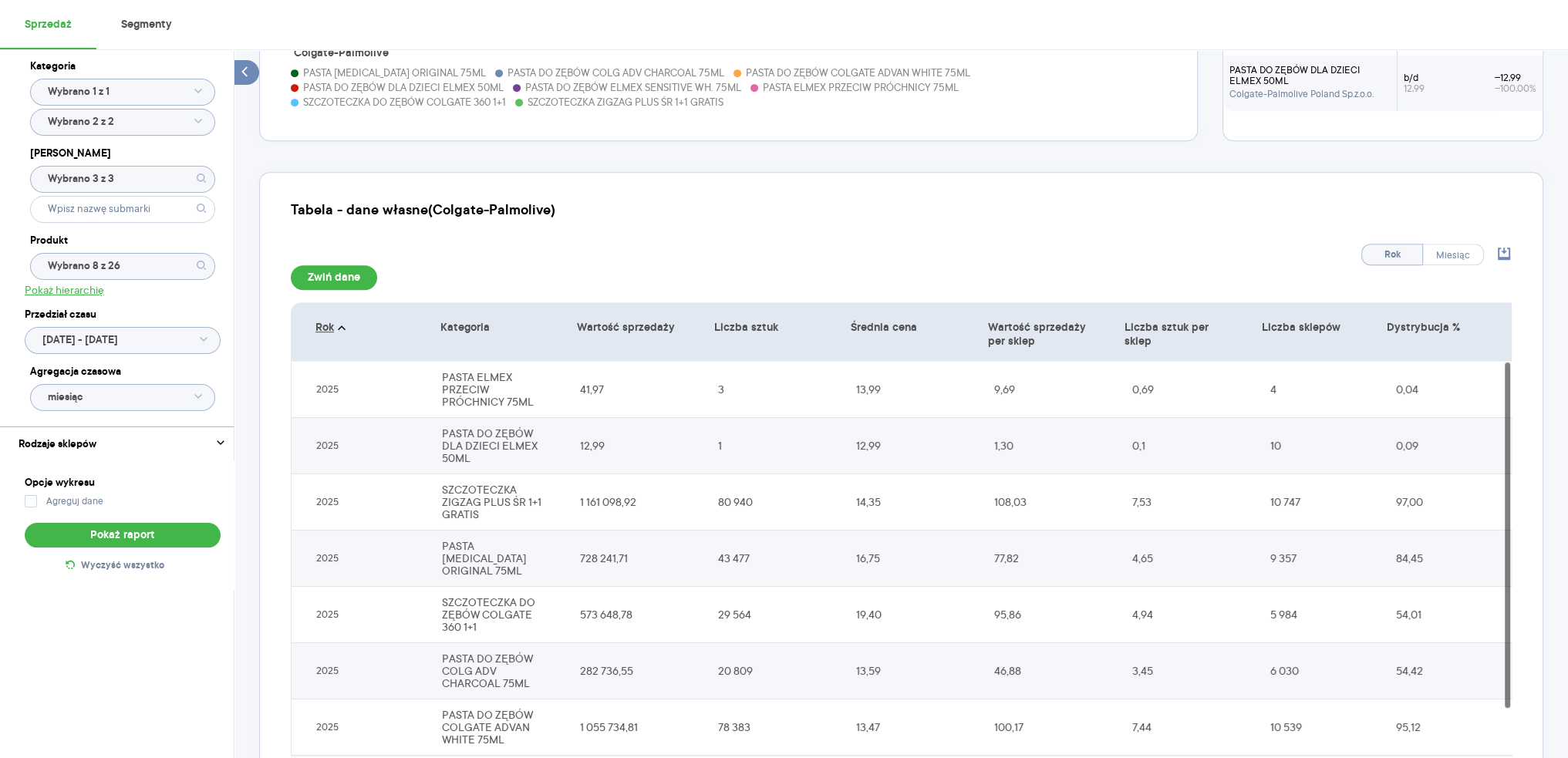 scroll, scrollTop: 1002, scrollLeft: 0, axis: vertical 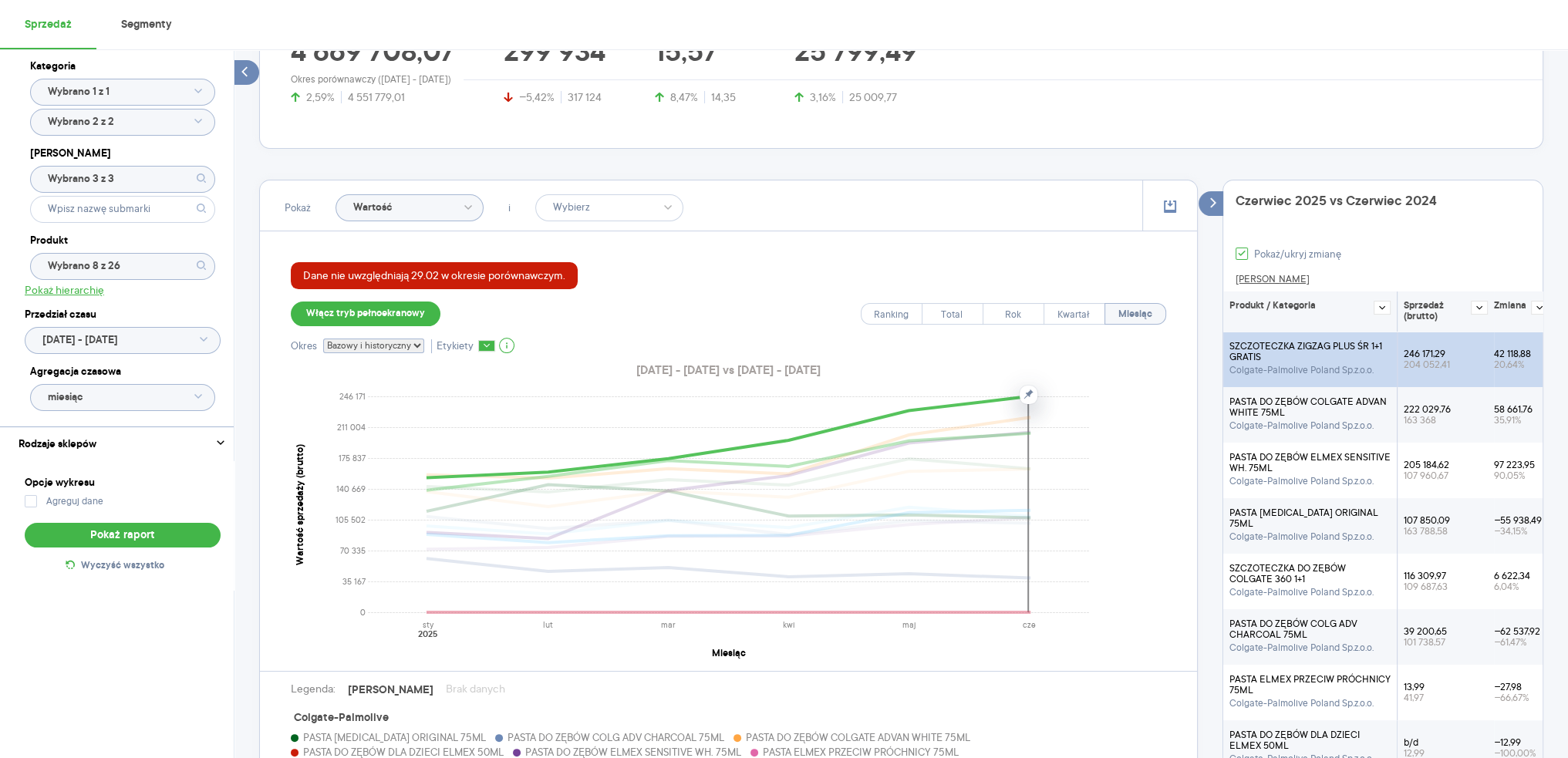 click 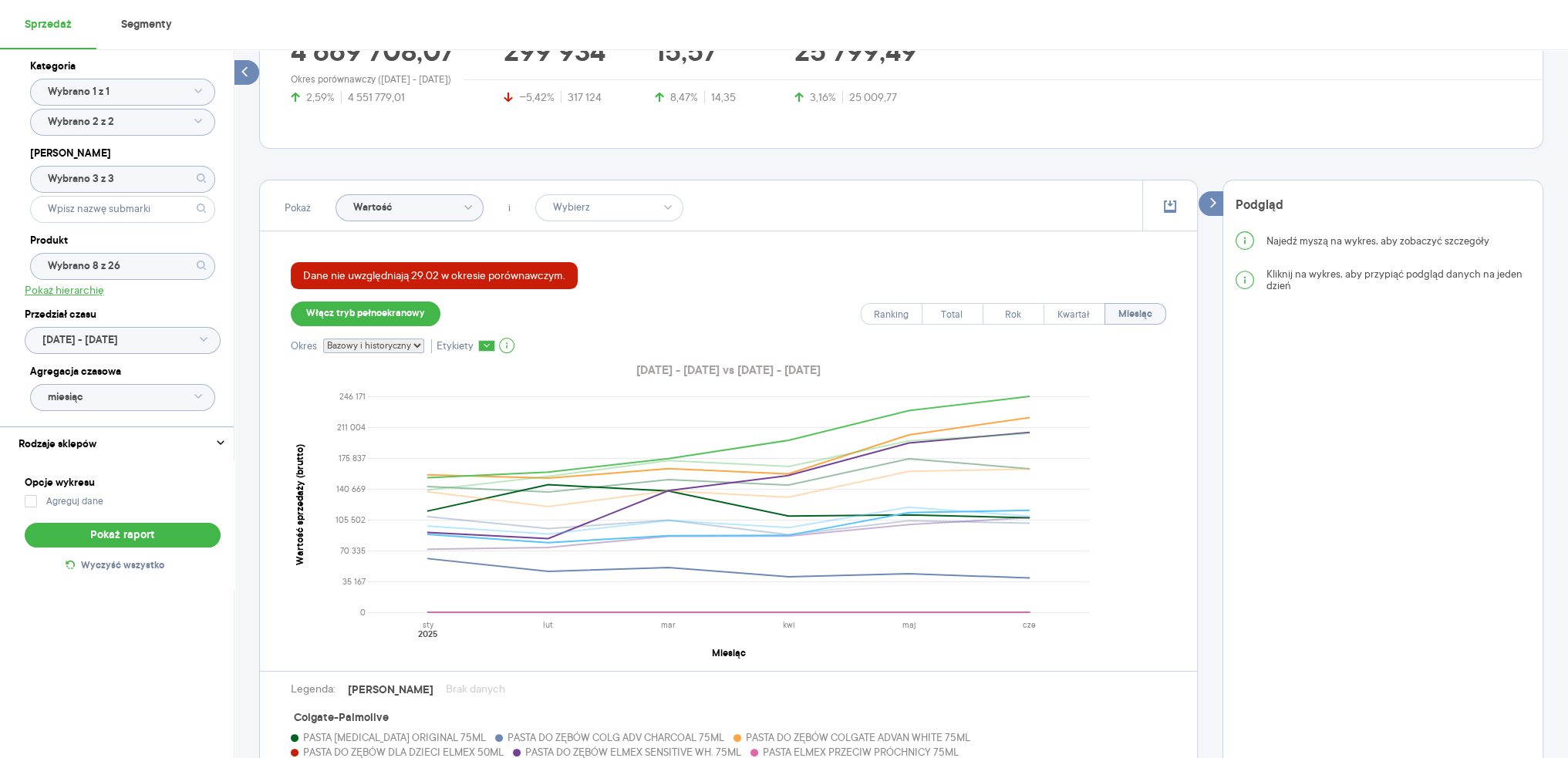 drag, startPoint x: 1009, startPoint y: 320, endPoint x: 1007, endPoint y: 332, distance: 12.165525 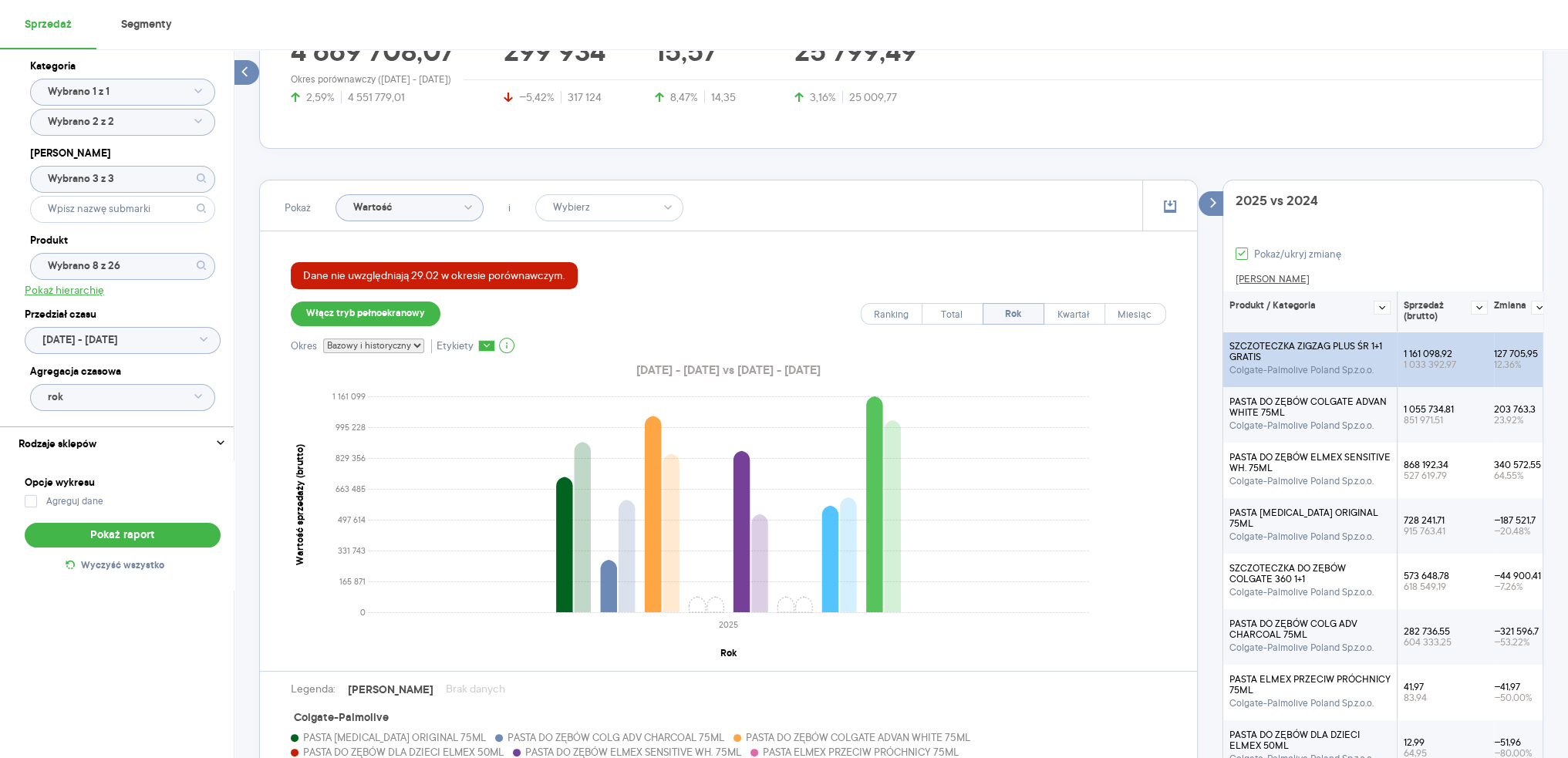 click 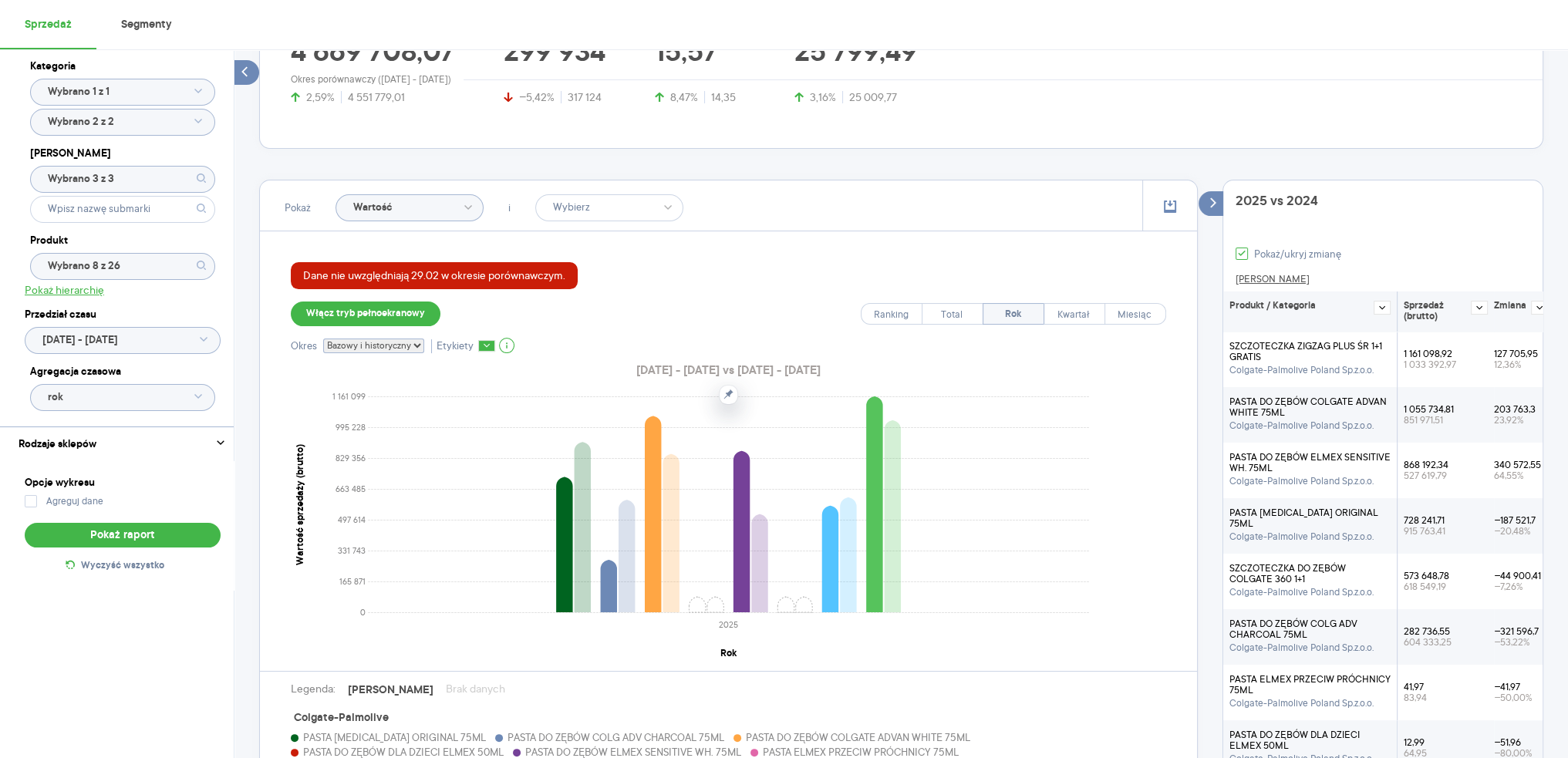 click 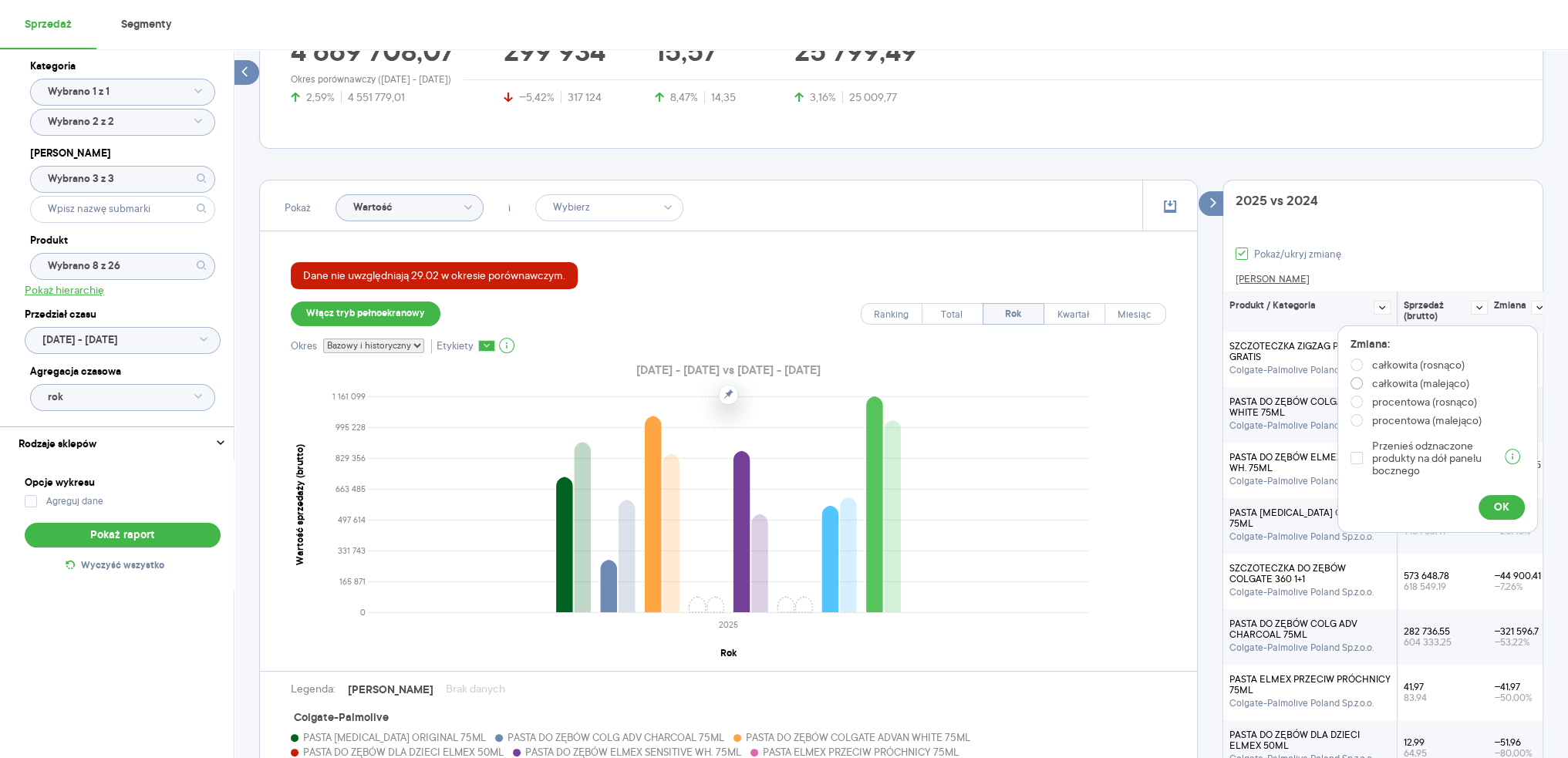 click on "całkowita (malejąco)" at bounding box center [1421, 383] 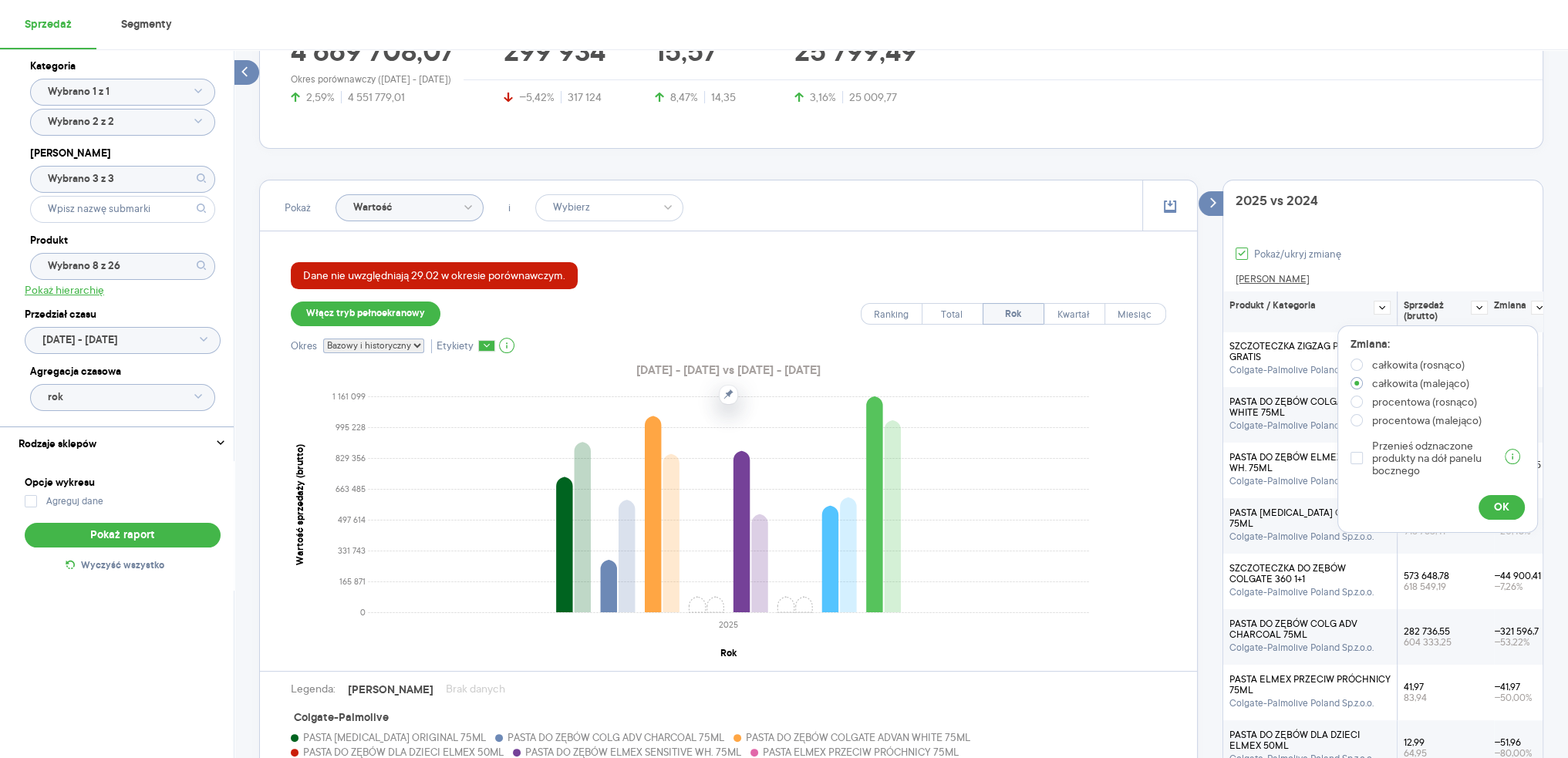 radio on "true" 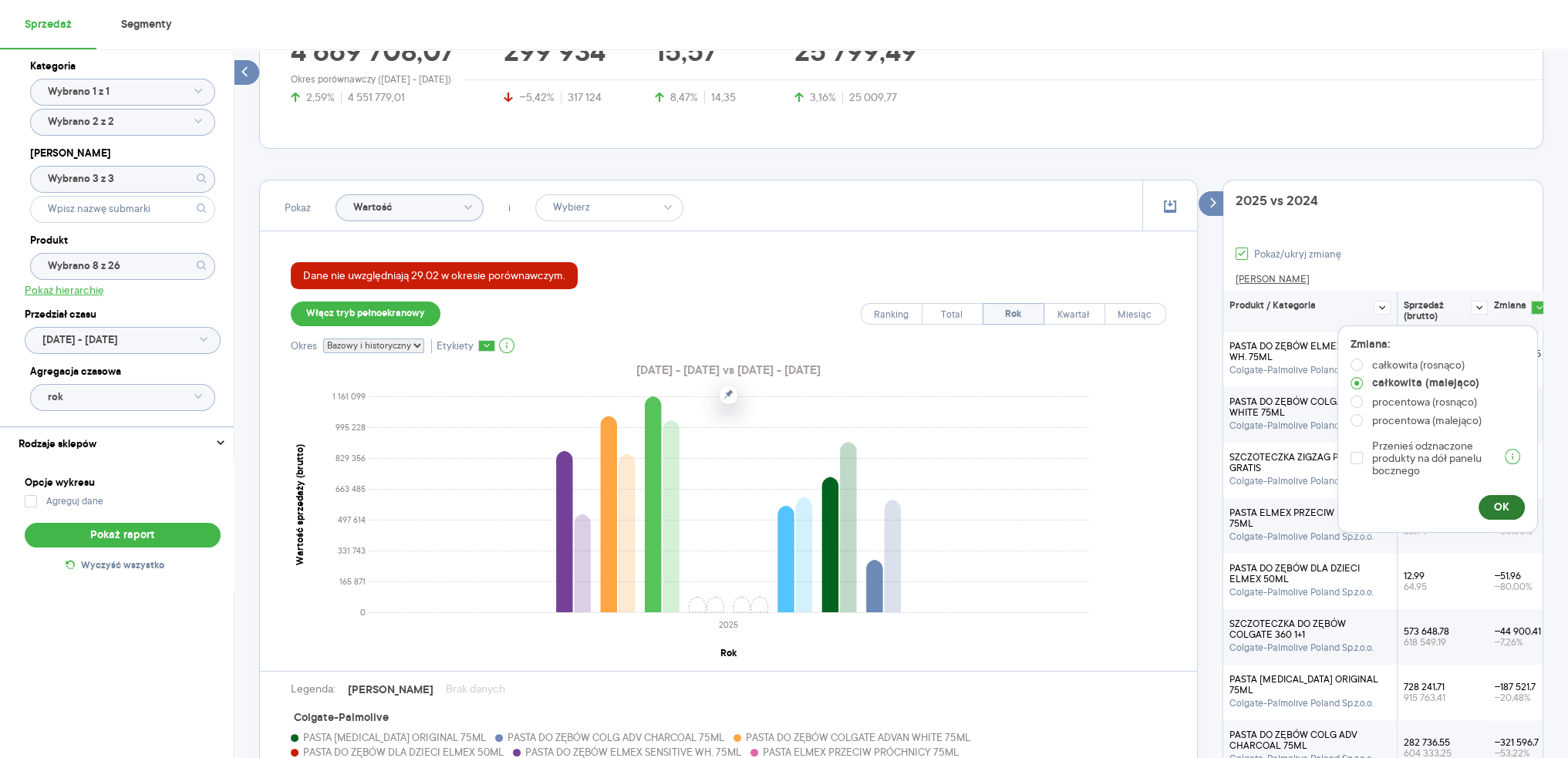 click on "OK" at bounding box center [1502, 507] 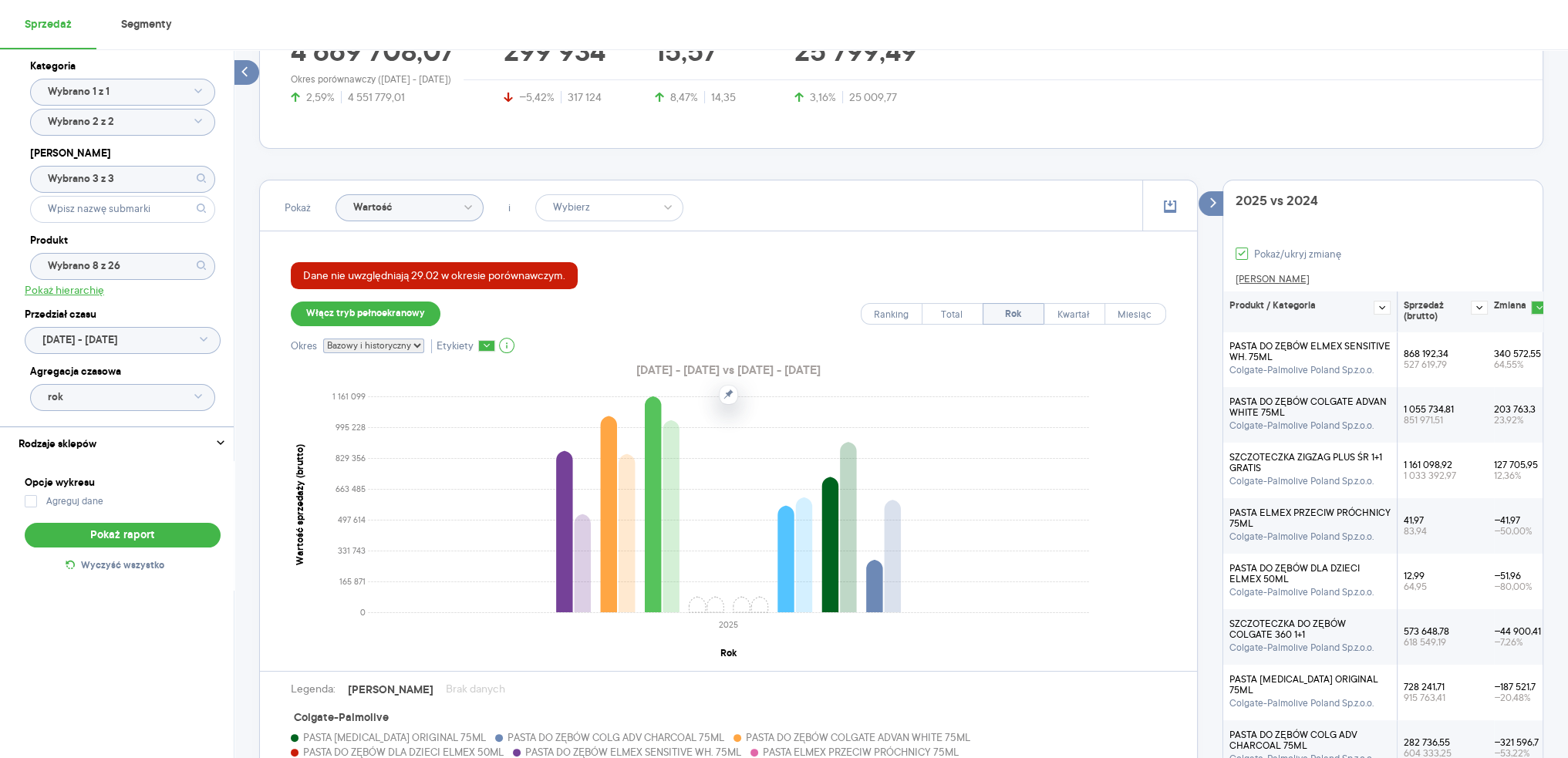 click 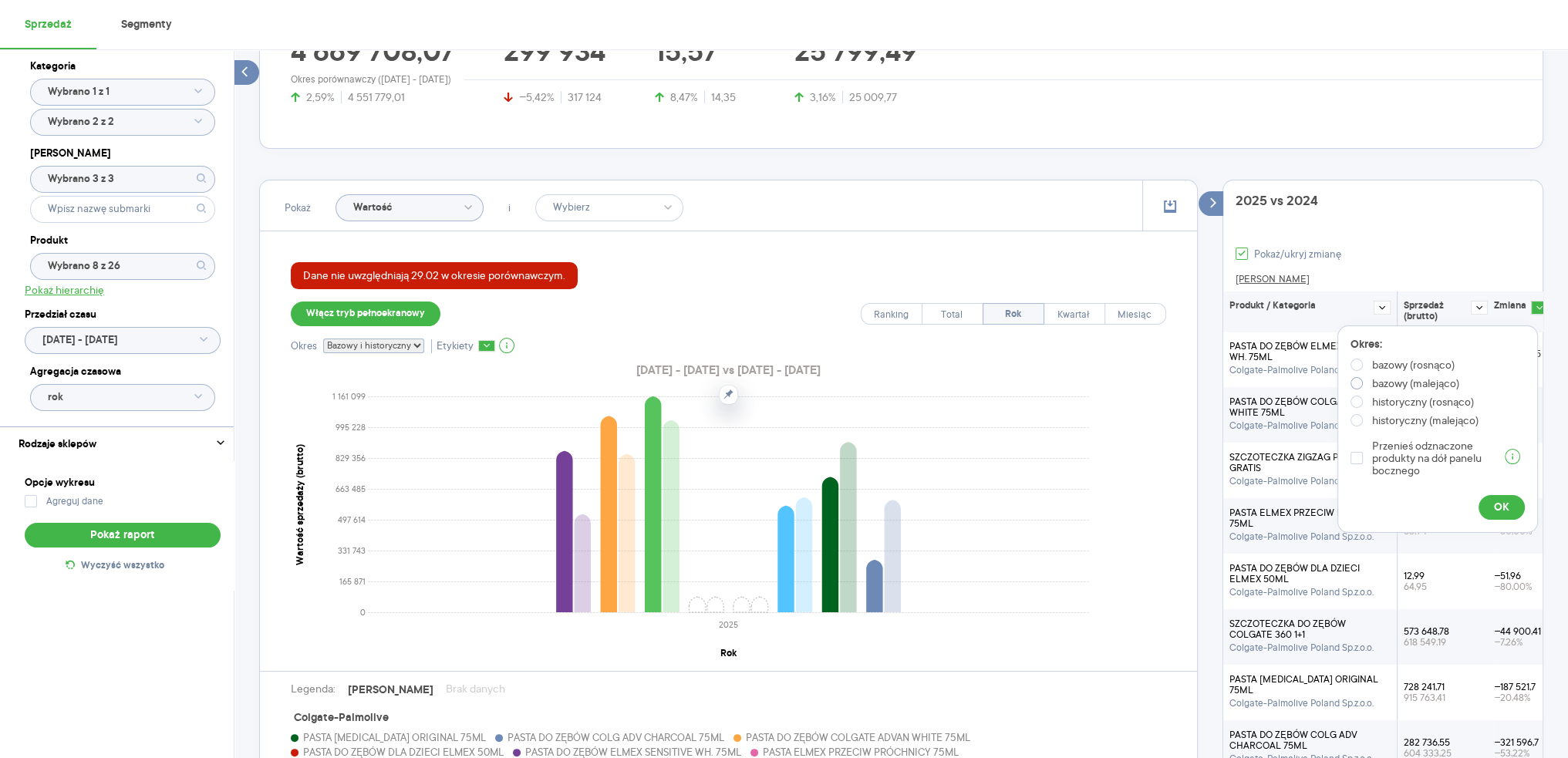 click on "bazowy (malejąco)" at bounding box center (1415, 383) 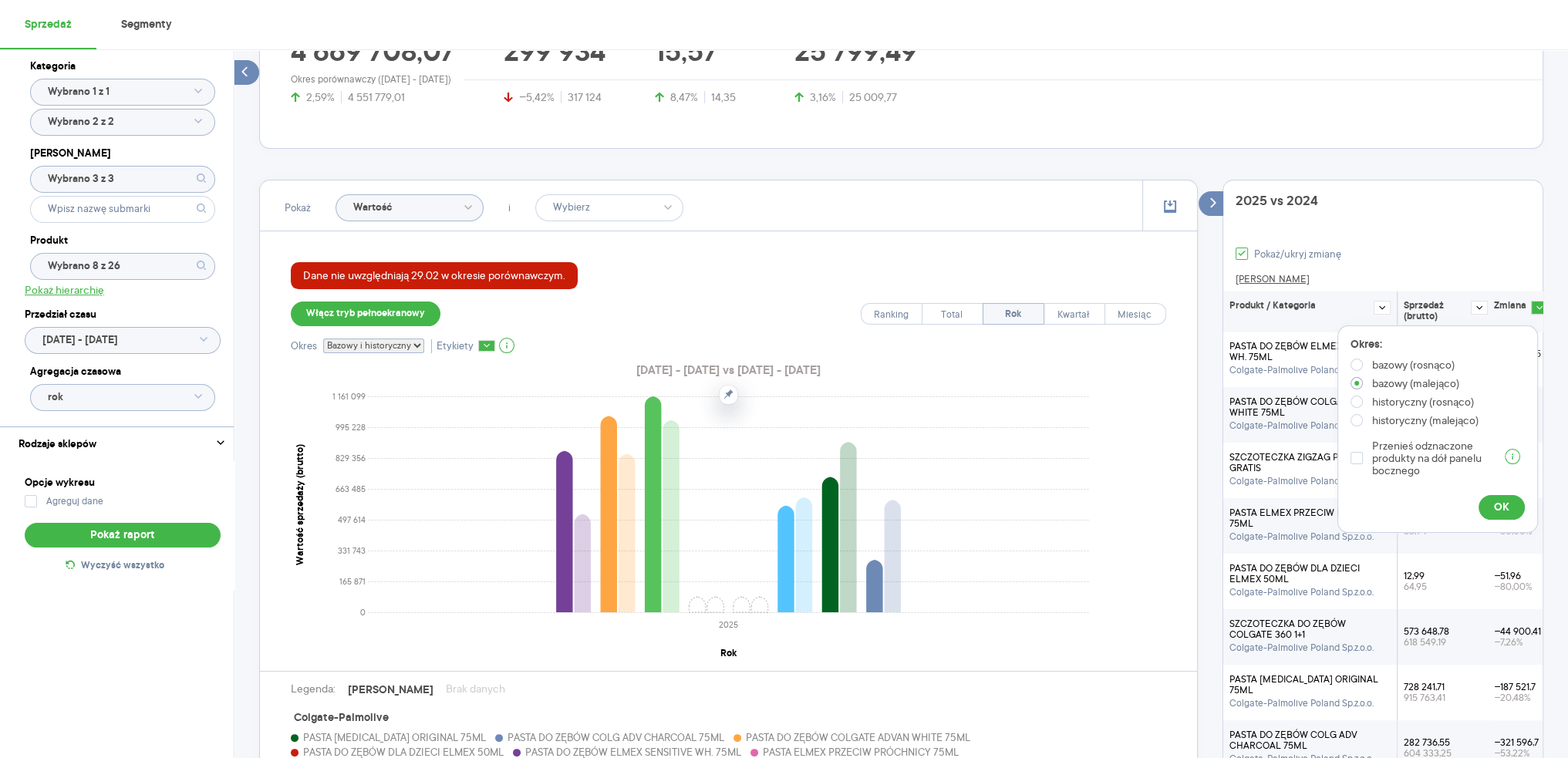 radio on "true" 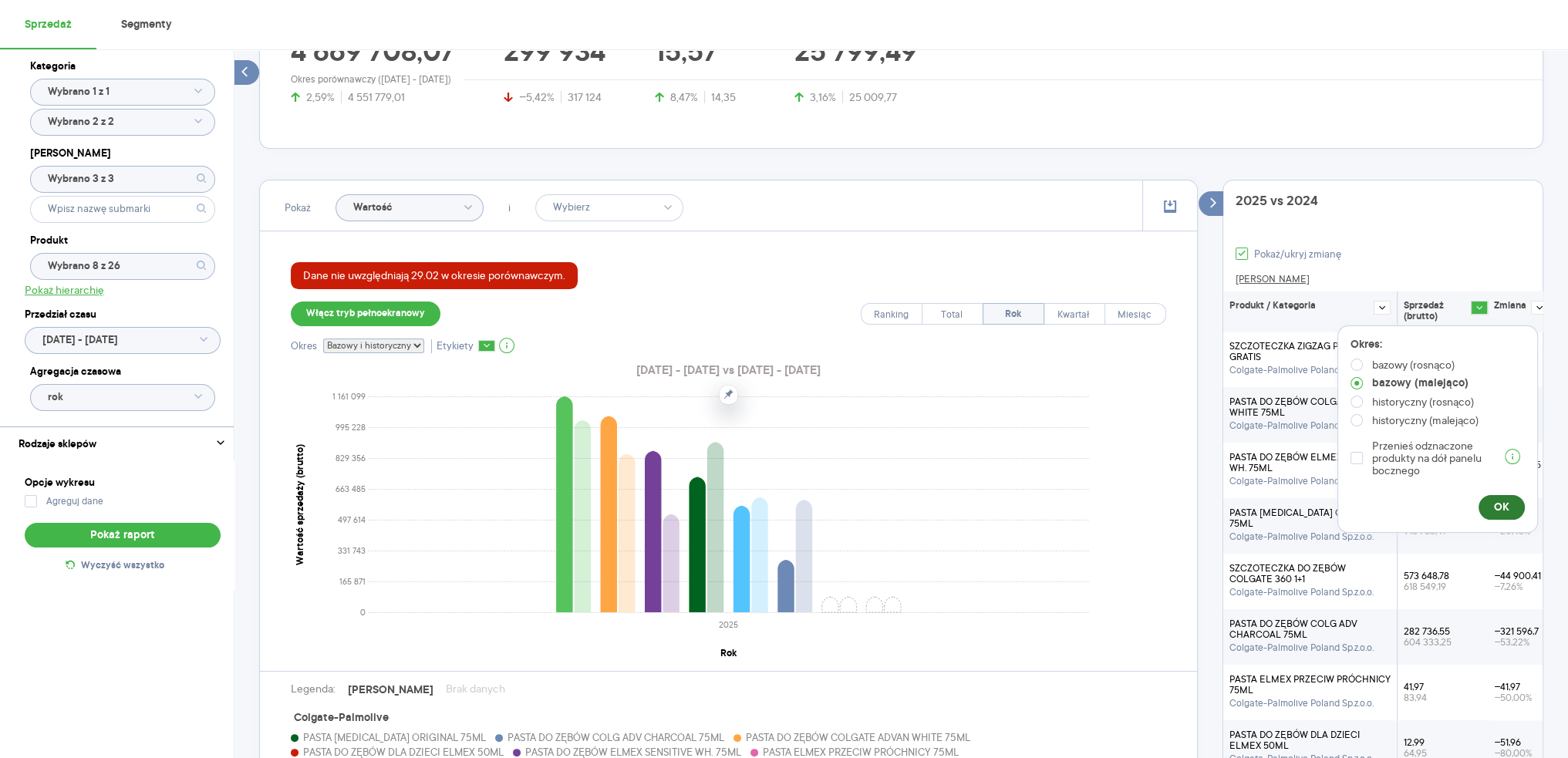 click on "OK" at bounding box center [1502, 507] 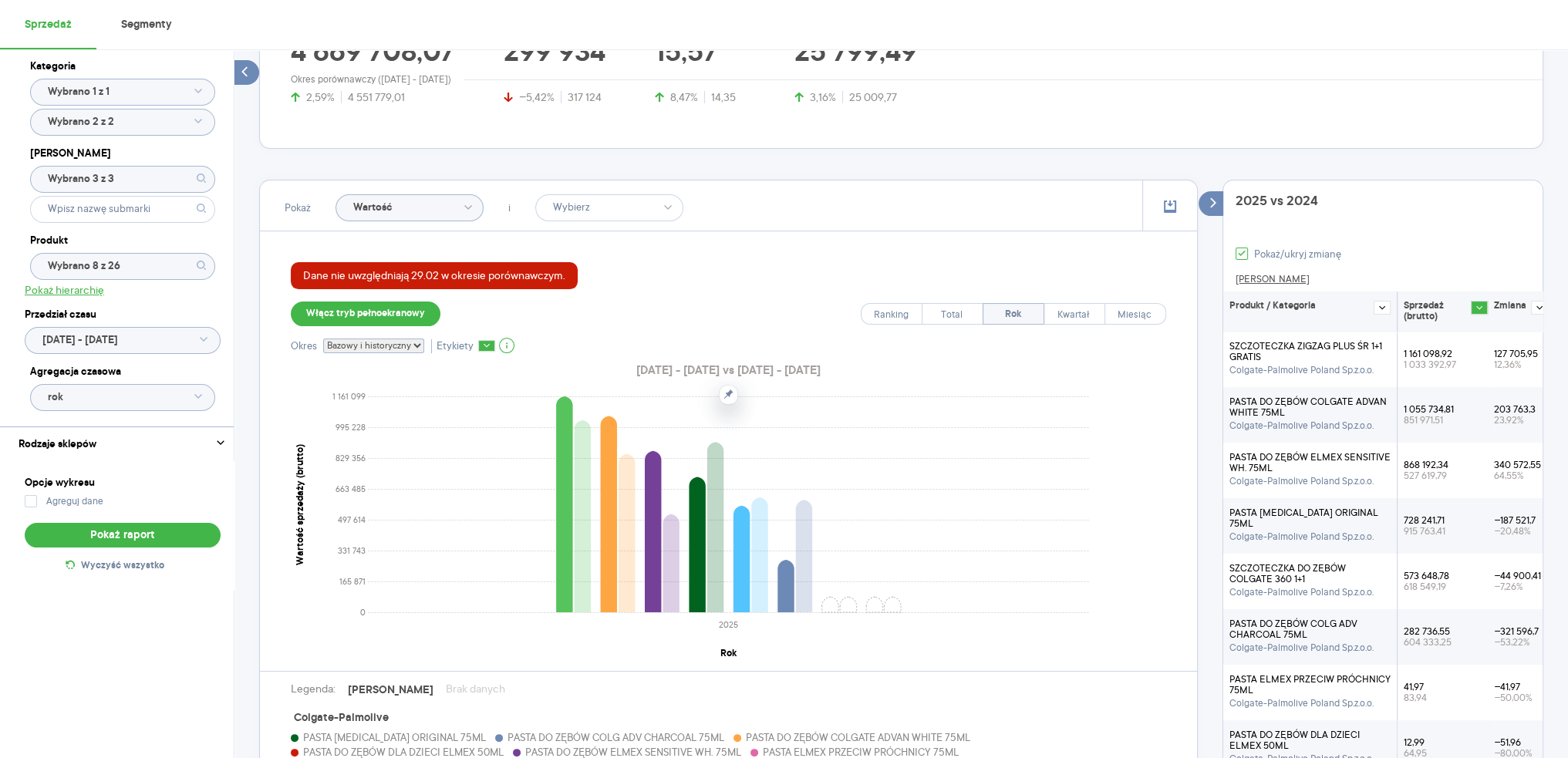 click on "Dane nie uwzględniają 29.02 w okresie porównawczym. Włącz tryb pełnoekranowy Ranking Total Rok Kwartał Miesiąc Okres Bazowy i historyczny Bazowy Historyczny Etykiety 2025.01.01 - 2025.06.30 vs 2024.01.01 - 2024.06.30 0 165 871 331 743 497 614 663 485 829 356 995 228 1 161 099 Wartość sprzedaży (brutto) 2025 Rok Legenda: Dane Brak danych Colgate-Palmolive PASTA COLGATE TOTAL ORIGINAL 75ML PASTA DO ZĘBÓW COLG ADV CHARCOAL 75ML PASTA DO ZĘBÓW COLGATE ADVAN WHITE 75ML PASTA DO ZĘBÓW DLA DZIECI ELMEX 50ML PASTA DO ZĘBÓW ELMEX SENSITIVE WH. 75ML PASTA ELMEX PRZECIW PRÓCHNICY 75ML SZCZOTECZKA DO ZĘBÓW COLGATE 360 1+1 SZCZOTECZKA ZIGZAG PLUS ŚR 1+1 GRATIS" at bounding box center (728, 518) 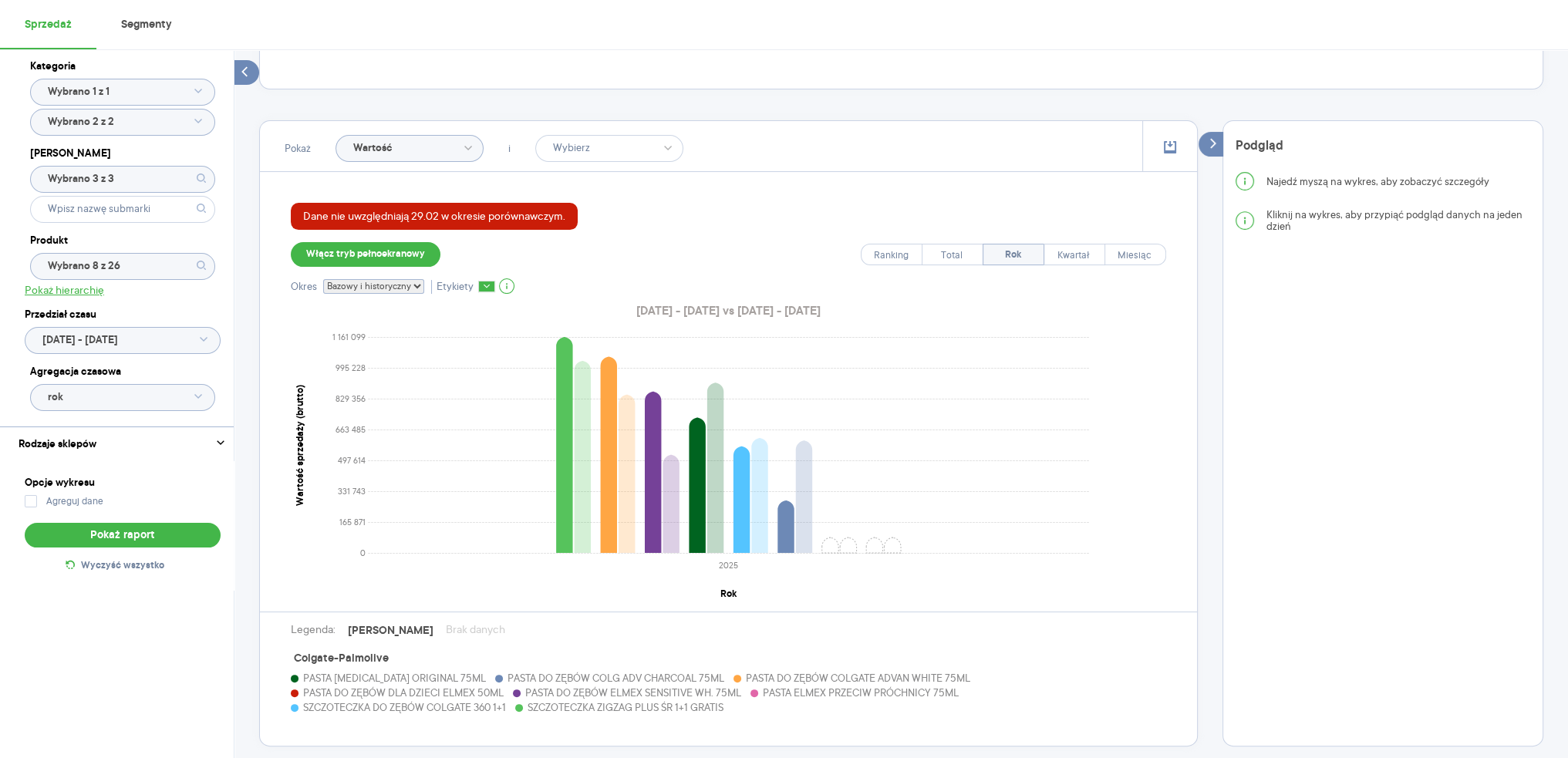 scroll, scrollTop: 369, scrollLeft: 0, axis: vertical 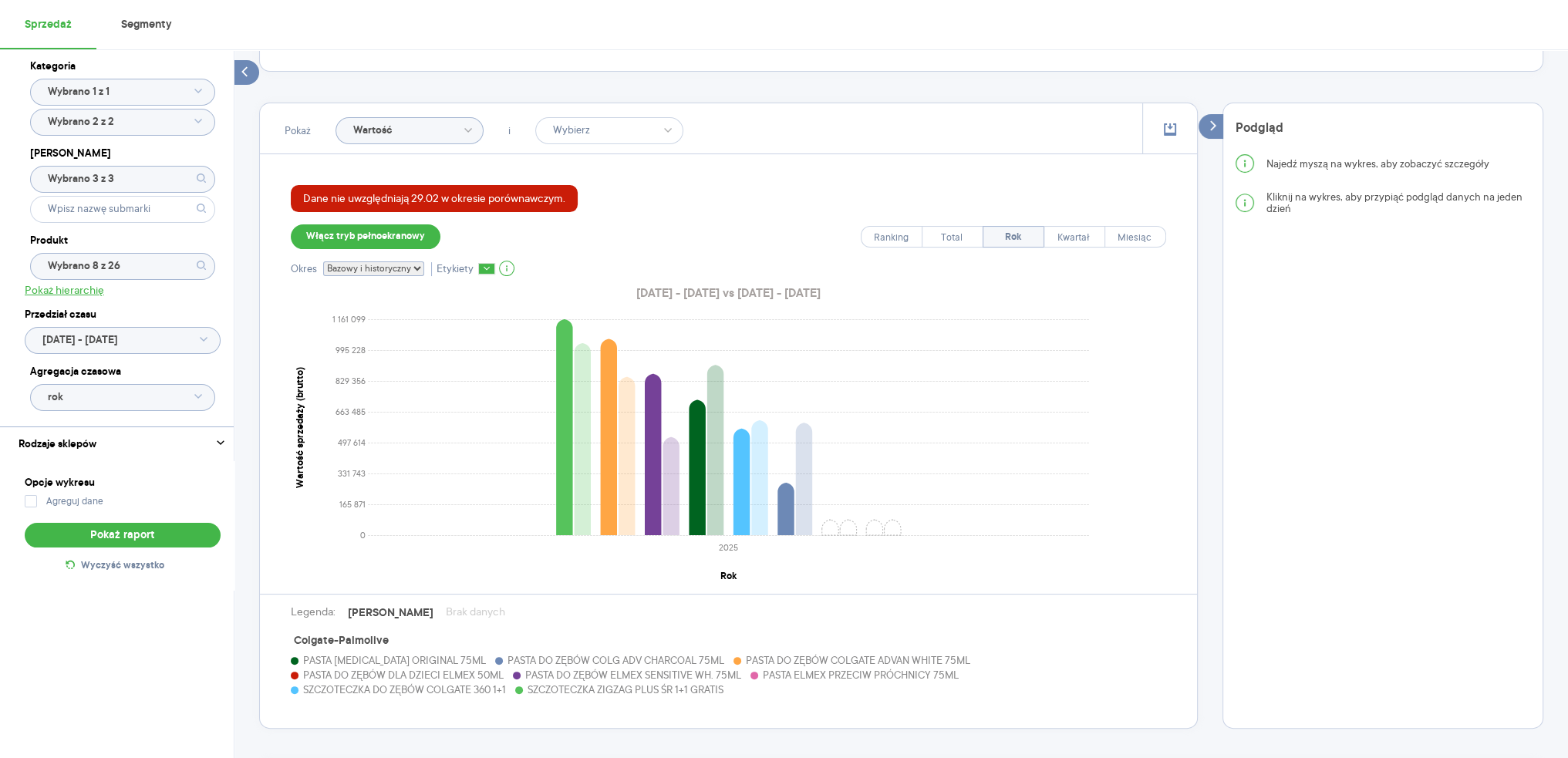 click on "Wartość" 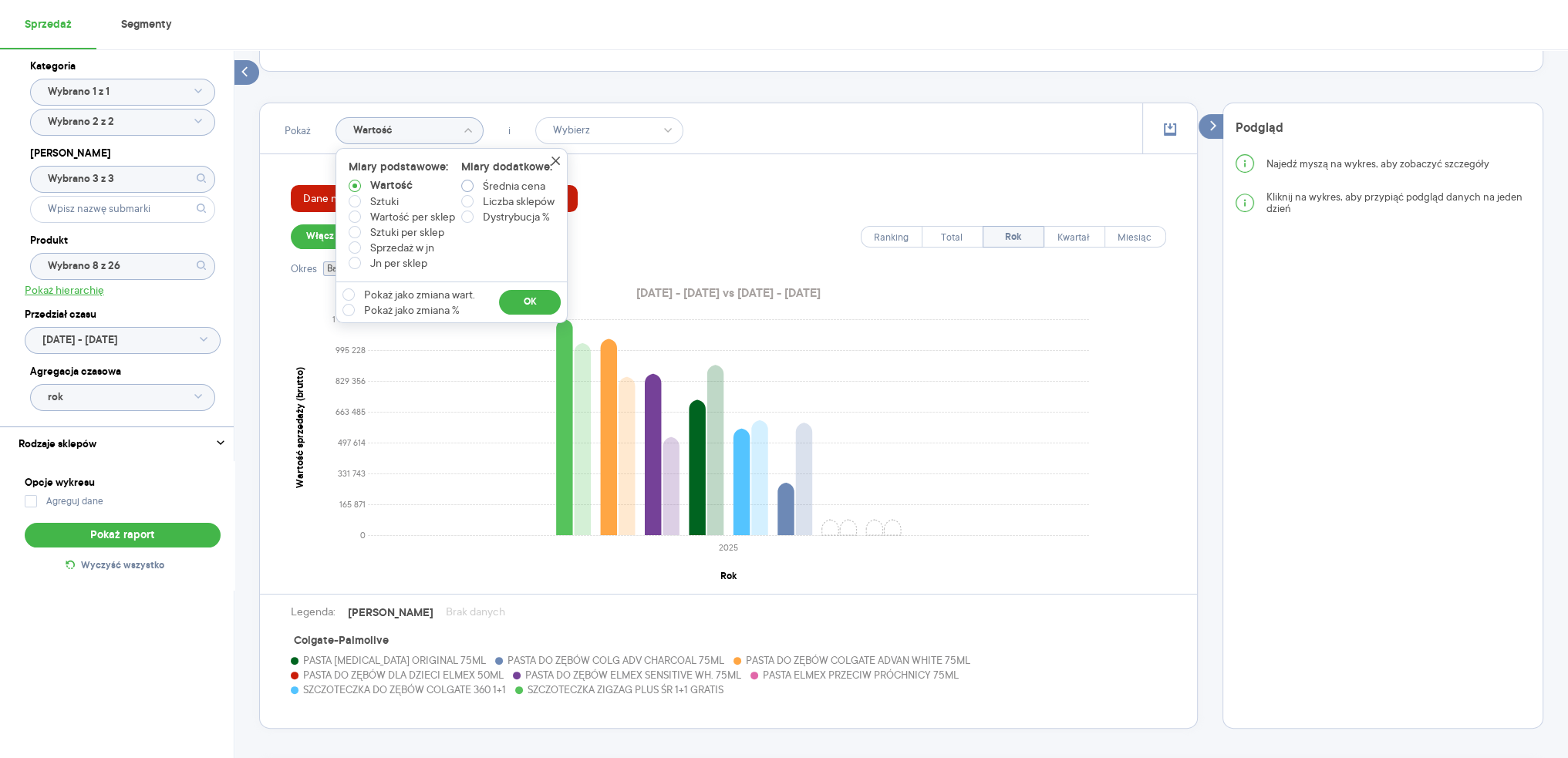 click at bounding box center [467, 186] 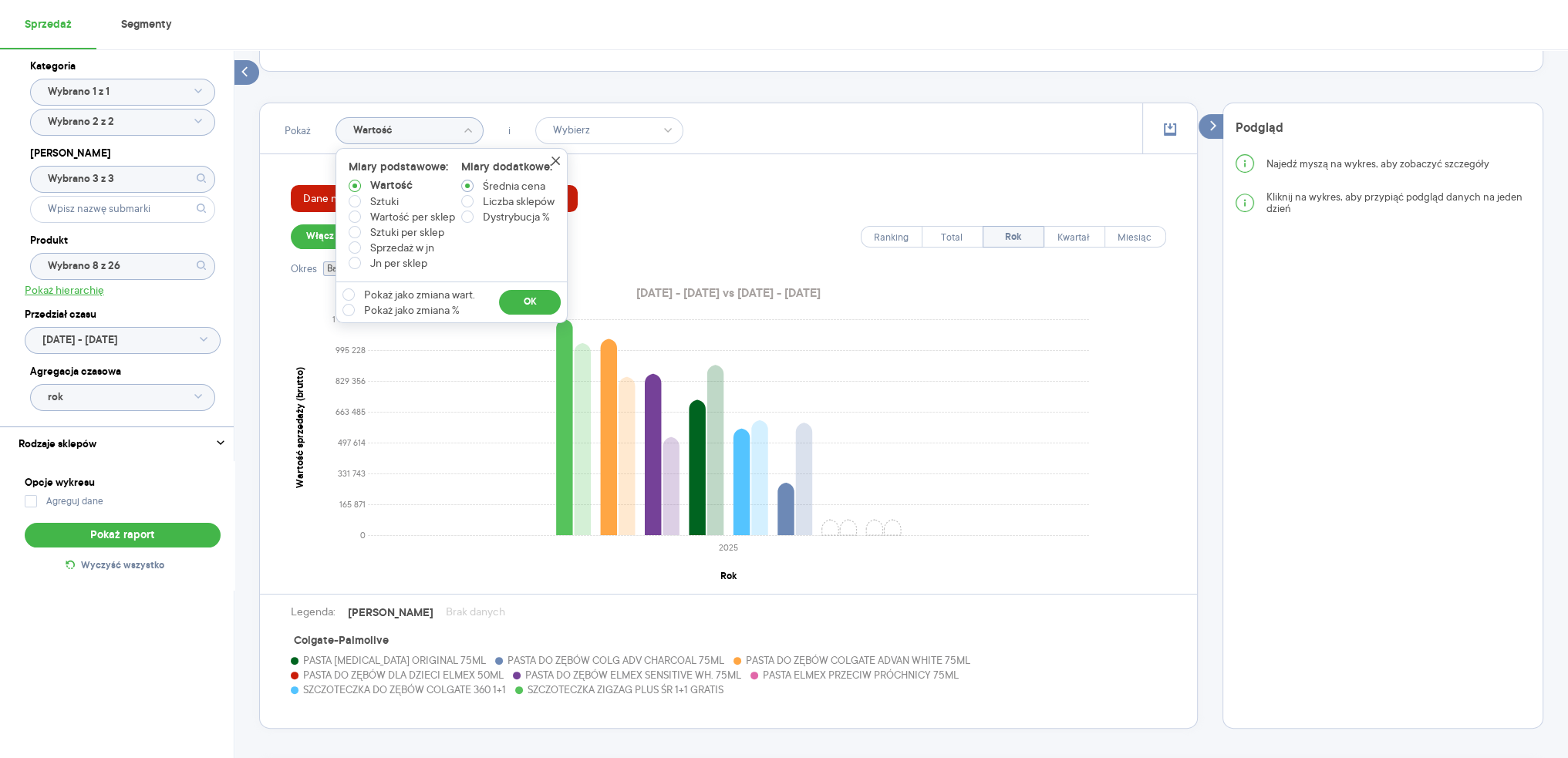 radio on "true" 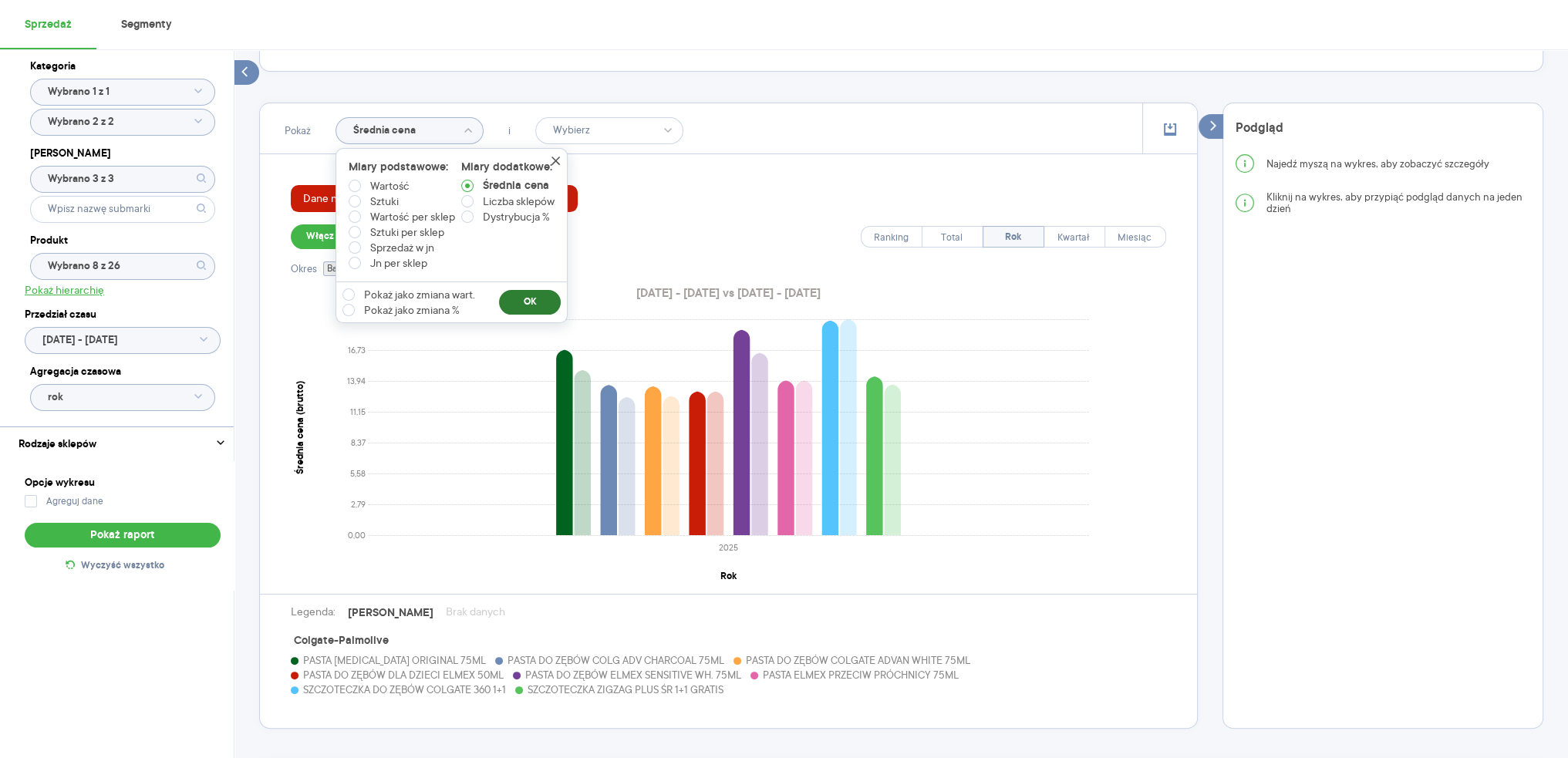 click on "OK" at bounding box center (530, 302) 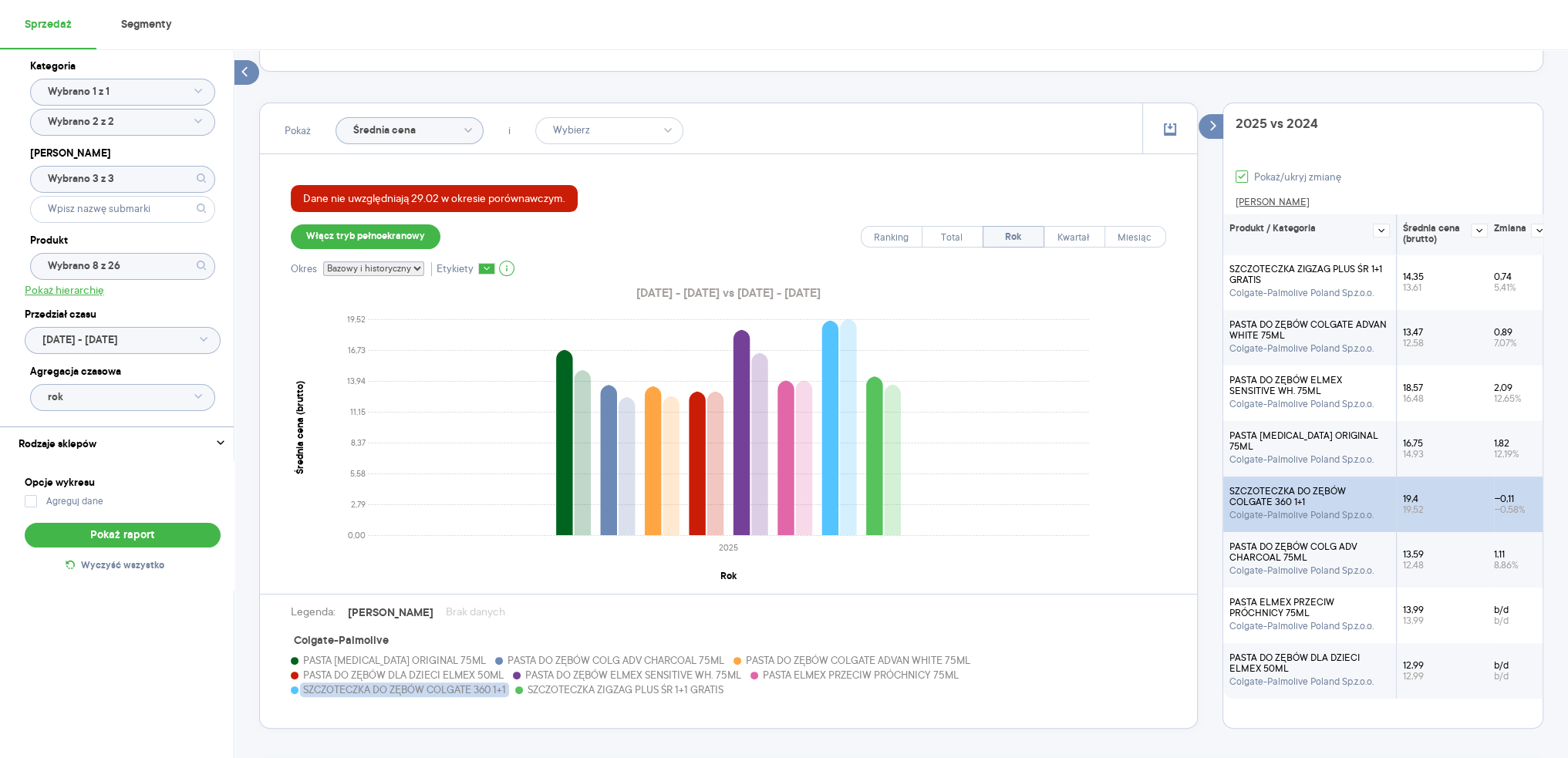 click 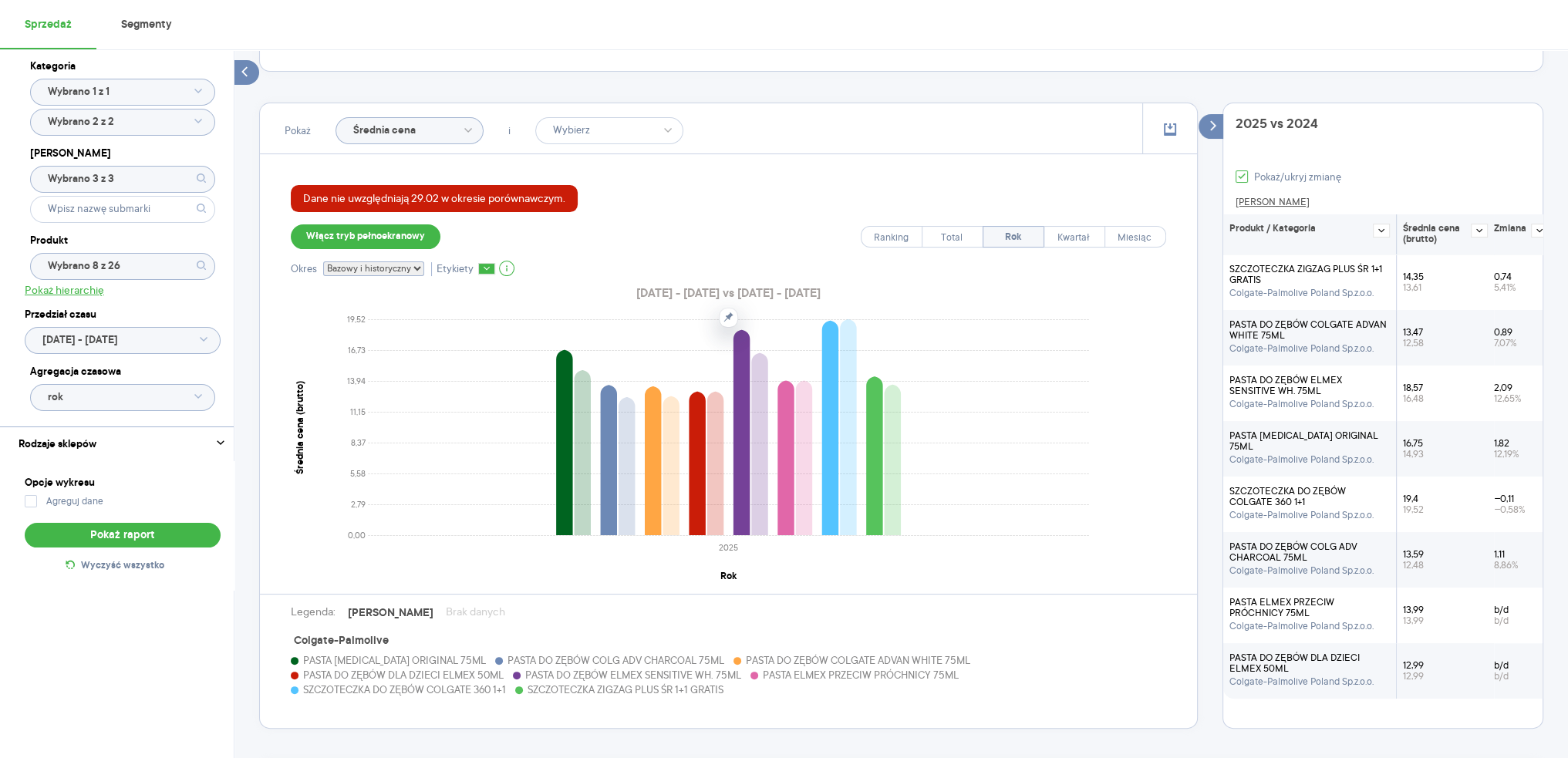 click 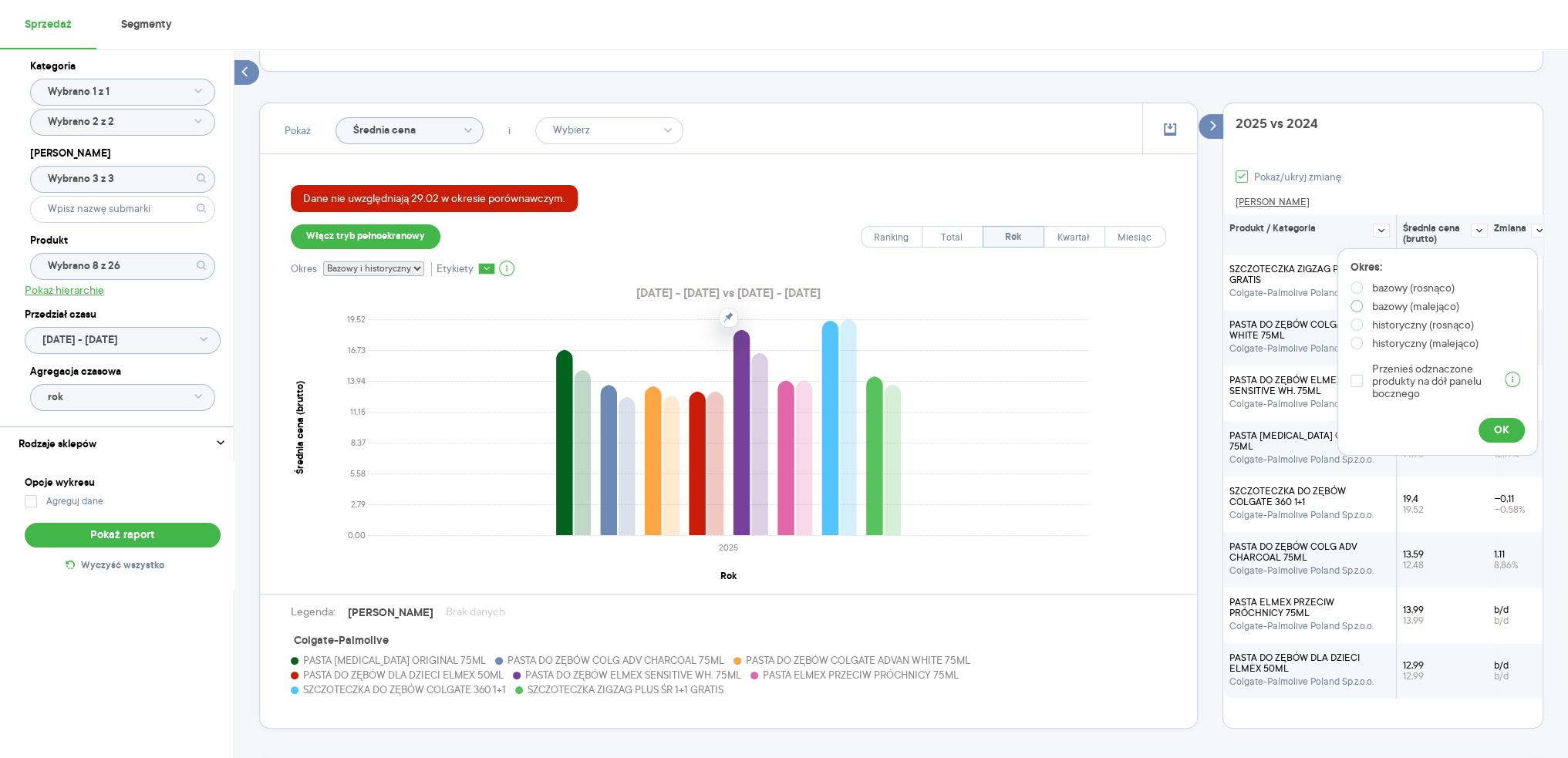 click at bounding box center (1357, 306) 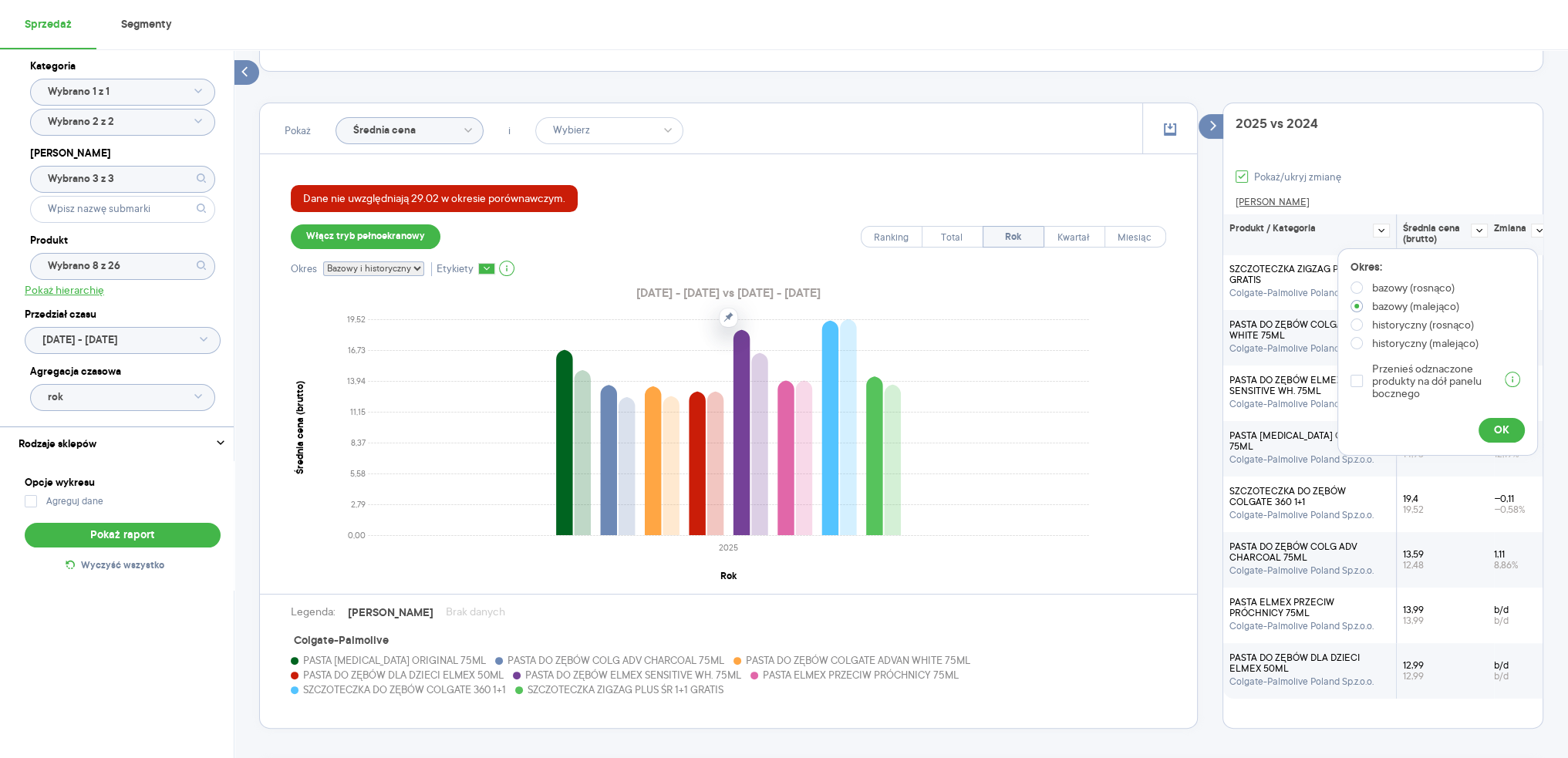 radio on "true" 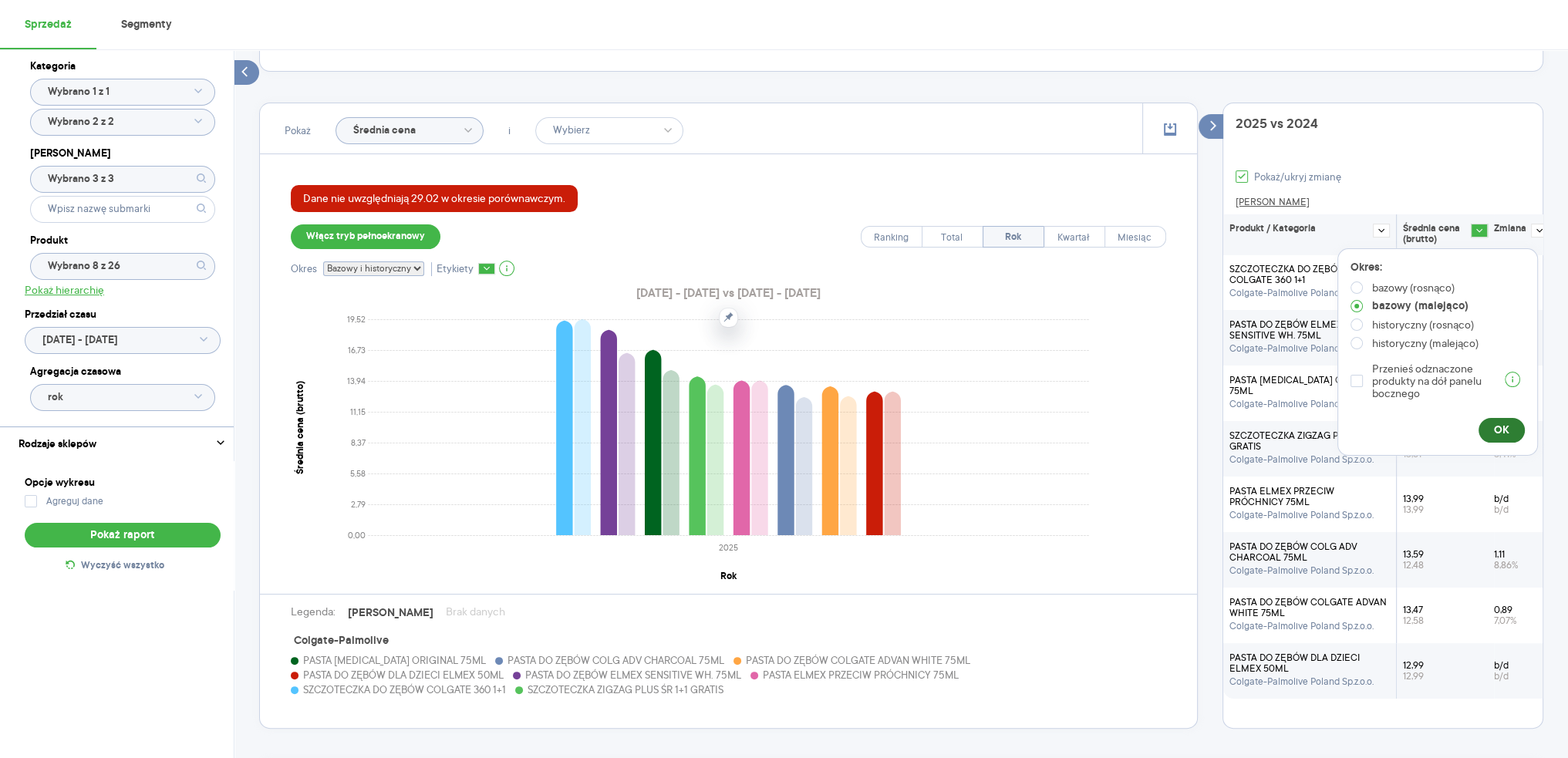 click on "OK" at bounding box center (1502, 430) 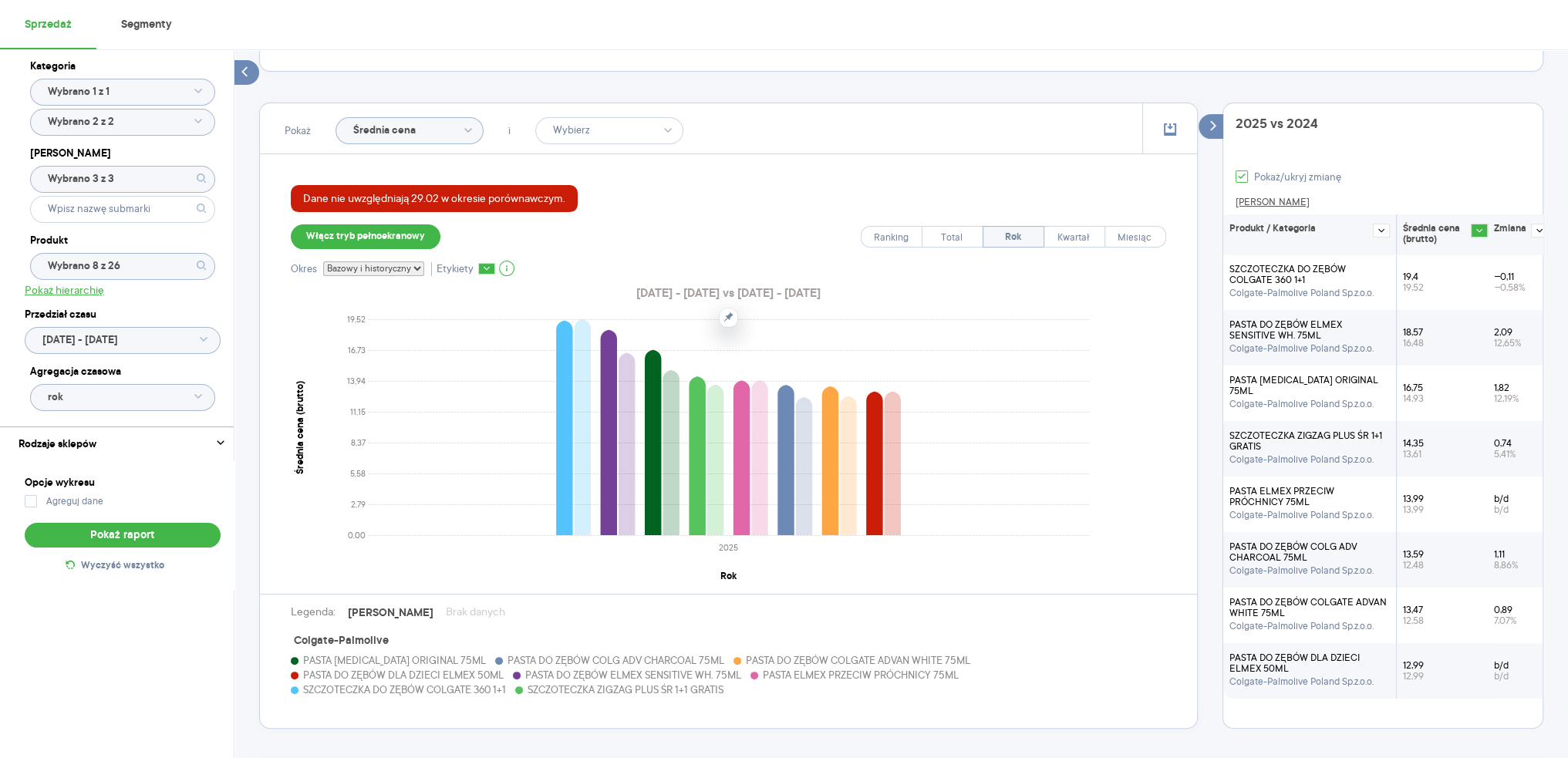 click on "Dane nie uwzględniają 29.02 w okresie porównawczym. Włącz tryb pełnoekranowy Ranking Total Rok Kwartał Miesiąc Okres Bazowy i historyczny Bazowy Historyczny Etykiety 2025.01.01 - 2025.06.30 vs 2024.01.01 - 2024.06.30 0,00 2,79 5,58 8,37 11,15 13,94 16,73 19,52 Średnia cena (brutto) 2025 Rok Legenda: Dane Brak danych Colgate-Palmolive PASTA COLGATE TOTAL ORIGINAL 75ML PASTA DO ZĘBÓW COLG ADV CHARCOAL 75ML PASTA DO ZĘBÓW COLGATE ADVAN WHITE 75ML PASTA DO ZĘBÓW DLA DZIECI ELMEX 50ML PASTA DO ZĘBÓW ELMEX SENSITIVE WH. 75ML PASTA ELMEX PRZECIW PRÓCHNICY 75ML SZCZOTECZKA DO ZĘBÓW COLGATE 360 1+1 SZCZOTECZKA ZIGZAG PLUS ŚR 1+1 GRATIS" at bounding box center (728, 441) 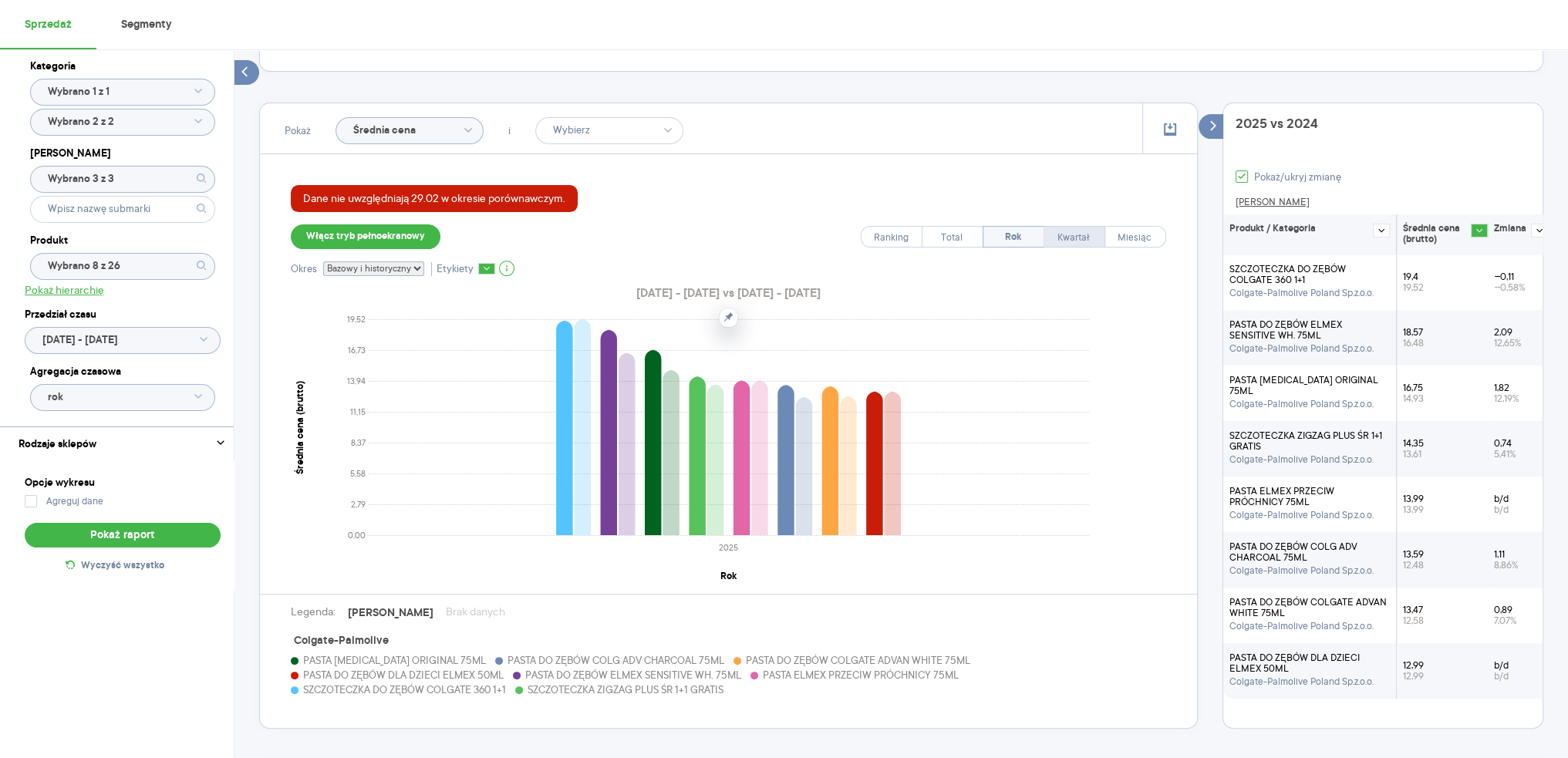 click on "Kwartał" at bounding box center [1074, 238] 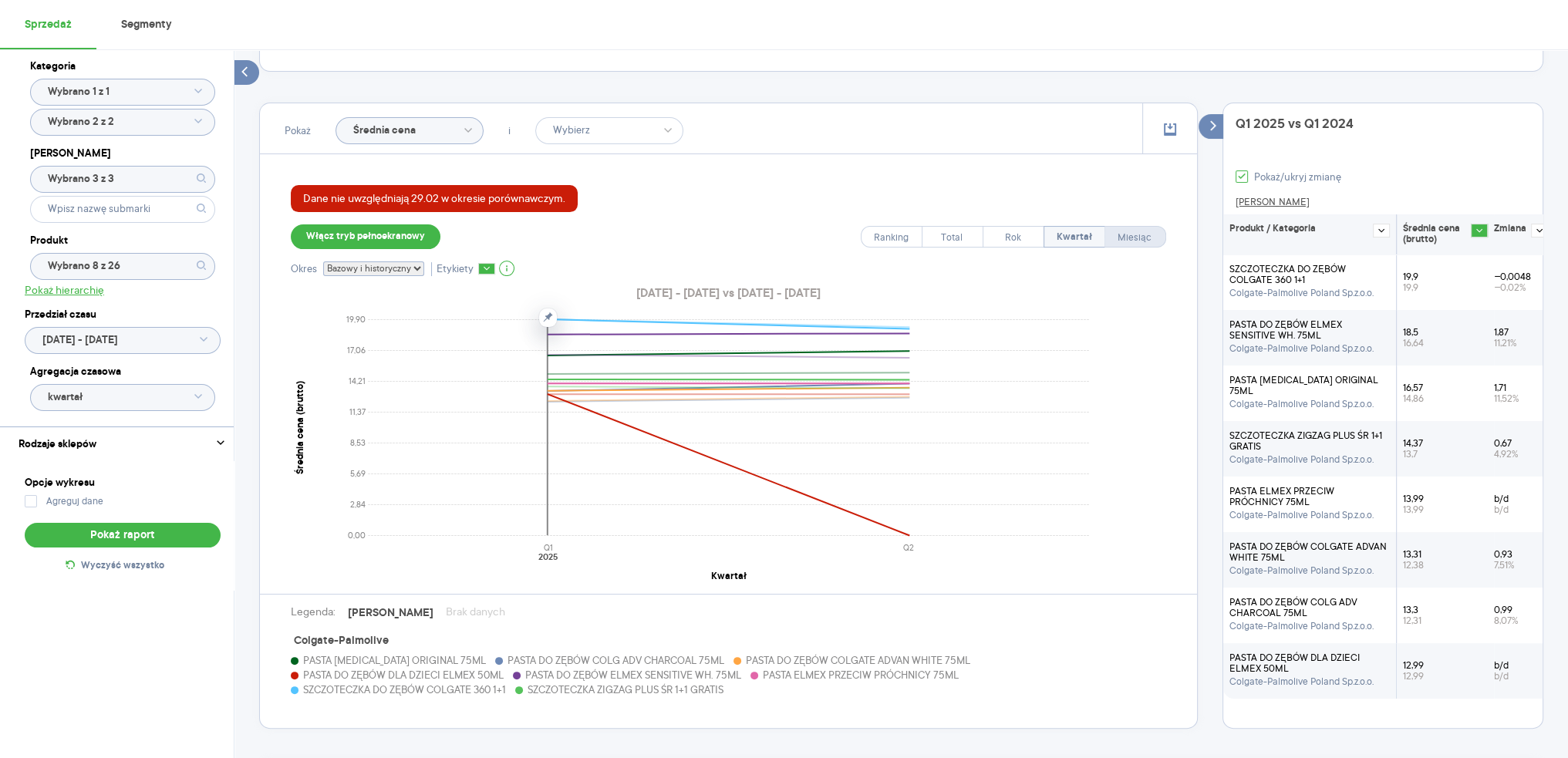 click on "Miesiąc" at bounding box center (1135, 238) 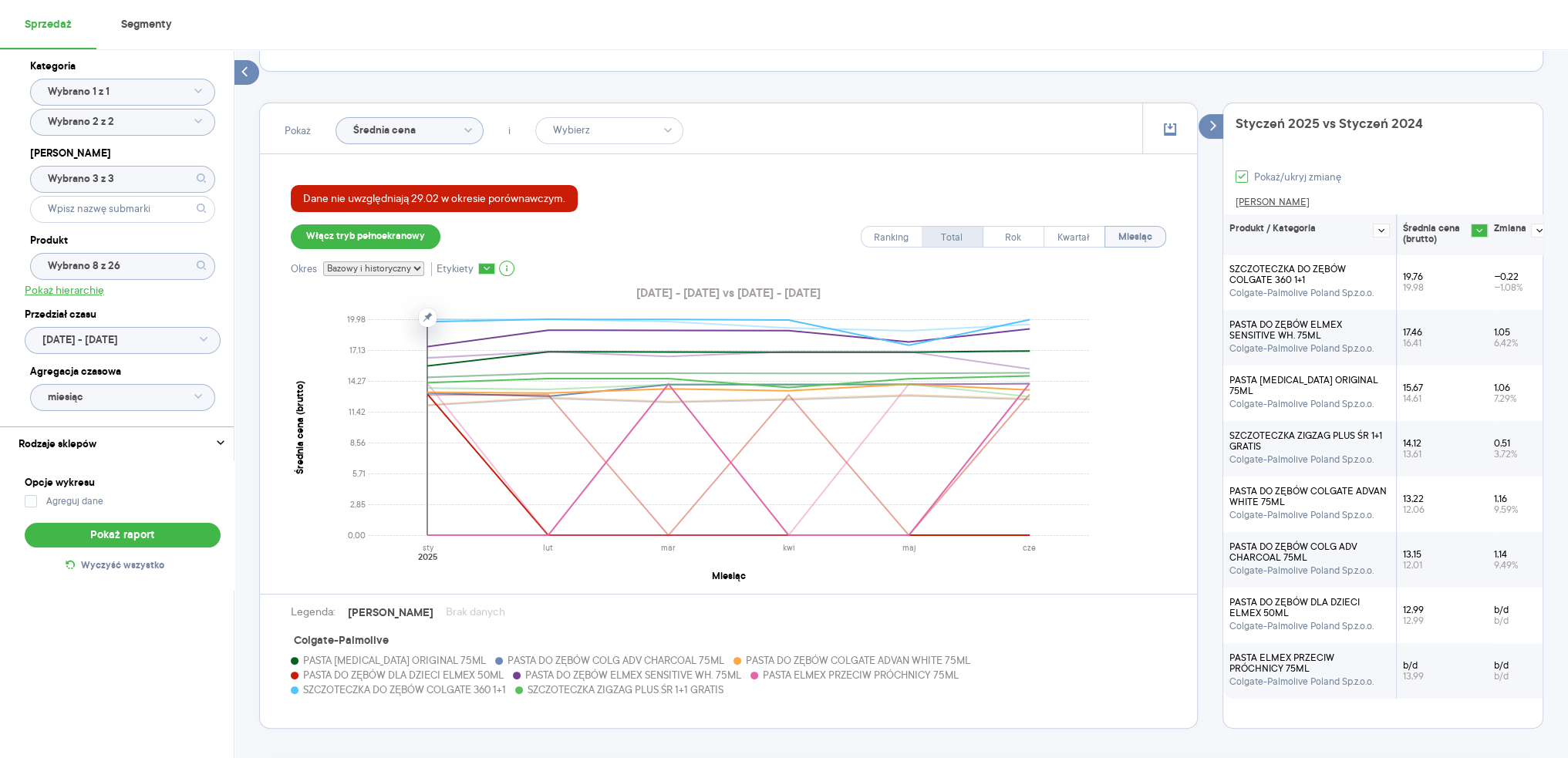 click on "Total" at bounding box center [952, 238] 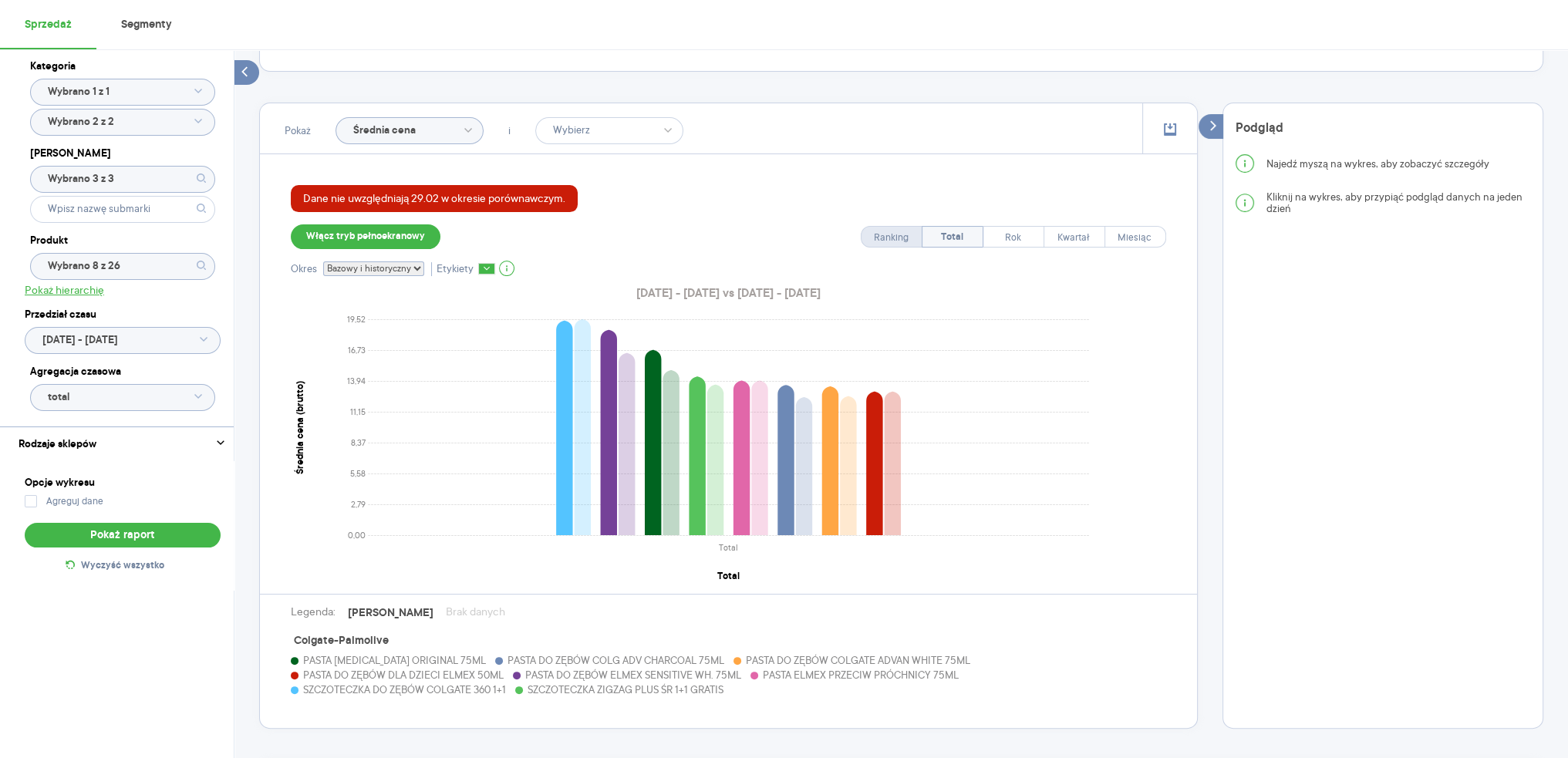 click on "Ranking" at bounding box center (891, 238) 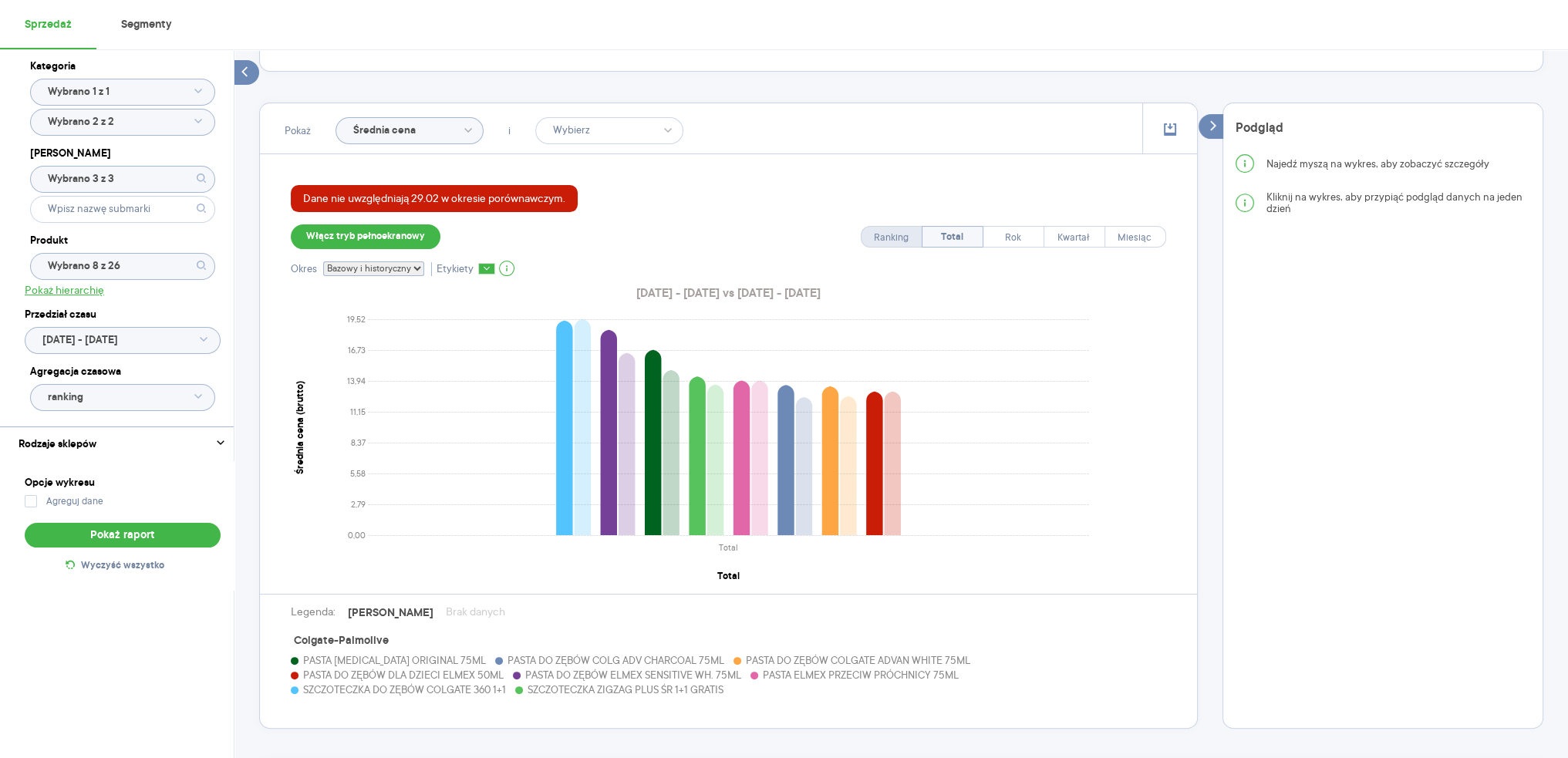 select on "DESC" 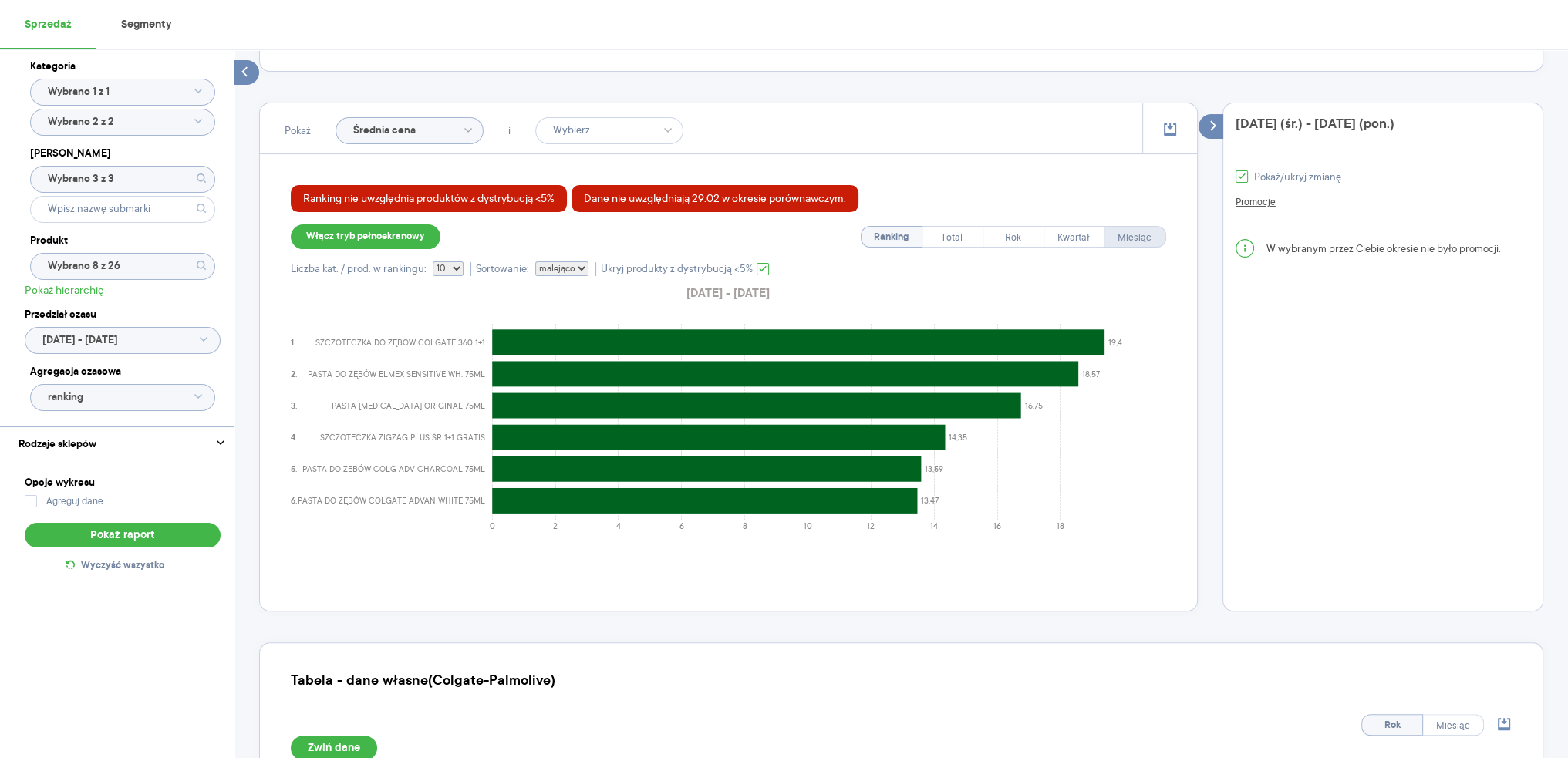 click on "Miesiąc" at bounding box center [1135, 238] 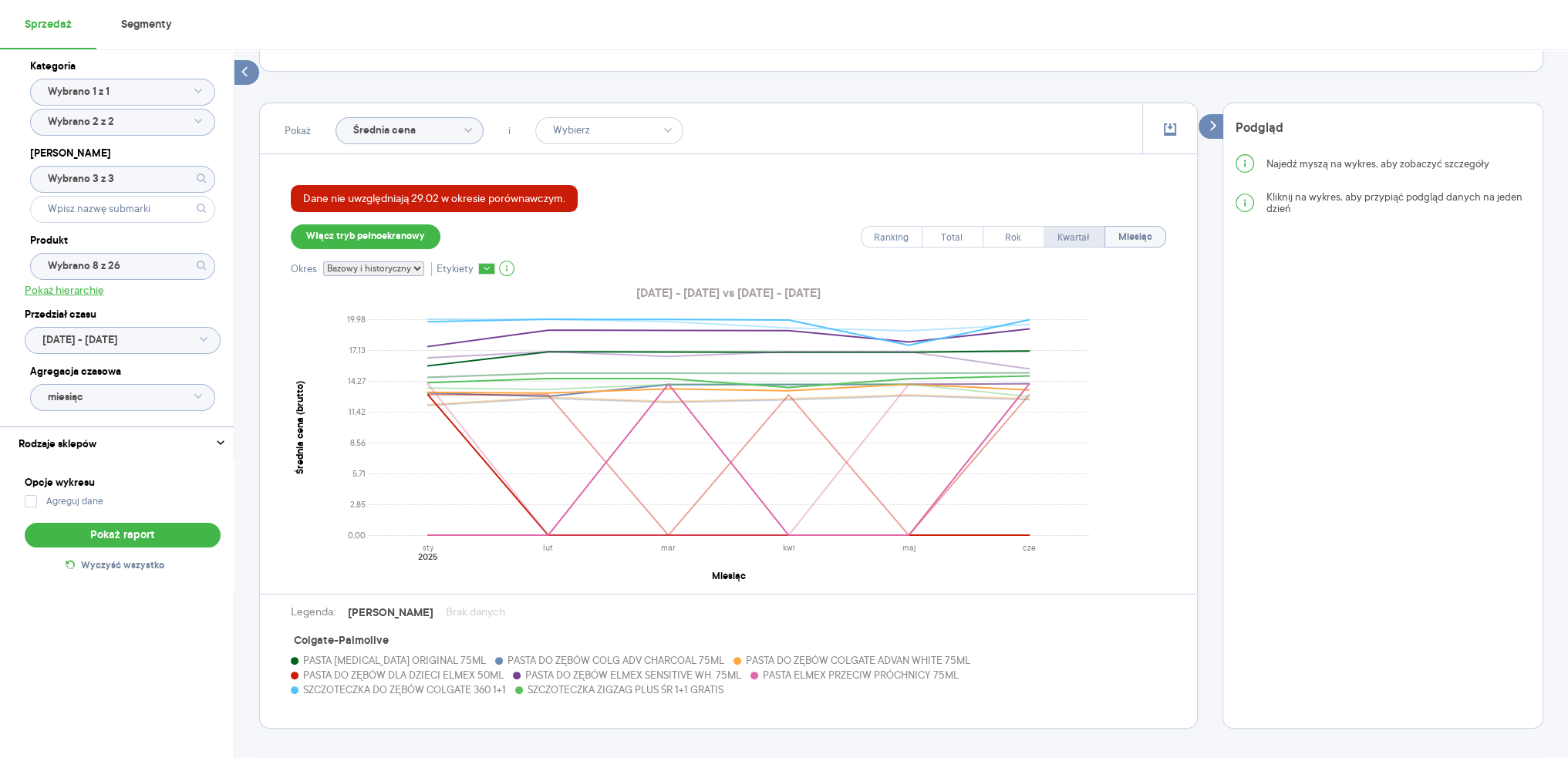 click on "Kwartał" at bounding box center (1074, 238) 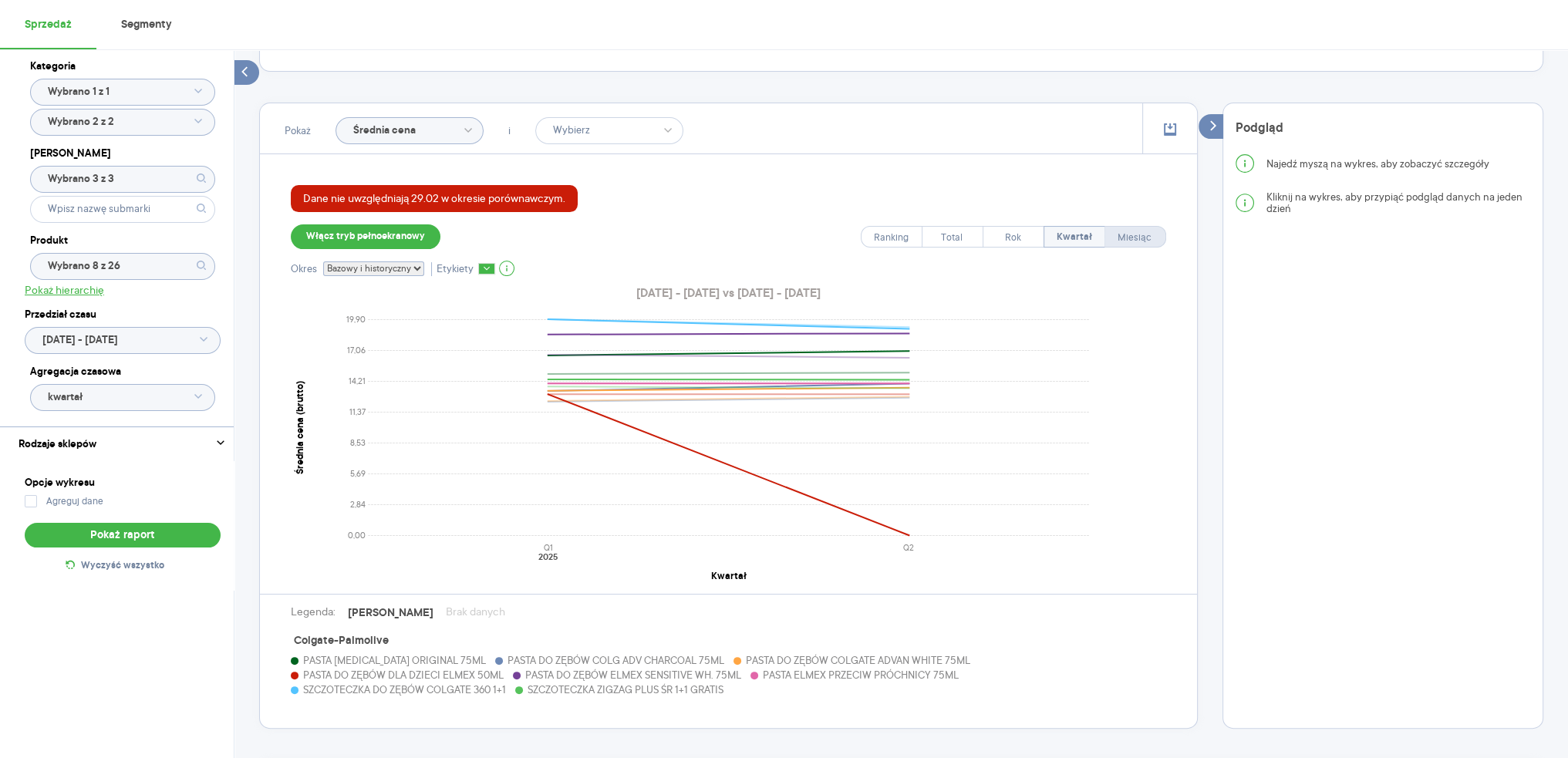 click on "Miesiąc" at bounding box center [1135, 238] 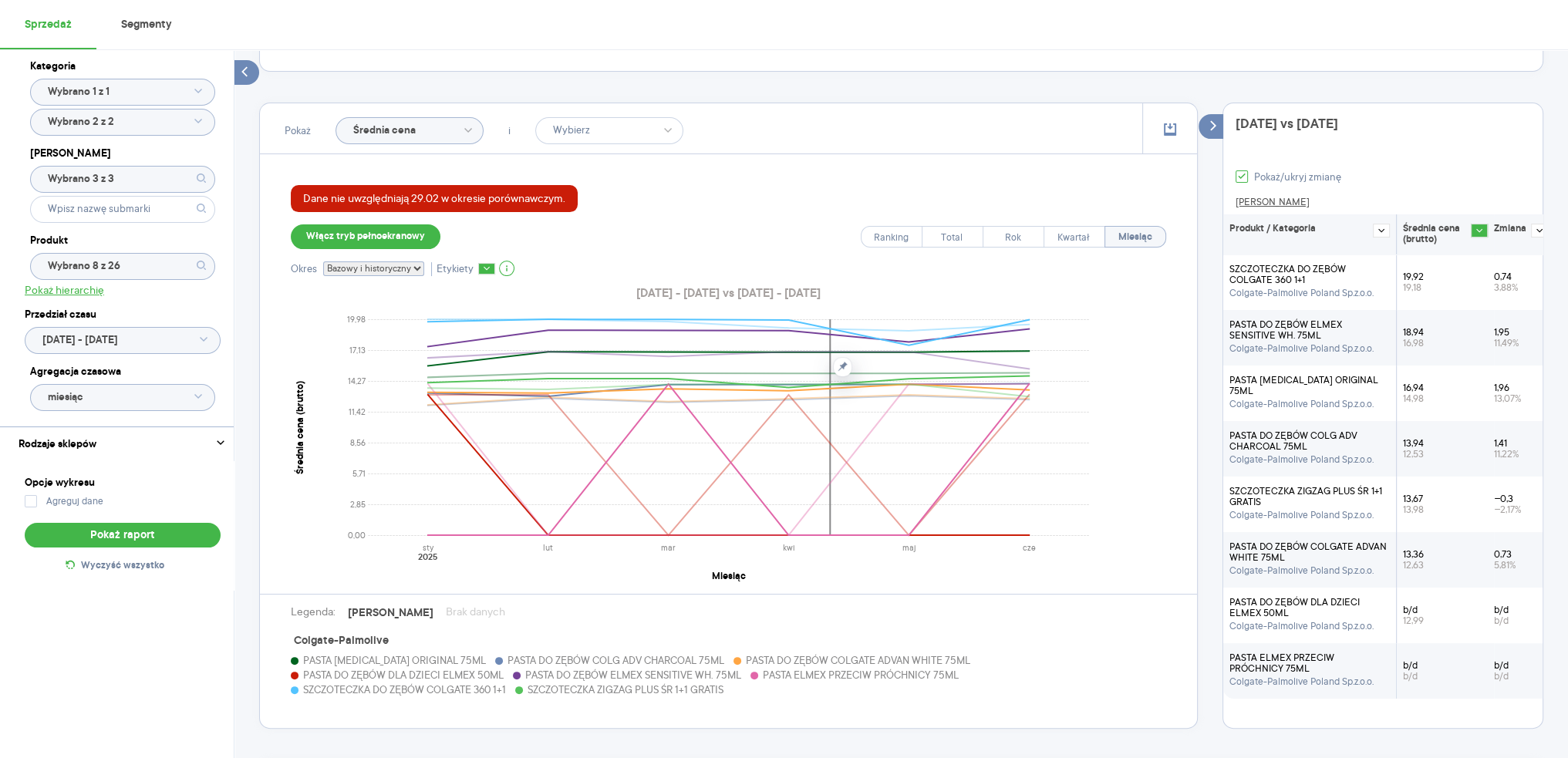 click 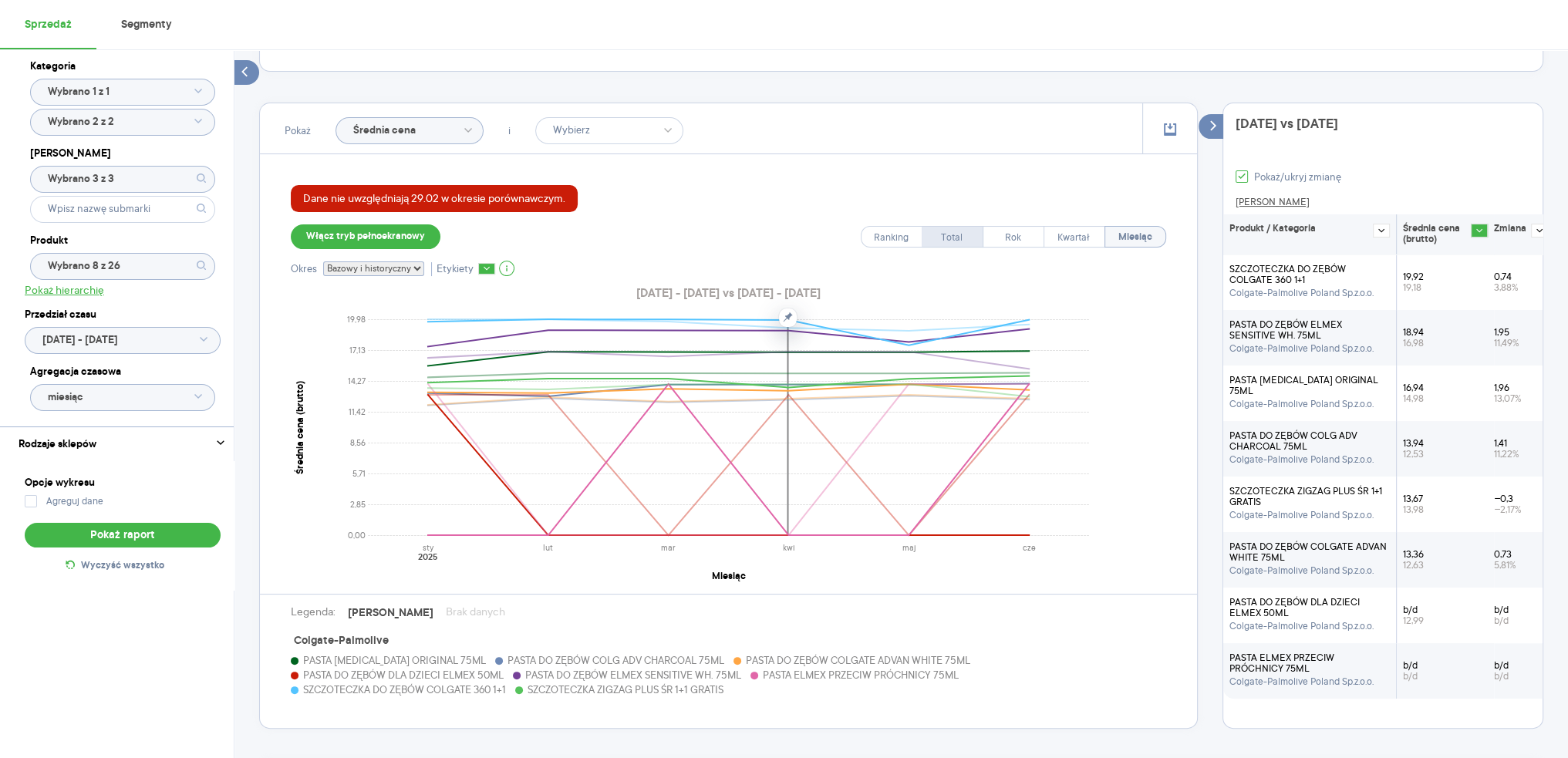 click on "Total" at bounding box center [952, 238] 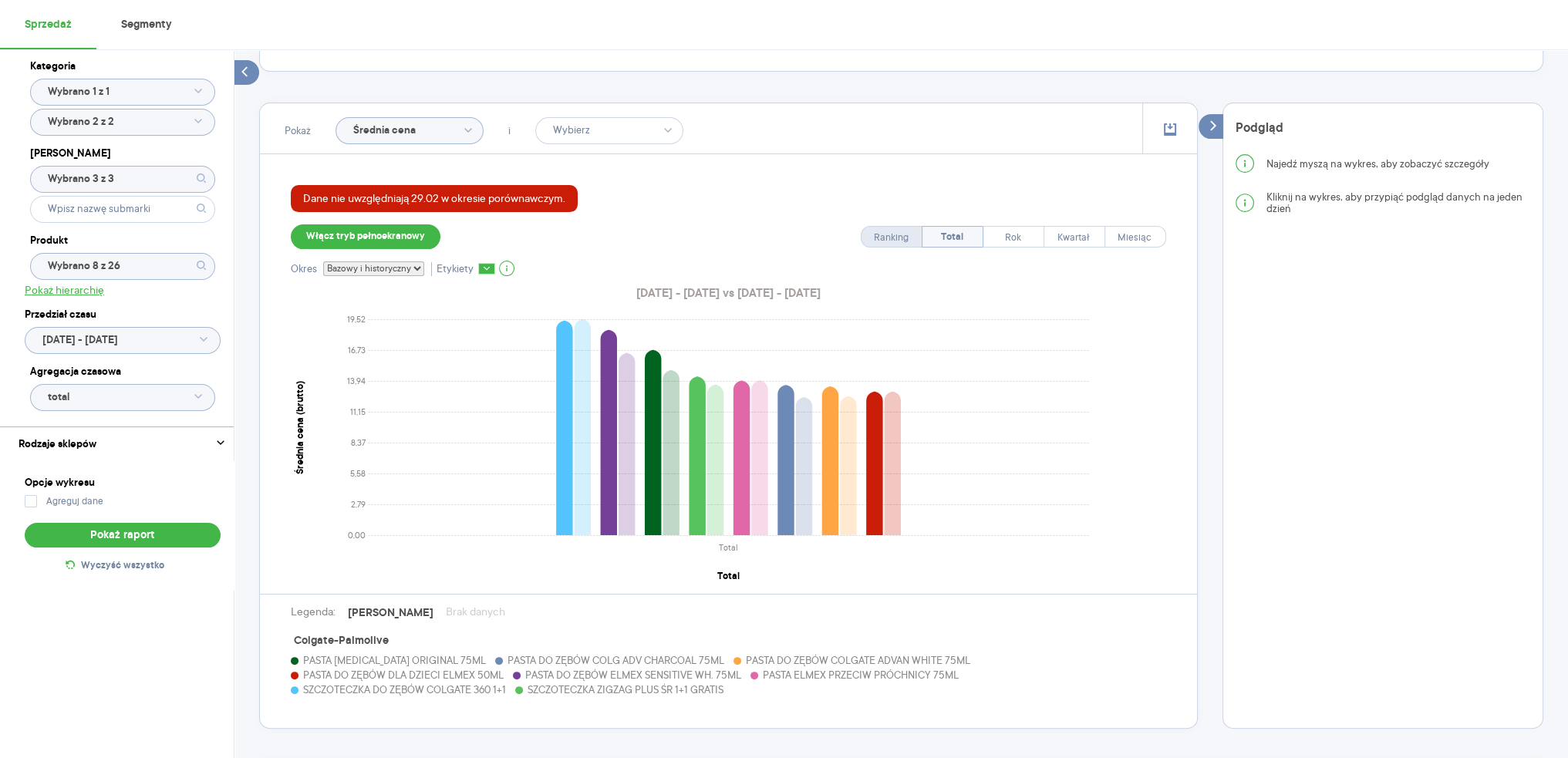 click on "Ranking" at bounding box center (891, 238) 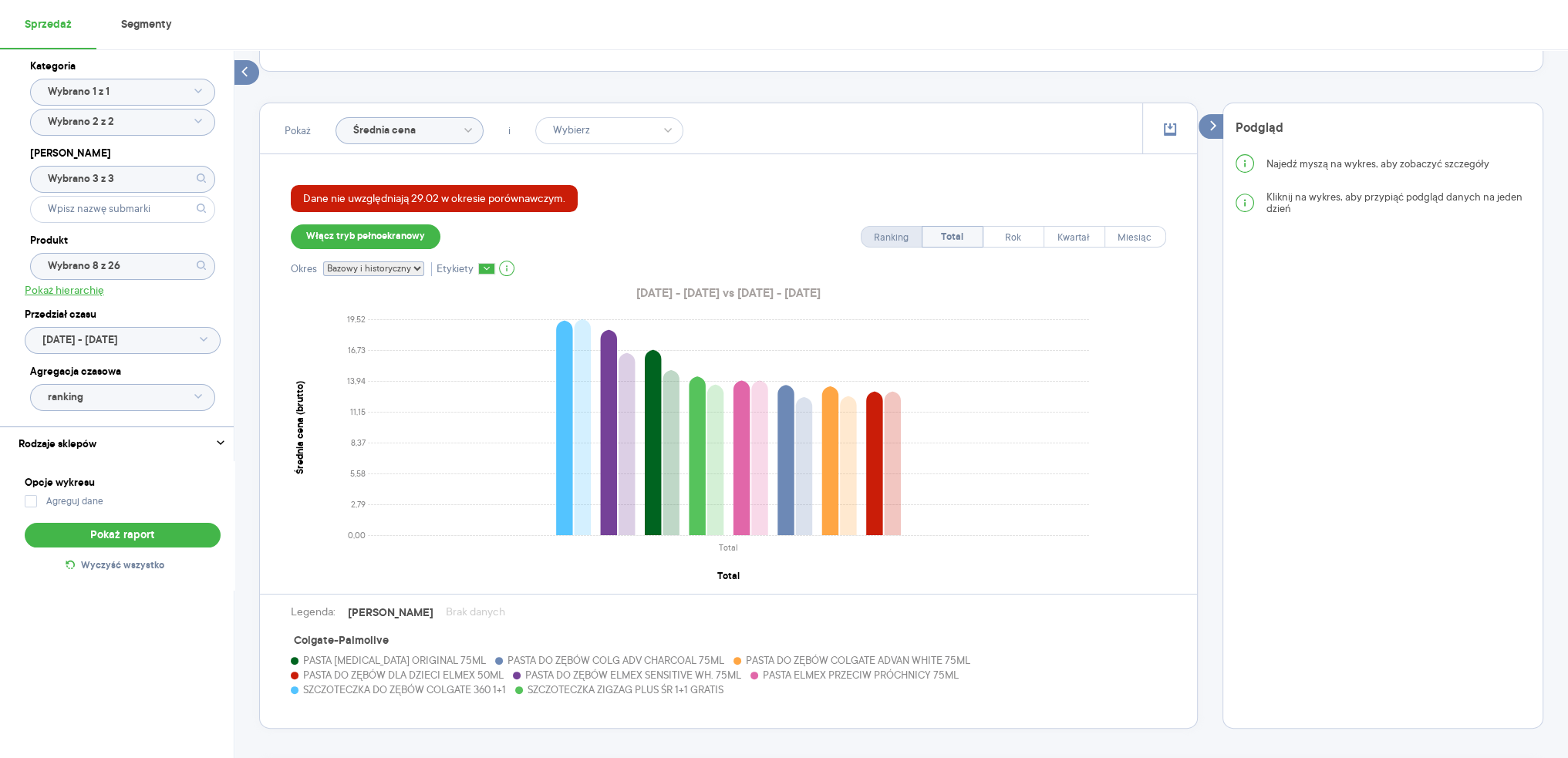 select on "DESC" 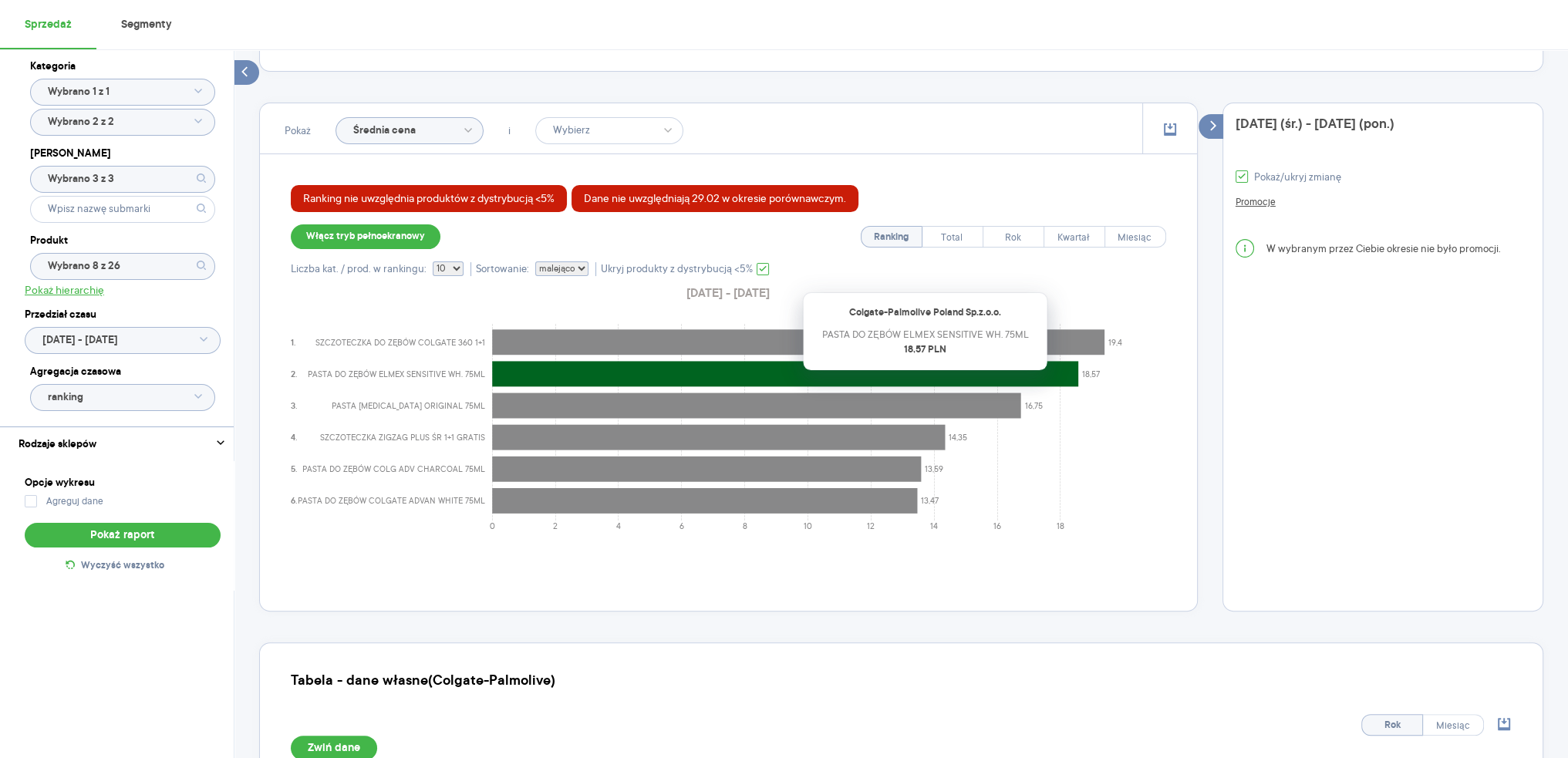 click 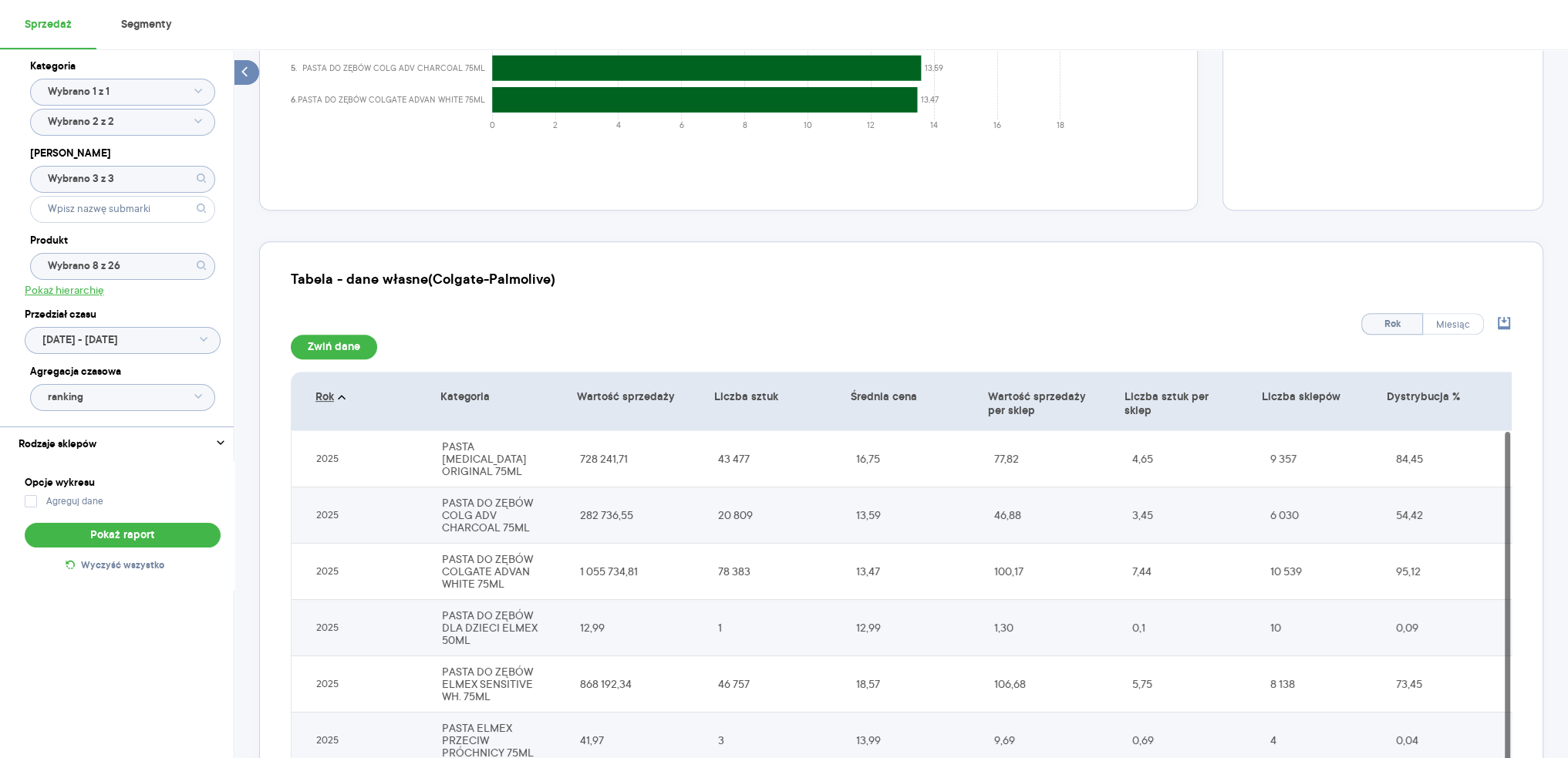 scroll, scrollTop: 948, scrollLeft: 0, axis: vertical 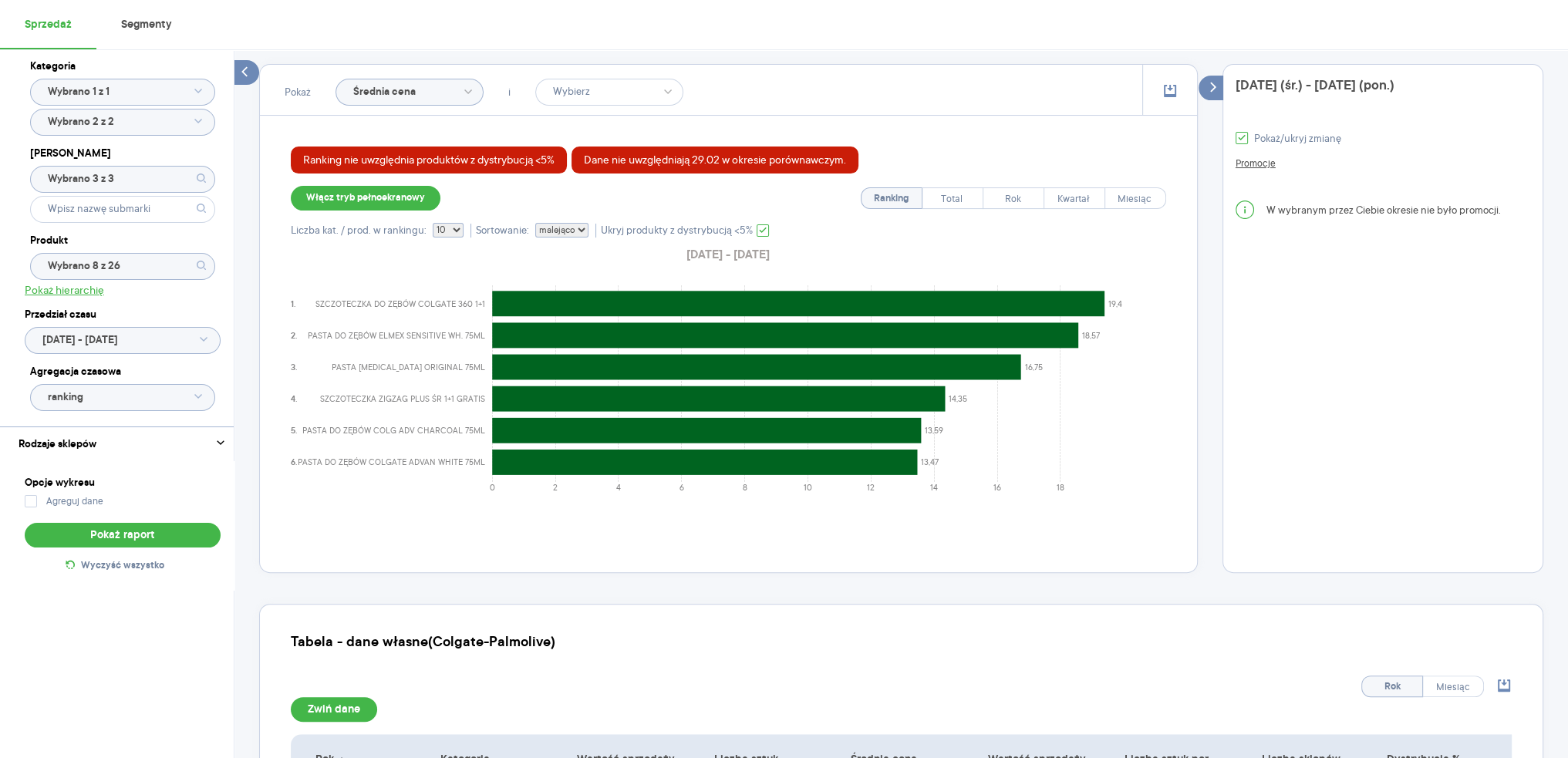 click on "Wybrano 8 z 26" 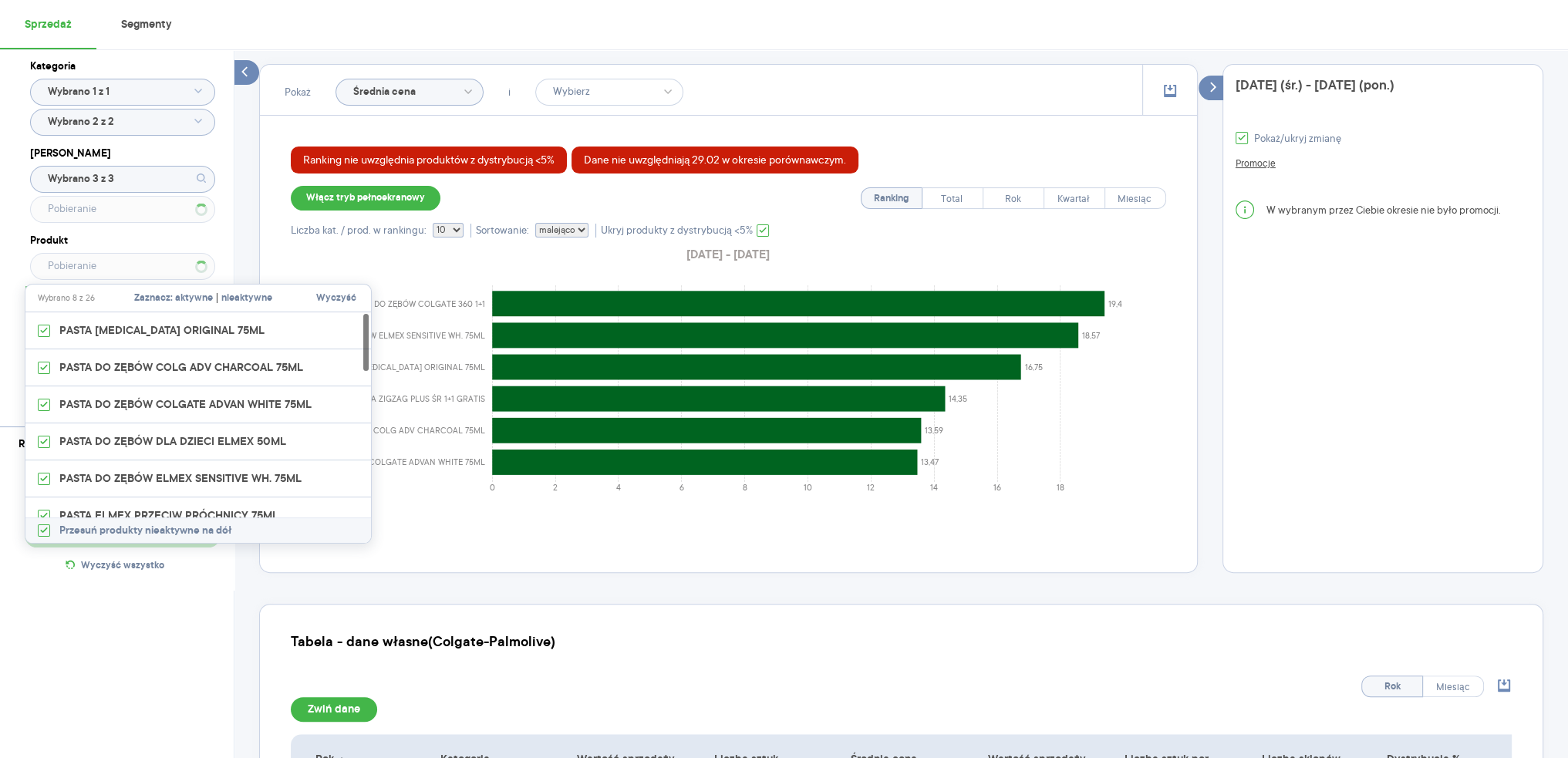 click on "Wyczyść" at bounding box center [336, 298] 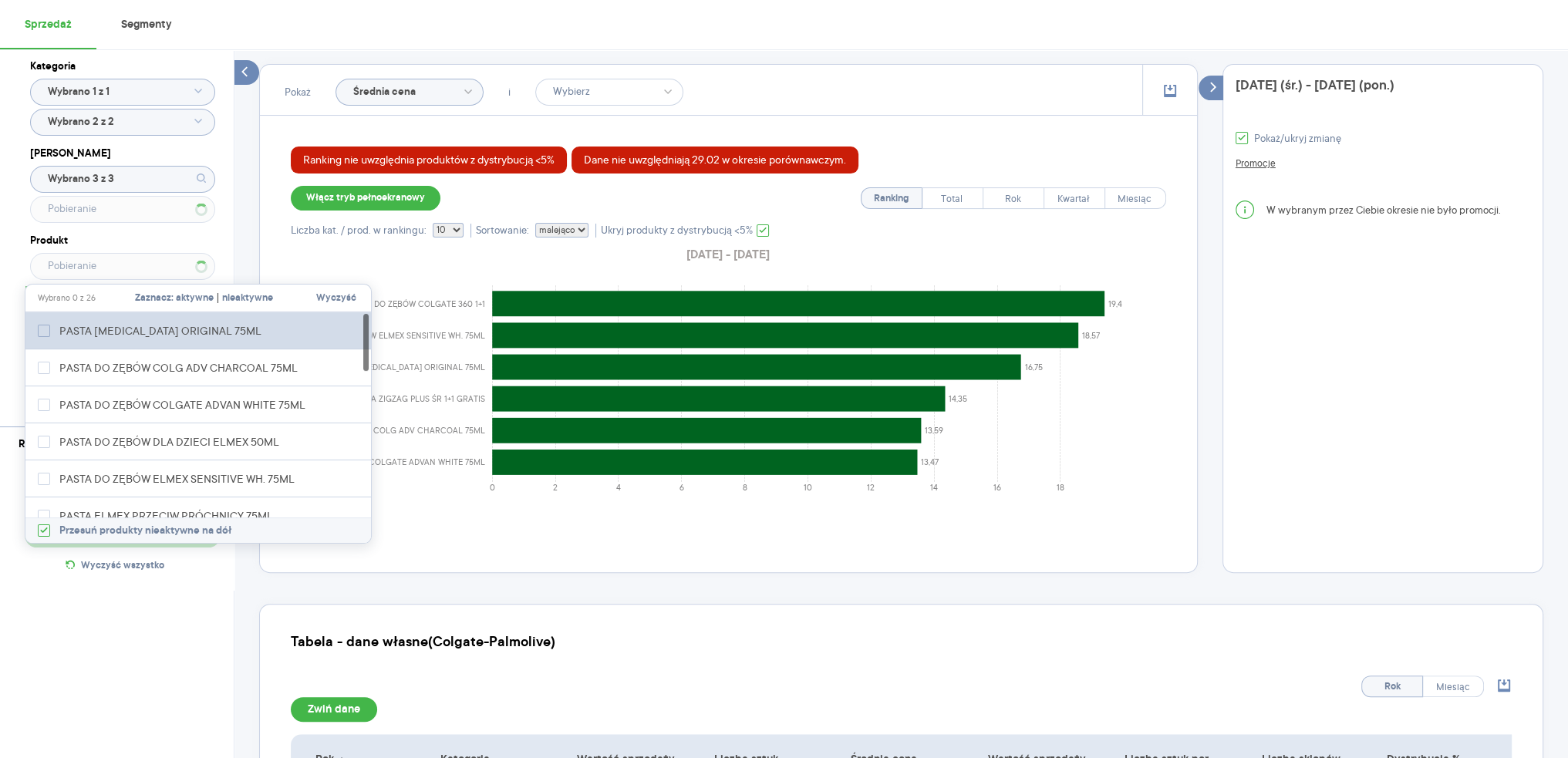 click 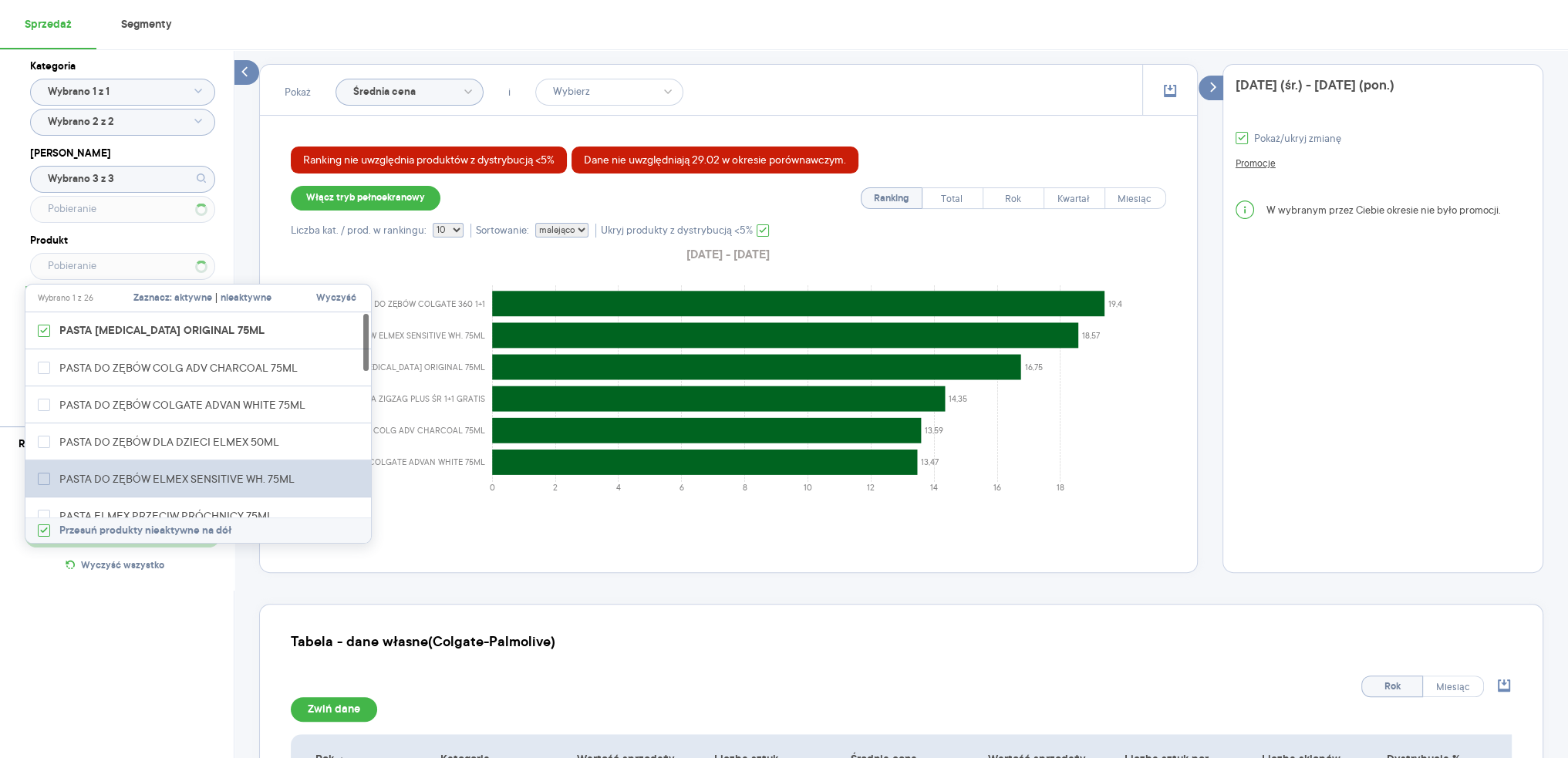 click on "PASTA DO ZĘBÓW ELMEX SENSITIVE WH. 75ML" at bounding box center (170, 479) 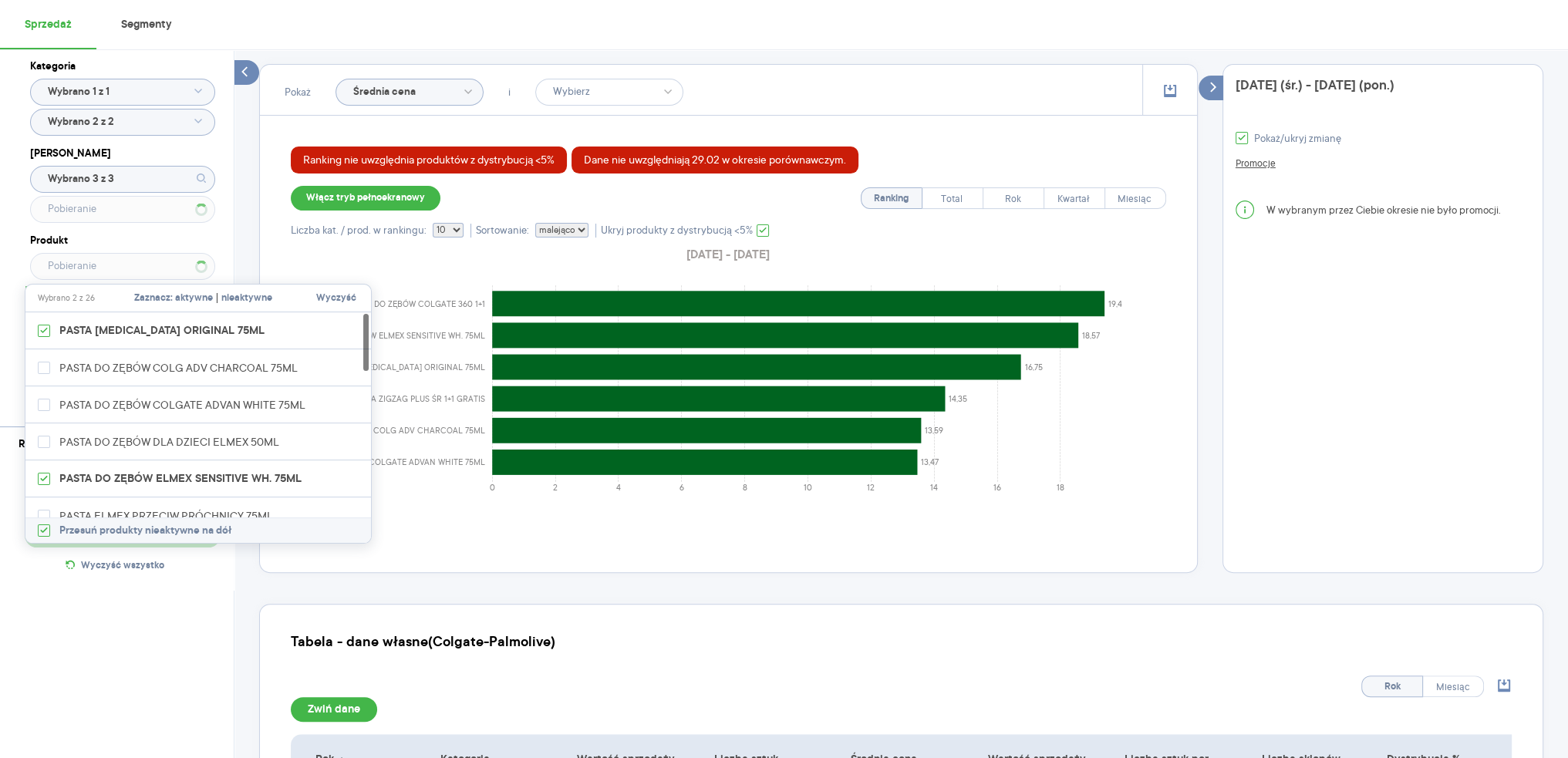 click on "Kategoria Wybrano 1 z 1 Wybrano 2 z 2 Marka Wybrano 3 z 3 Produkt Pokaż hierarchię Przedział czasu 2025.01.01 - 2025.06.30 Agregacja czasowa ranking Rodzaje sklepów Opcje wykresu Agreguj dane Pokaż raport Wyczyść wszystko Sprzedaż Podsumowanie - dane własne  (Colgate-Palmolive) Dane nie uwzględniają 29.02 w okresie porównawczym. Pokaż: Dane total Dane per sklep Dystrybucja Jednostki naturalne Wartość sprzedaży (brutto) 4 669 708,07 2,59% 4 551 779,01 Liczba sztuk 299 934 −5,42% 317 124 Średnia cena (brutto) 15,57 8,47% 14,35 Średnia sprzedaż dziennie (brutto) 25 799,49 3,16% 25 009,77 Okres porównawczy (2024.01.01 - 2024.06.30) Pokaż Średnia cena i Ranking nie uwzględnia produktów z dystrybucją <5% Dane nie uwzględniają 29.02 w okresie porównawczym. Włącz tryb pełnoekranowy Ranking Total Rok Kwartał Miesiąc Liczba kat. / prod. w rankingu: 10 20 30 50 100 Sortowanie: rosnąco malejąco Ukryj produkty z dystrybucją <5% 2025.01.01 - 2025.06.30 1. 2. 3. 4. 5. 6. 0 2 4 6 8 10 12" at bounding box center [901, 502] 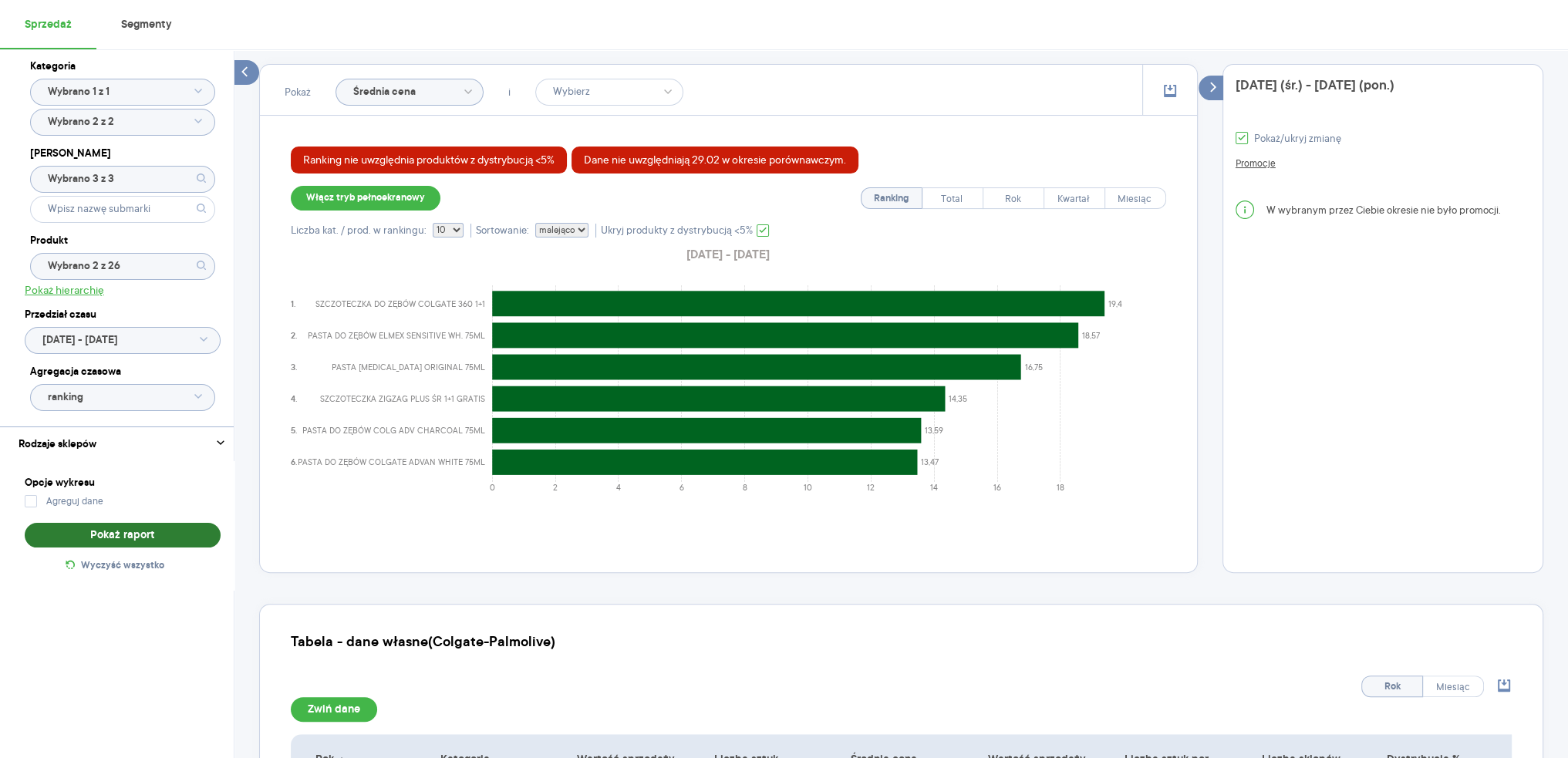 click on "Pokaż raport" at bounding box center (123, 535) 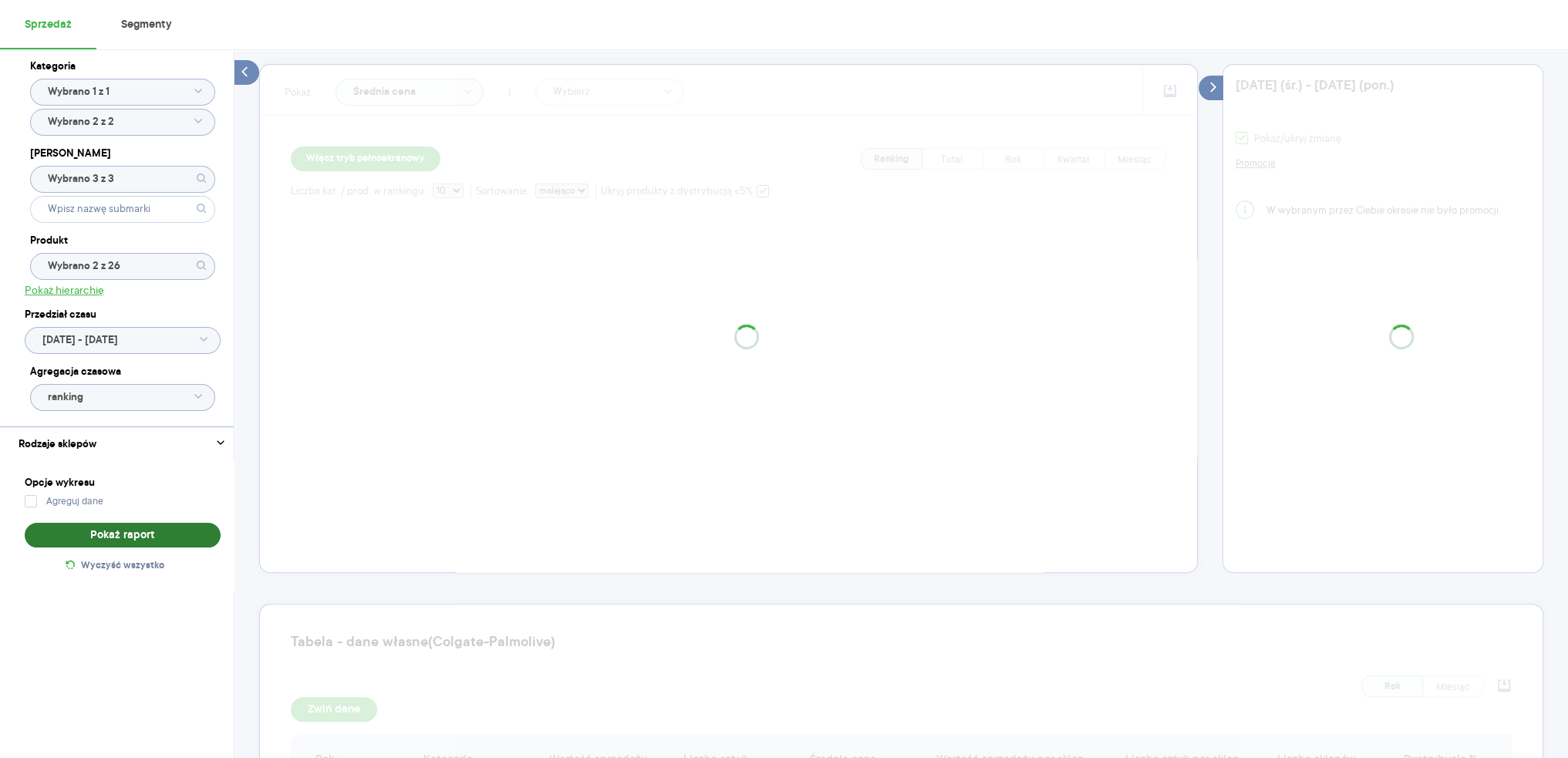 scroll, scrollTop: 396, scrollLeft: 0, axis: vertical 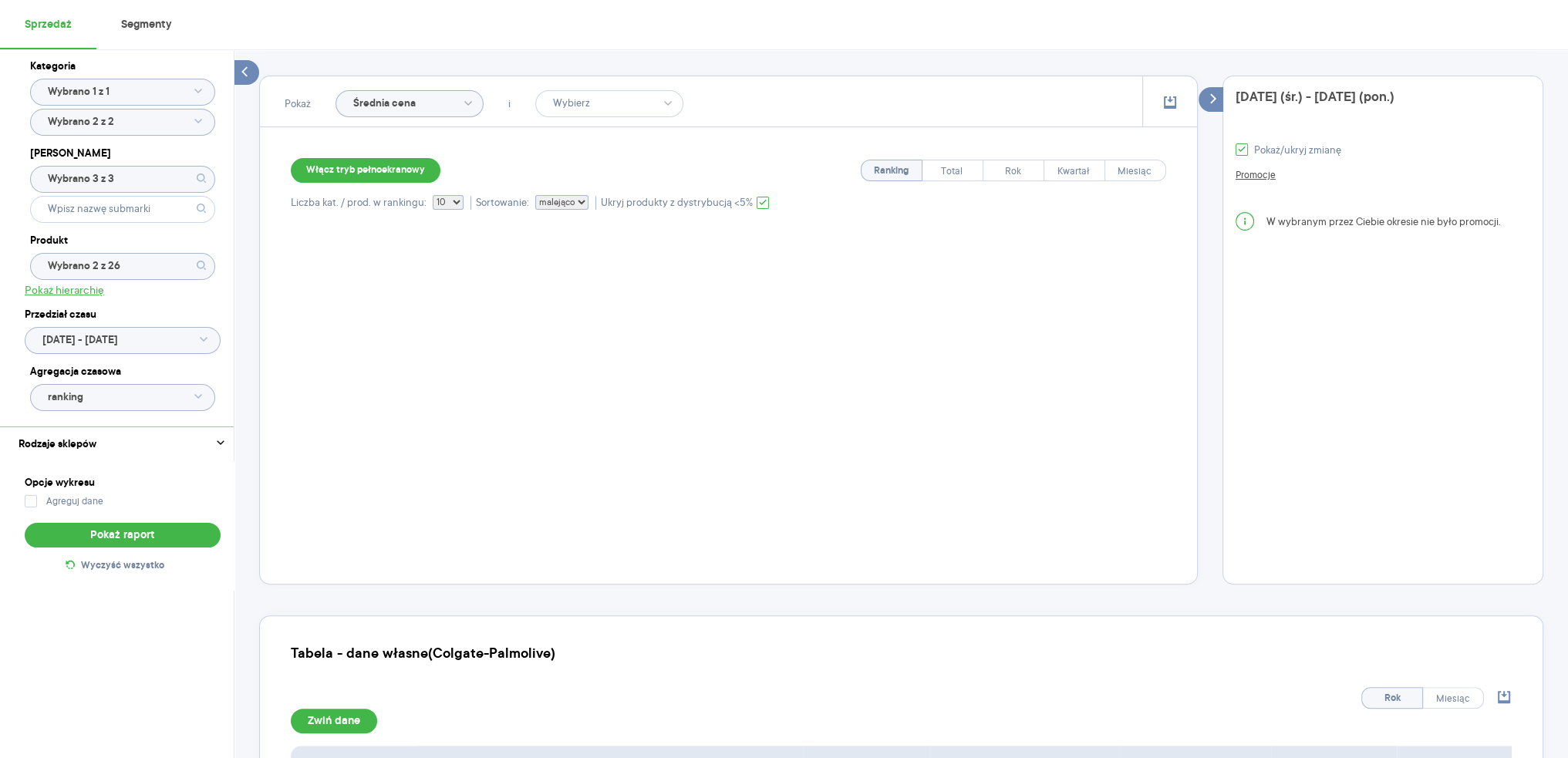 drag, startPoint x: 819, startPoint y: 110, endPoint x: 841, endPoint y: 110, distance: 22 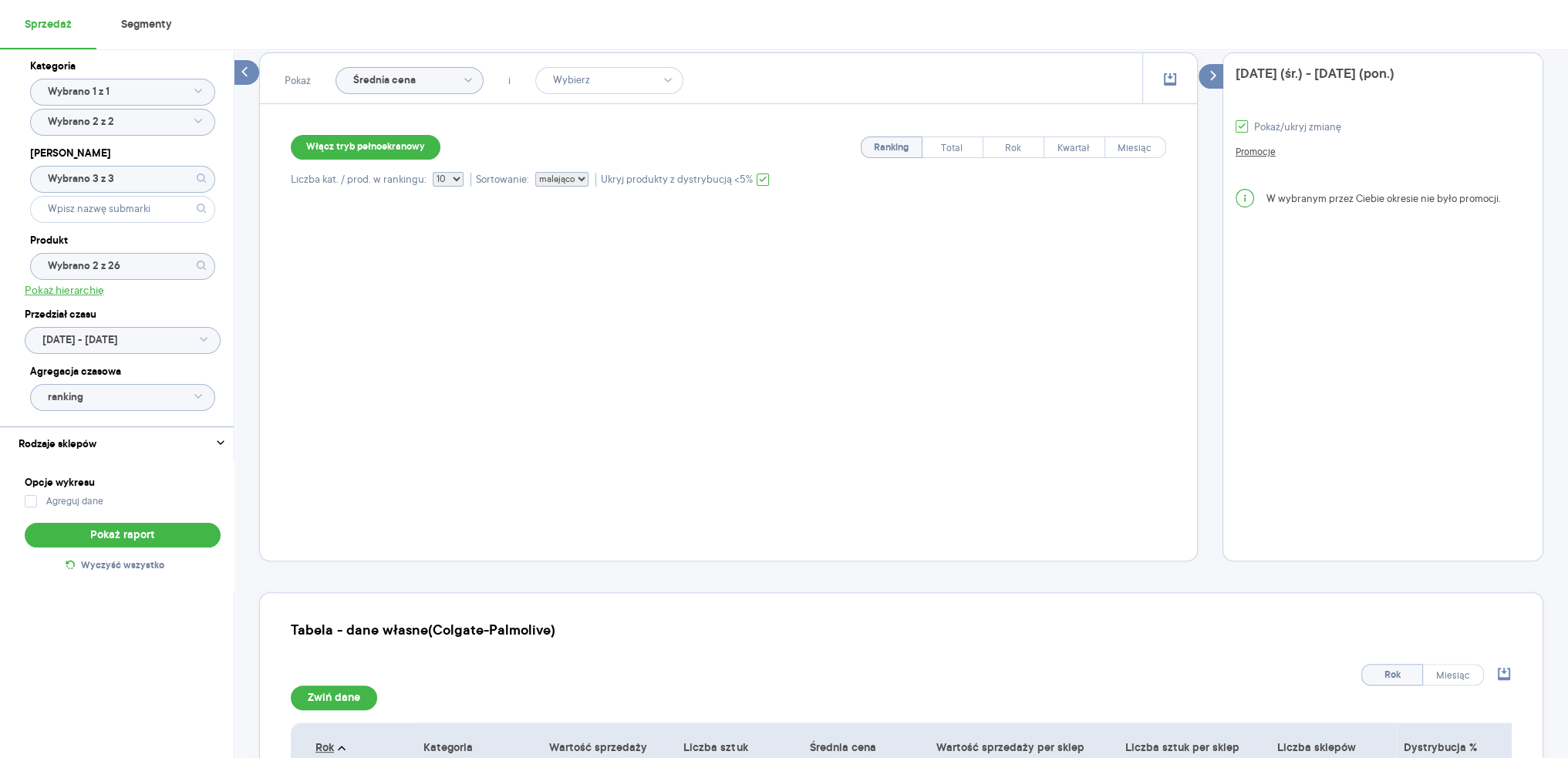 scroll, scrollTop: 245, scrollLeft: 0, axis: vertical 